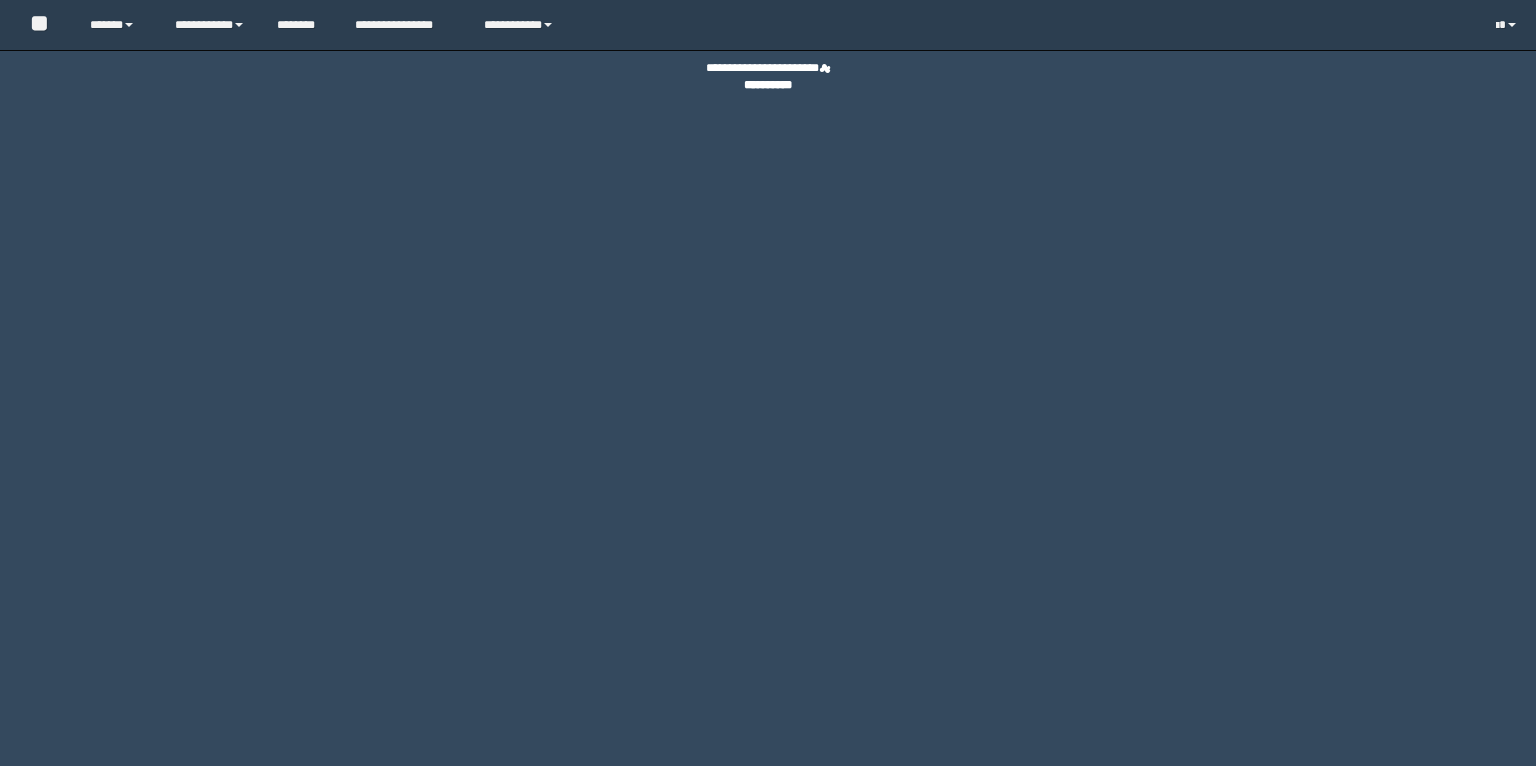 scroll, scrollTop: 0, scrollLeft: 0, axis: both 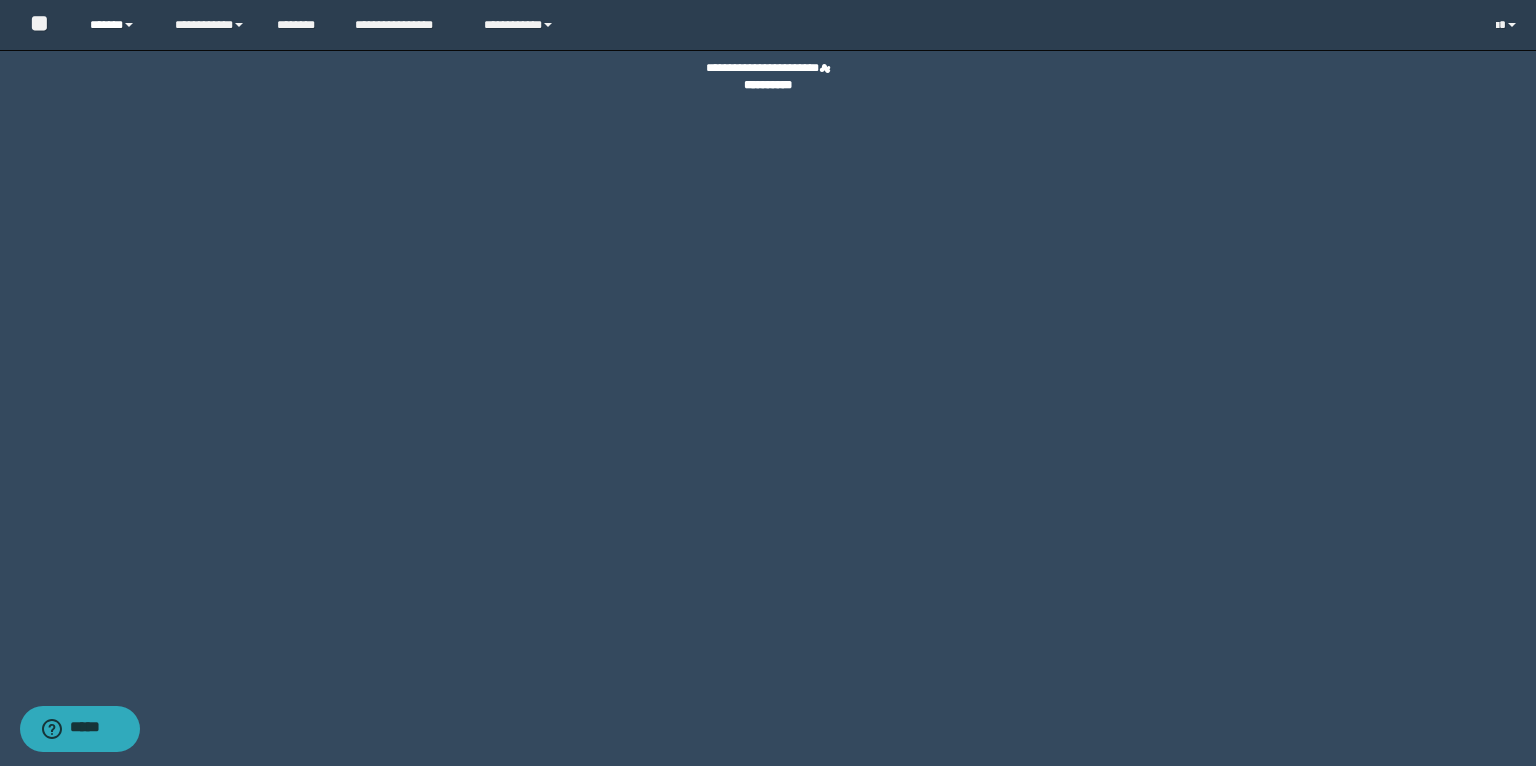 click on "******" at bounding box center [117, 25] 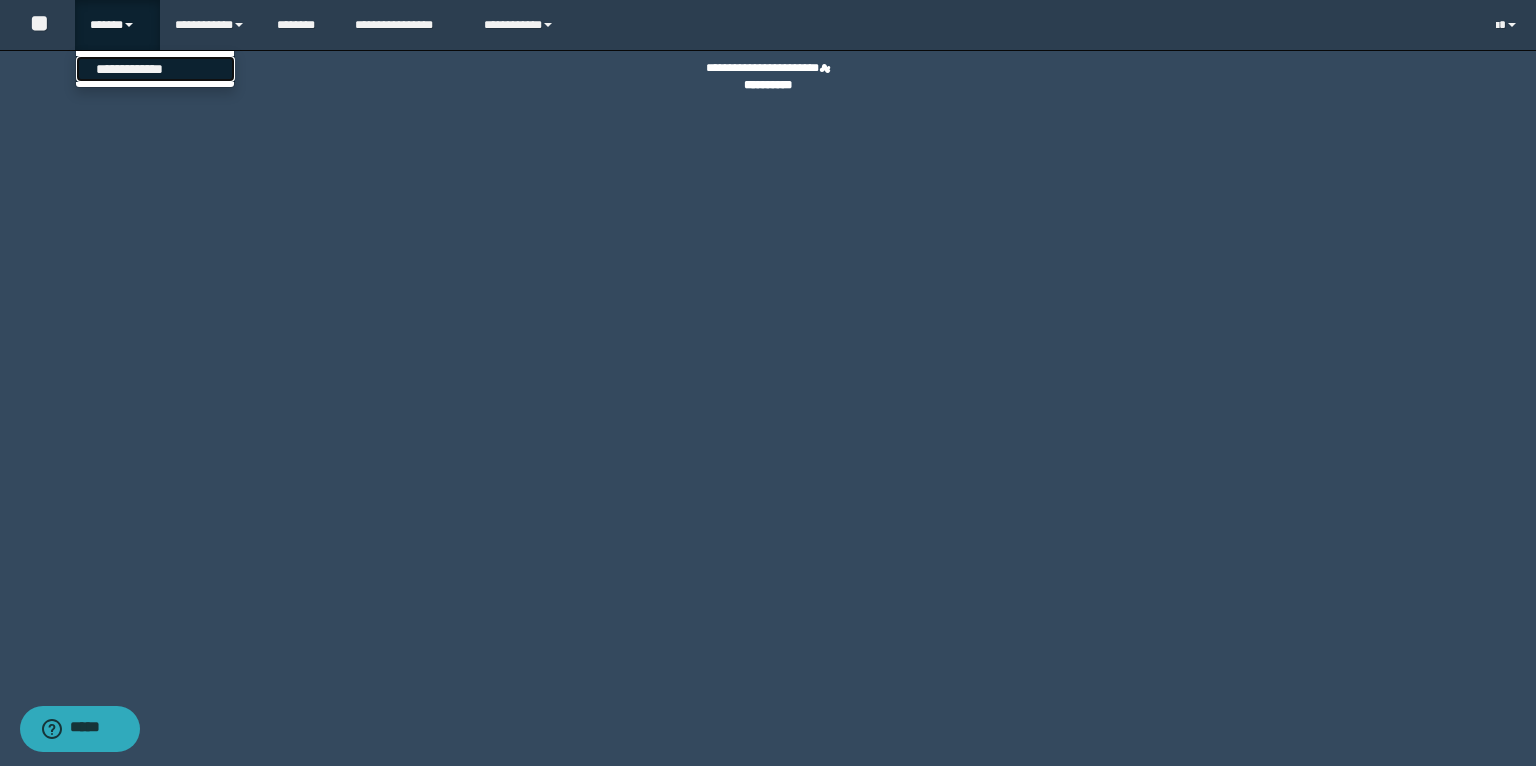 click on "**********" at bounding box center [155, 69] 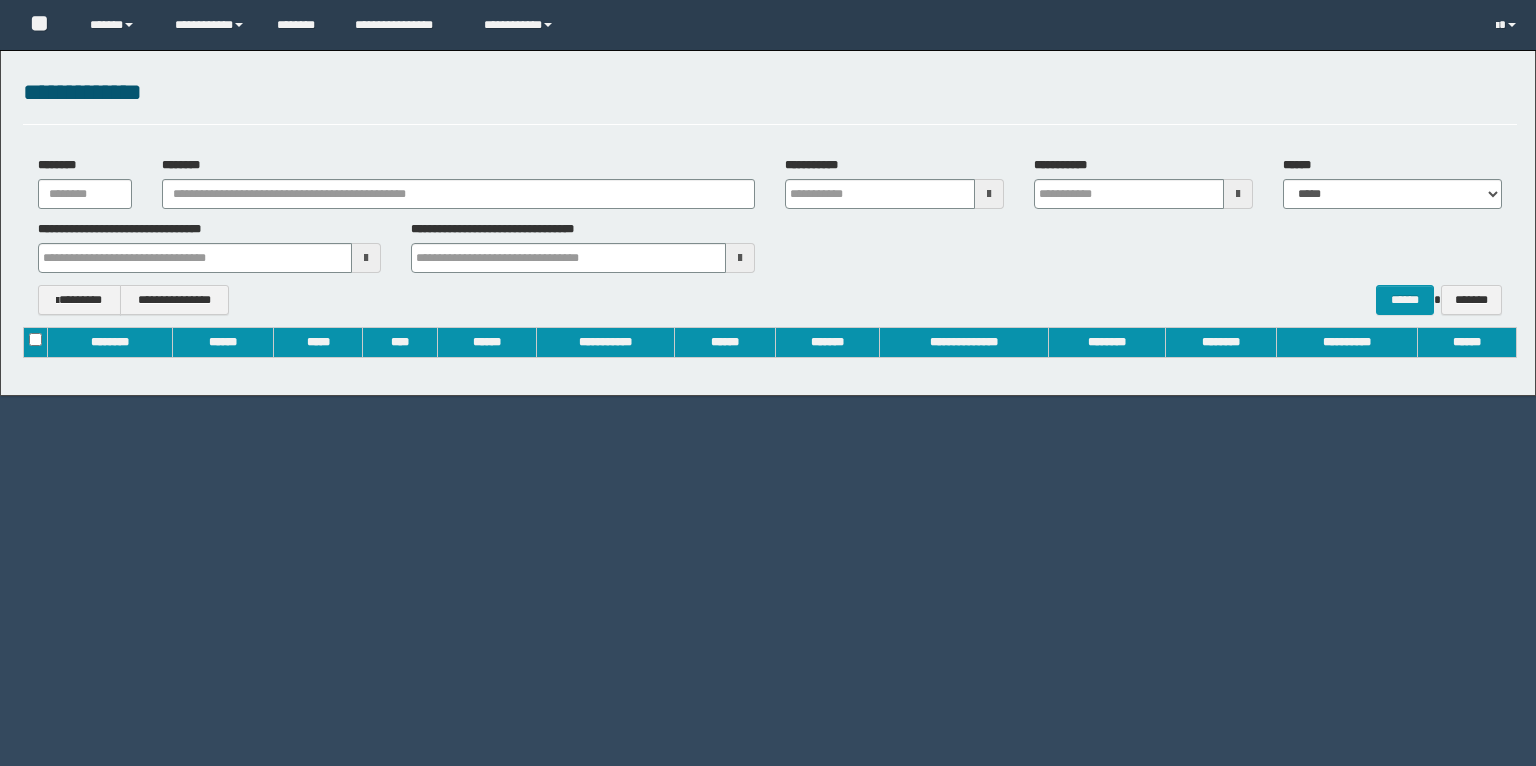 scroll, scrollTop: 0, scrollLeft: 0, axis: both 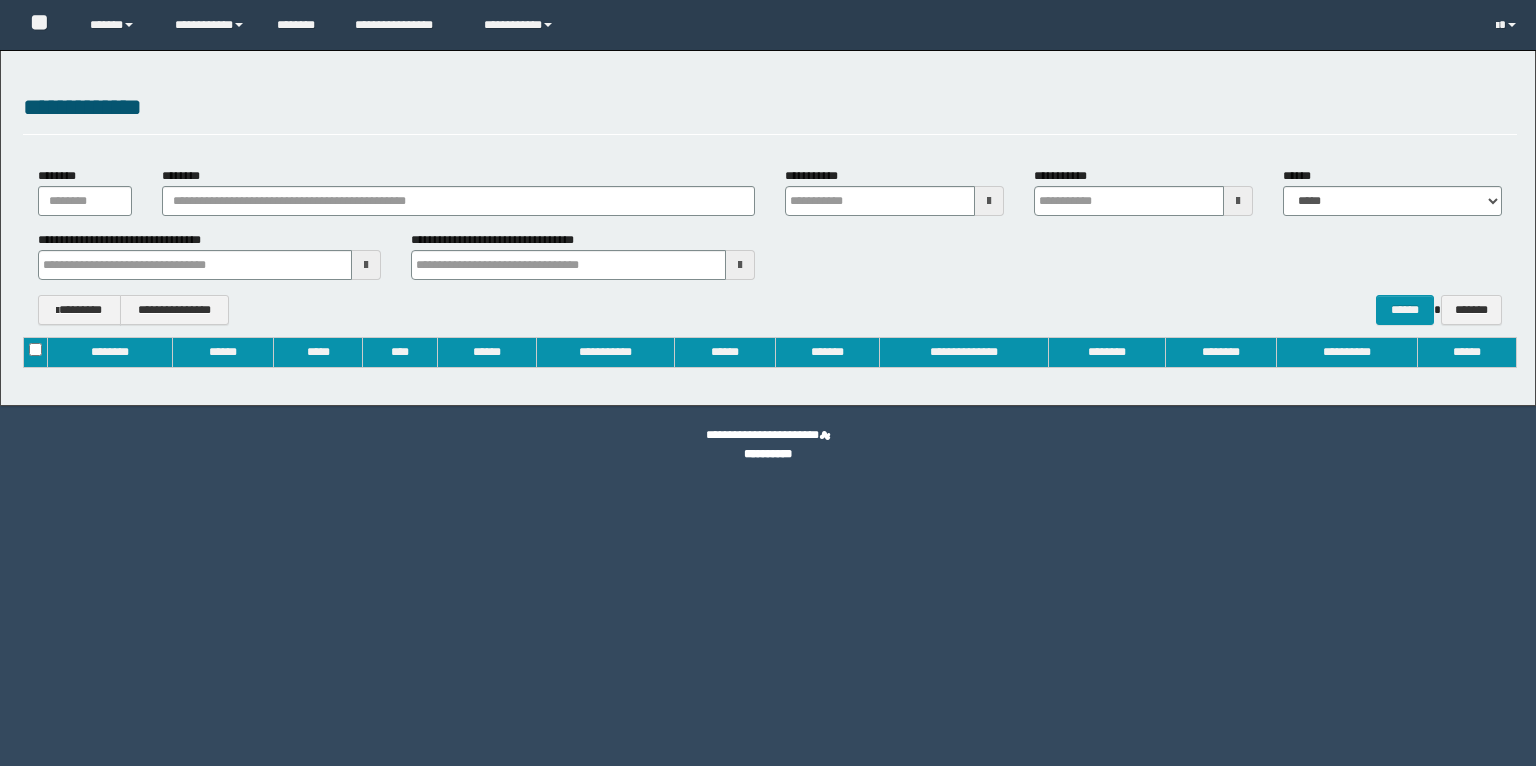 type on "**********" 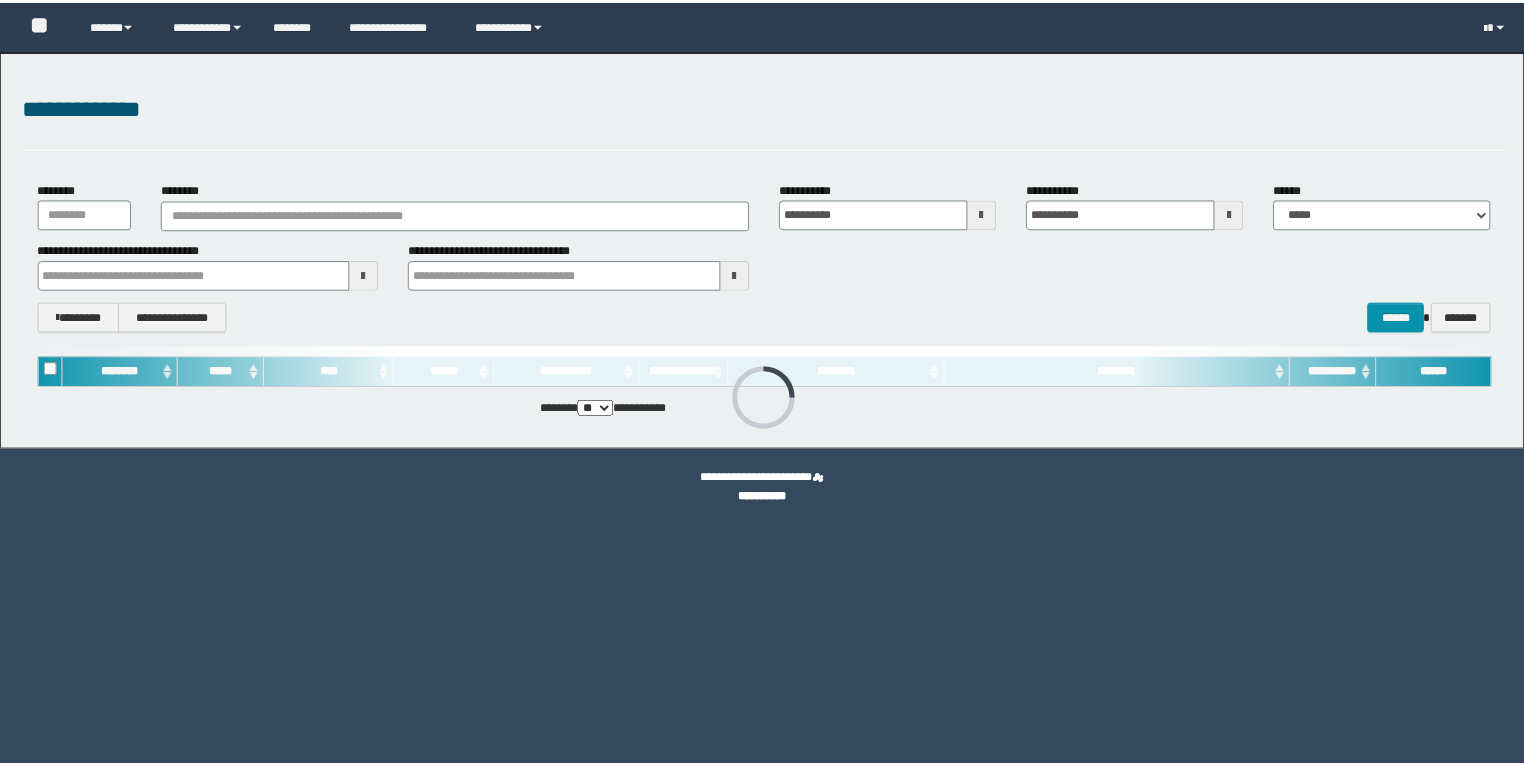 scroll, scrollTop: 0, scrollLeft: 0, axis: both 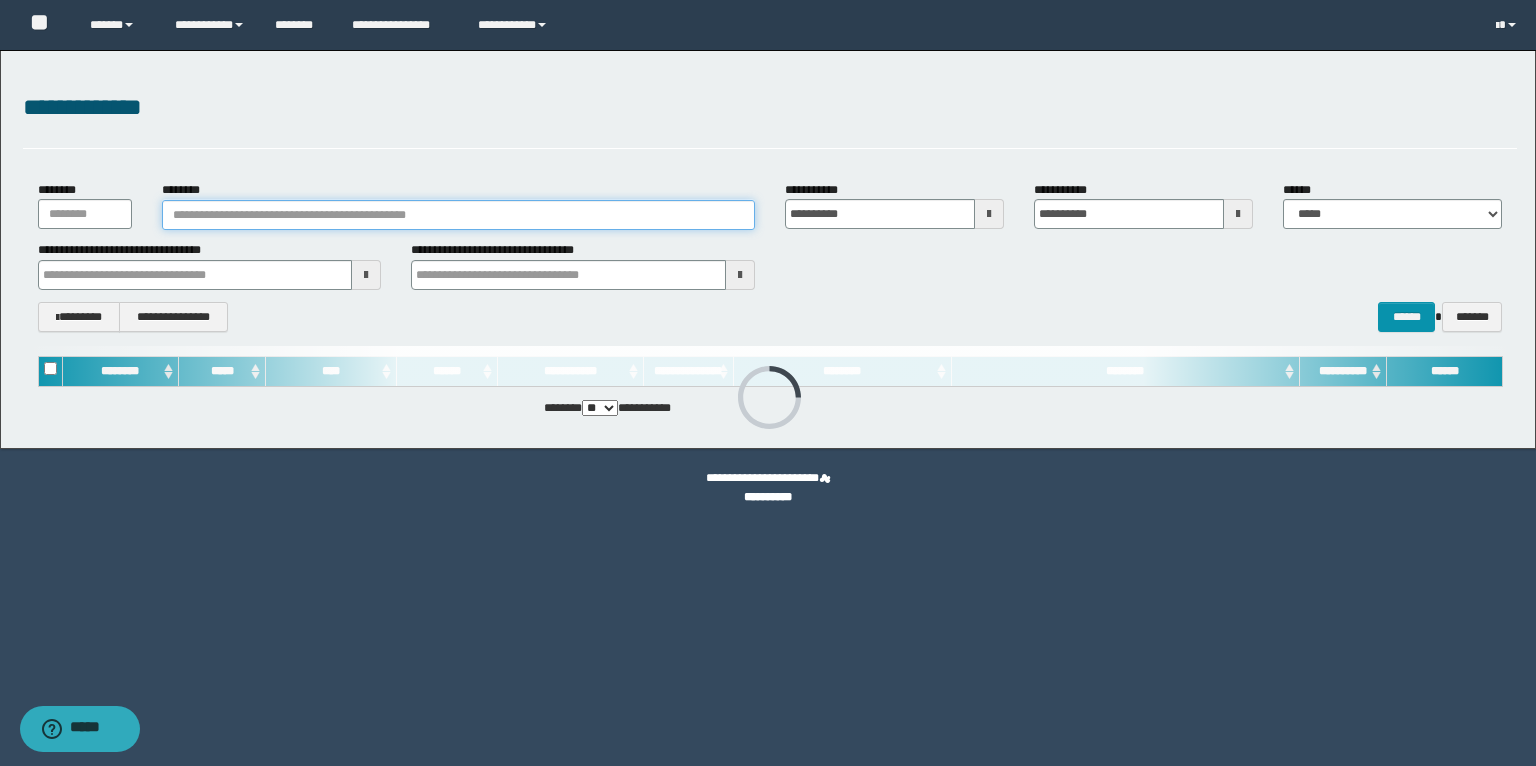 click on "********" at bounding box center [458, 215] 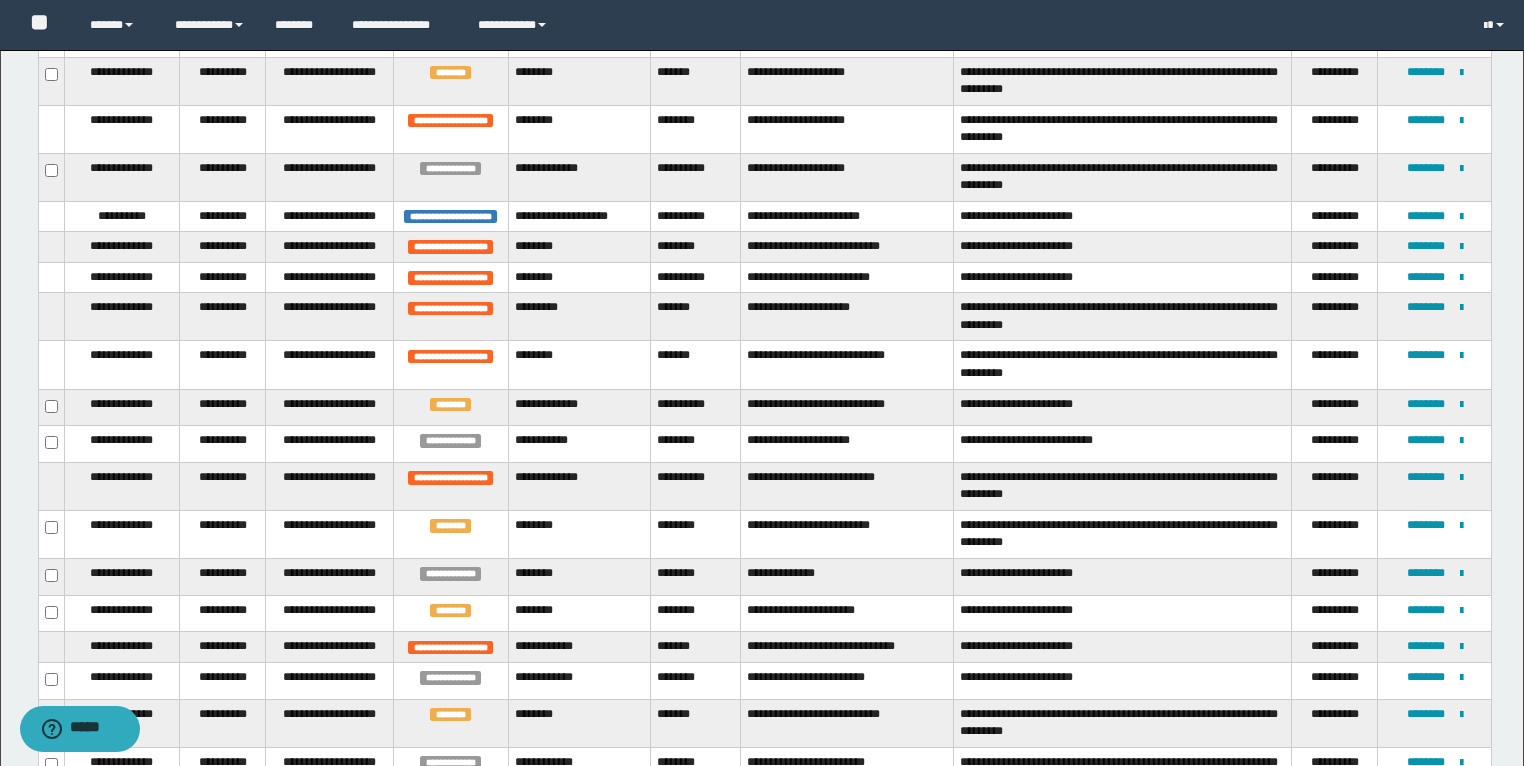 scroll, scrollTop: 800, scrollLeft: 0, axis: vertical 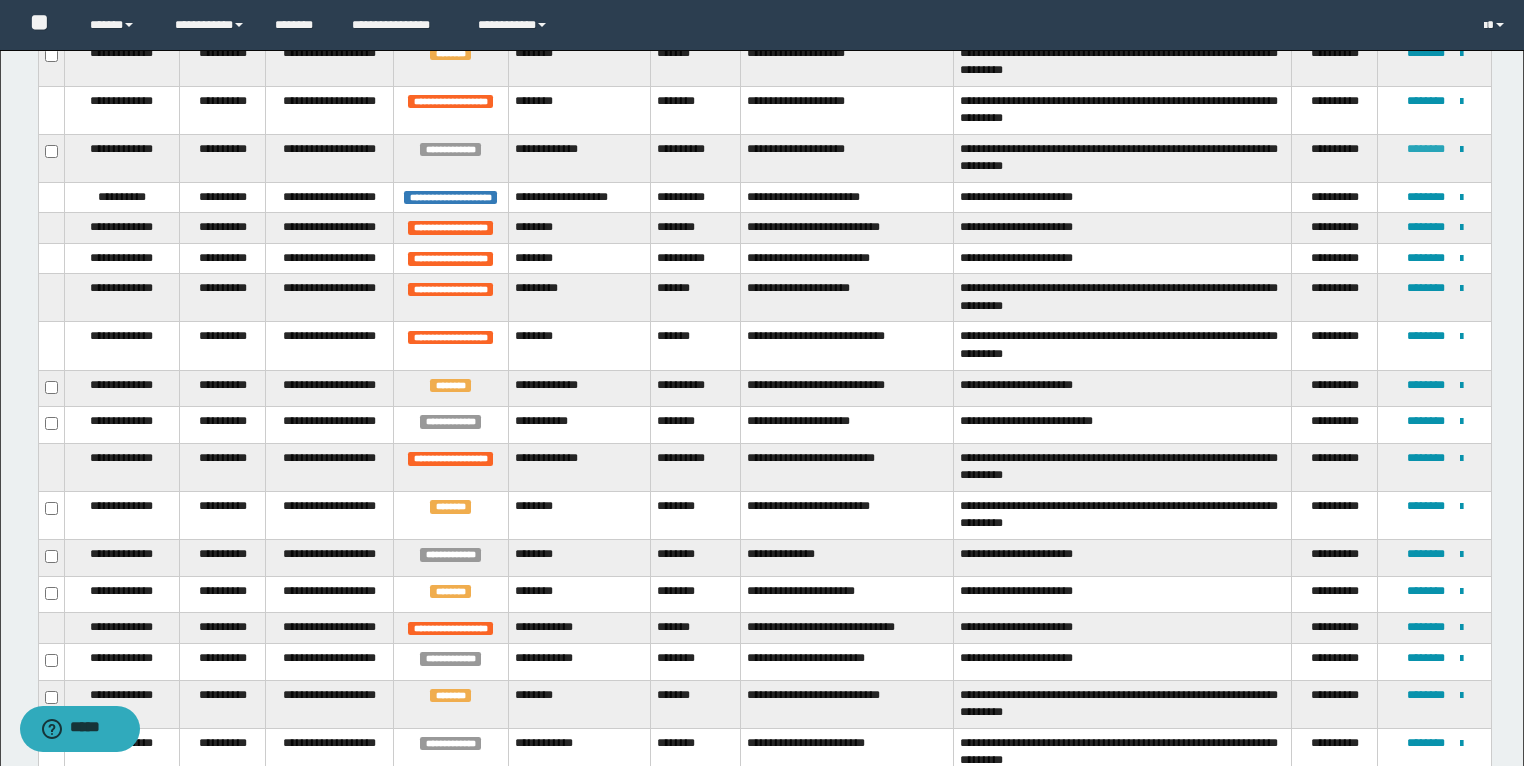 click on "********" at bounding box center (1426, 149) 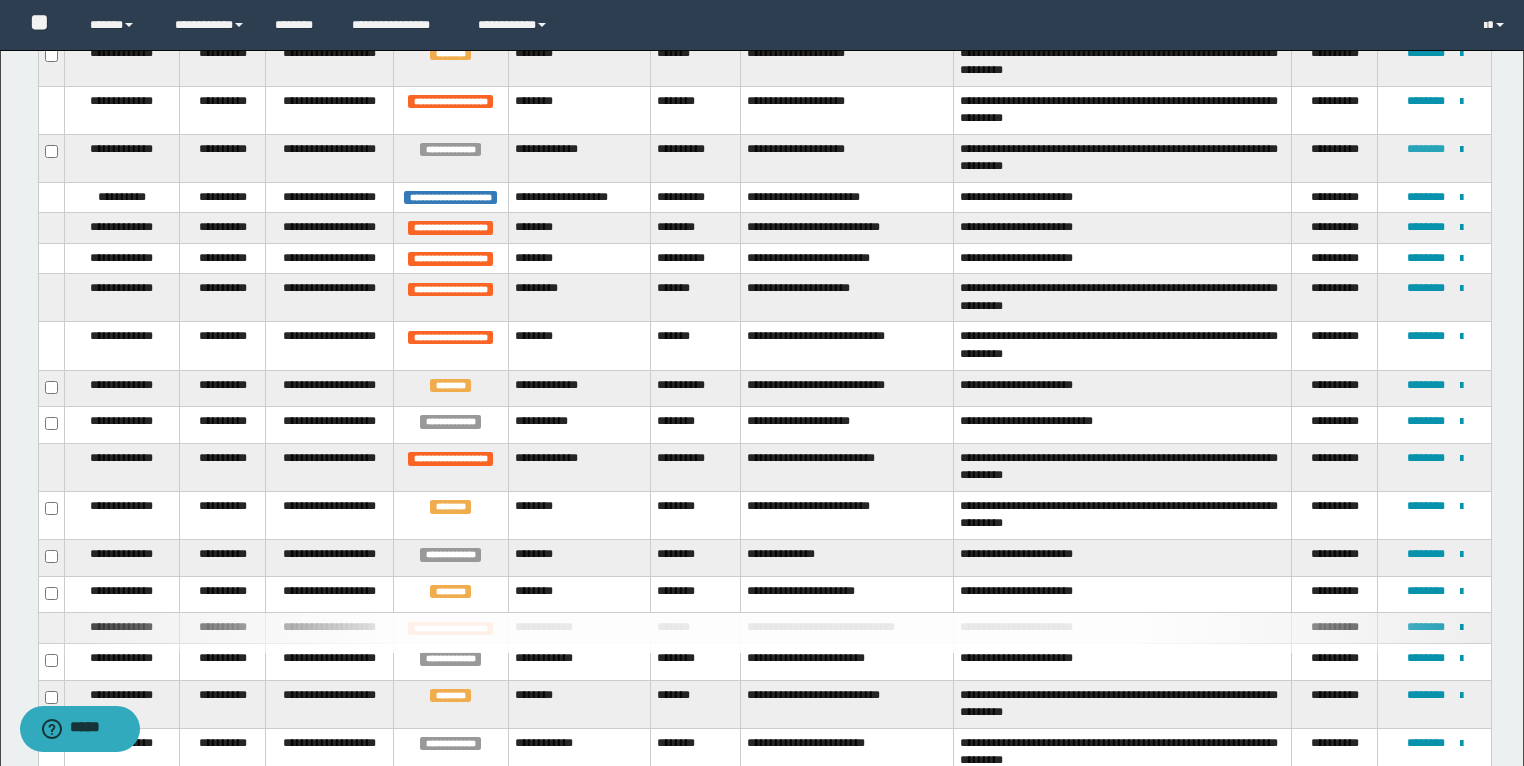 type 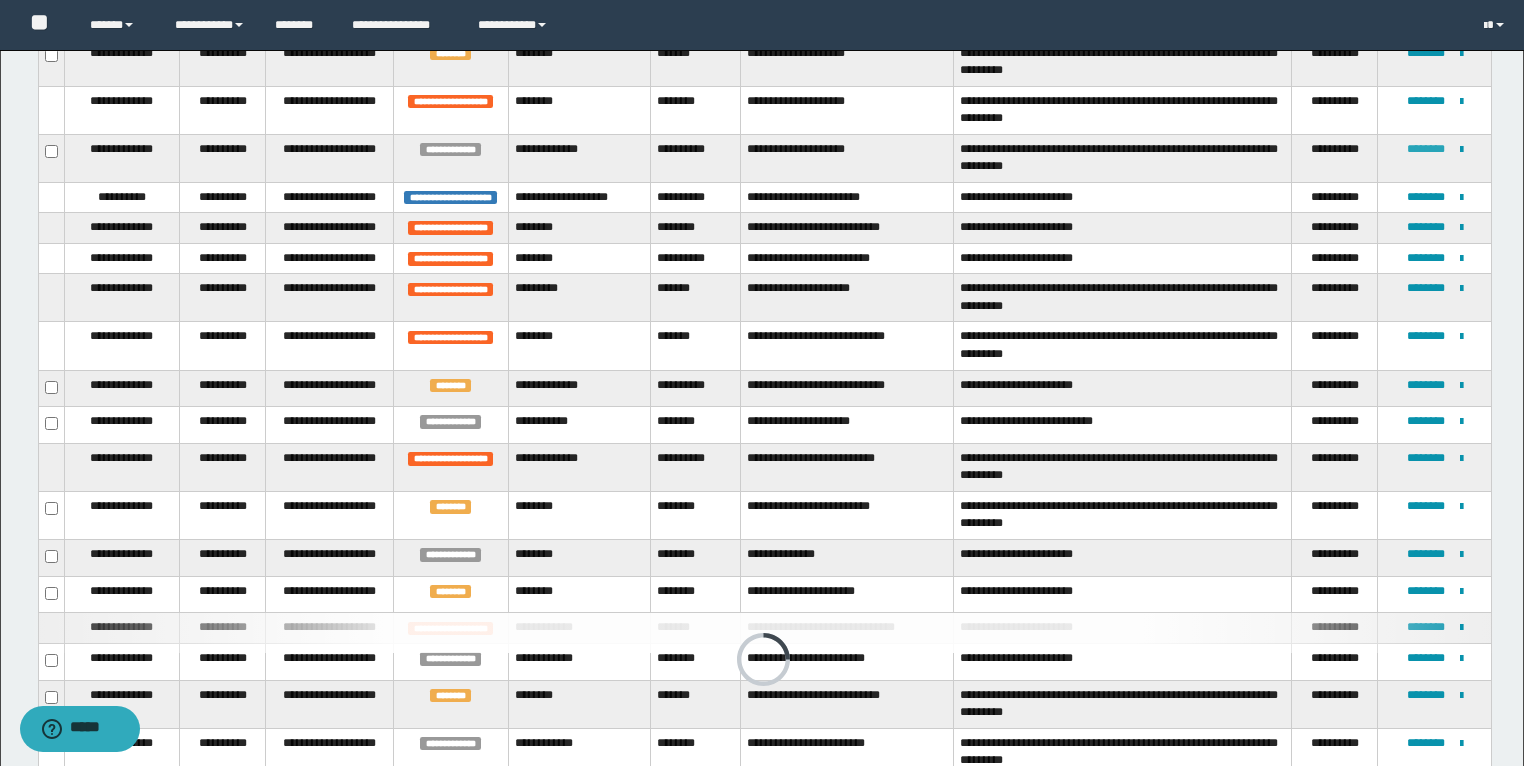 scroll, scrollTop: 524, scrollLeft: 0, axis: vertical 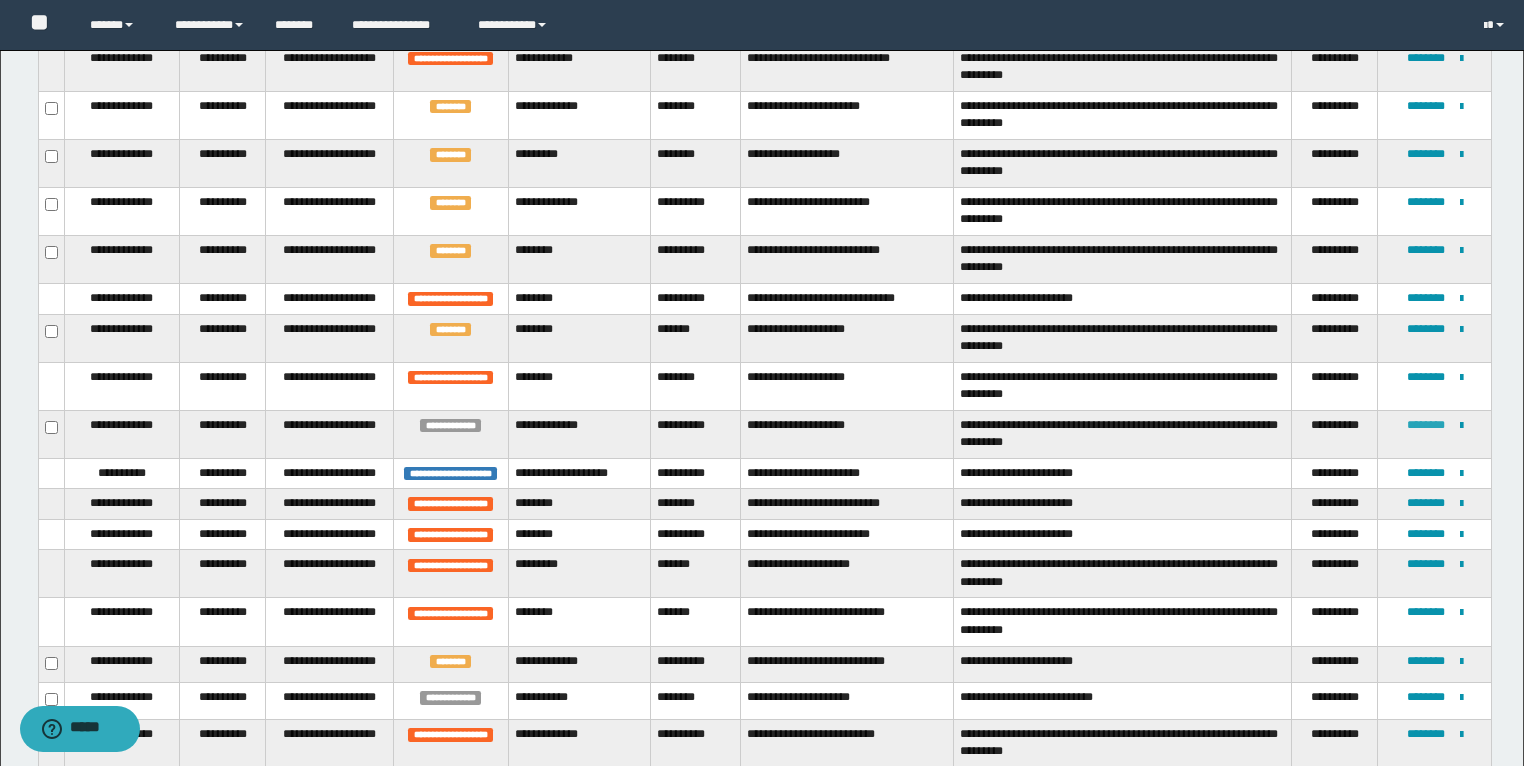 click on "********" at bounding box center (1426, 425) 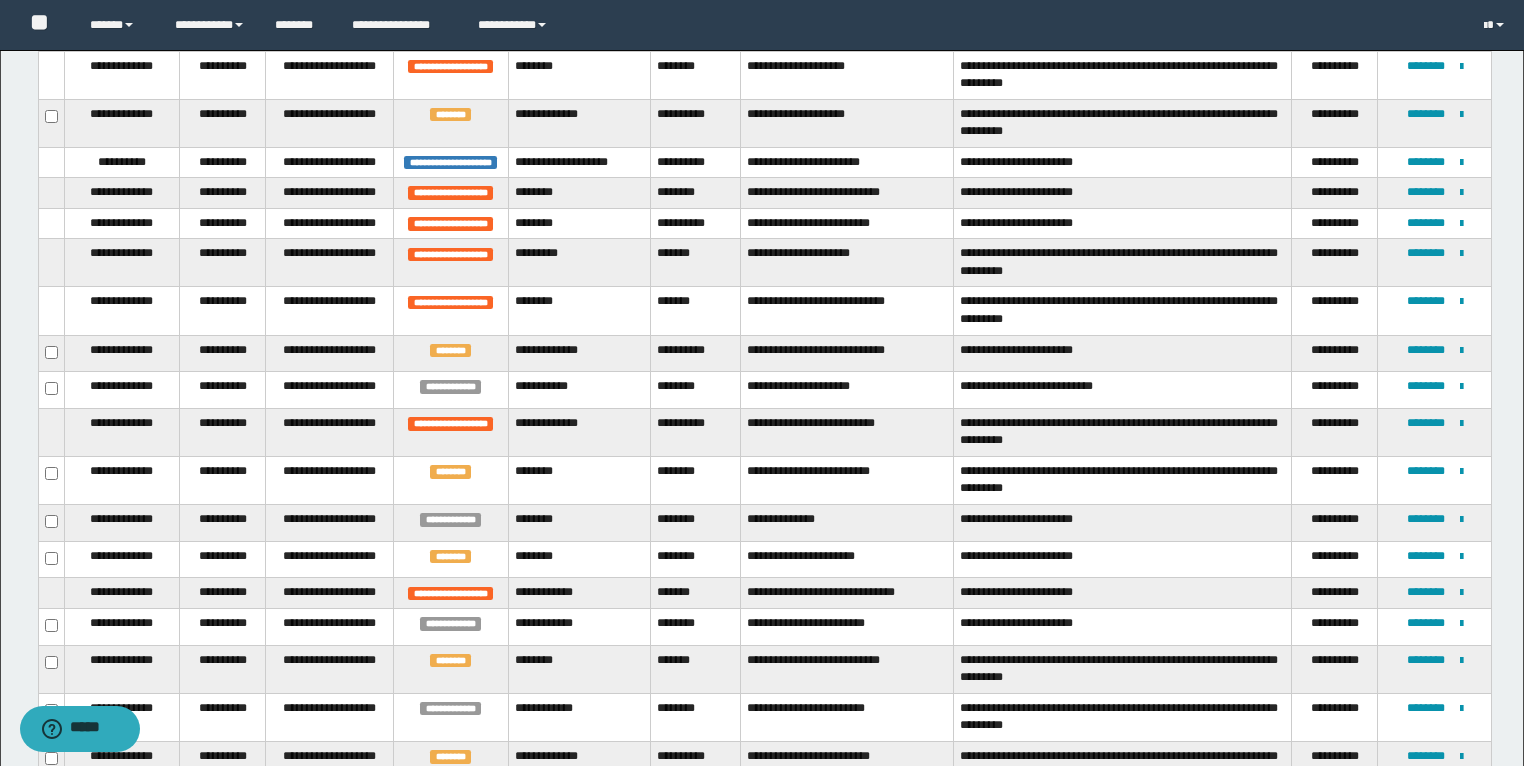 scroll, scrollTop: 844, scrollLeft: 0, axis: vertical 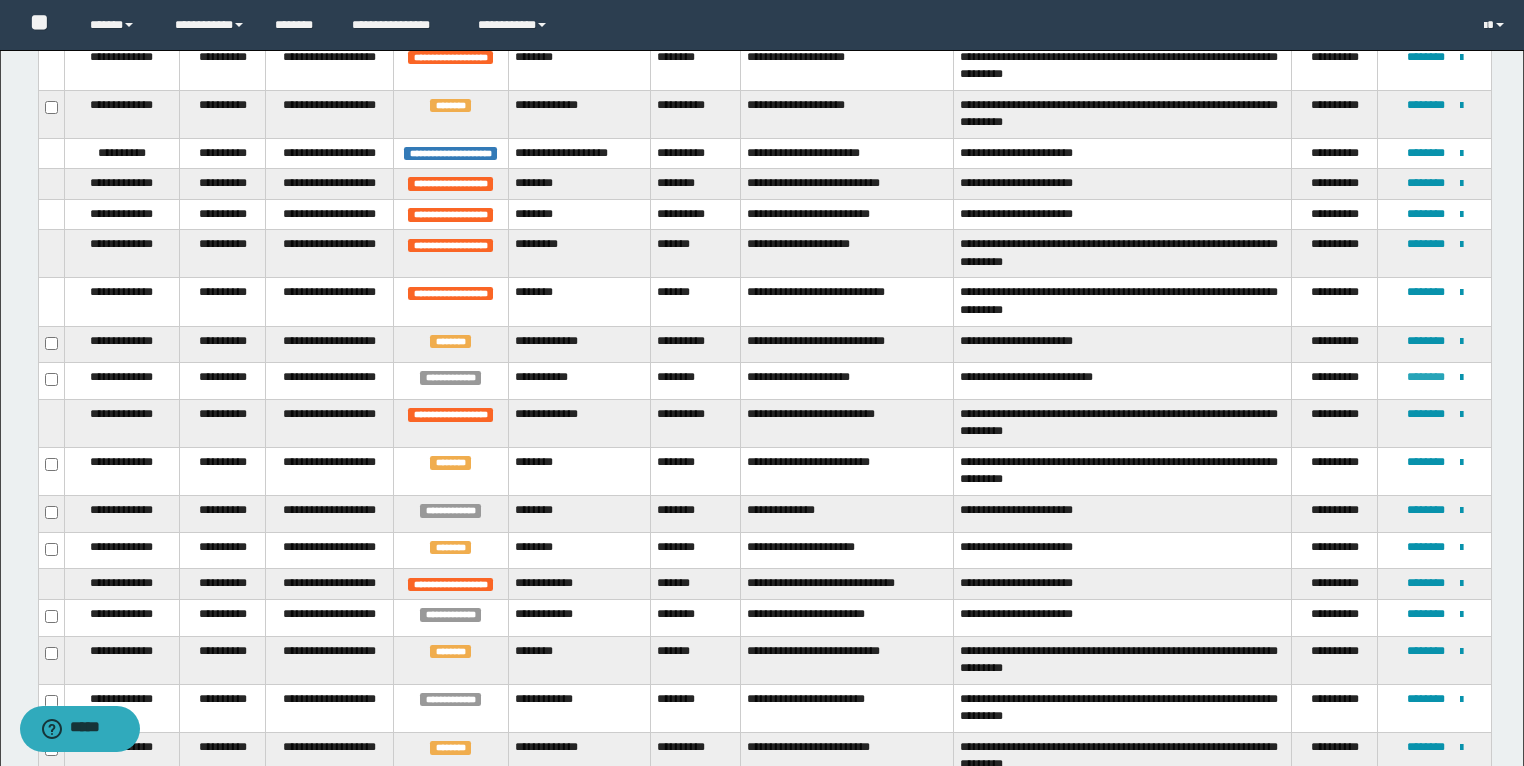 click on "********" at bounding box center [1426, 377] 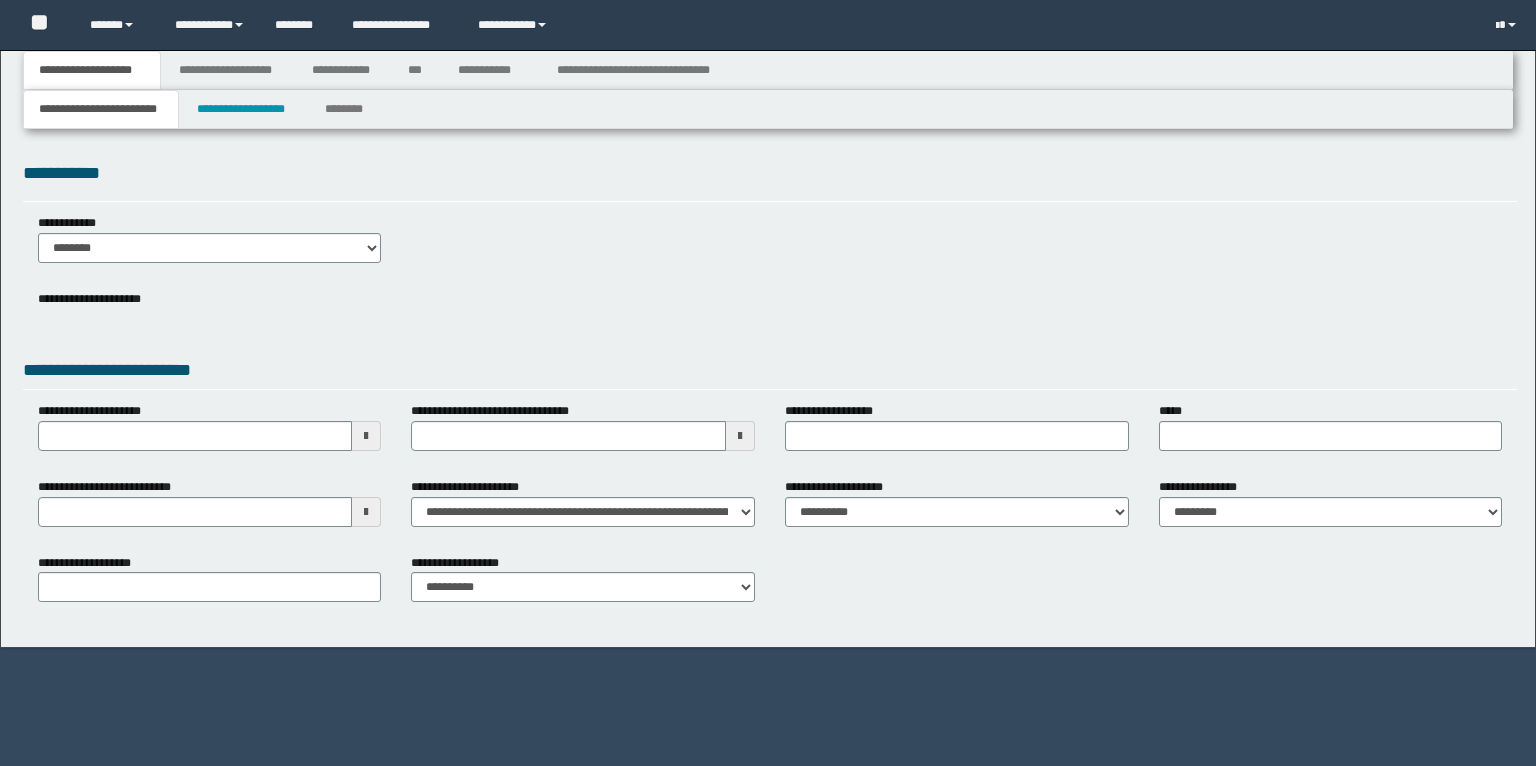 type 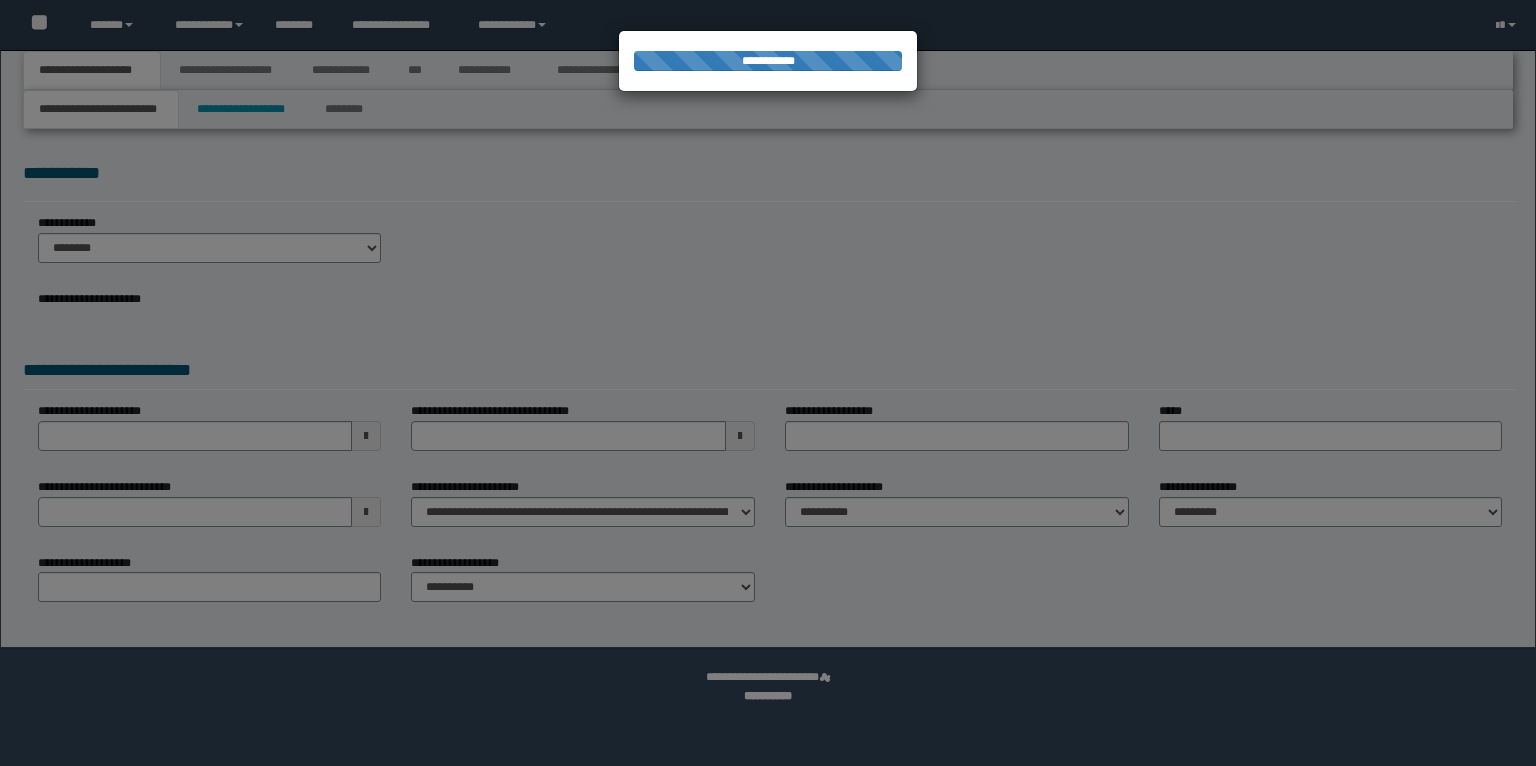 scroll, scrollTop: 0, scrollLeft: 0, axis: both 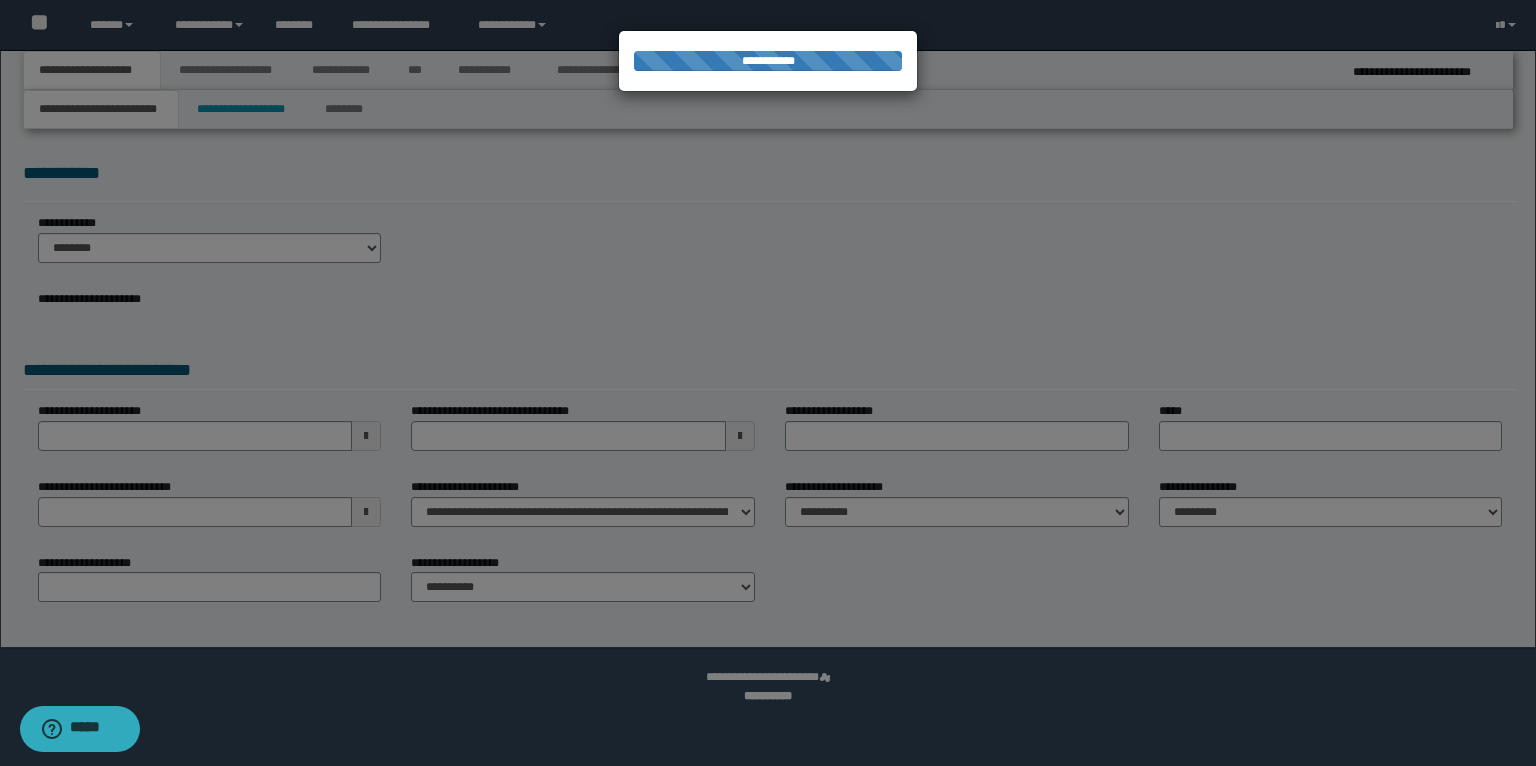 type on "**********" 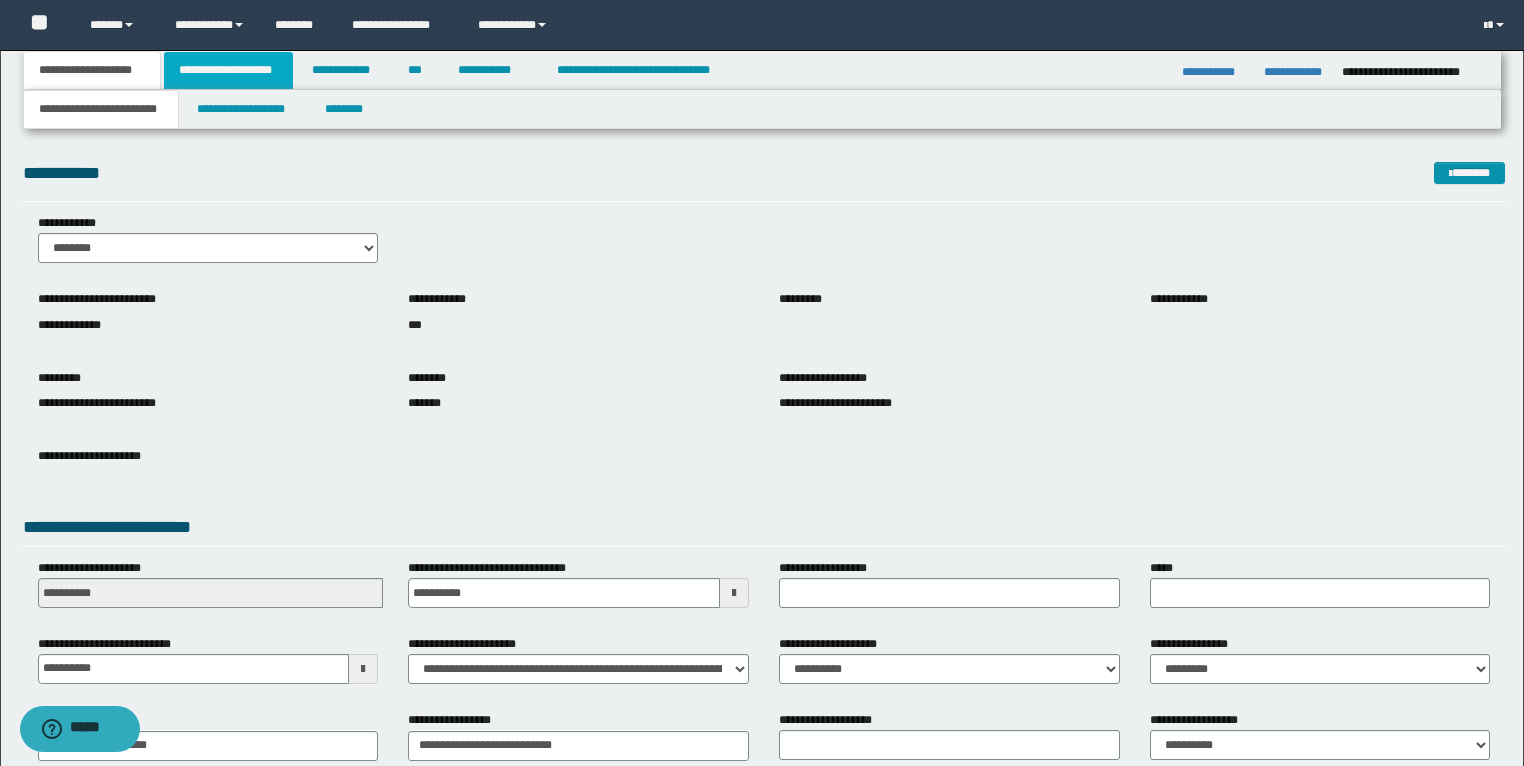 click on "**********" at bounding box center (228, 70) 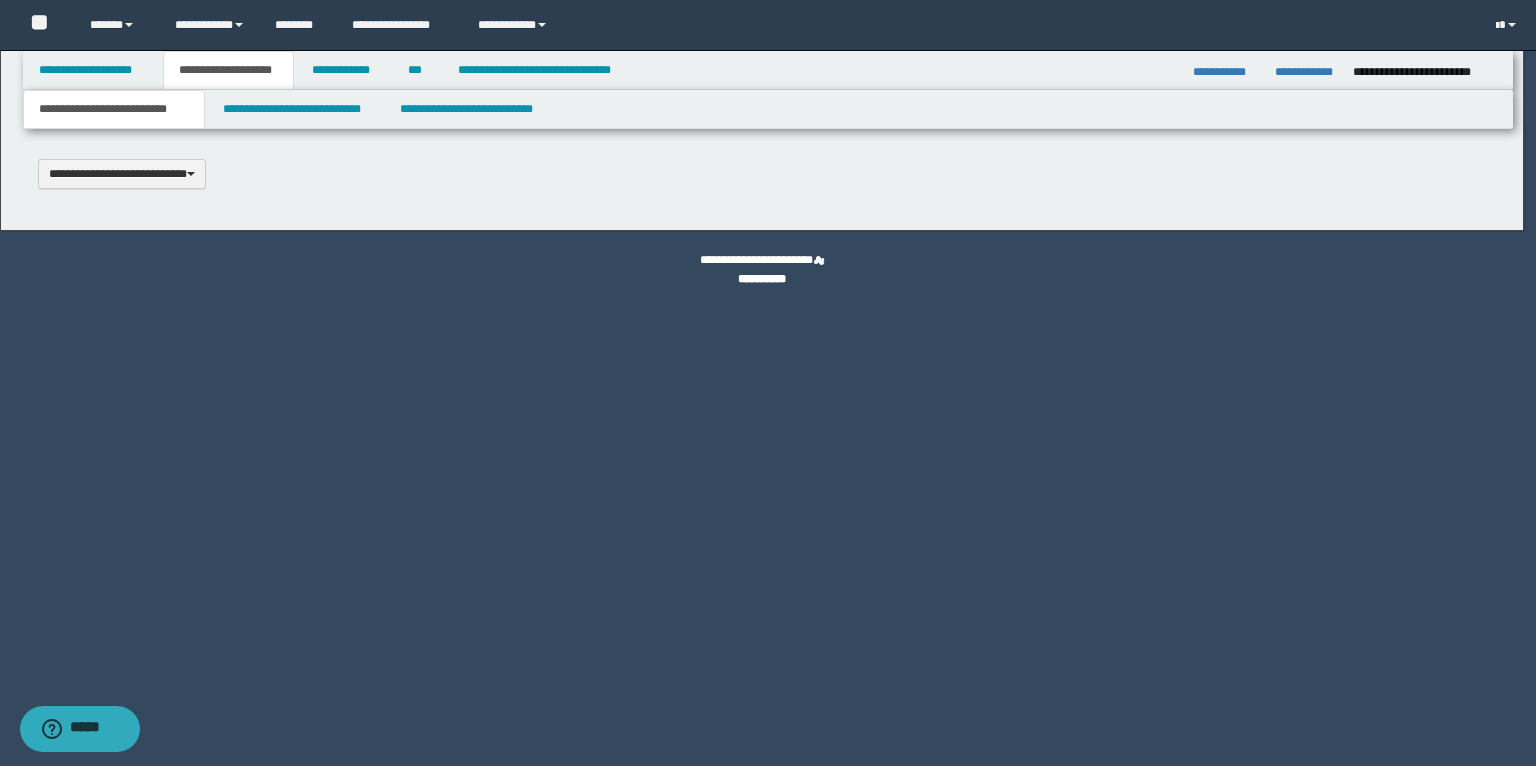 scroll, scrollTop: 0, scrollLeft: 0, axis: both 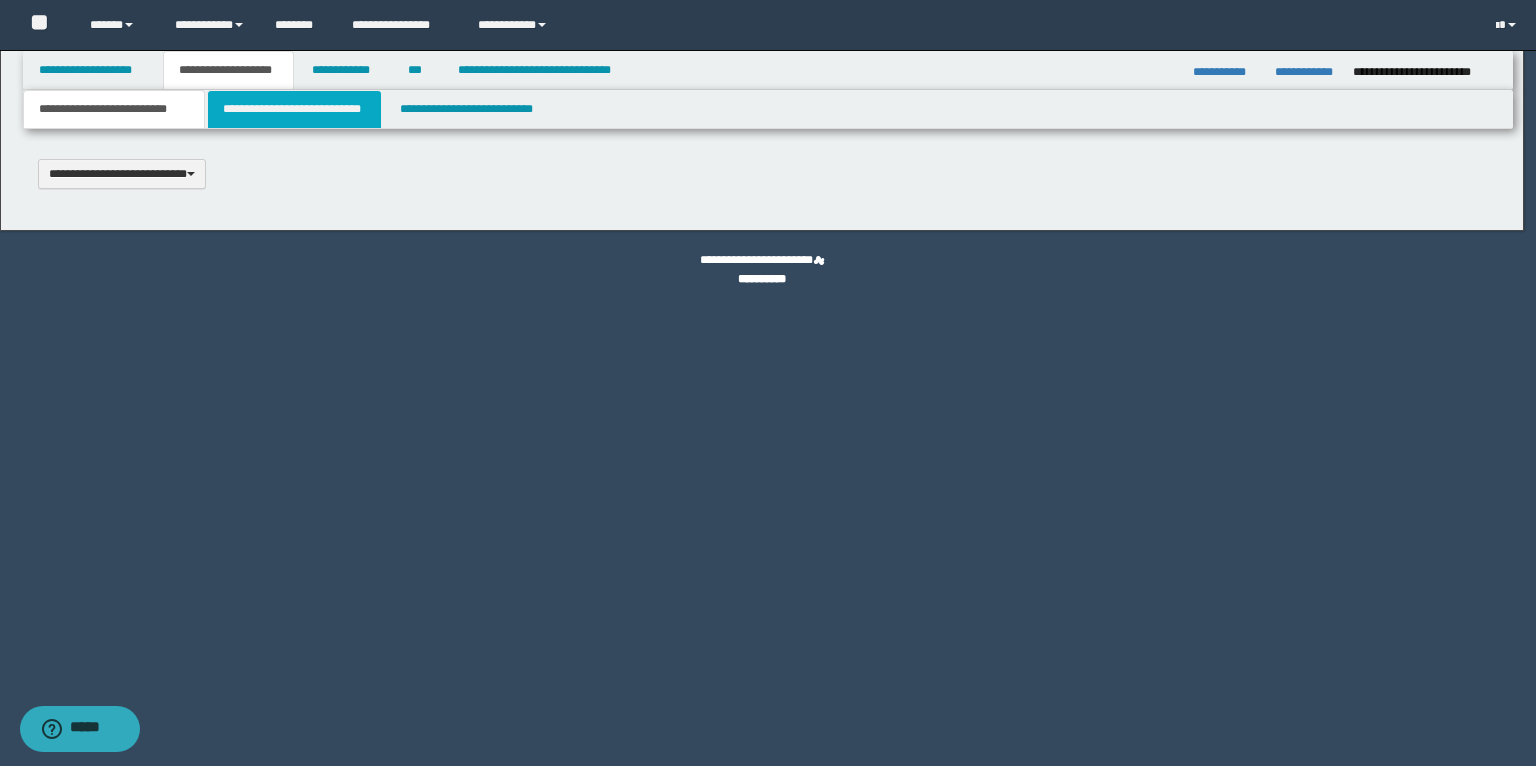 type 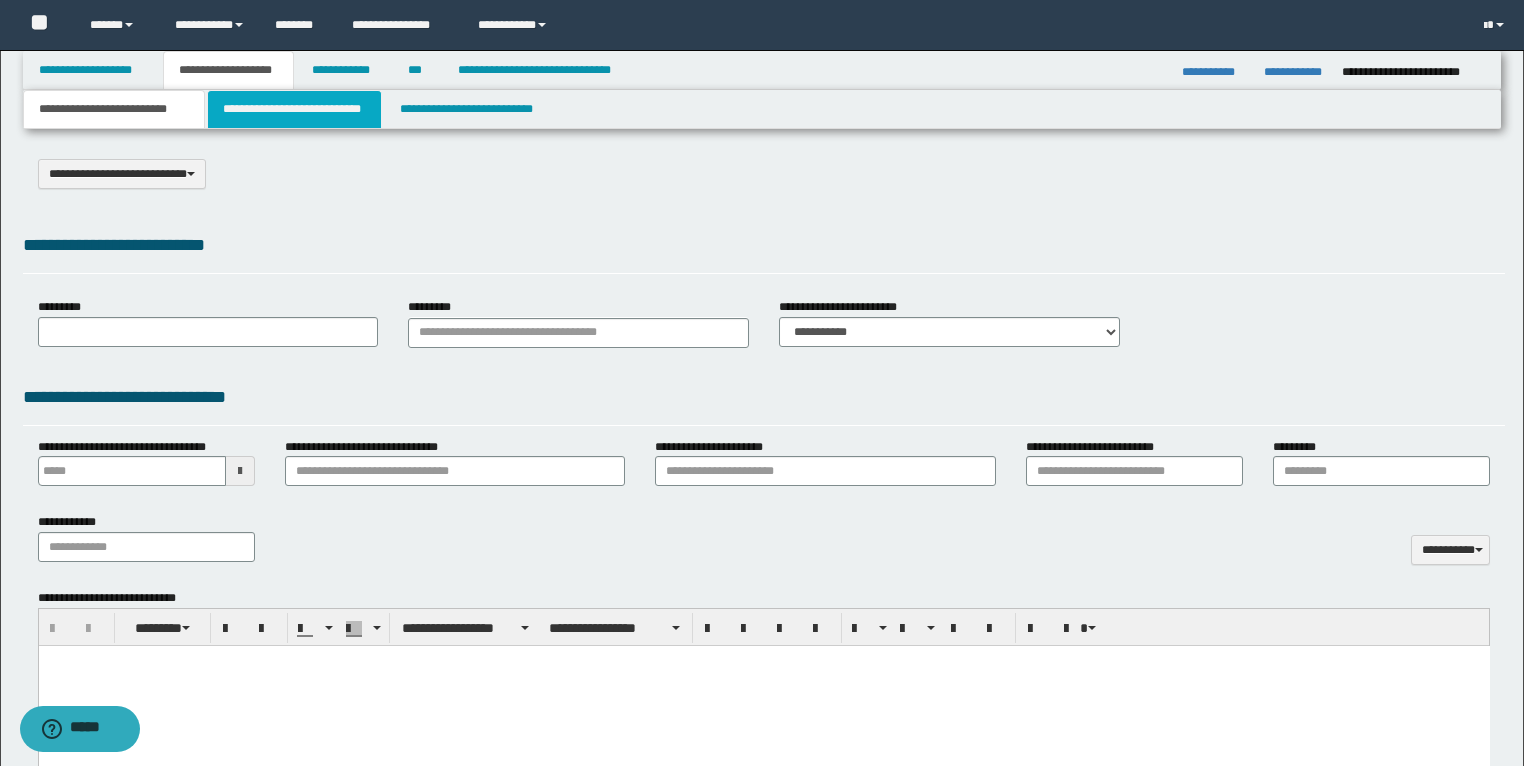 click on "**********" at bounding box center (294, 109) 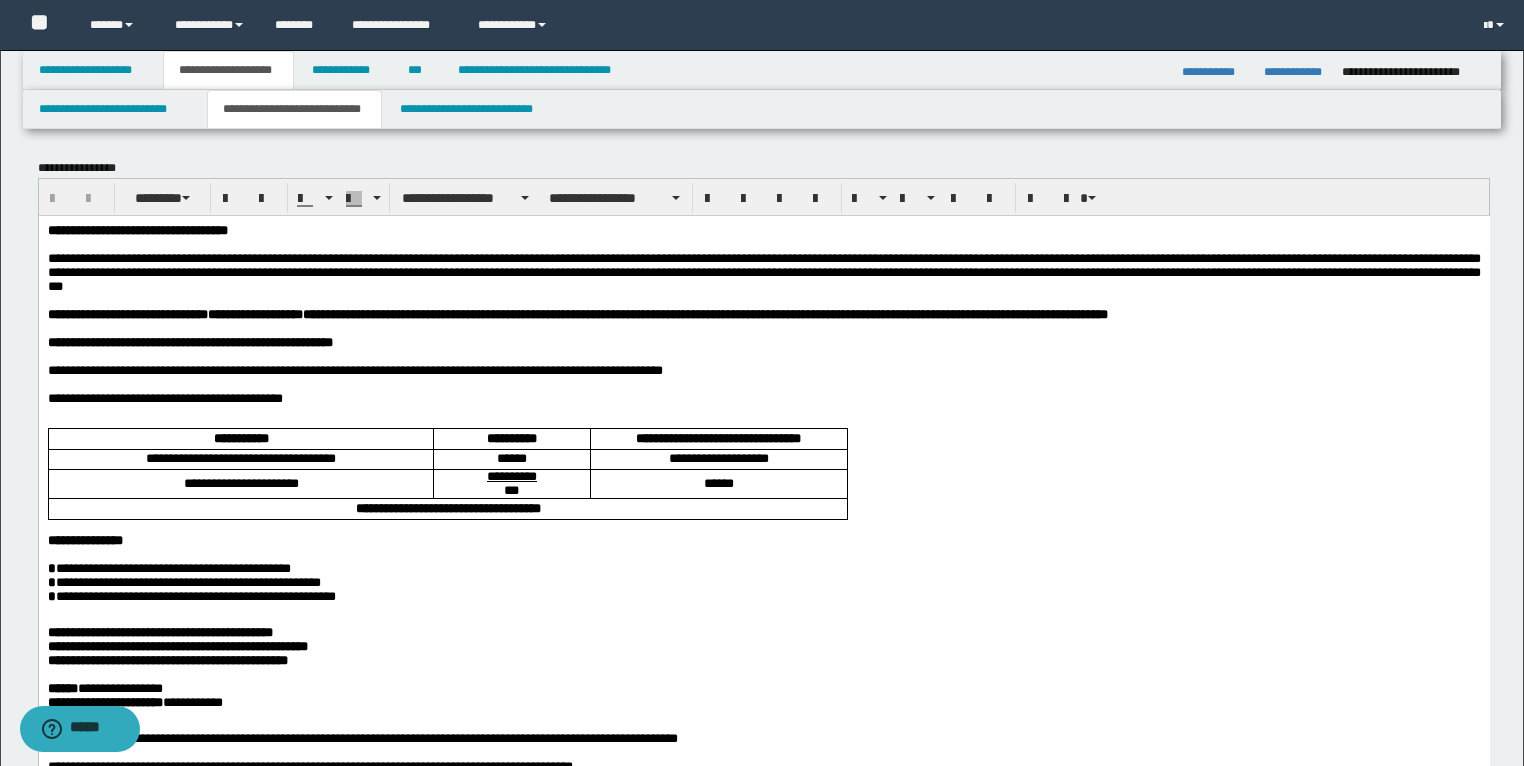 scroll, scrollTop: 0, scrollLeft: 0, axis: both 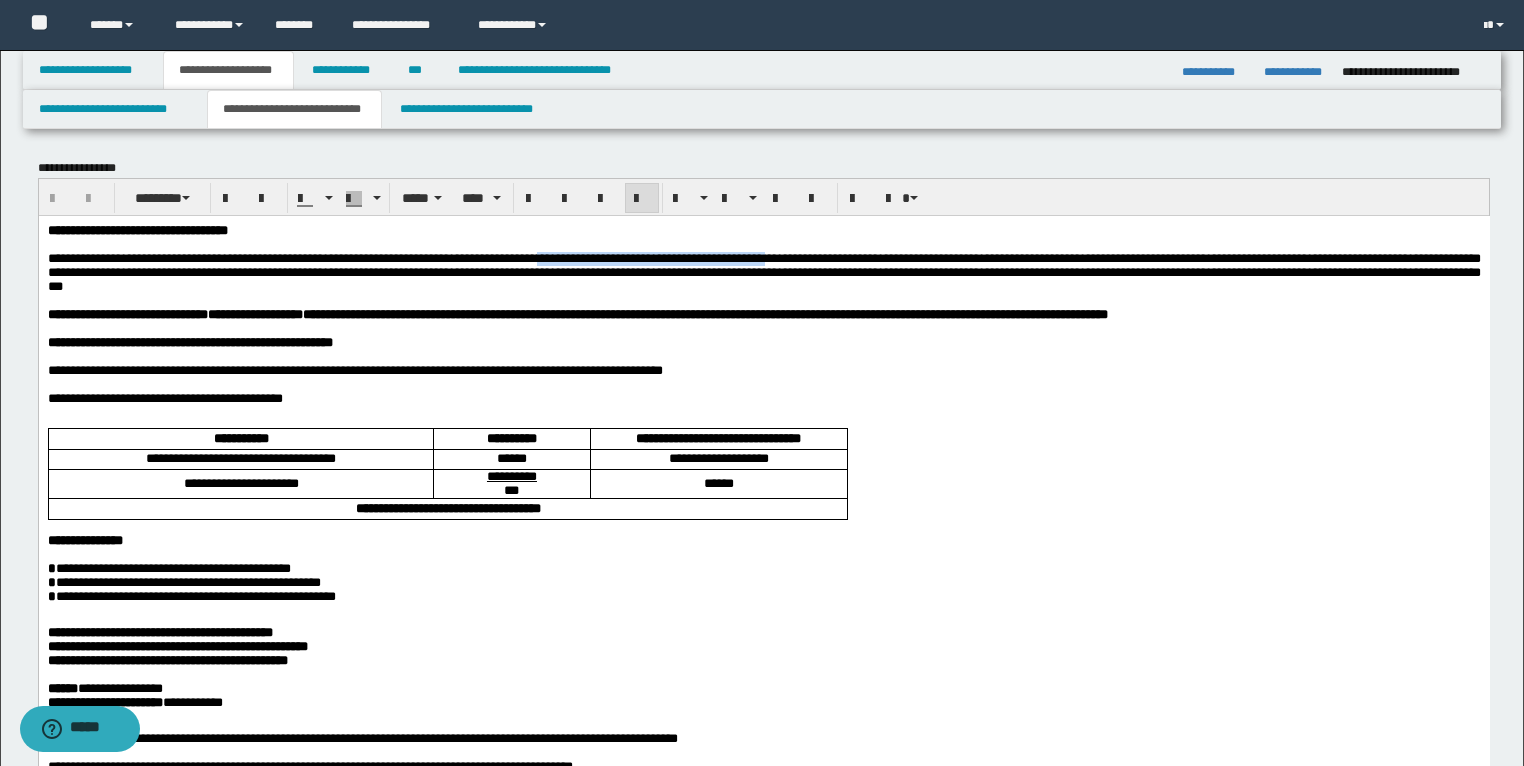 drag, startPoint x: 960, startPoint y: 259, endPoint x: 669, endPoint y: 266, distance: 291.08417 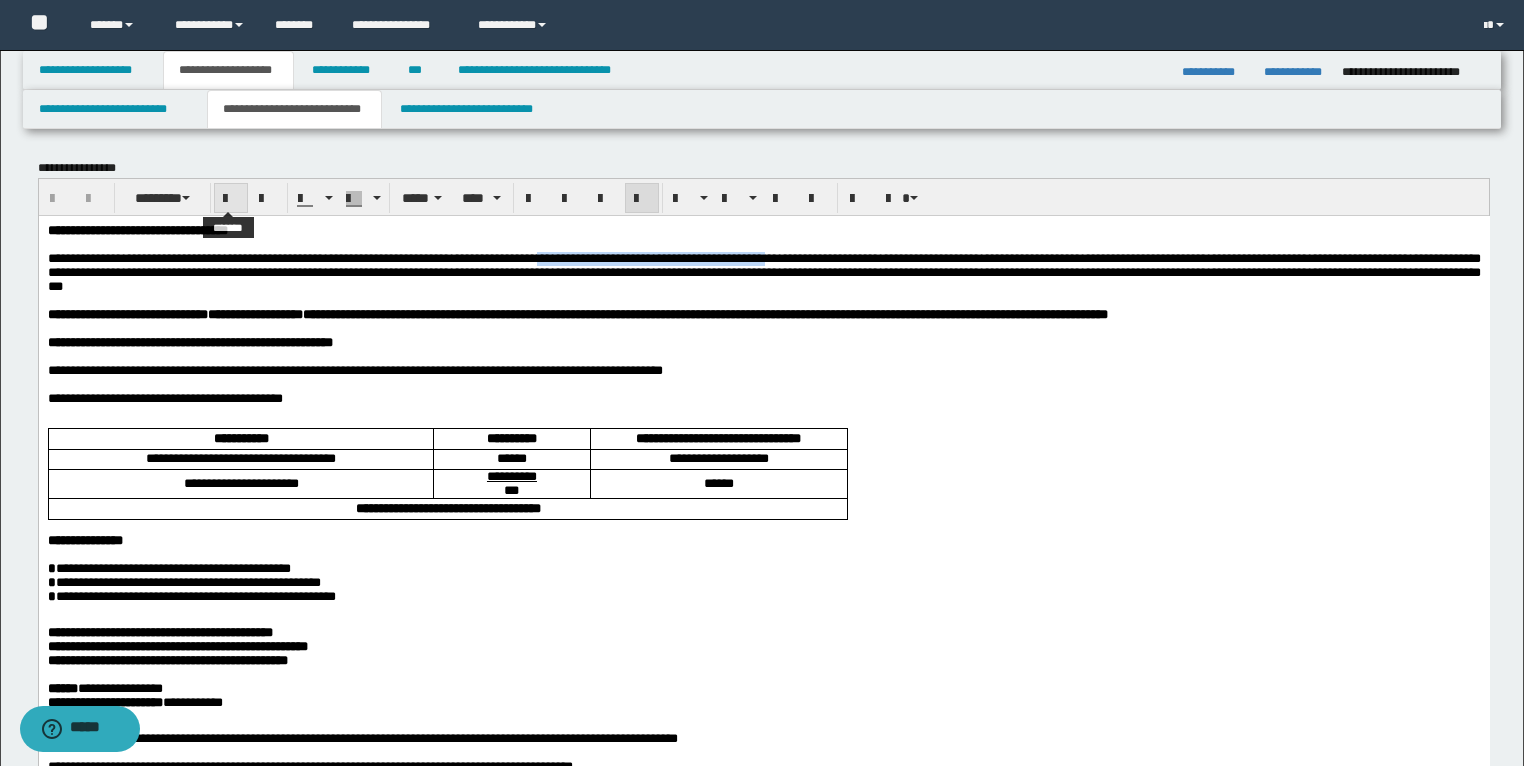 click at bounding box center (231, 199) 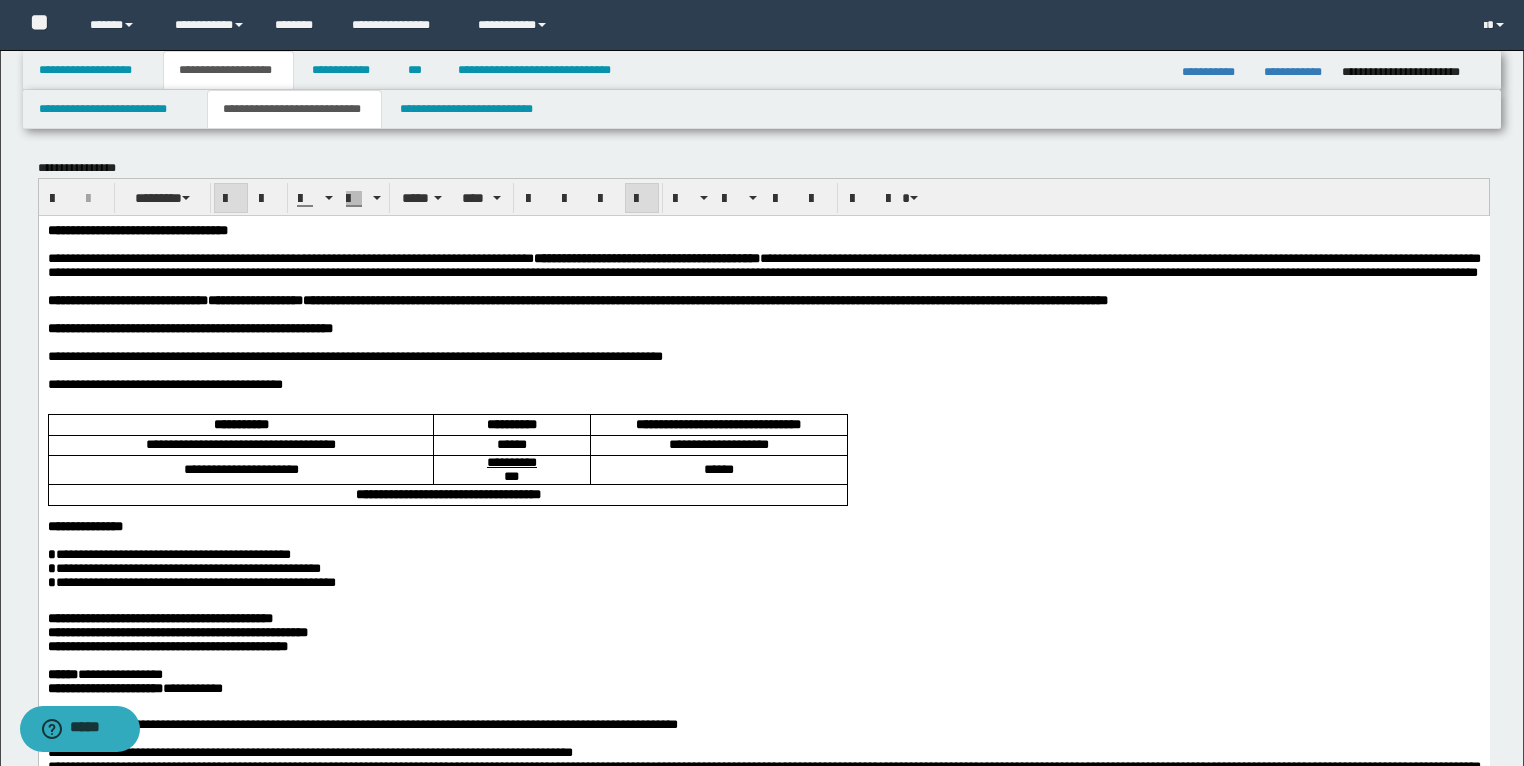 click on "**********" at bounding box center (763, 328) 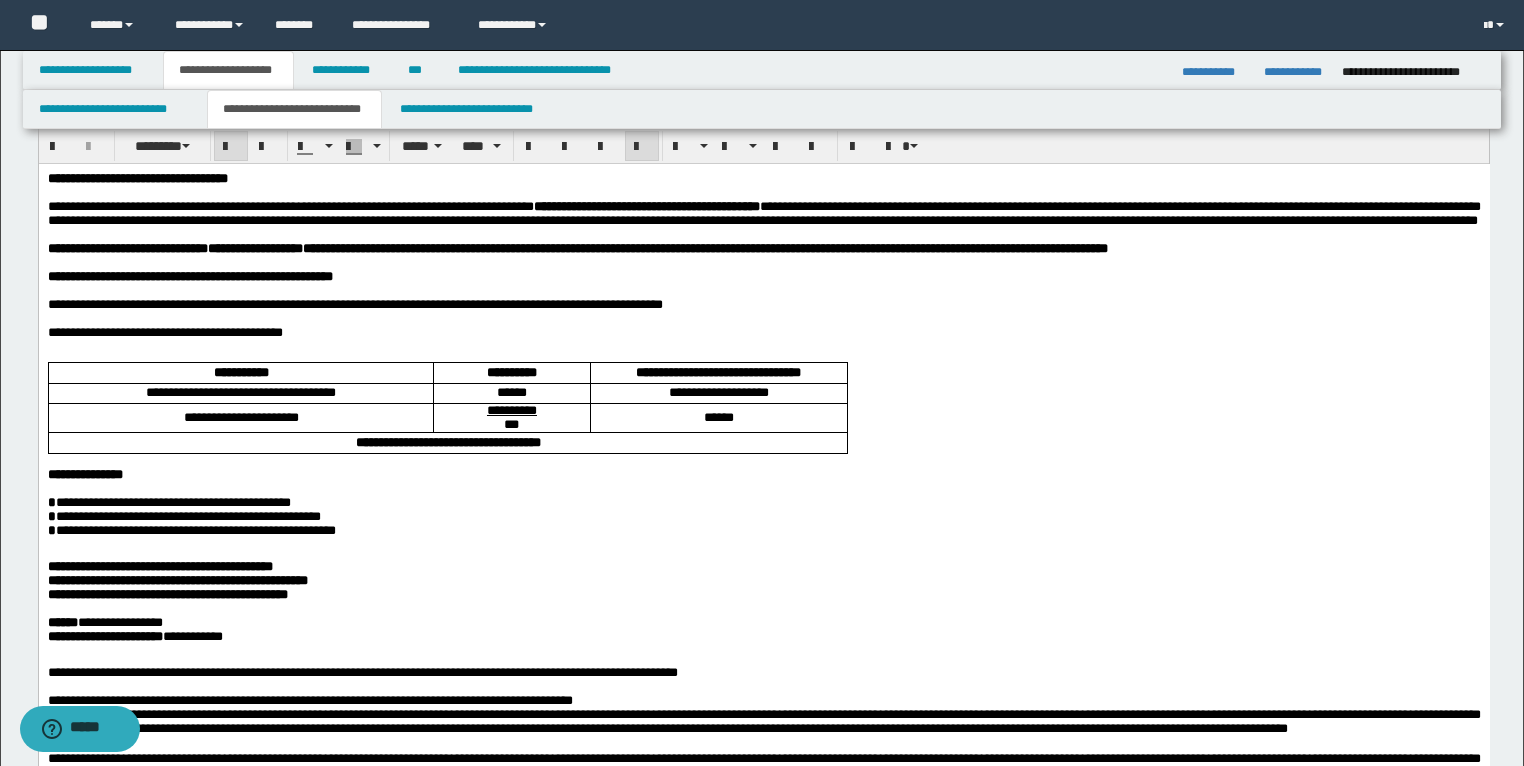 scroll, scrollTop: 80, scrollLeft: 0, axis: vertical 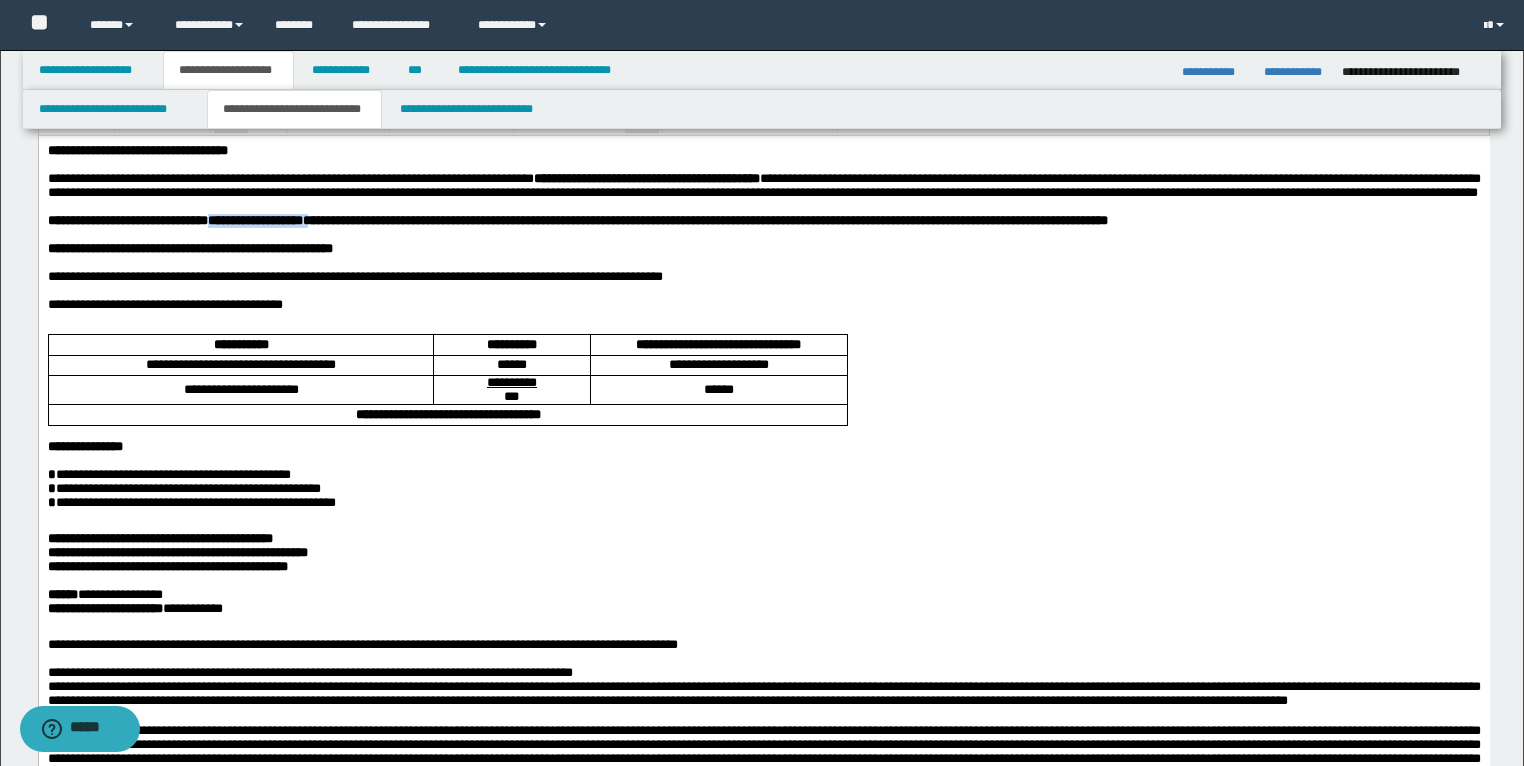 drag, startPoint x: 252, startPoint y: 245, endPoint x: 376, endPoint y: 246, distance: 124.004036 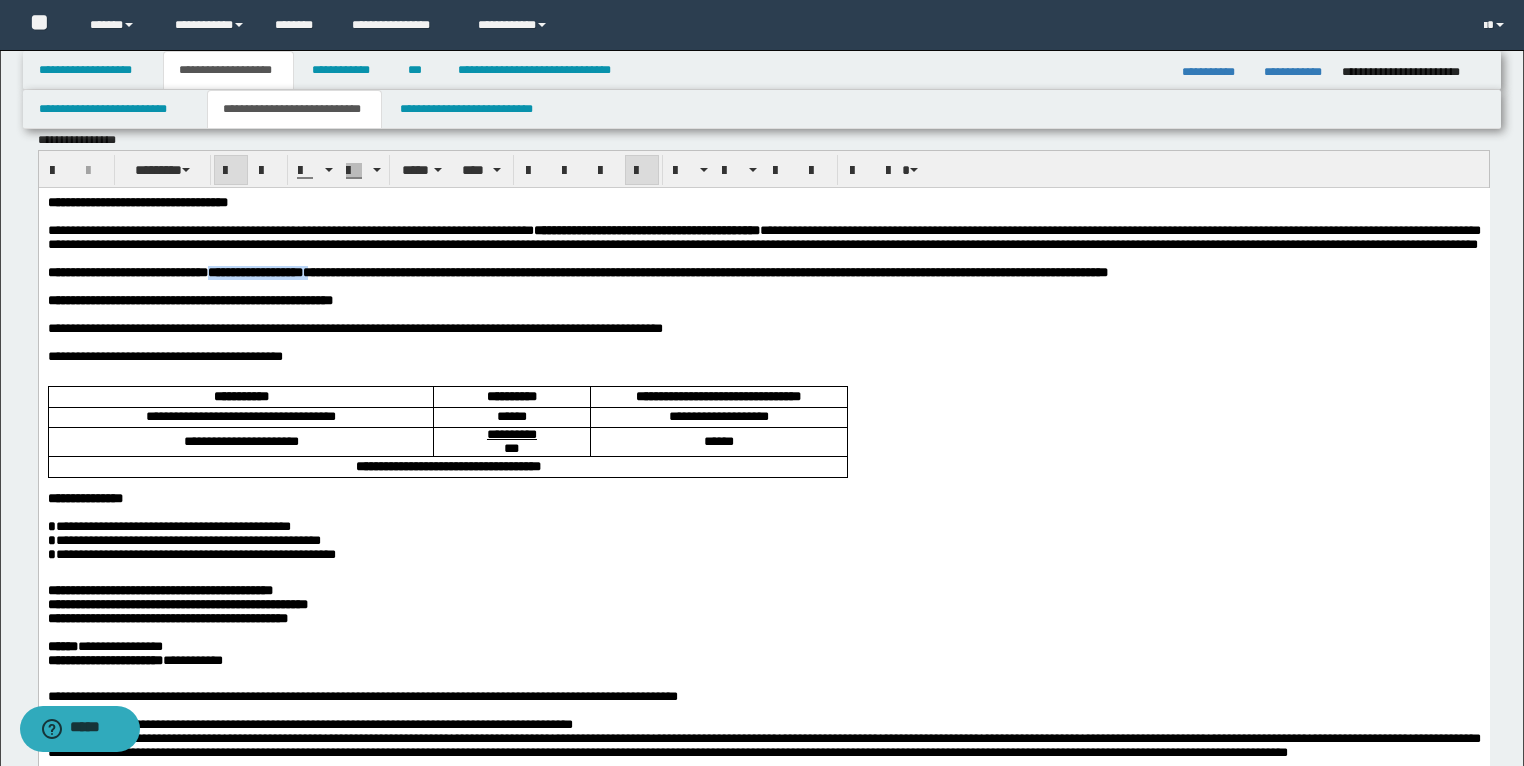 scroll, scrollTop: 0, scrollLeft: 0, axis: both 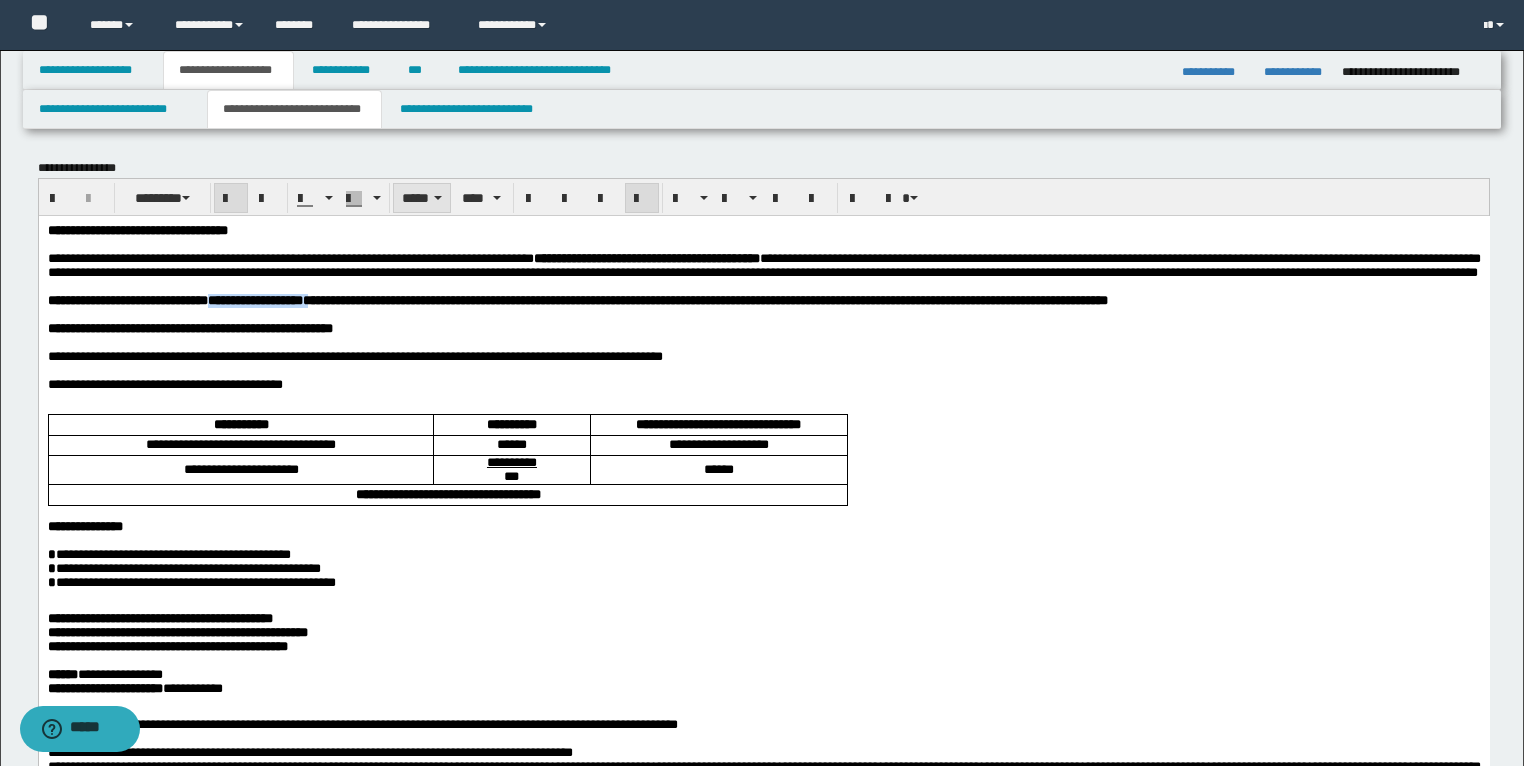 click on "*****" at bounding box center [422, 198] 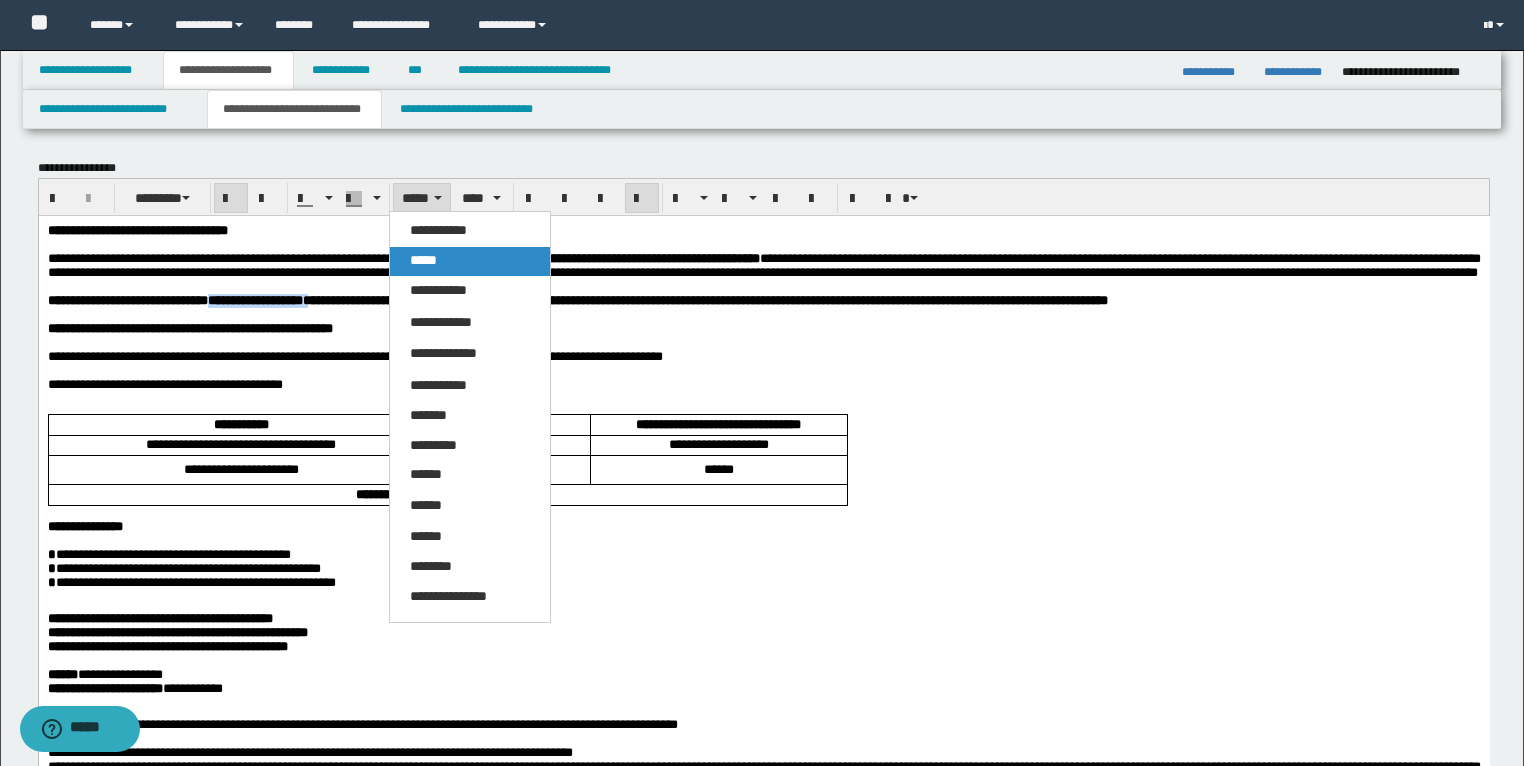 click on "*****" at bounding box center (423, 260) 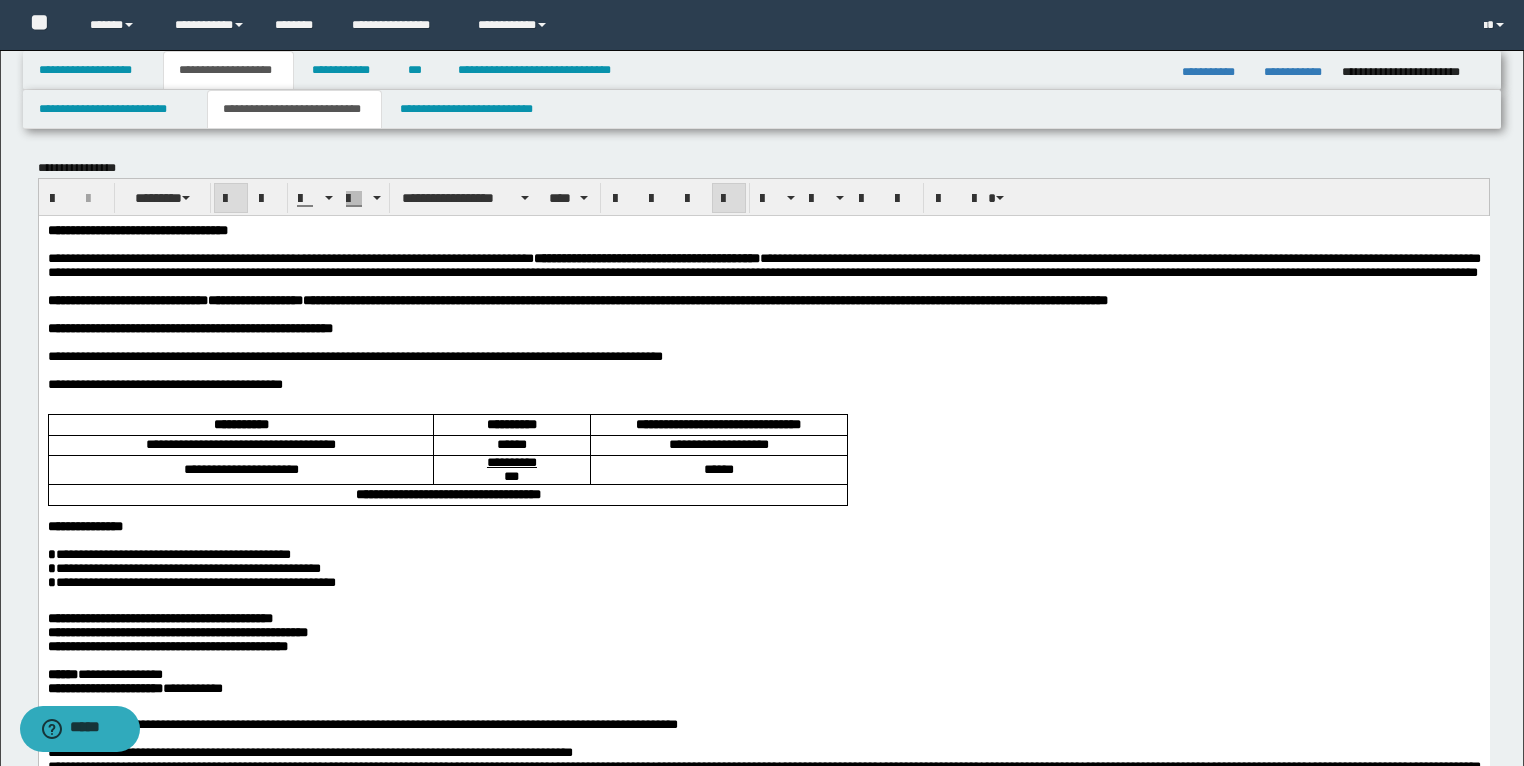 click at bounding box center (231, 199) 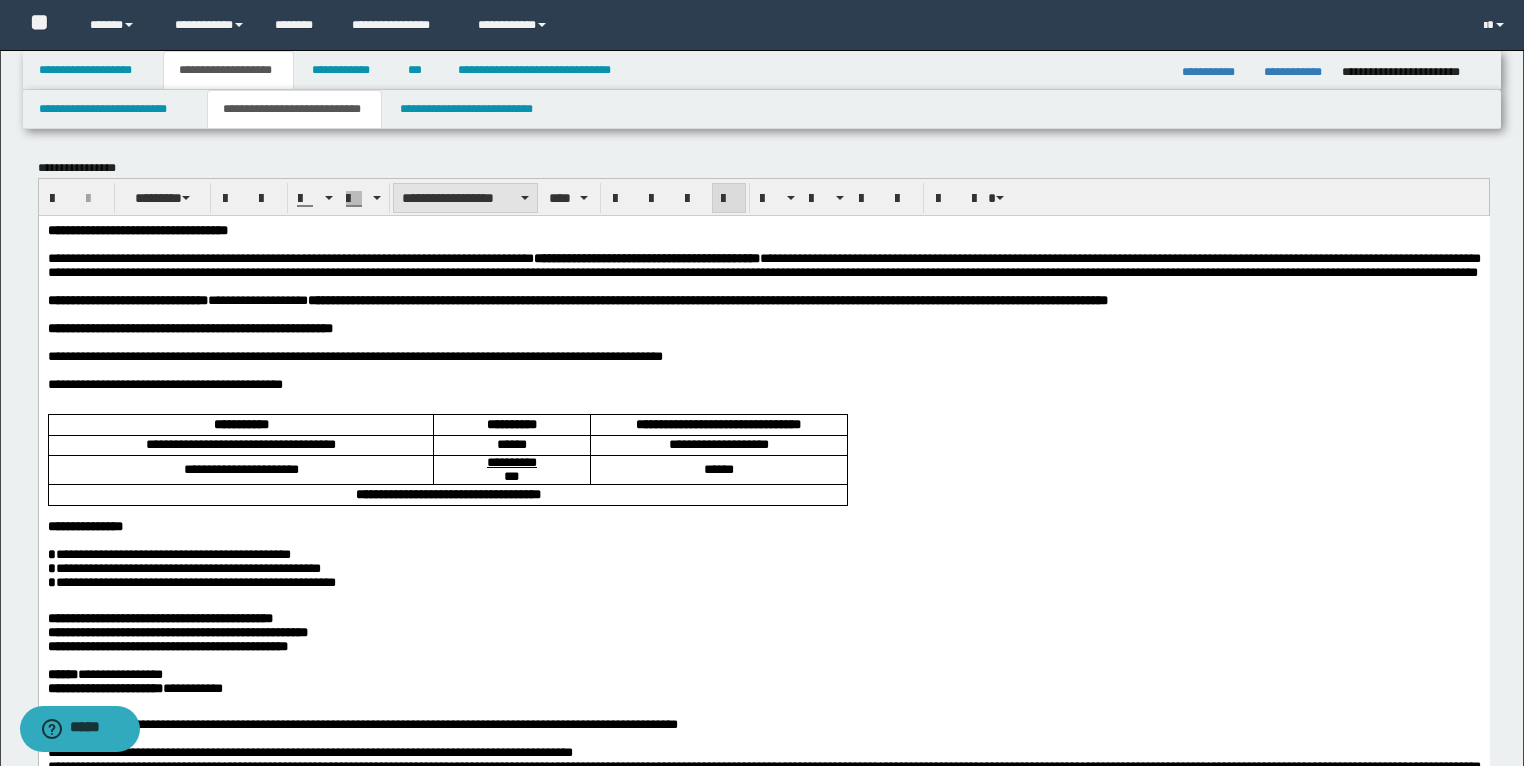 click on "**********" at bounding box center [465, 198] 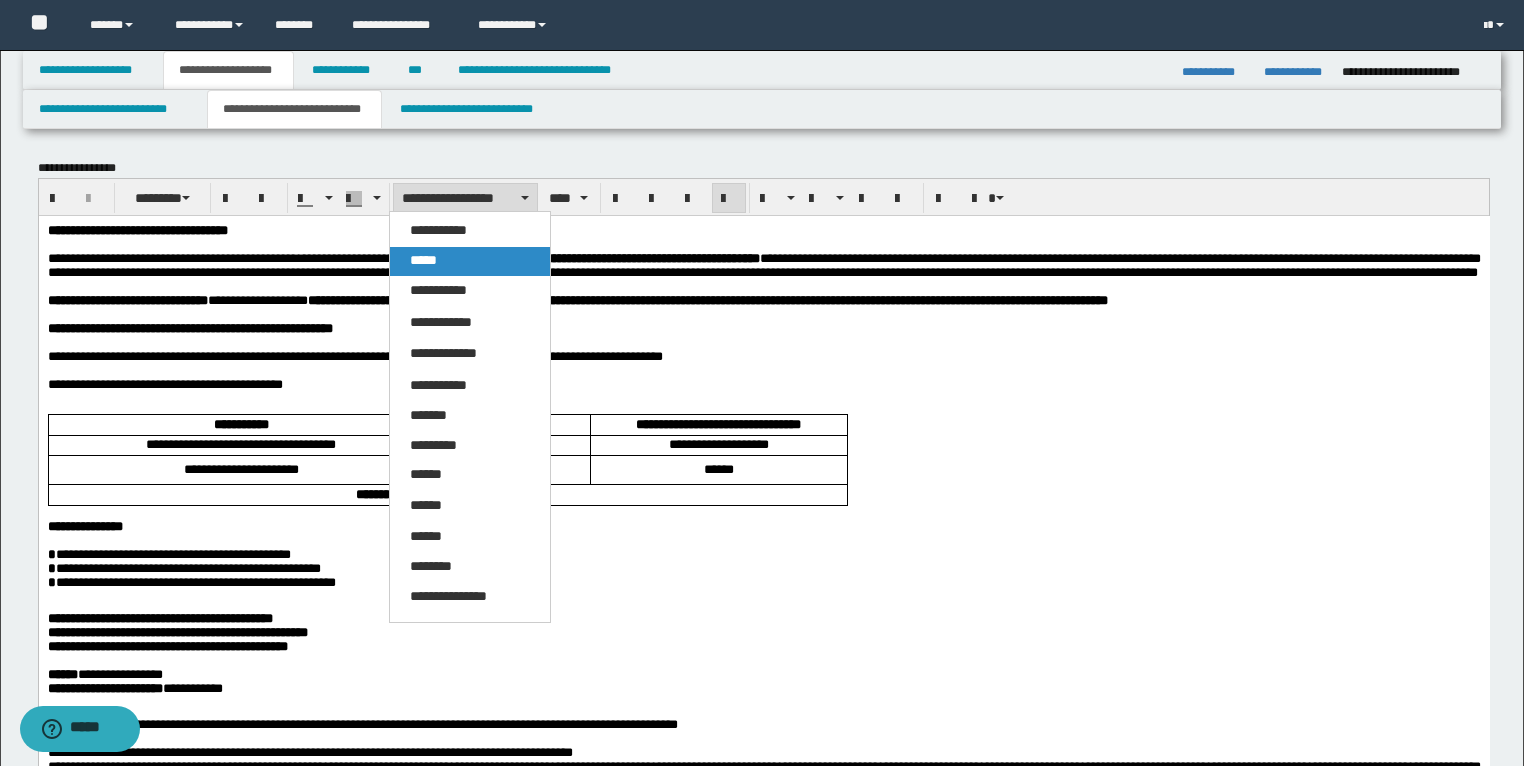 click on "*****" at bounding box center [470, 261] 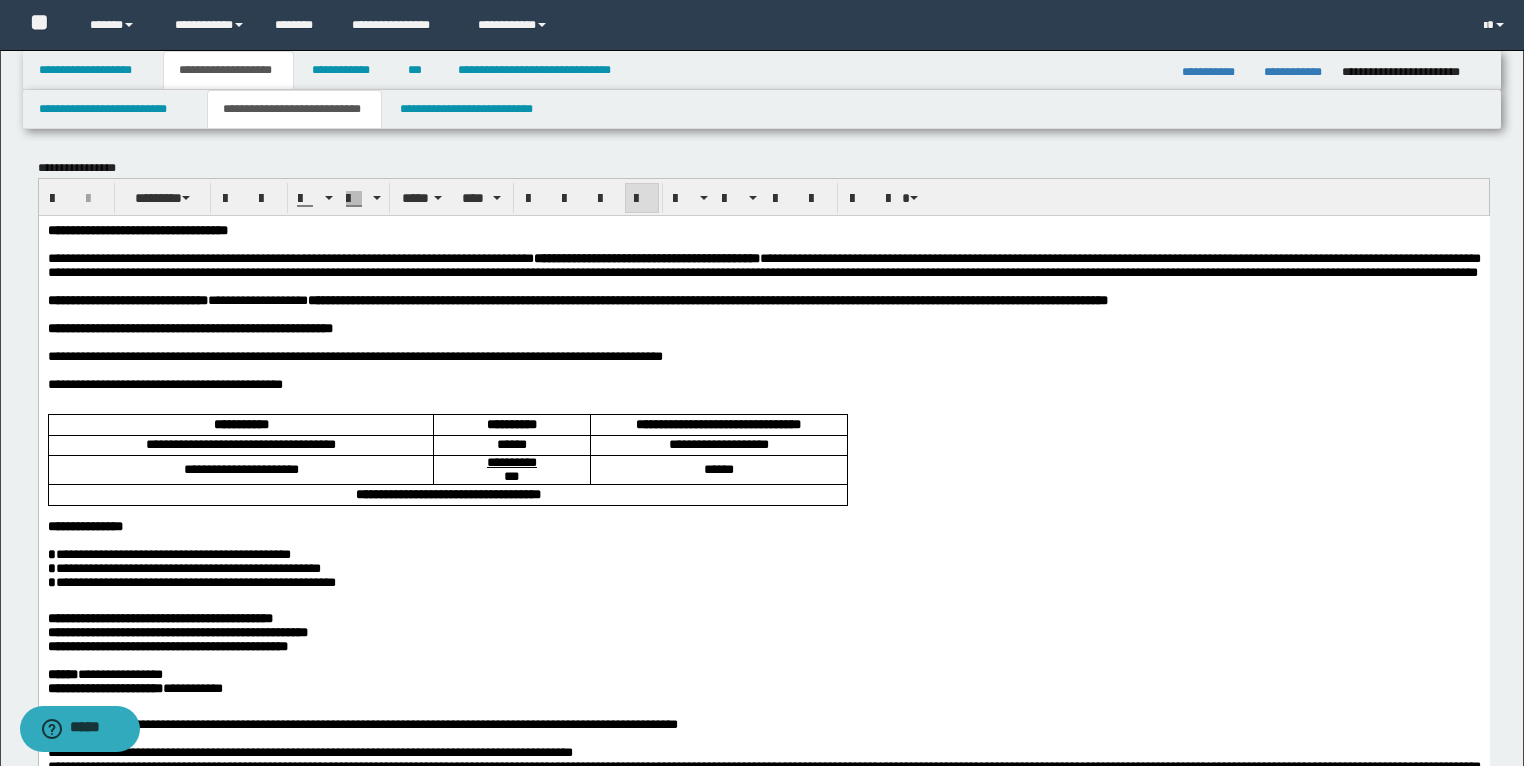 click at bounding box center [763, 342] 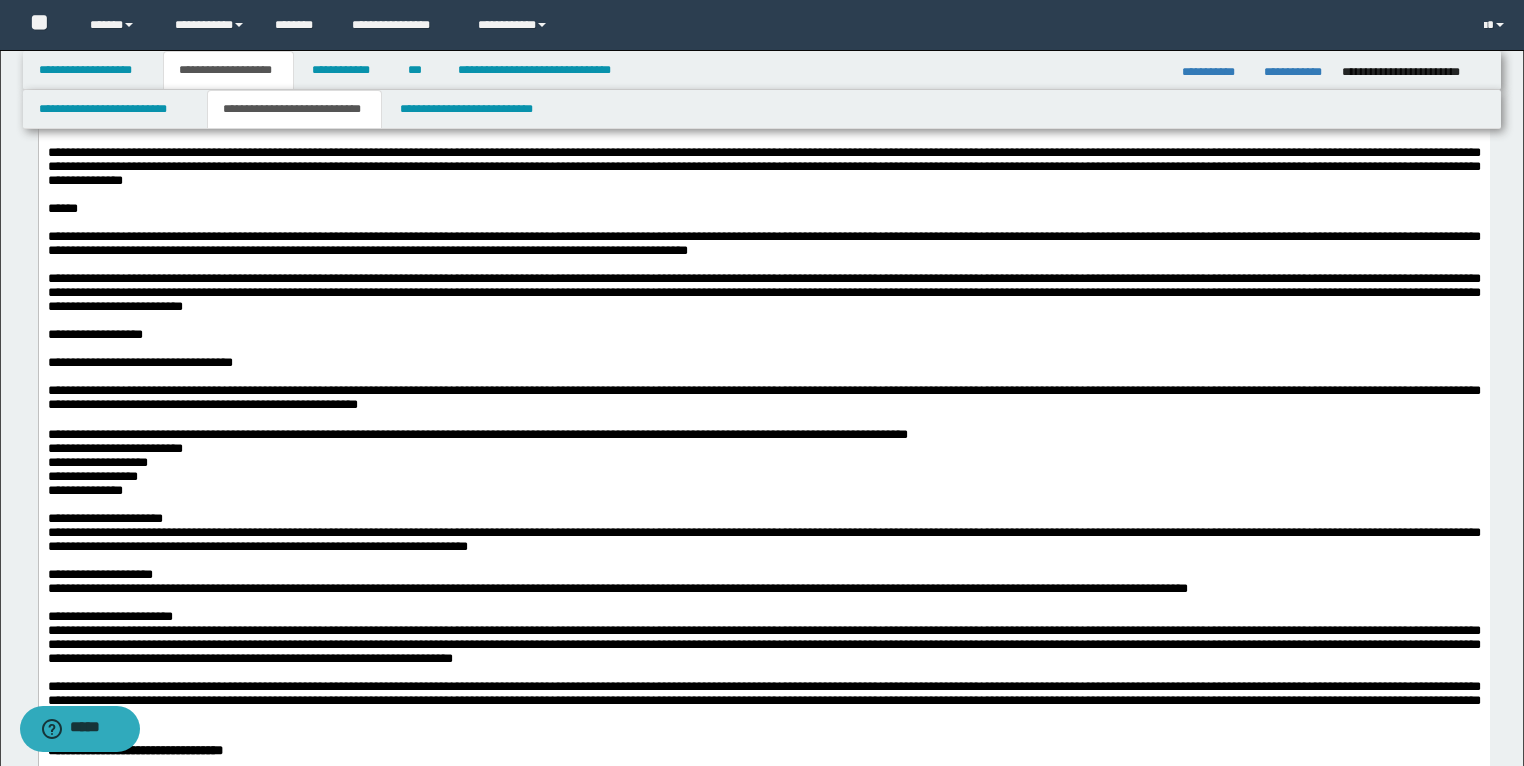 scroll, scrollTop: 320, scrollLeft: 0, axis: vertical 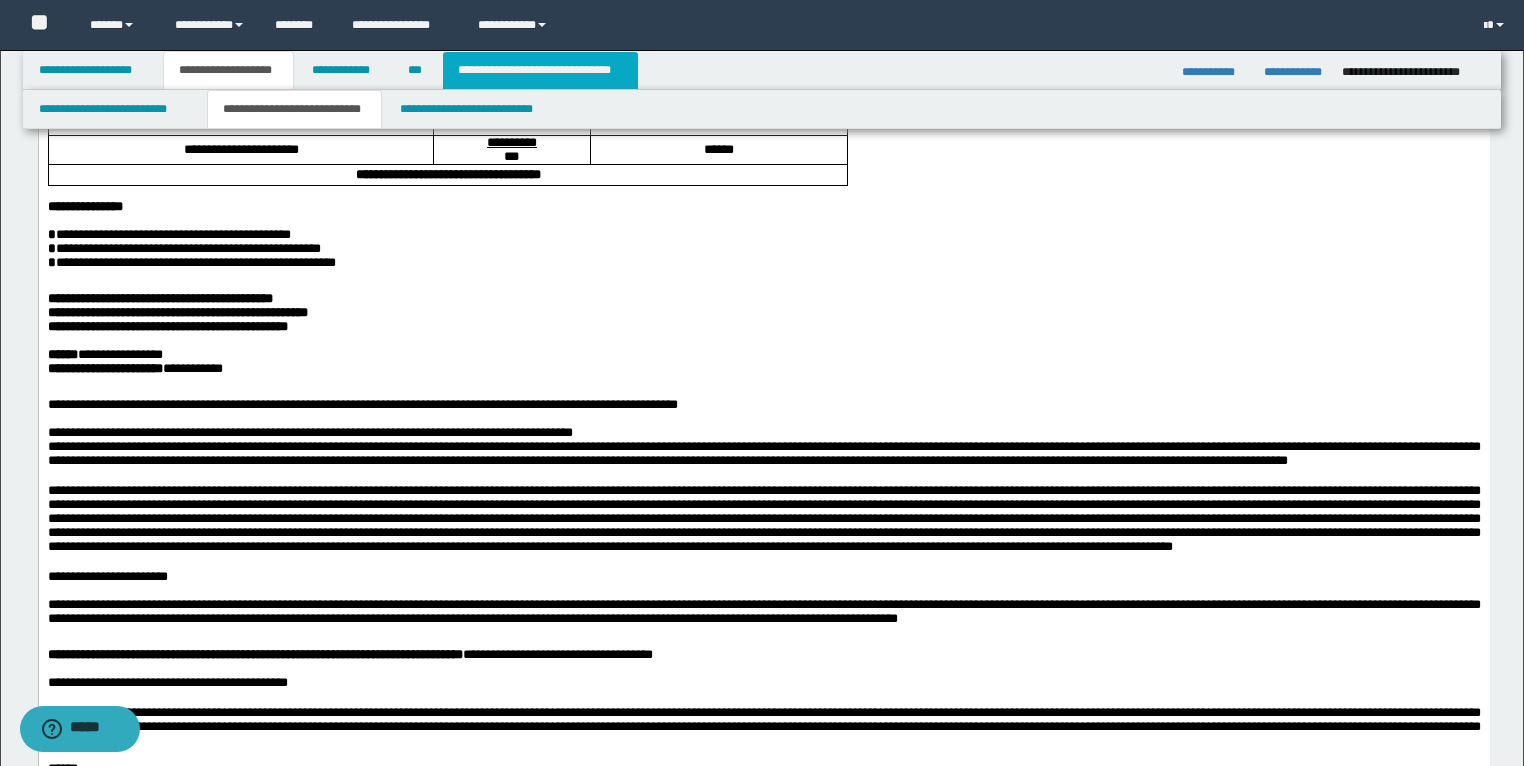click on "**********" at bounding box center [540, 70] 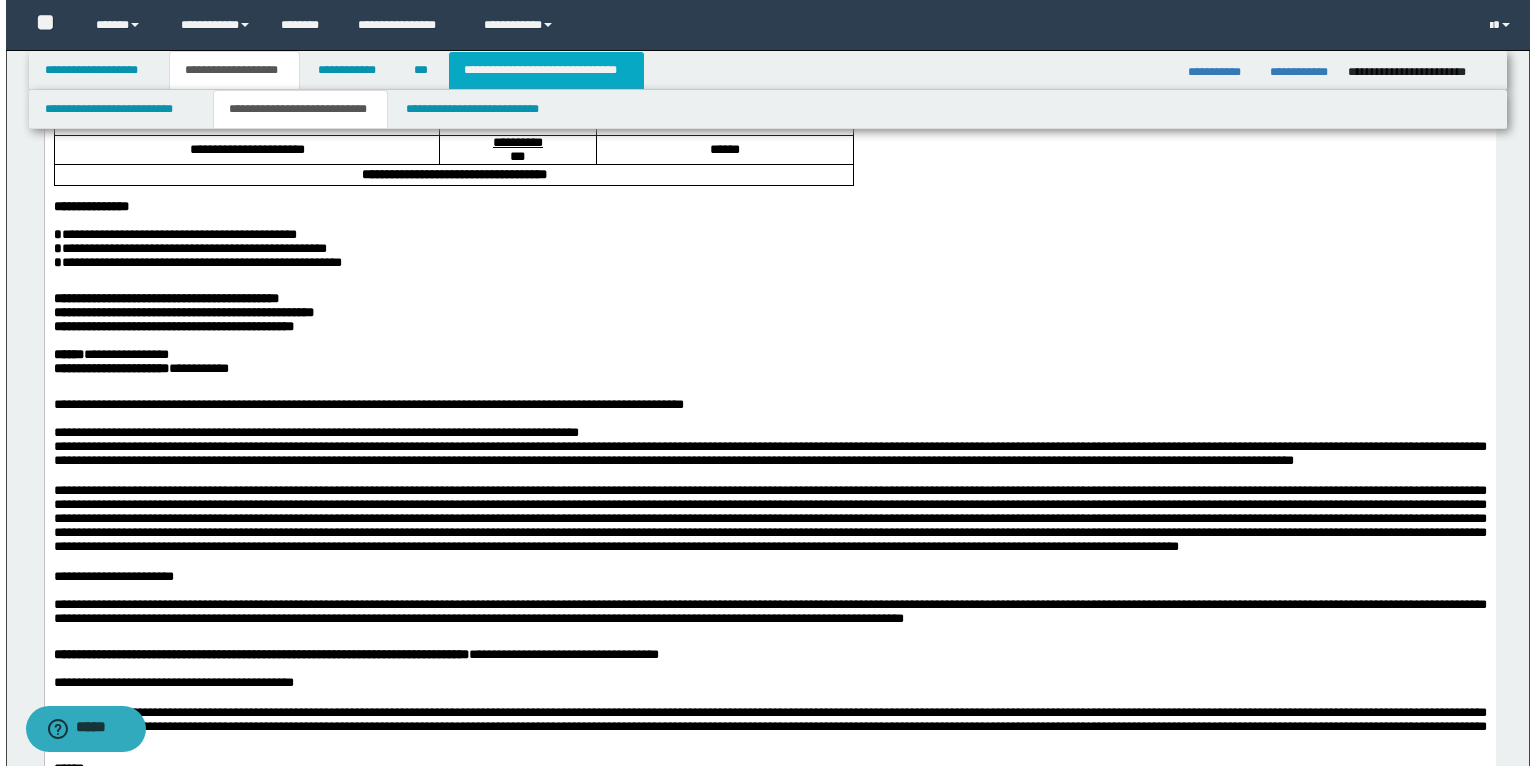 scroll, scrollTop: 0, scrollLeft: 0, axis: both 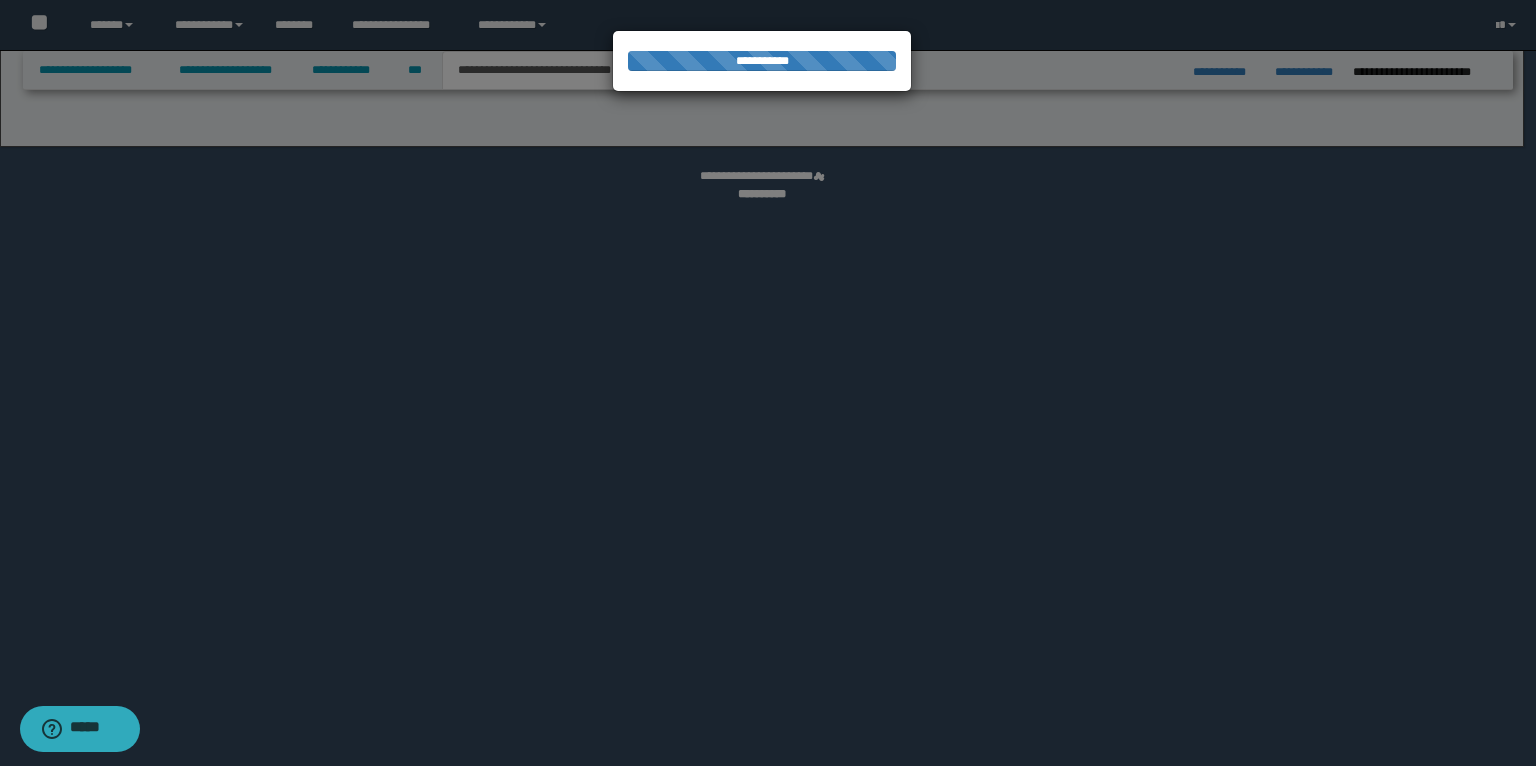select on "*" 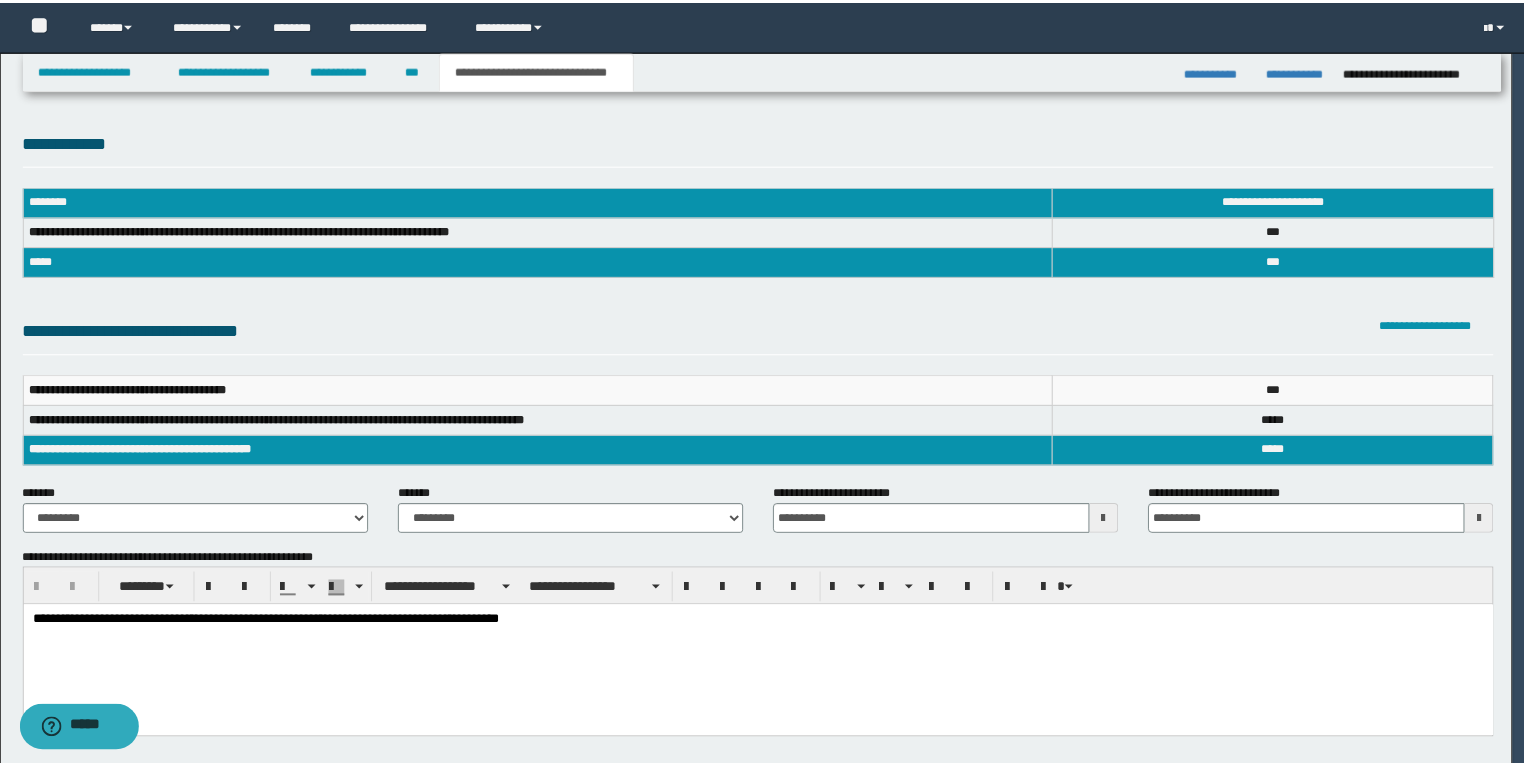 scroll, scrollTop: 0, scrollLeft: 0, axis: both 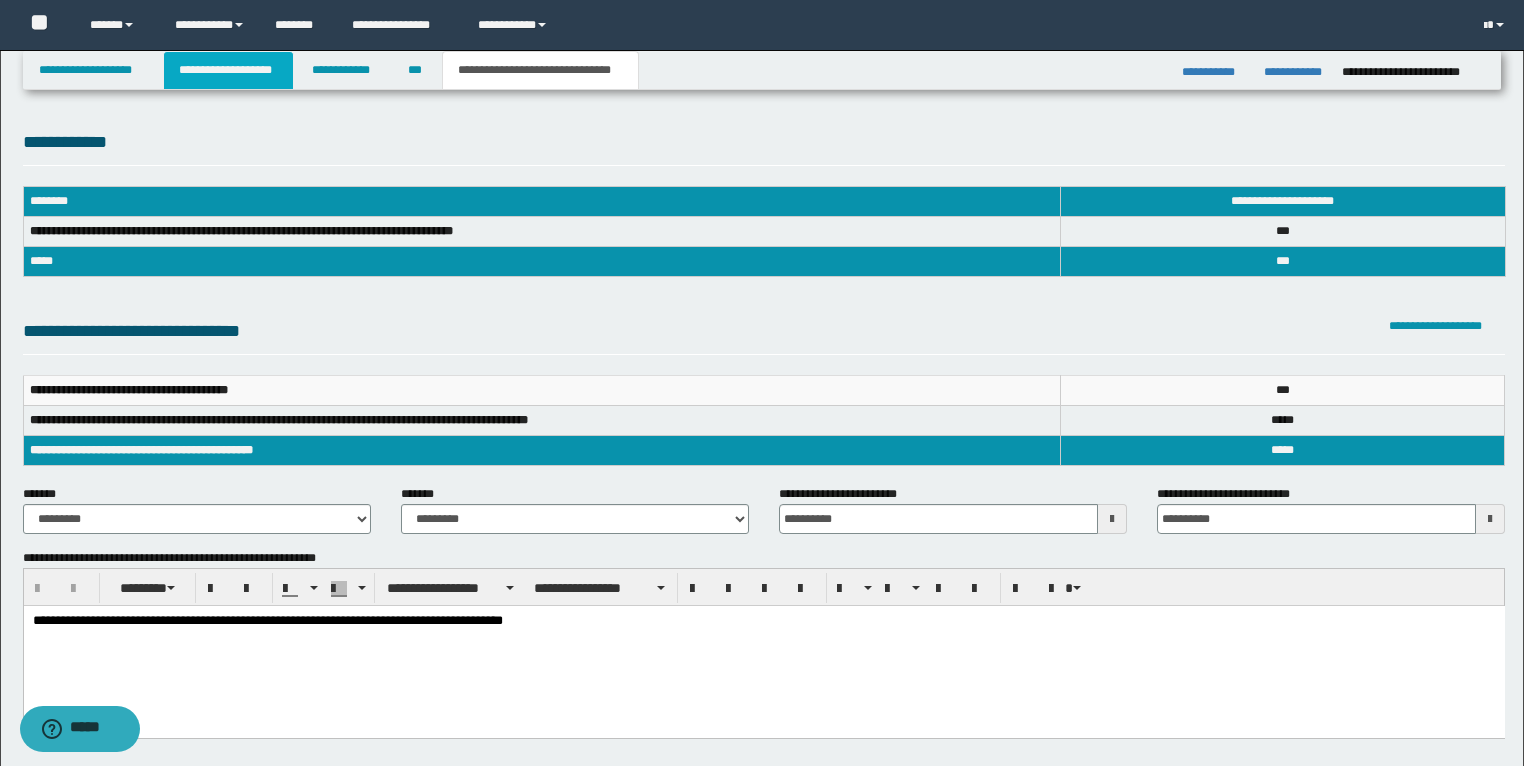 click on "**********" at bounding box center [228, 70] 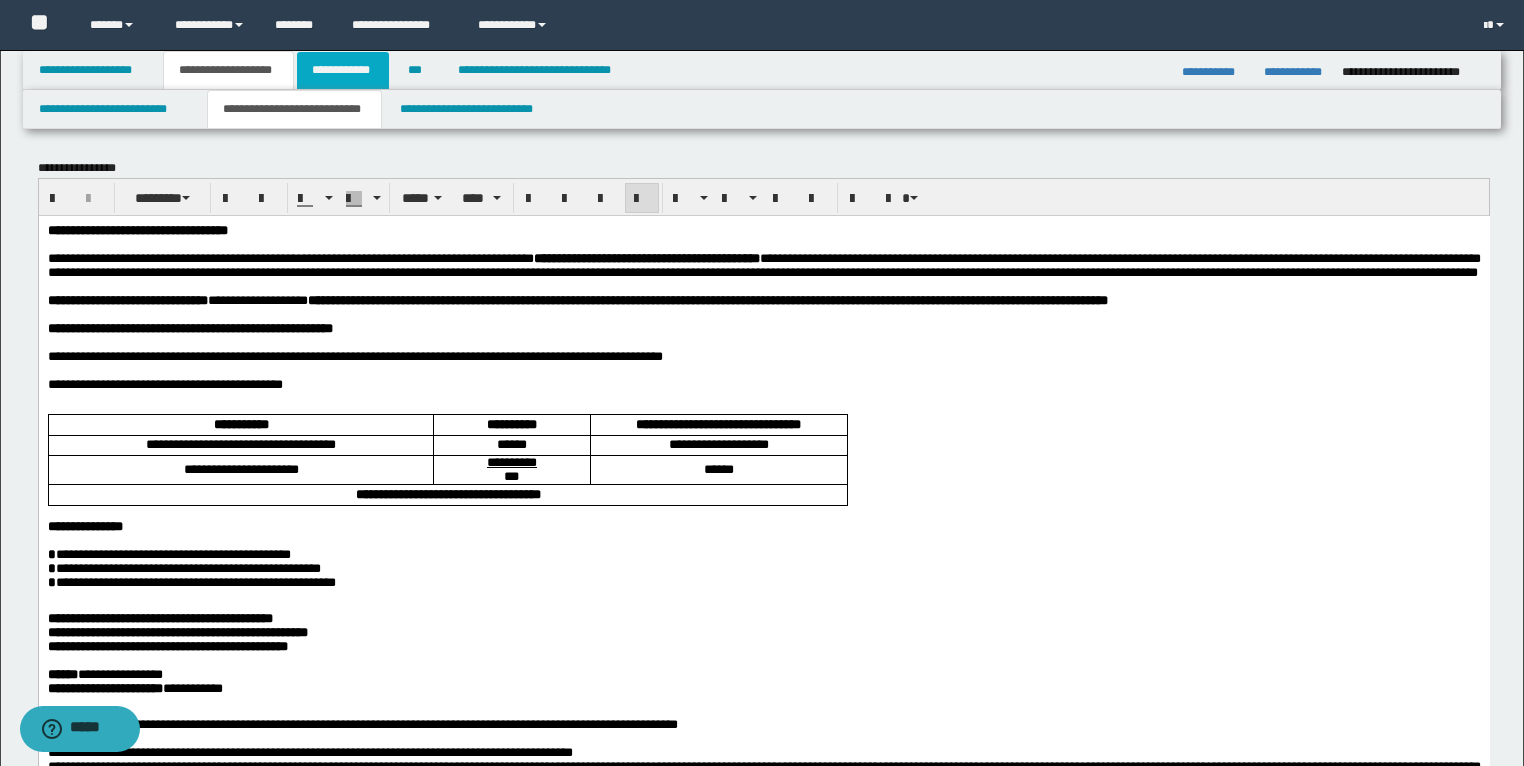 click on "**********" at bounding box center [343, 70] 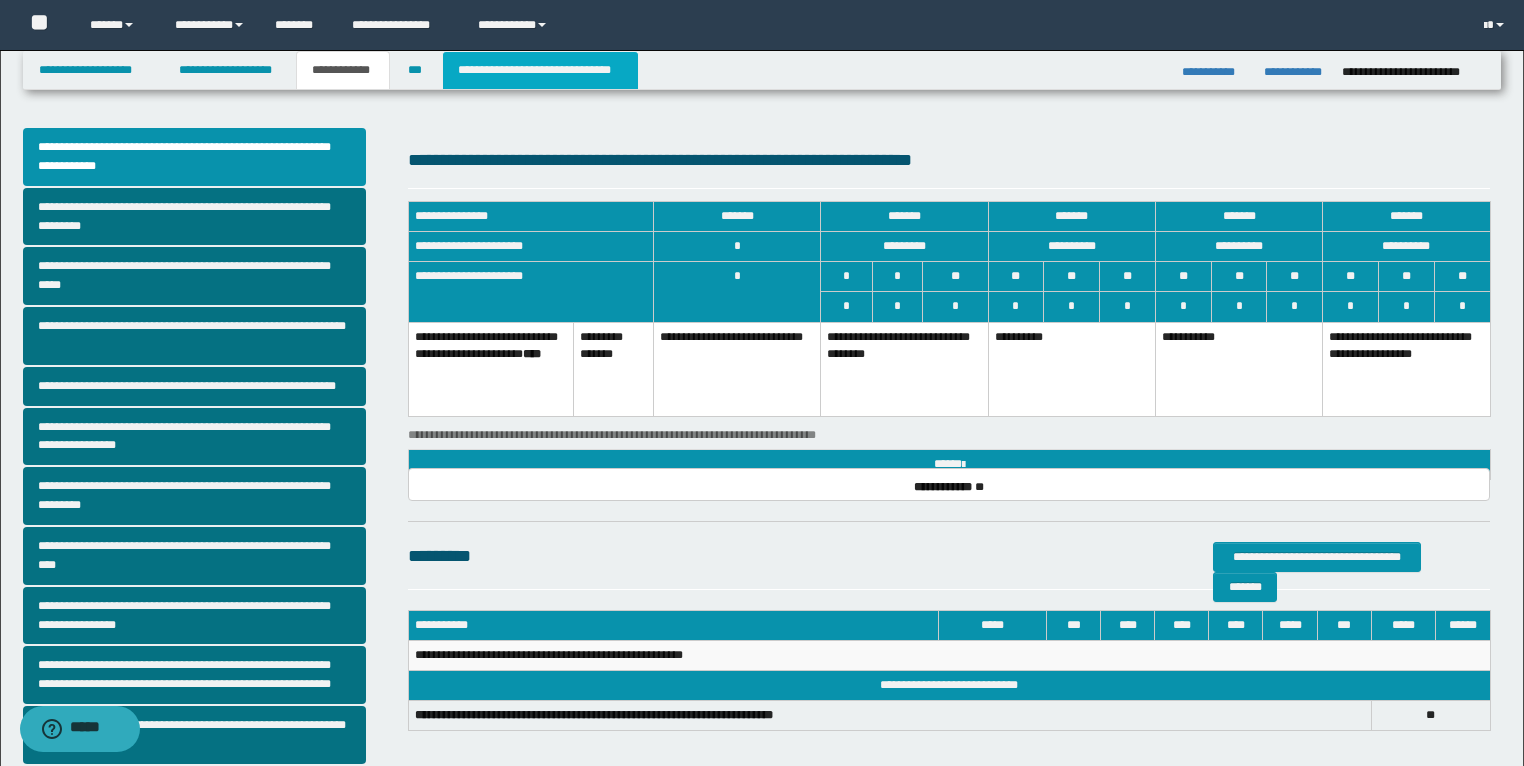 click on "**********" at bounding box center (540, 70) 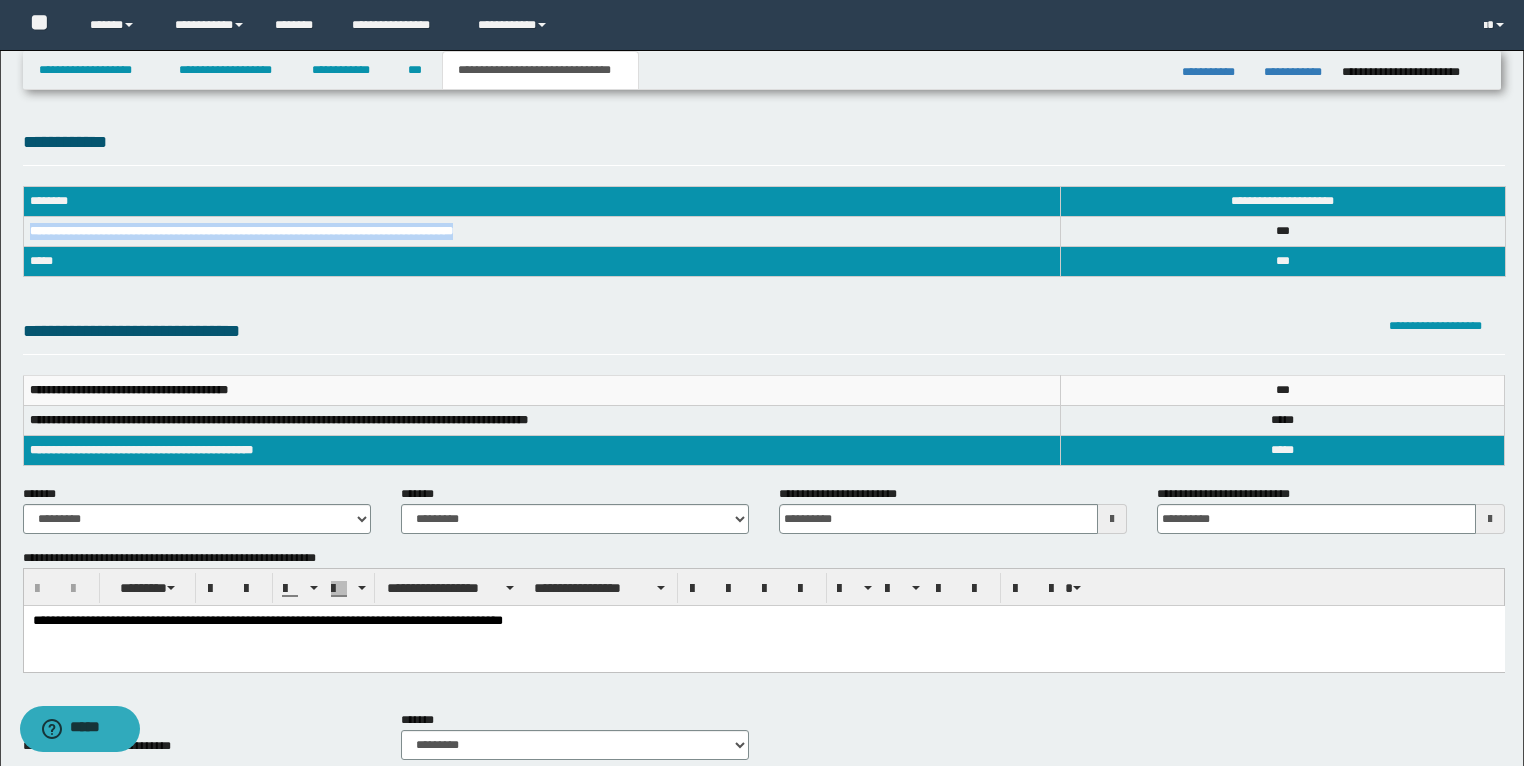drag, startPoint x: 508, startPoint y: 224, endPoint x: 29, endPoint y: 237, distance: 479.1764 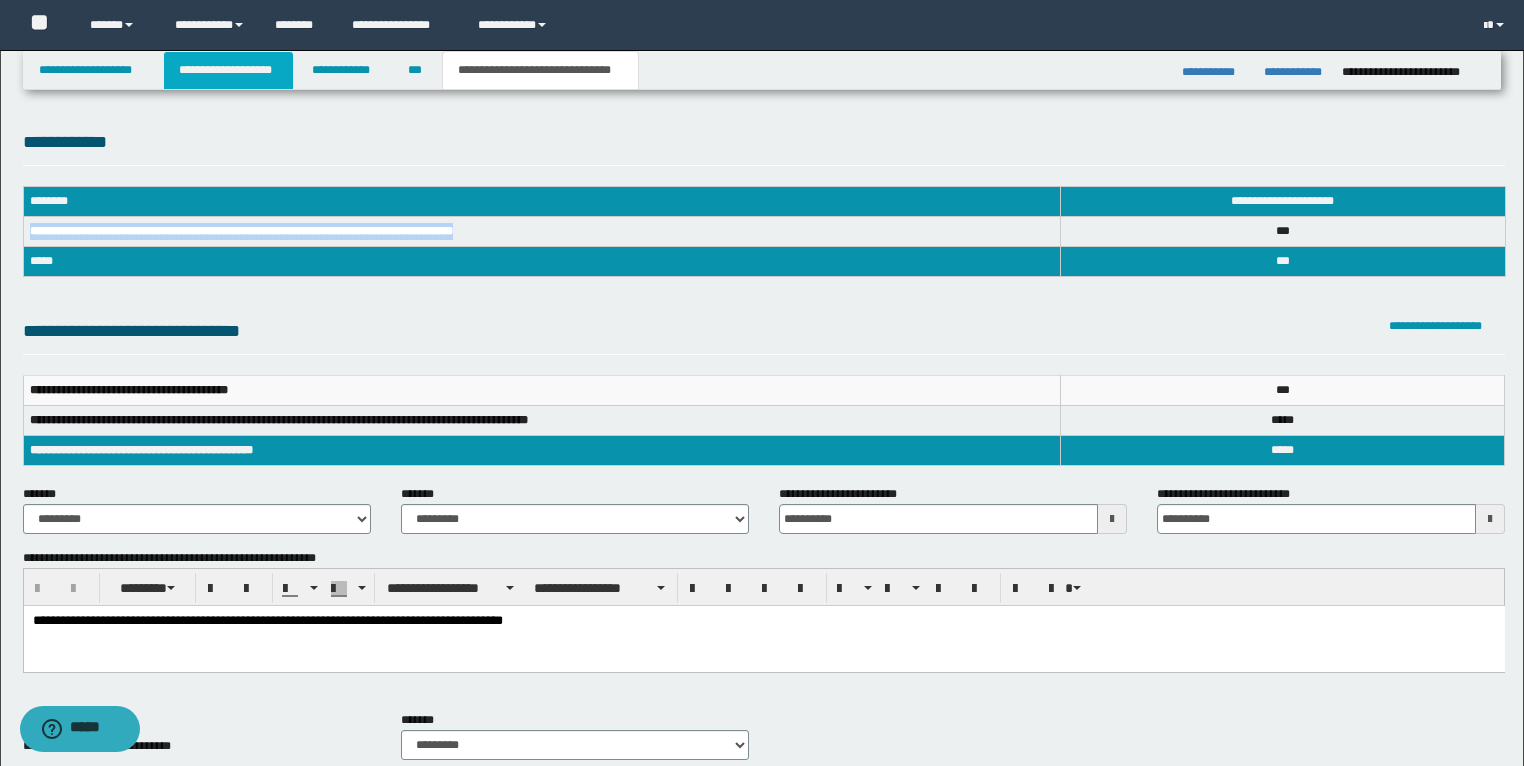click on "**********" at bounding box center [228, 70] 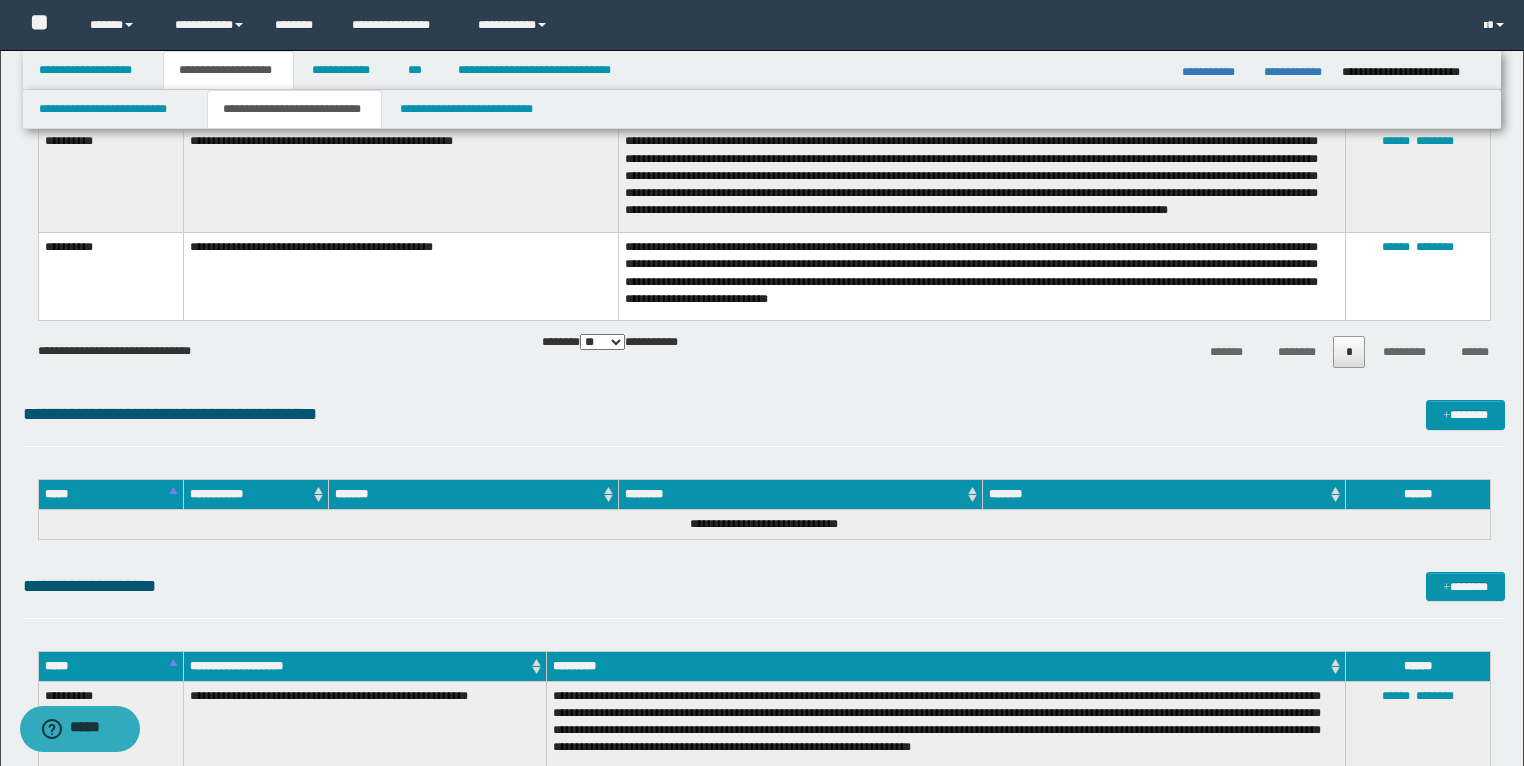 scroll, scrollTop: 3600, scrollLeft: 0, axis: vertical 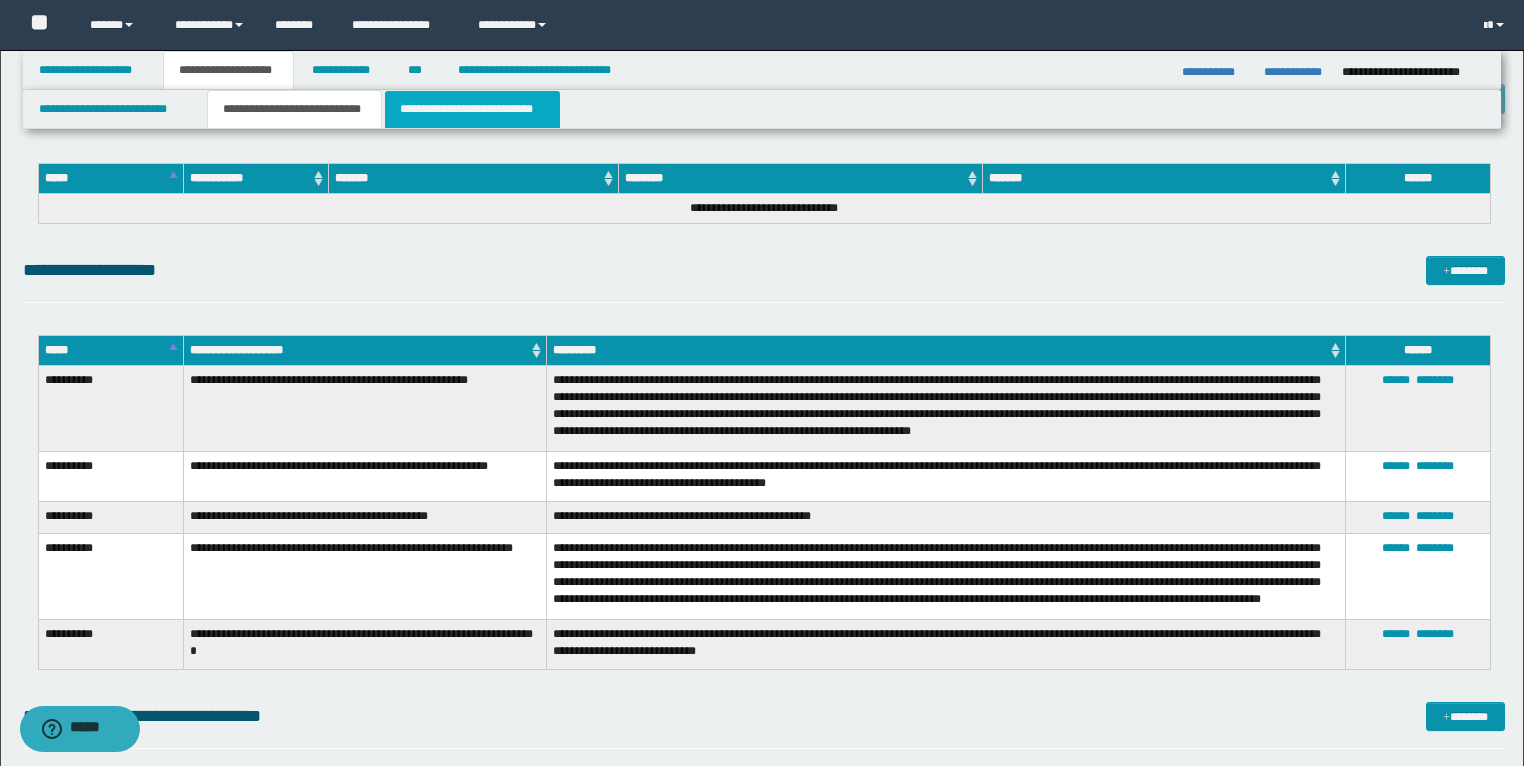 click on "**********" at bounding box center [472, 109] 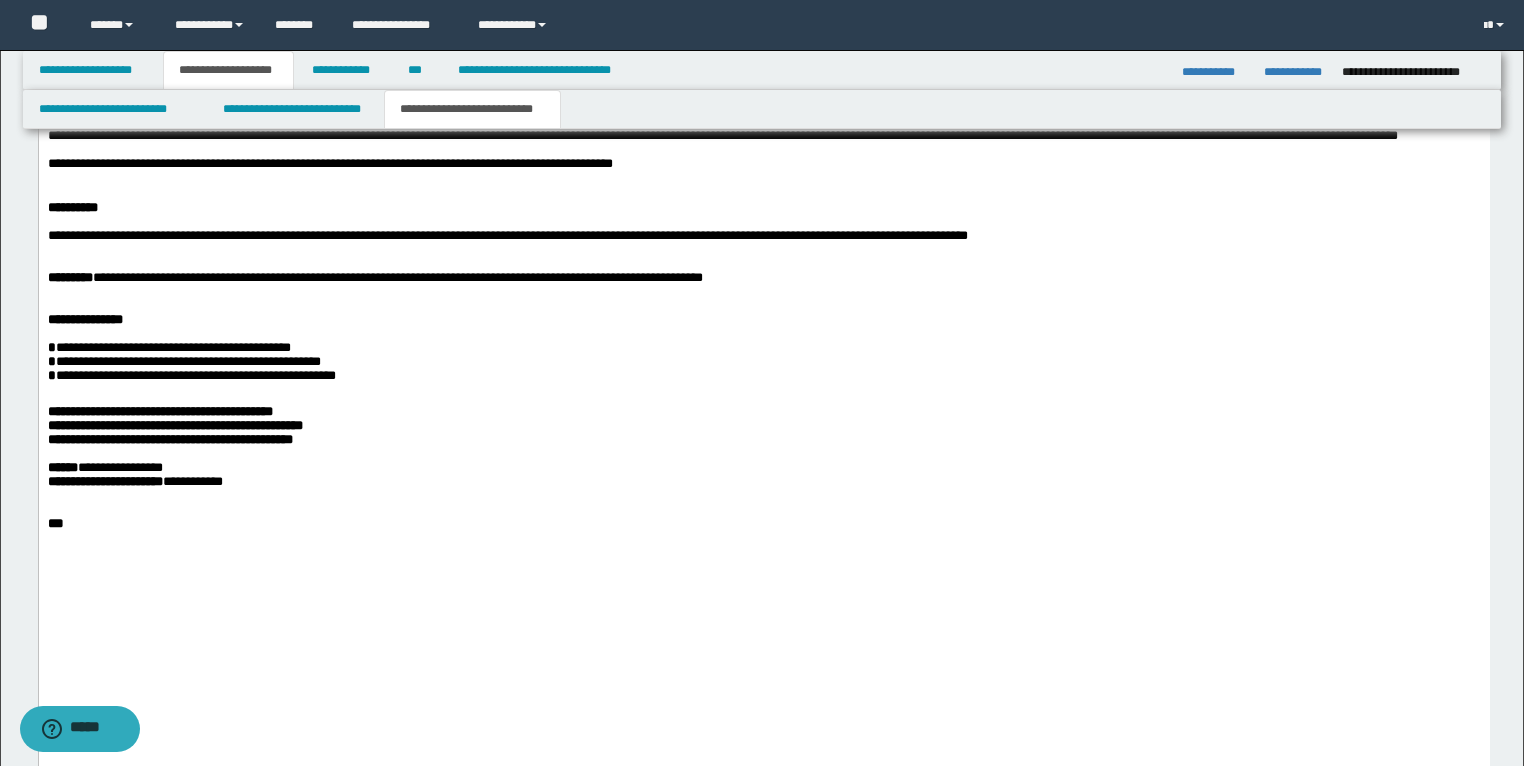 scroll, scrollTop: 3920, scrollLeft: 0, axis: vertical 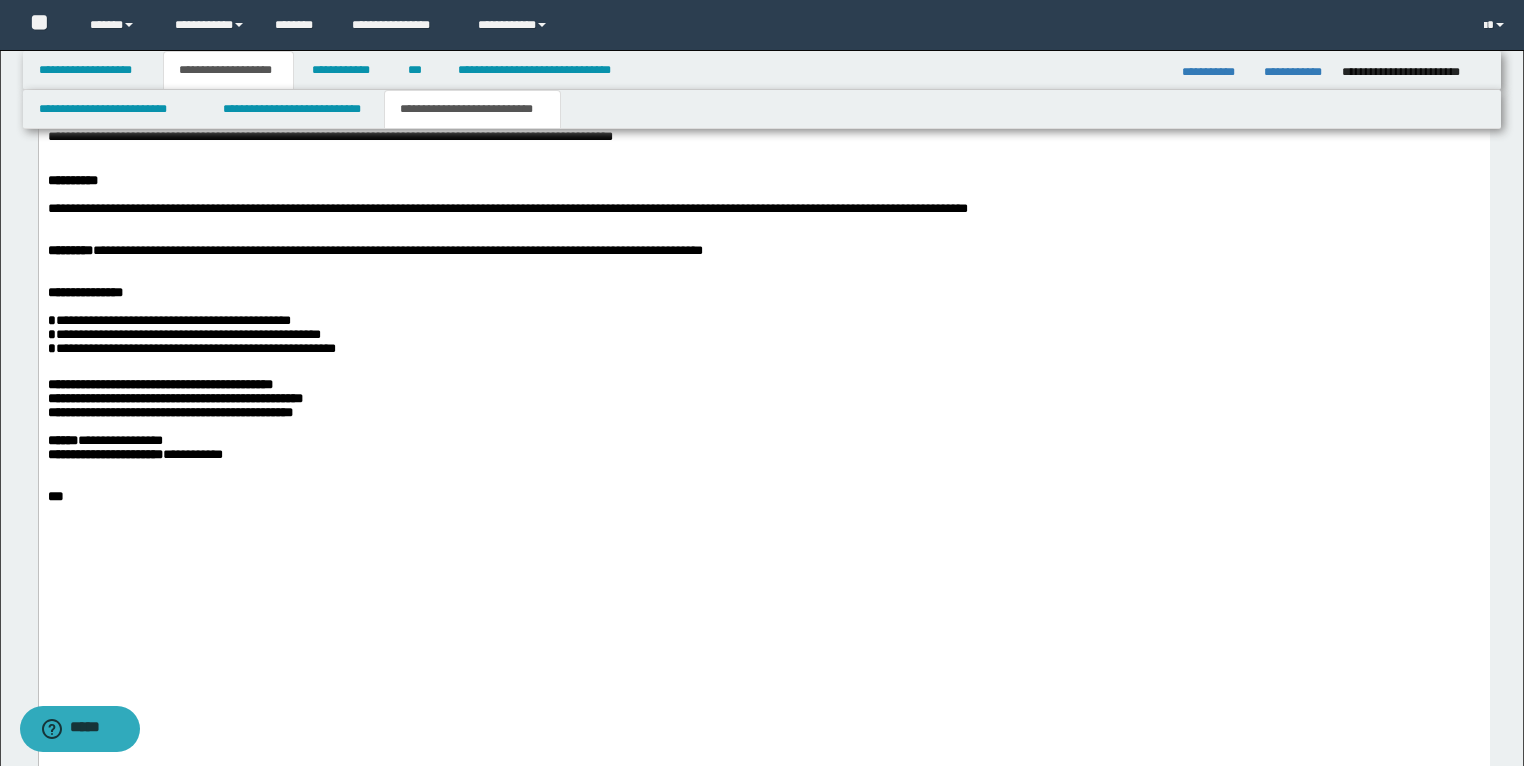 click on "**********" at bounding box center [169, 413] 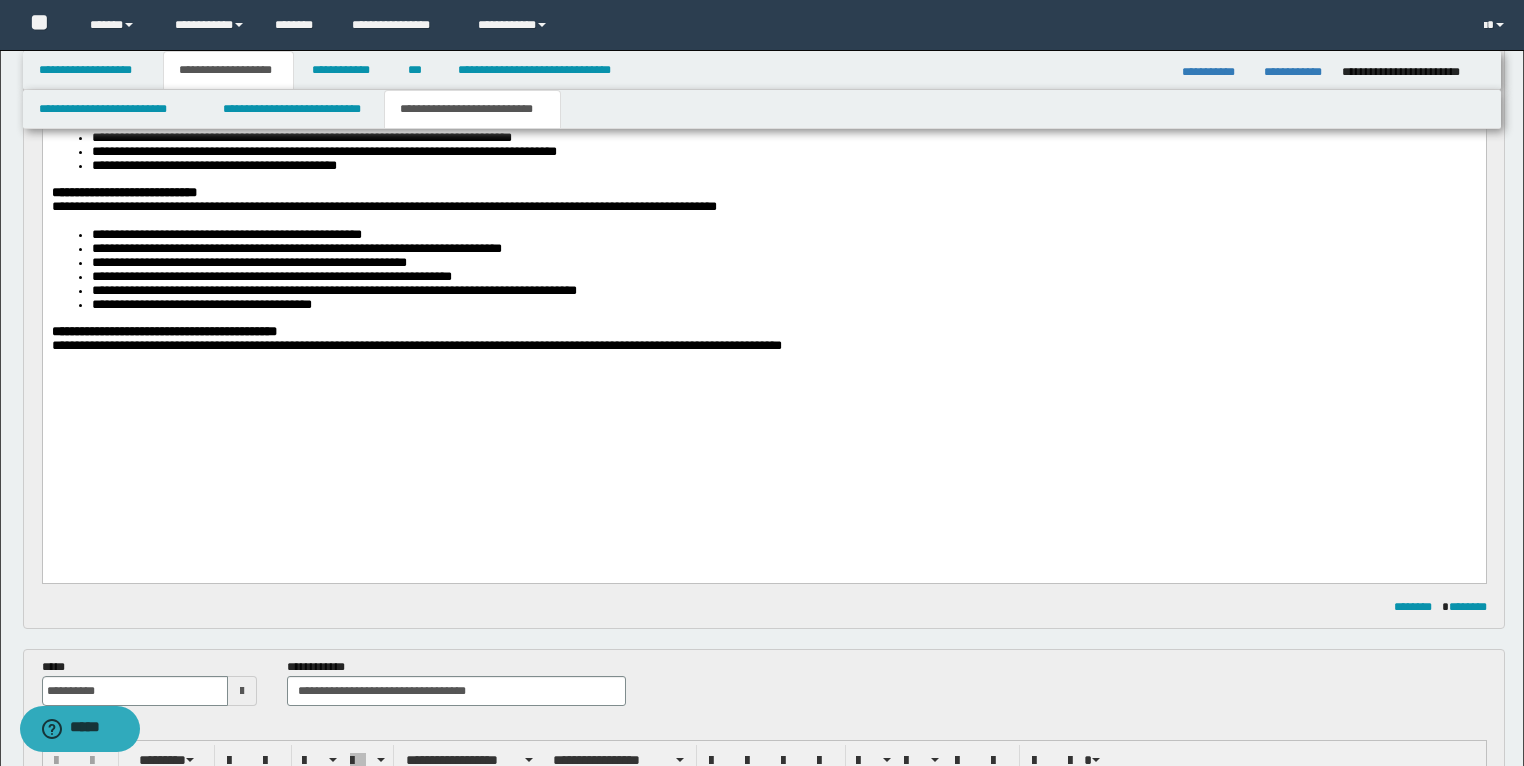 scroll, scrollTop: 960, scrollLeft: 0, axis: vertical 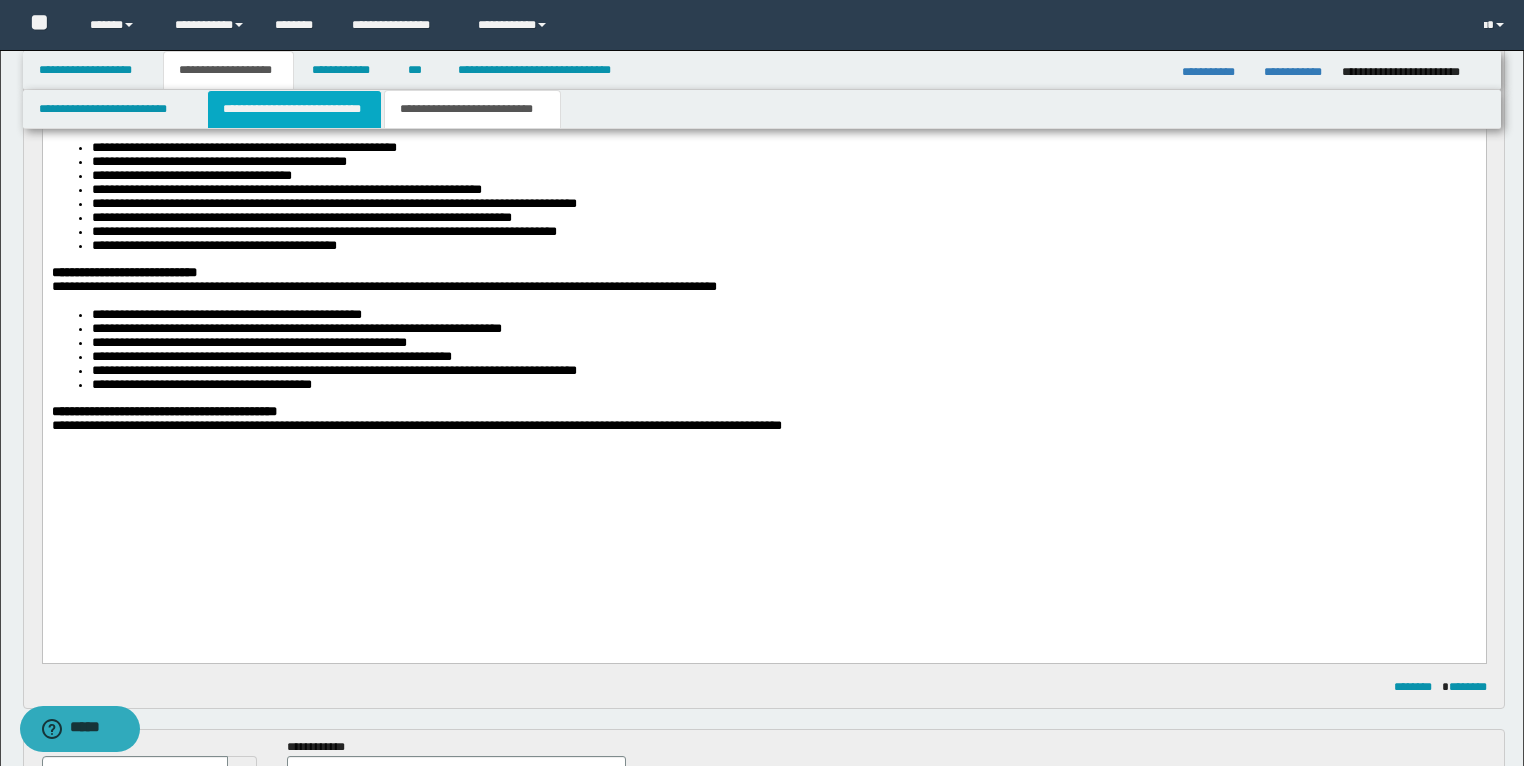 click on "**********" at bounding box center (294, 109) 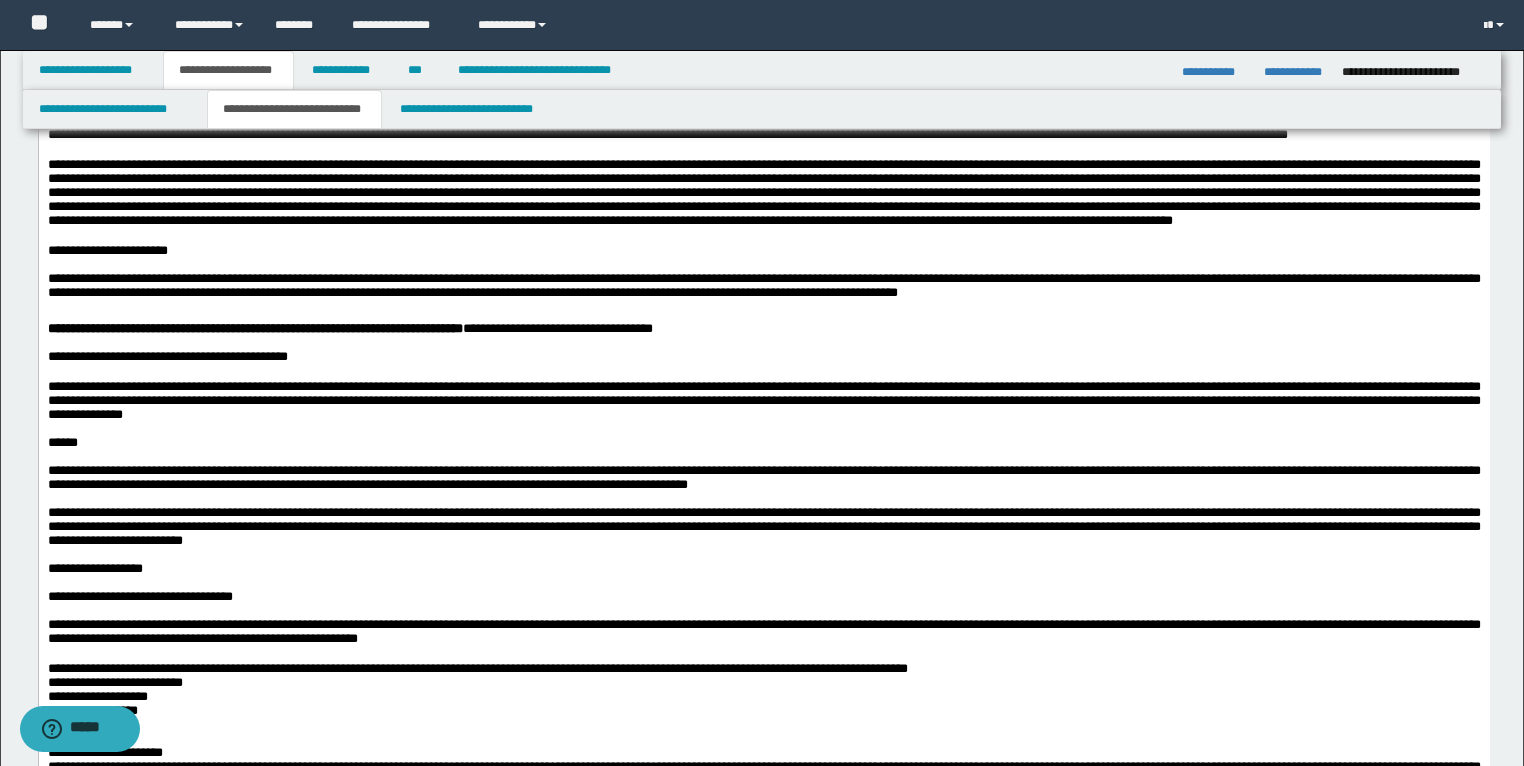 scroll, scrollTop: 640, scrollLeft: 0, axis: vertical 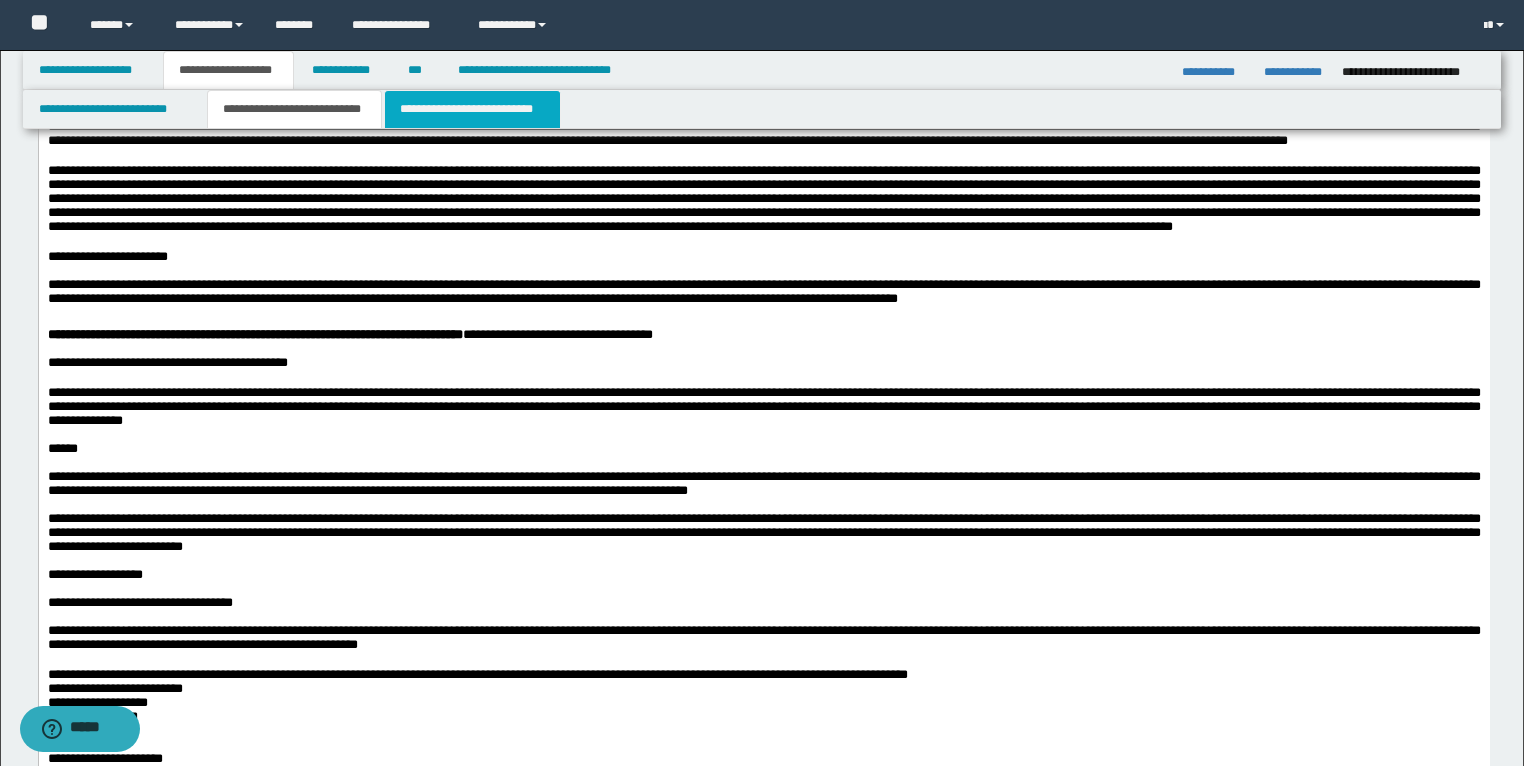 click on "**********" at bounding box center [472, 109] 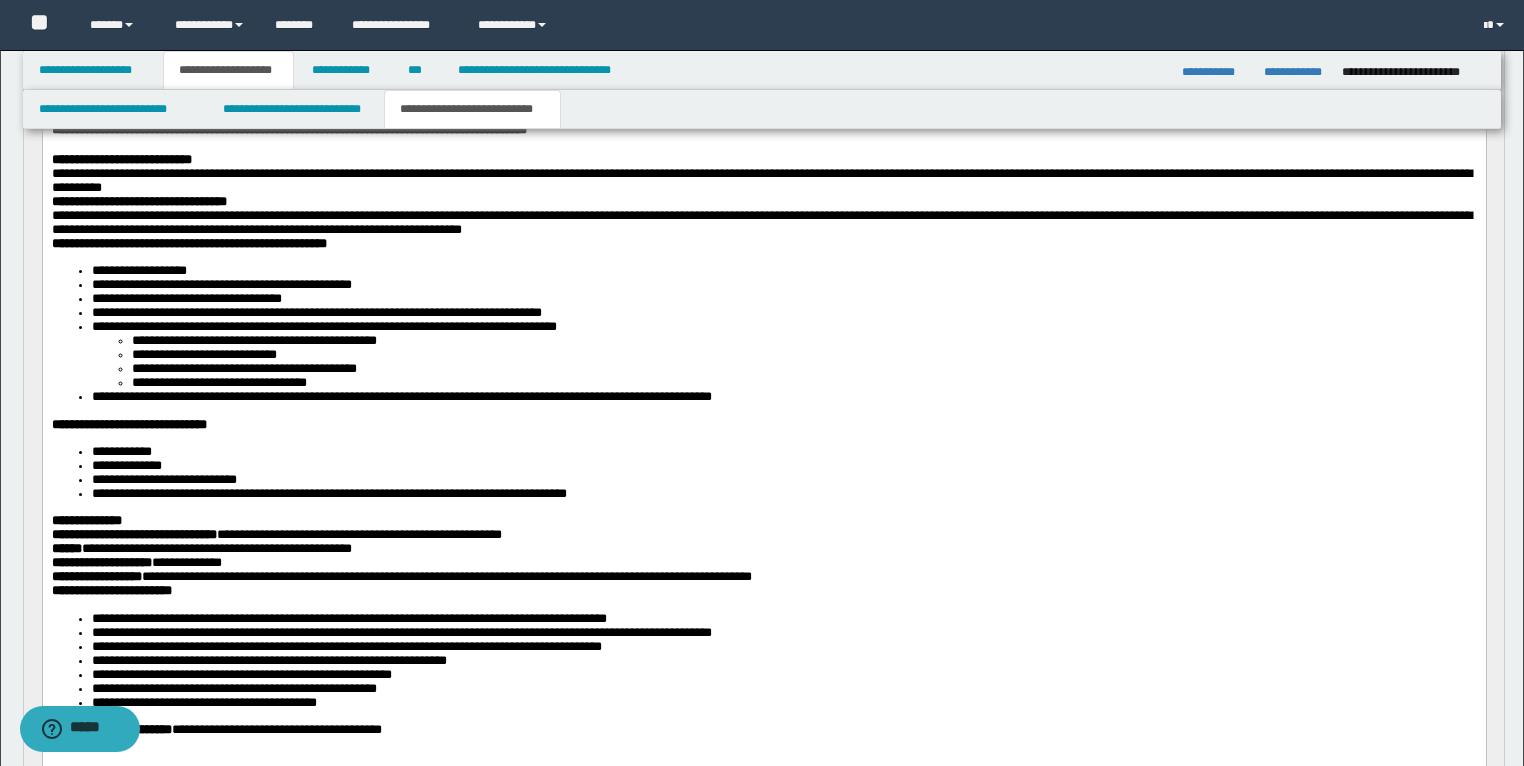 scroll, scrollTop: 0, scrollLeft: 0, axis: both 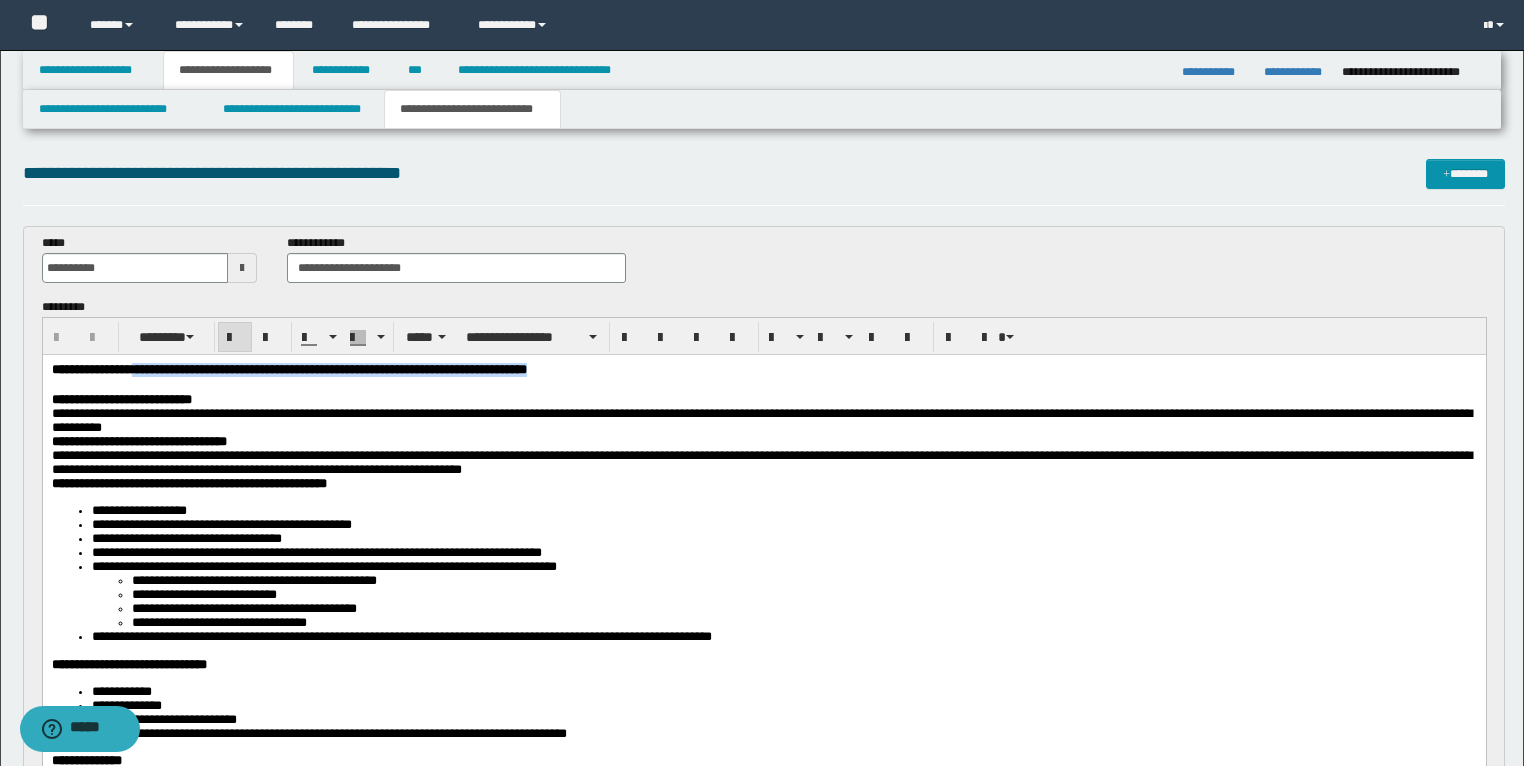 drag, startPoint x: 850, startPoint y: 371, endPoint x: 168, endPoint y: 373, distance: 682.0029 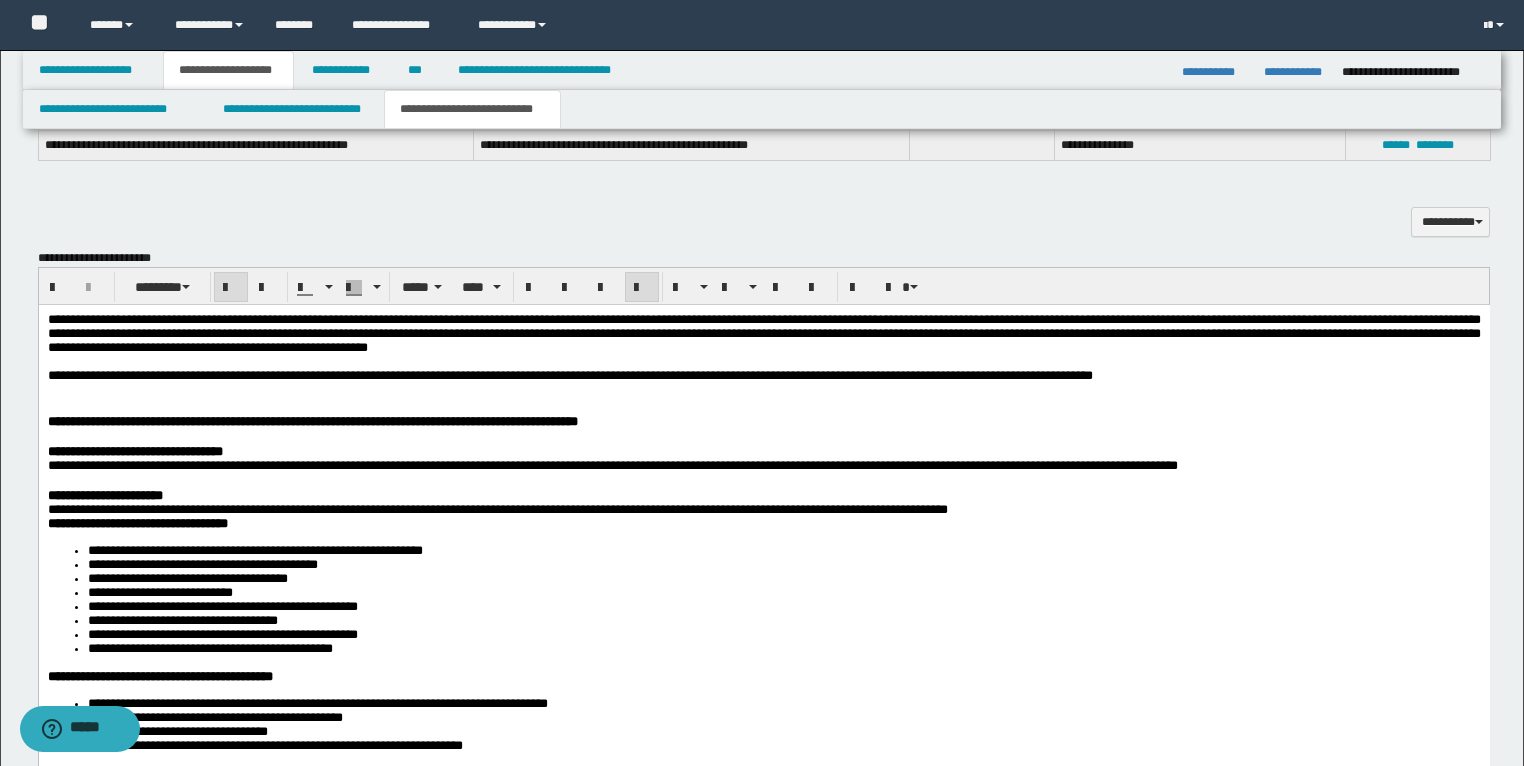 scroll, scrollTop: 2080, scrollLeft: 0, axis: vertical 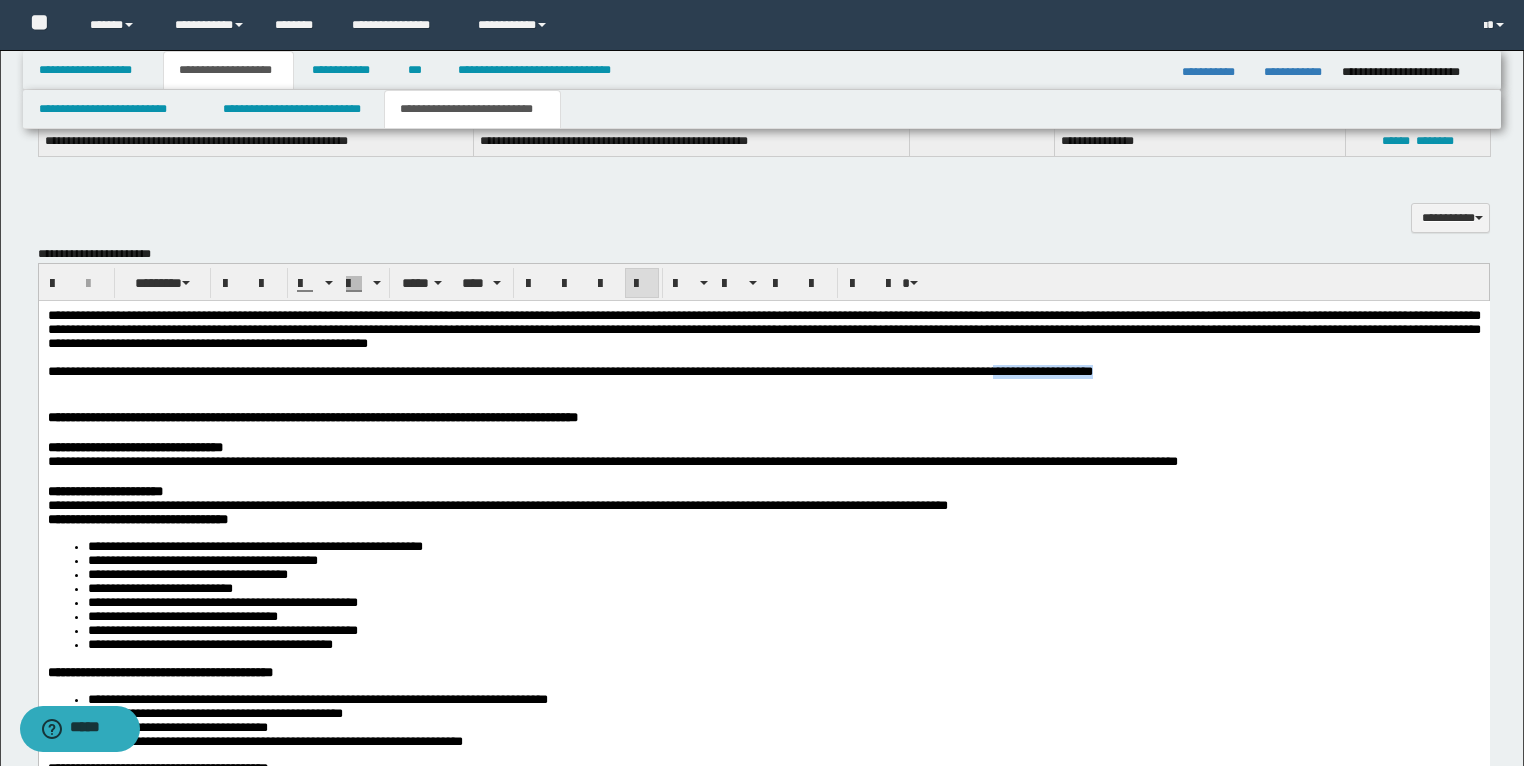 drag, startPoint x: 1307, startPoint y: 378, endPoint x: 1147, endPoint y: 385, distance: 160.15305 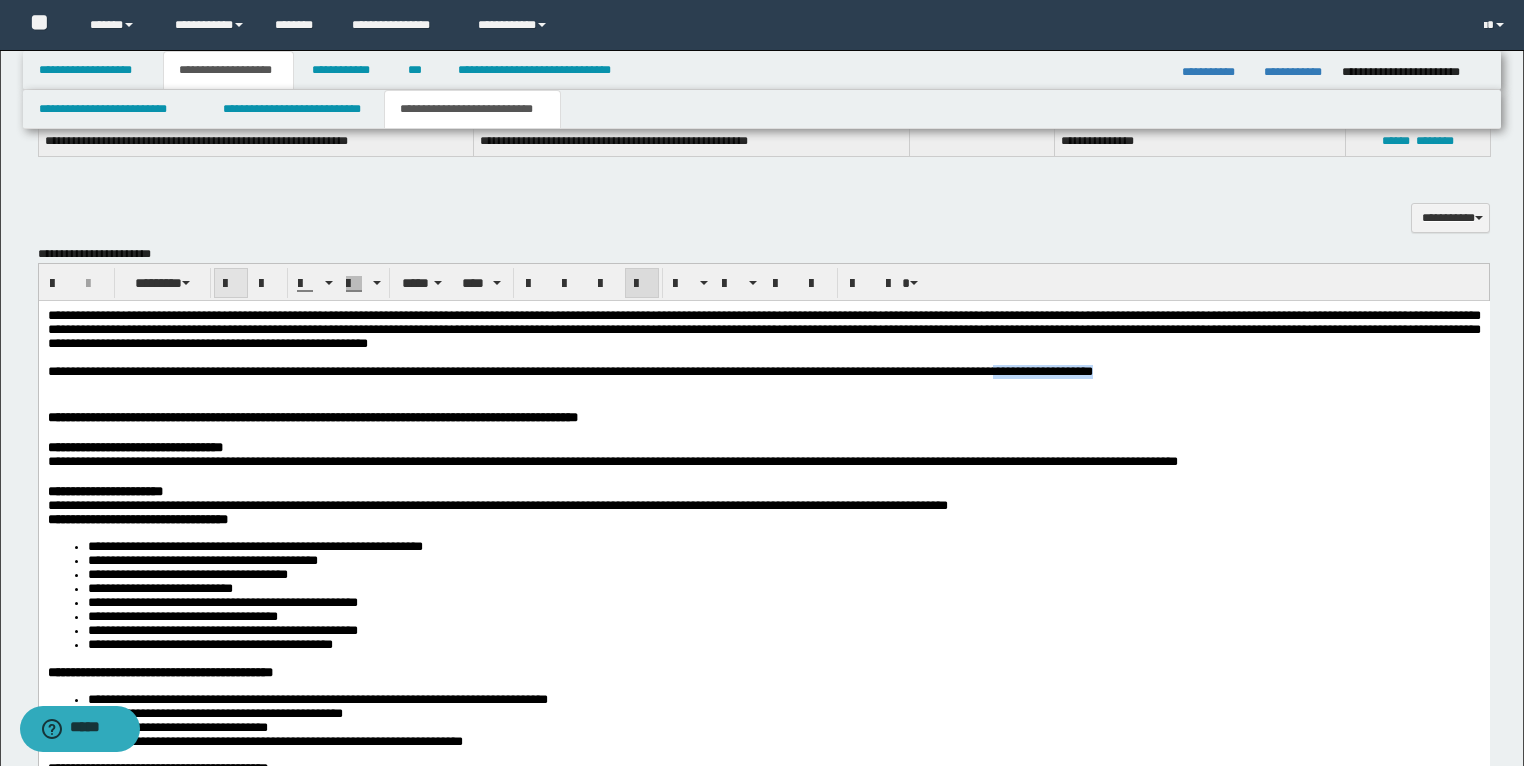 click at bounding box center (231, 284) 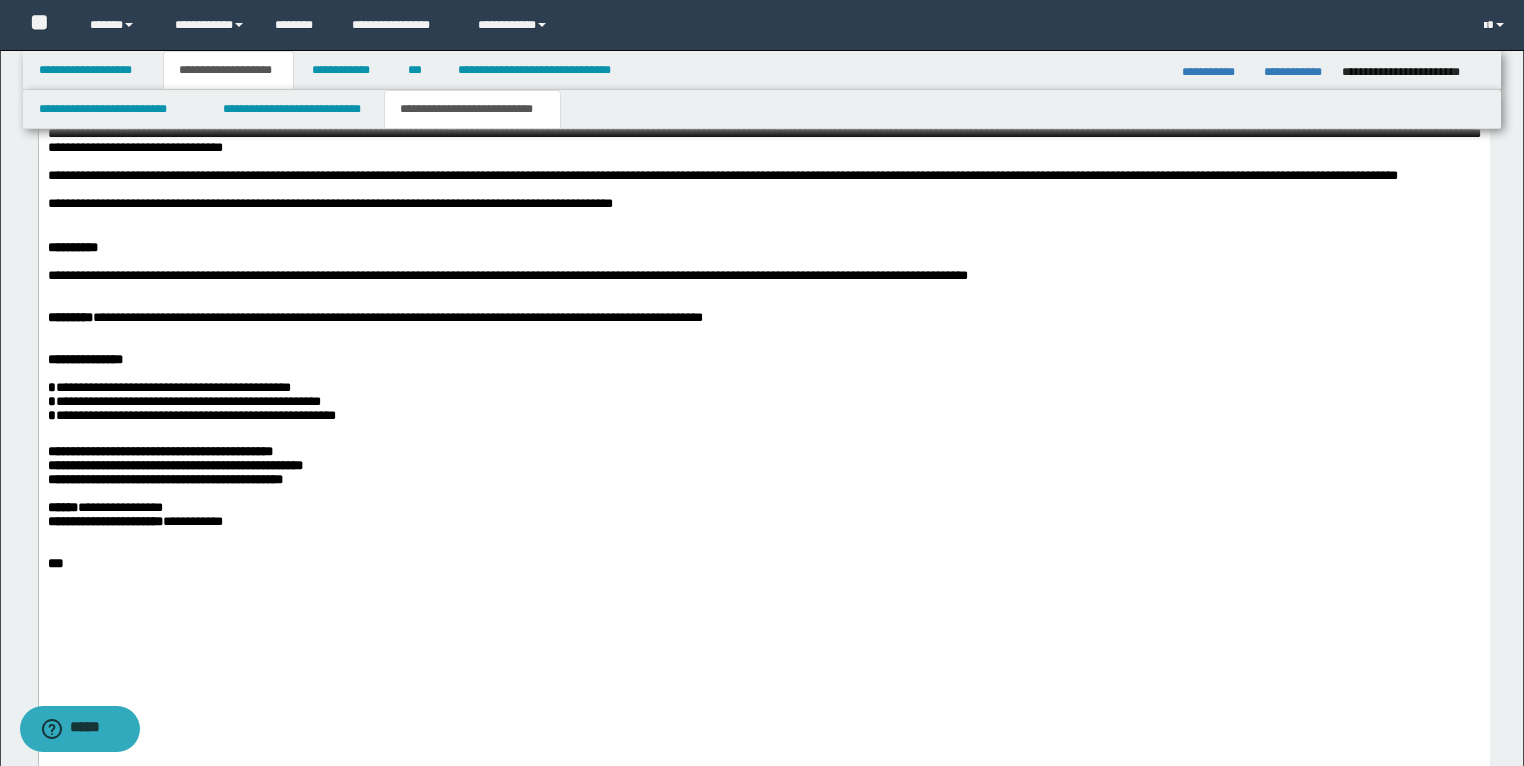 scroll, scrollTop: 3840, scrollLeft: 0, axis: vertical 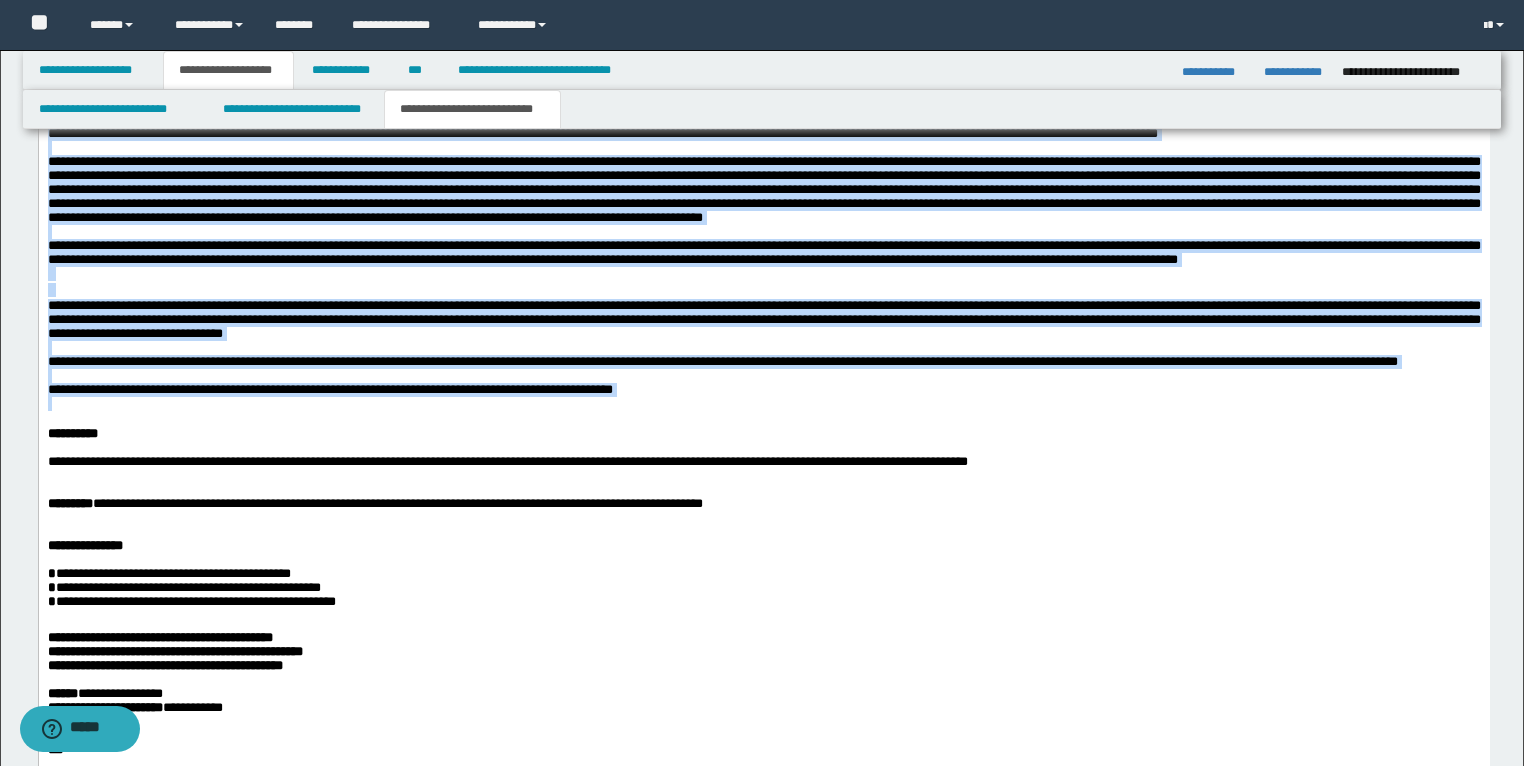click on "**********" at bounding box center (763, 320) 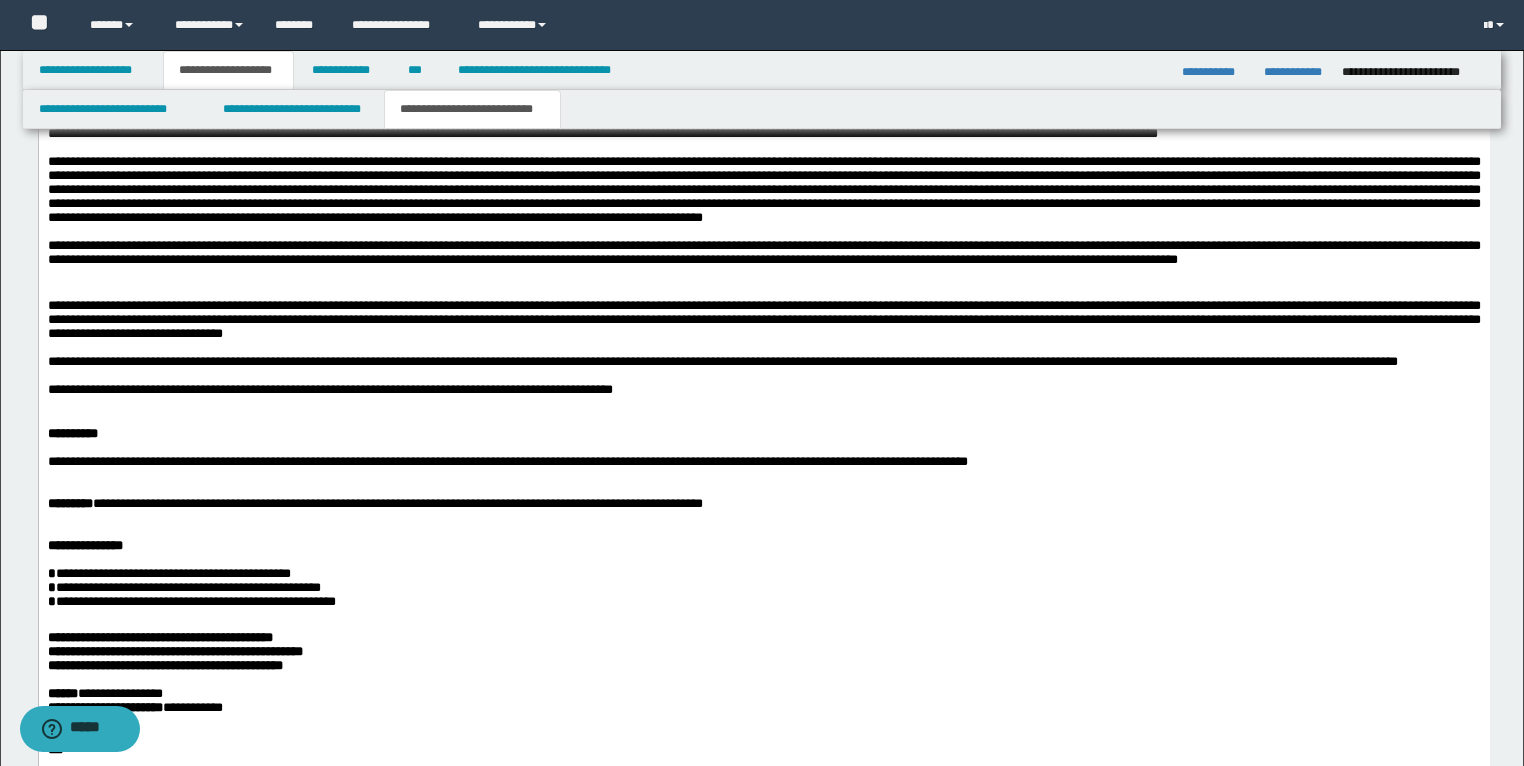 click on "**********" at bounding box center [763, 247] 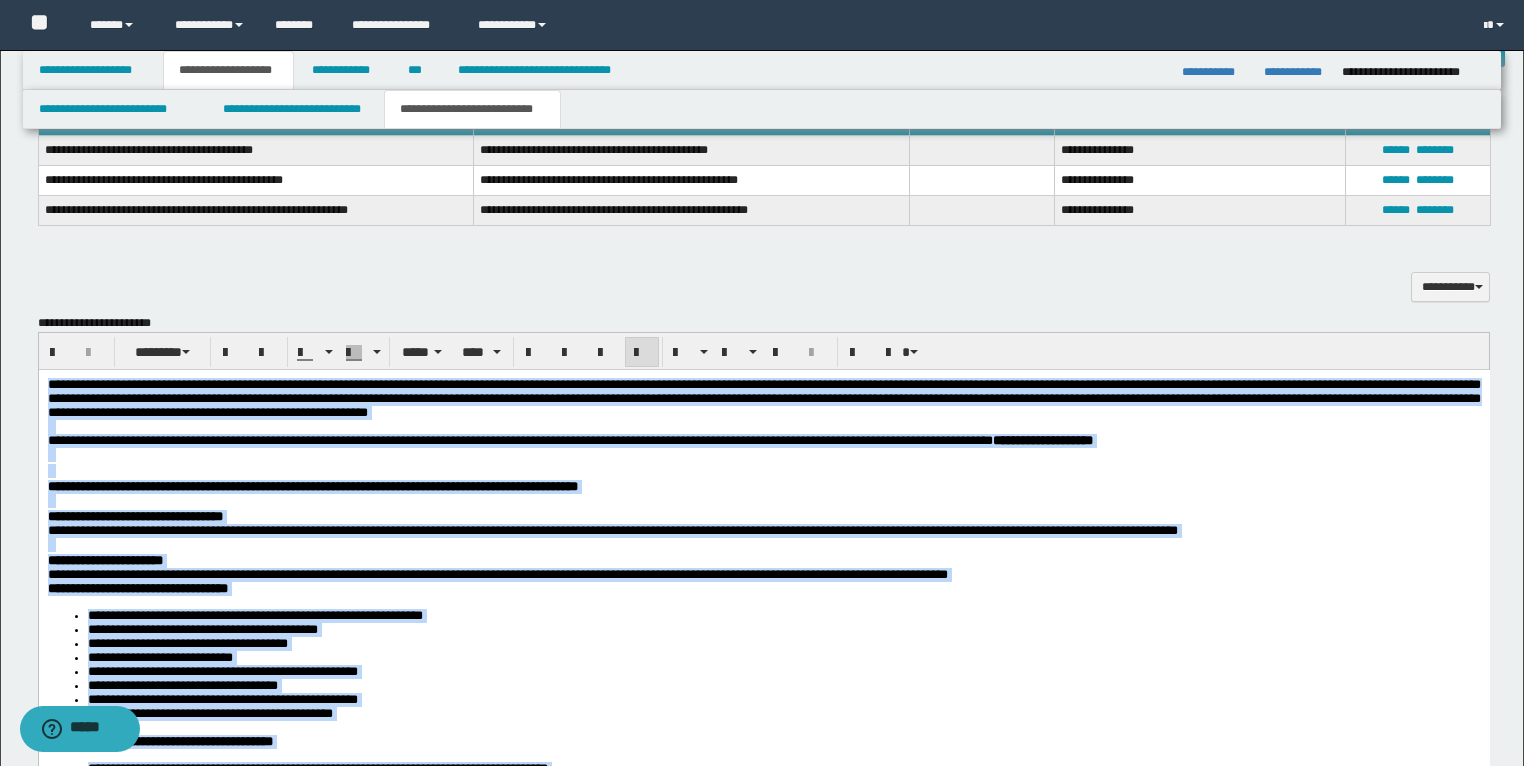 scroll, scrollTop: 1893, scrollLeft: 0, axis: vertical 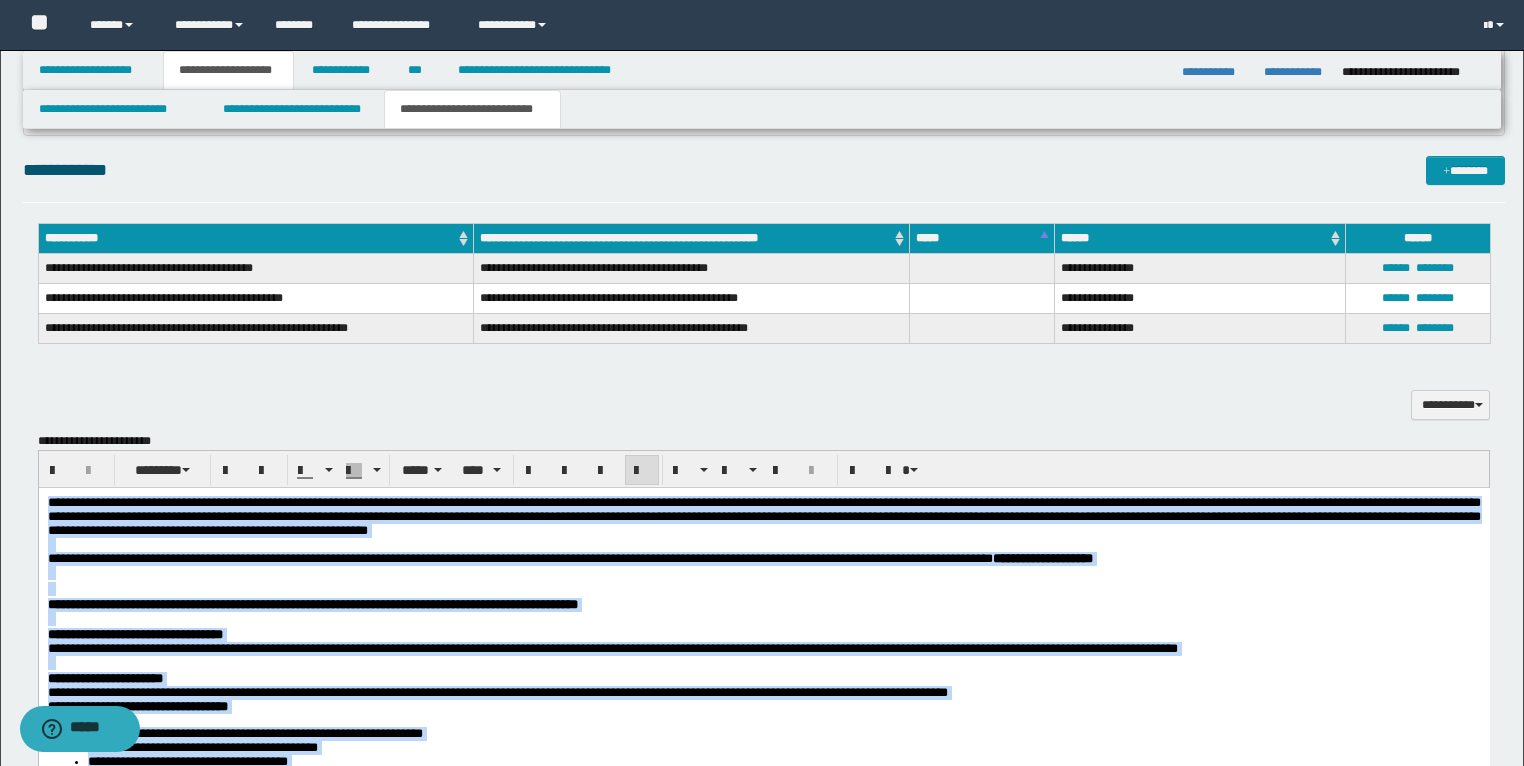 drag, startPoint x: 757, startPoint y: 2423, endPoint x: 36, endPoint y: 505, distance: 2049.04 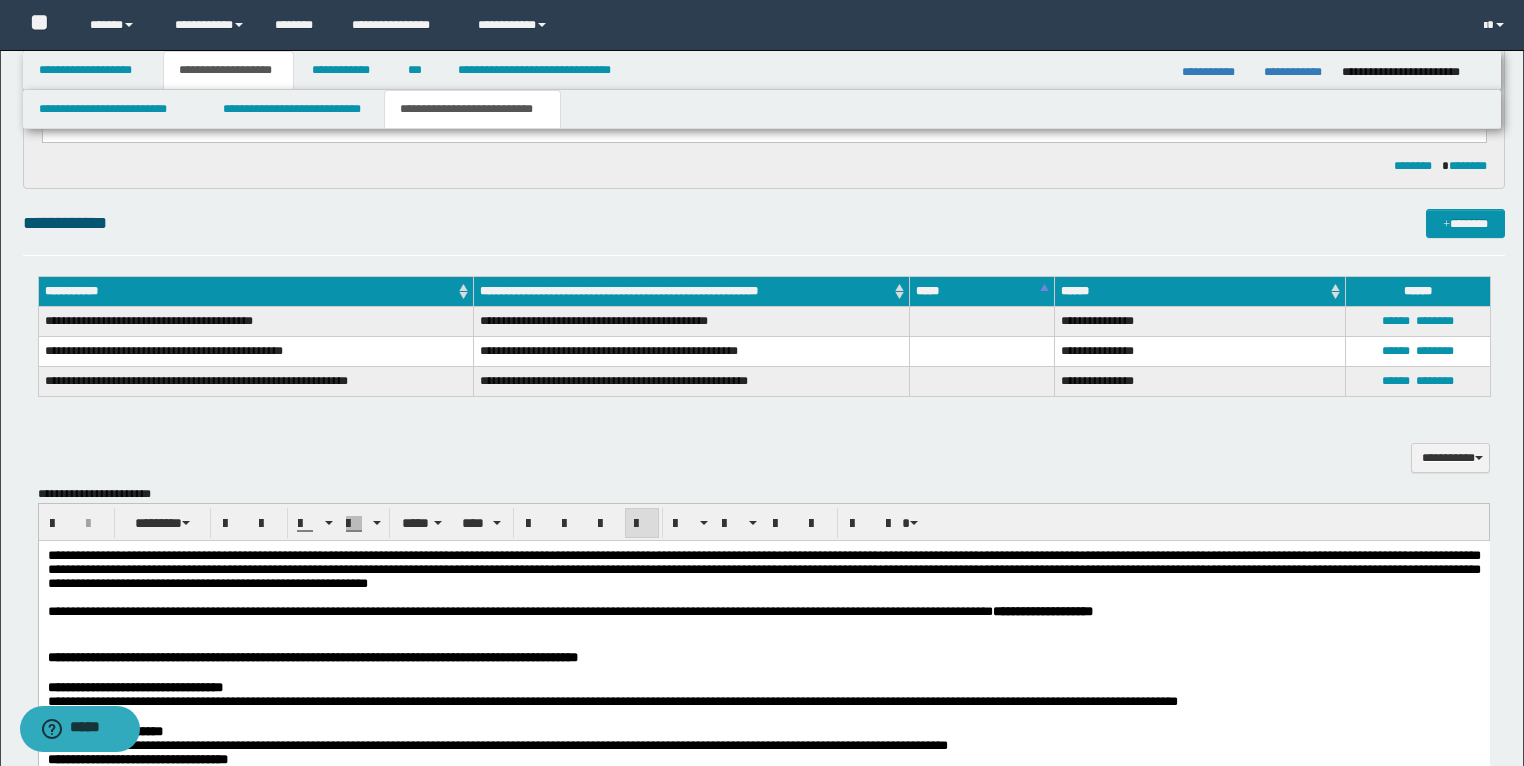 scroll, scrollTop: 2240, scrollLeft: 0, axis: vertical 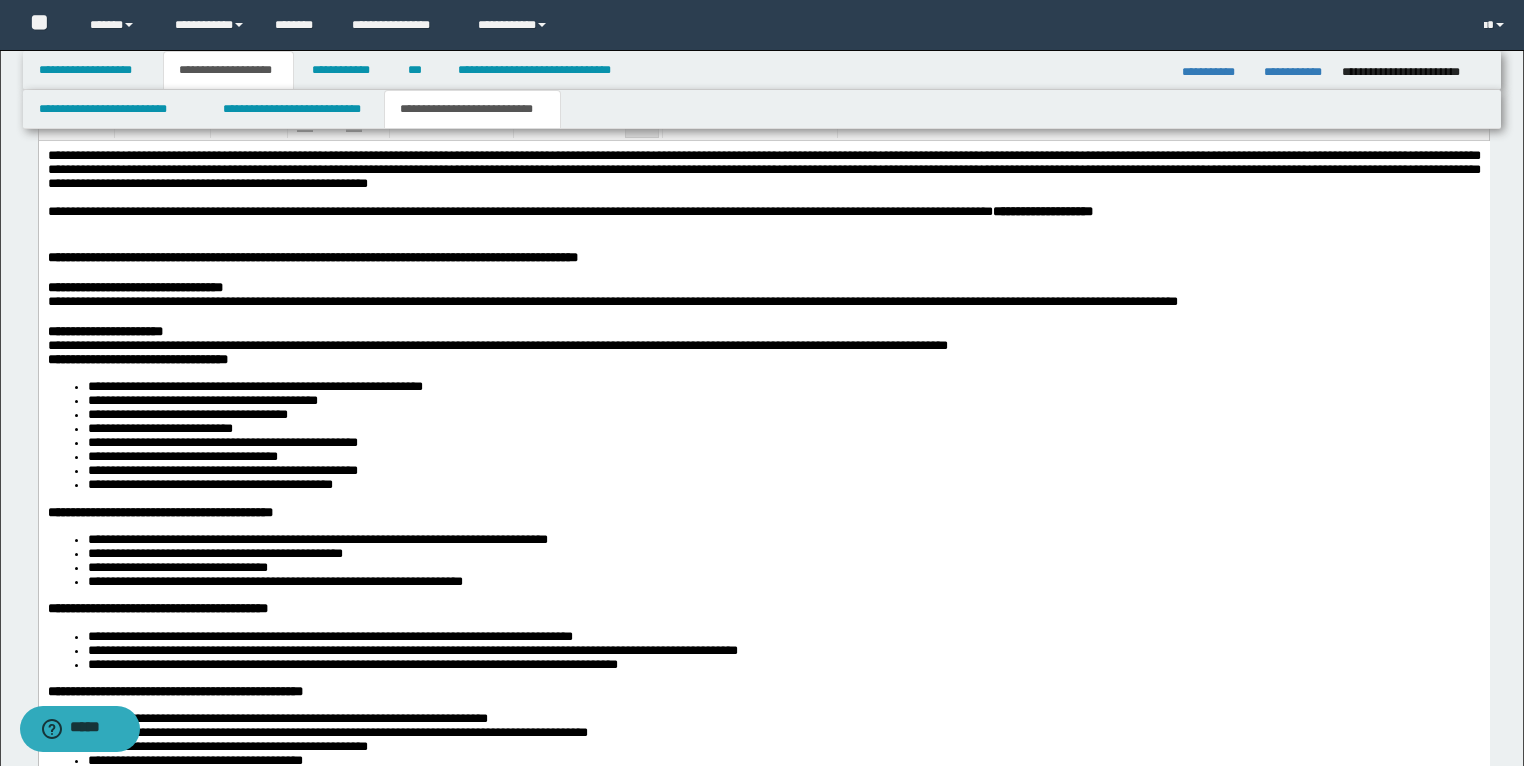 click on "**********" at bounding box center (763, 212) 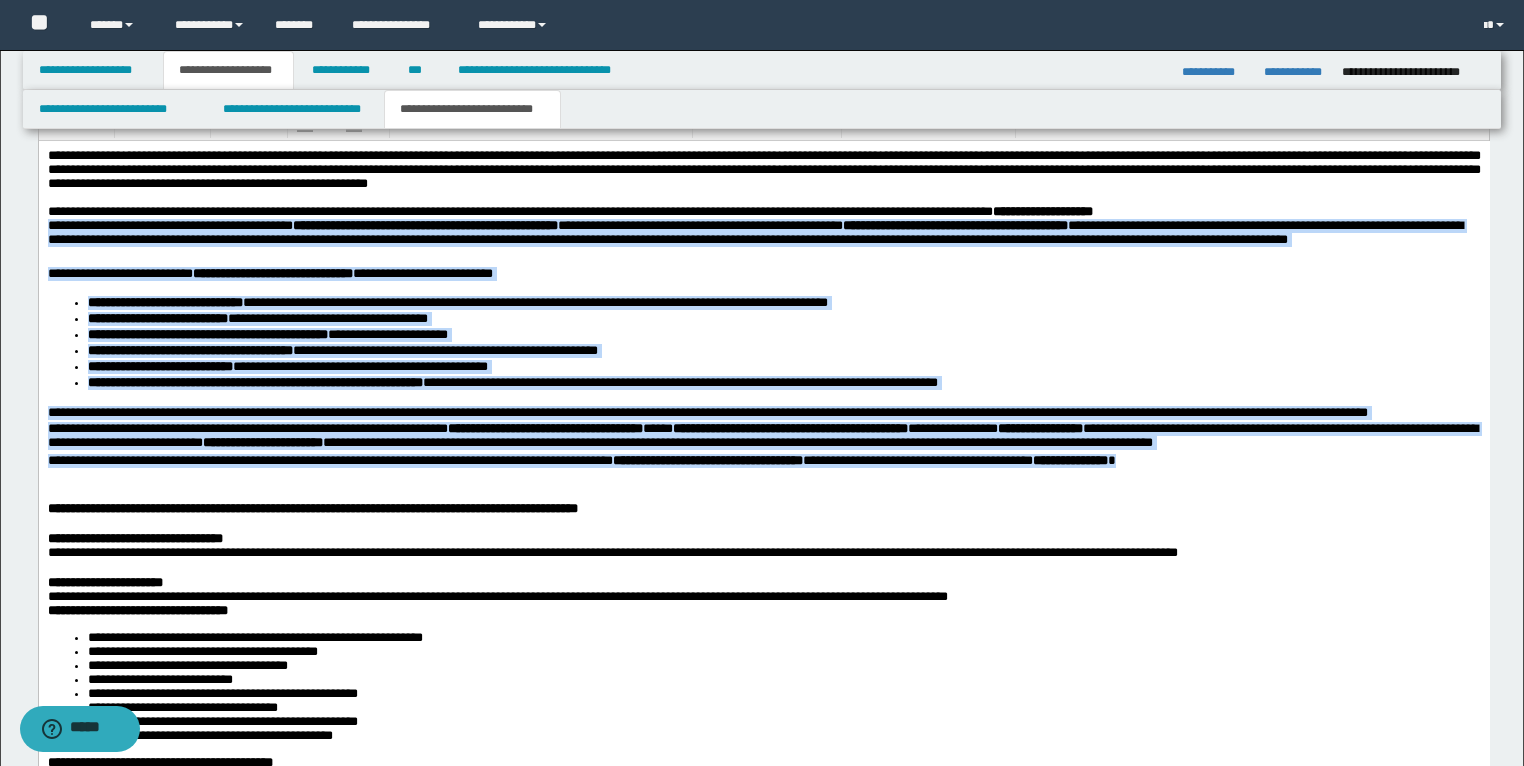 drag, startPoint x: 1217, startPoint y: 473, endPoint x: 35, endPoint y: 231, distance: 1206.5189 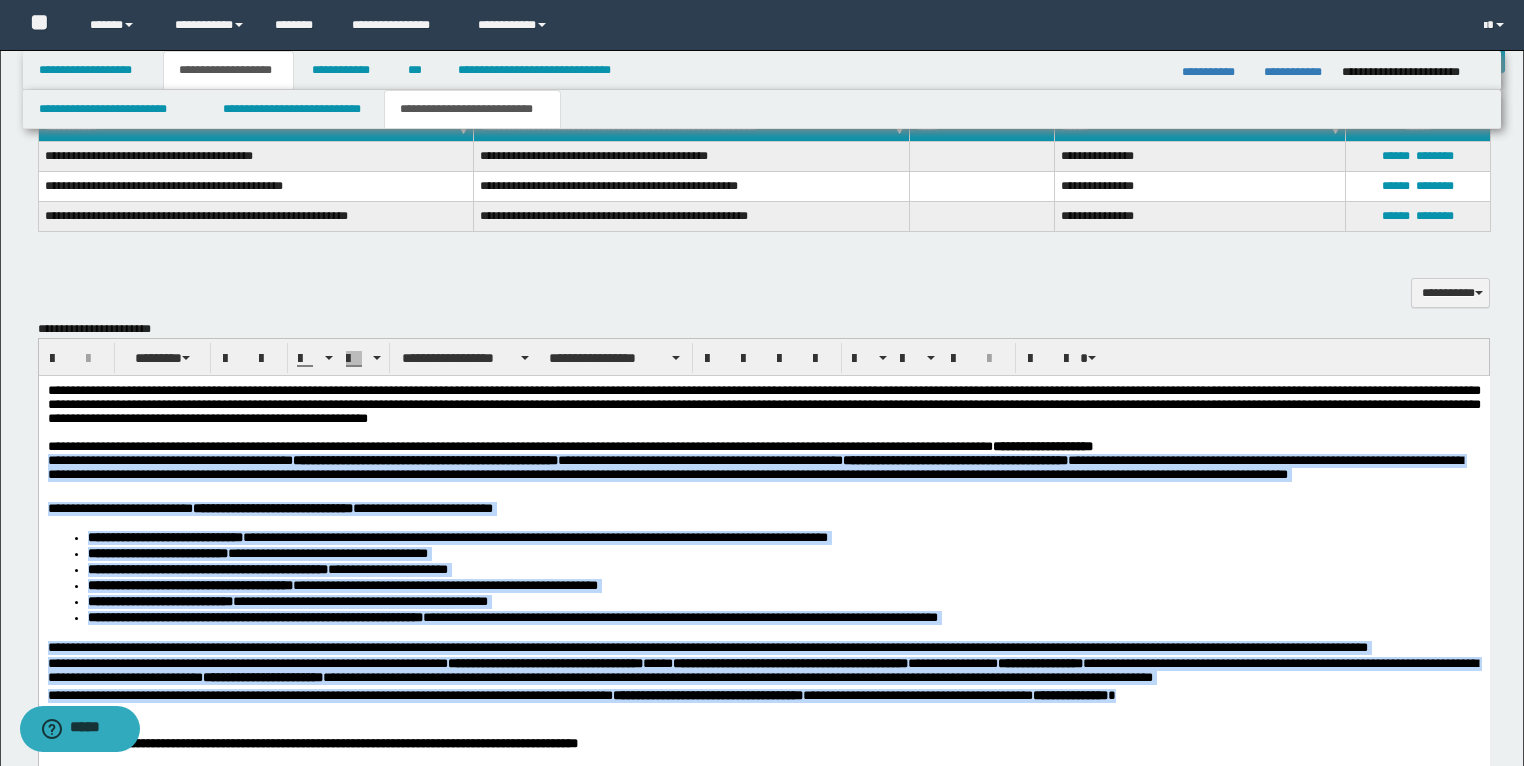 scroll, scrollTop: 2000, scrollLeft: 0, axis: vertical 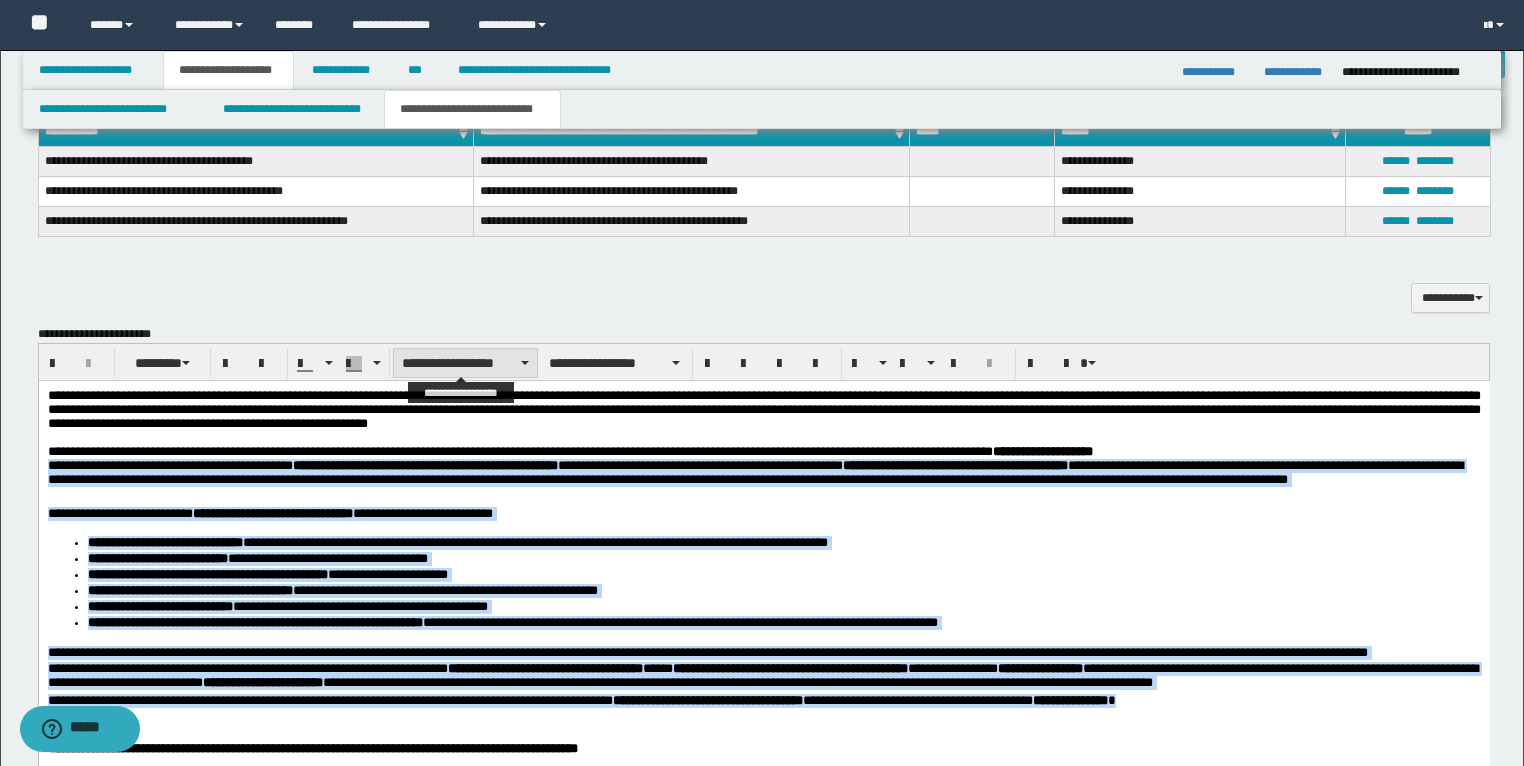 click on "**********" at bounding box center (465, 363) 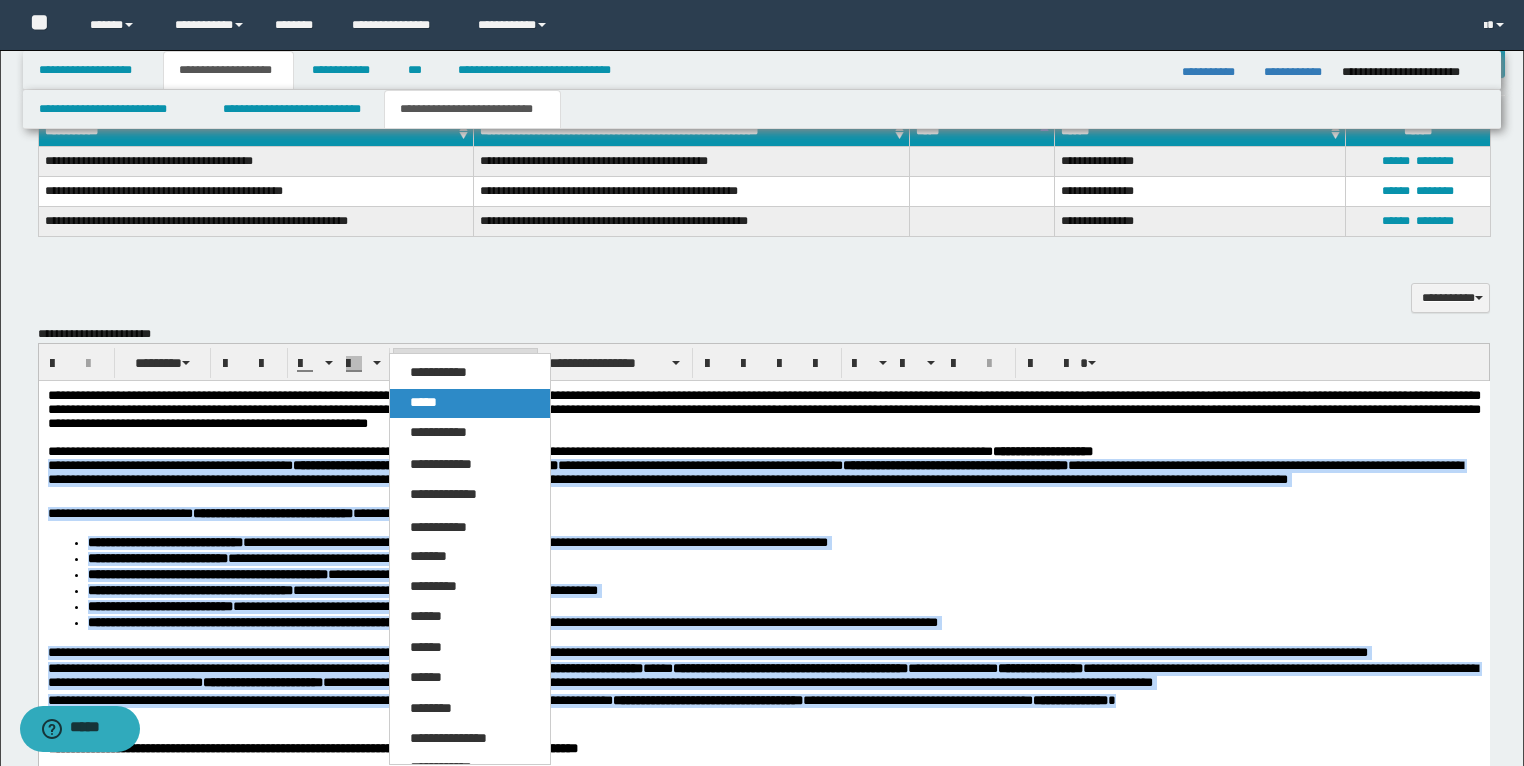 click on "*****" at bounding box center [470, 403] 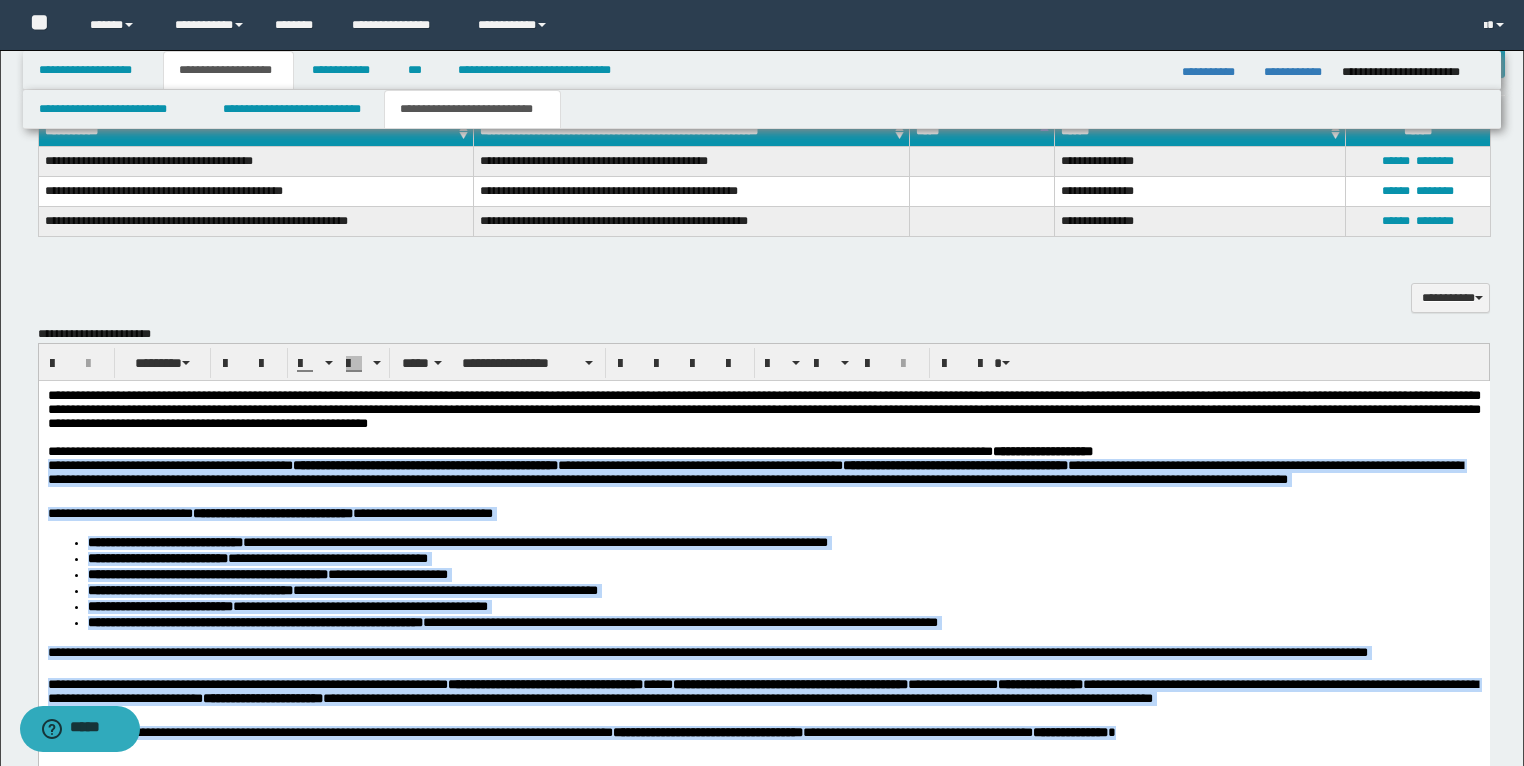 click on "**********" at bounding box center [754, 472] 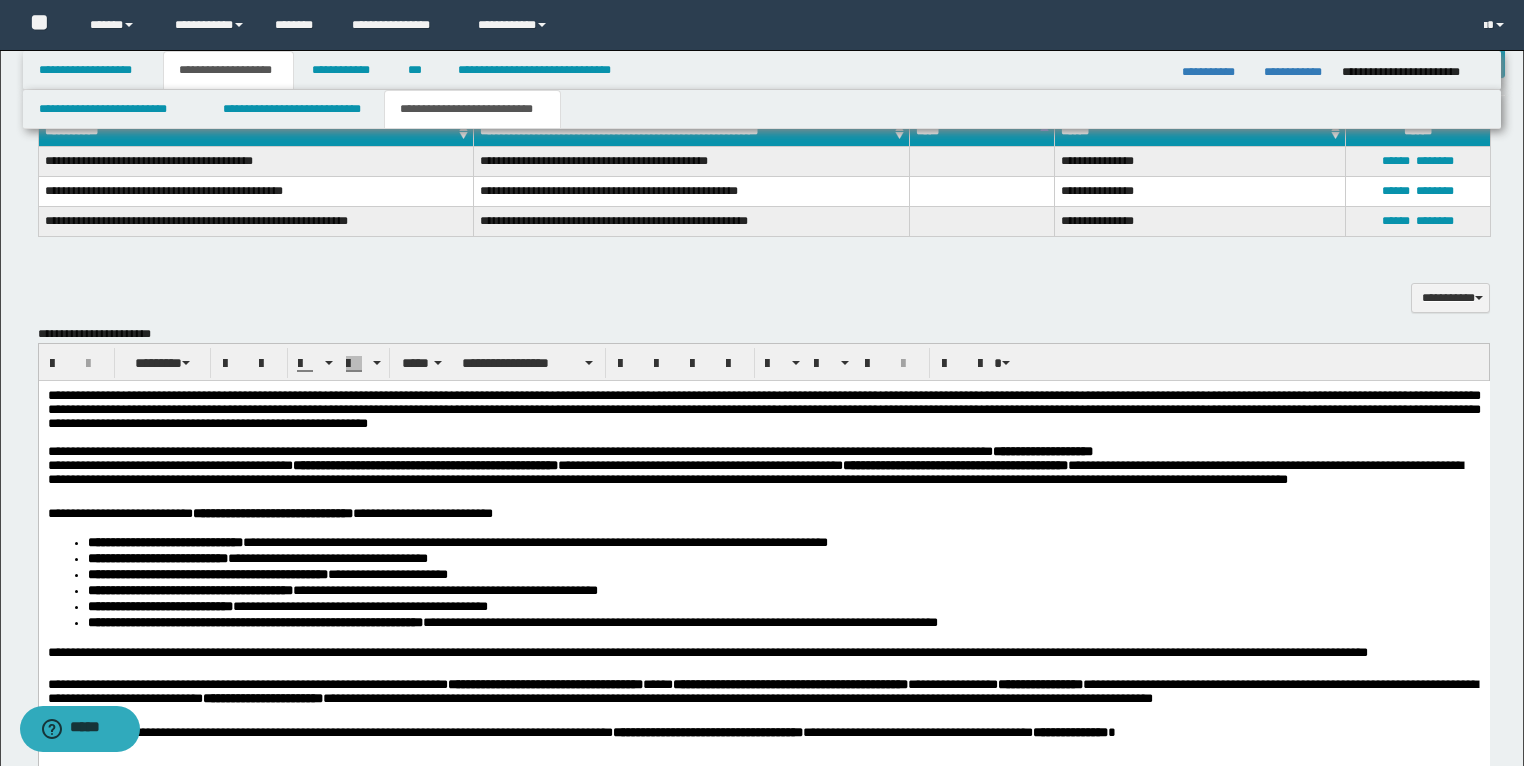 click on "**********" at bounding box center [754, 472] 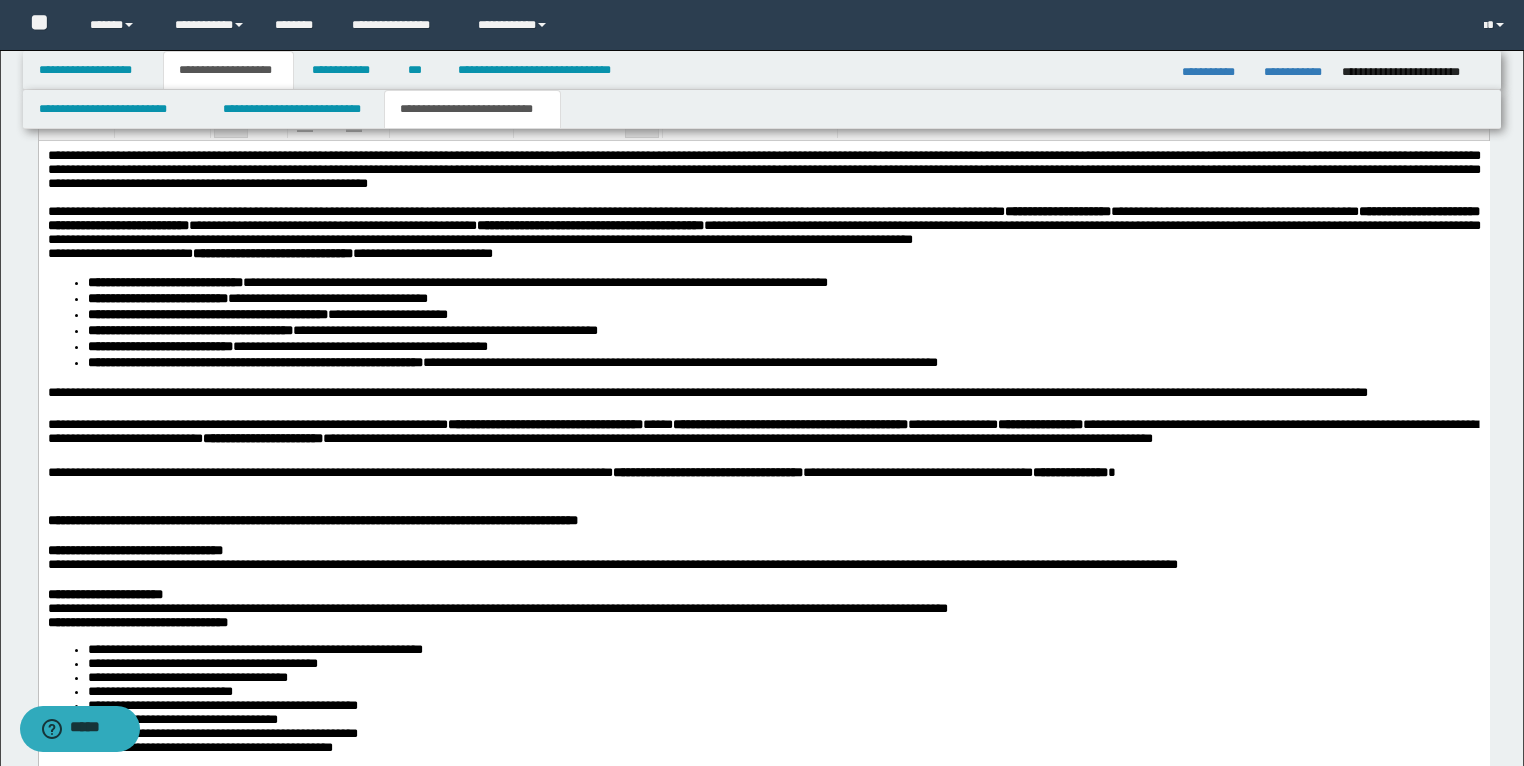 scroll, scrollTop: 2320, scrollLeft: 0, axis: vertical 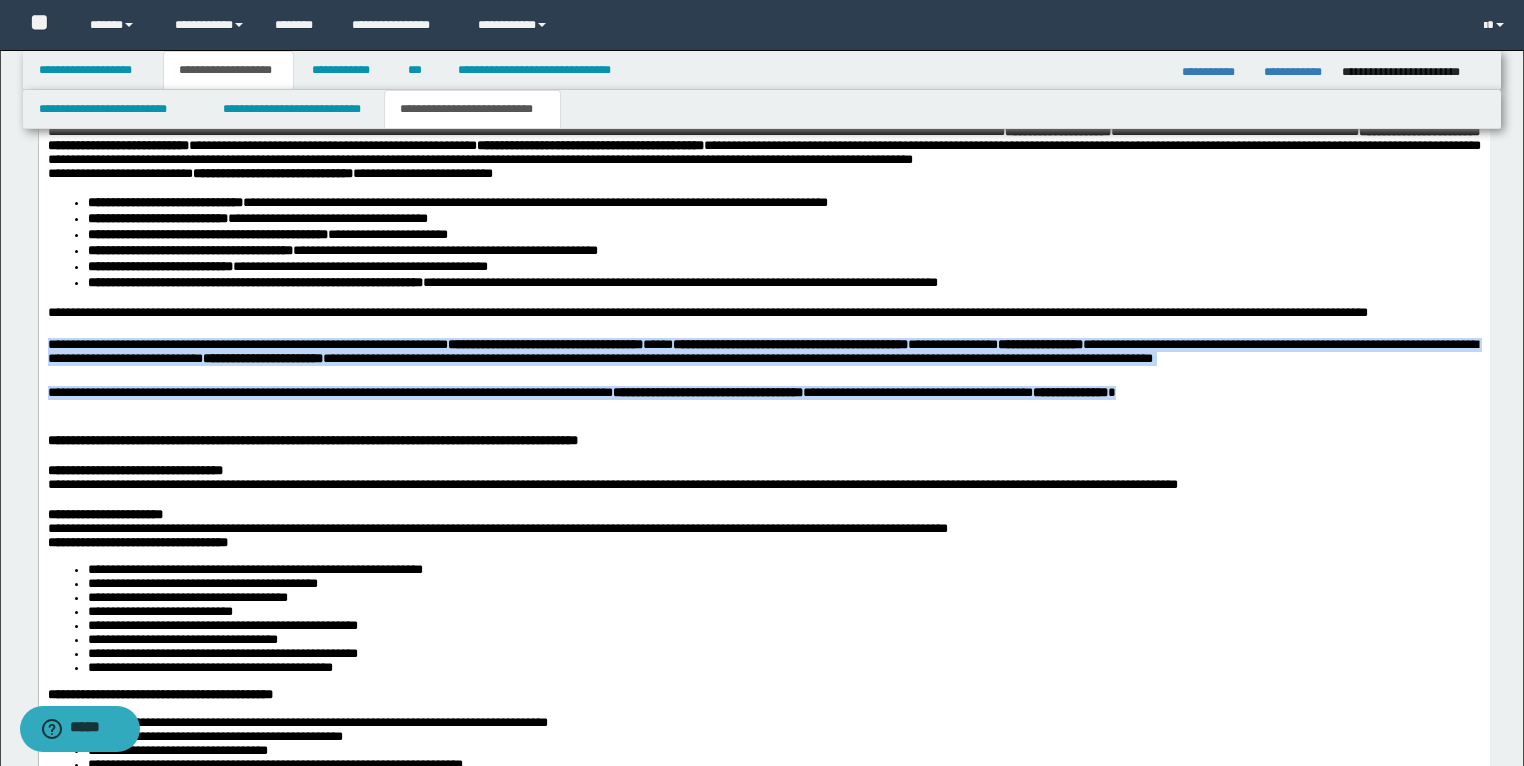 drag, startPoint x: 1296, startPoint y: 423, endPoint x: 23, endPoint y: 374, distance: 1273.9427 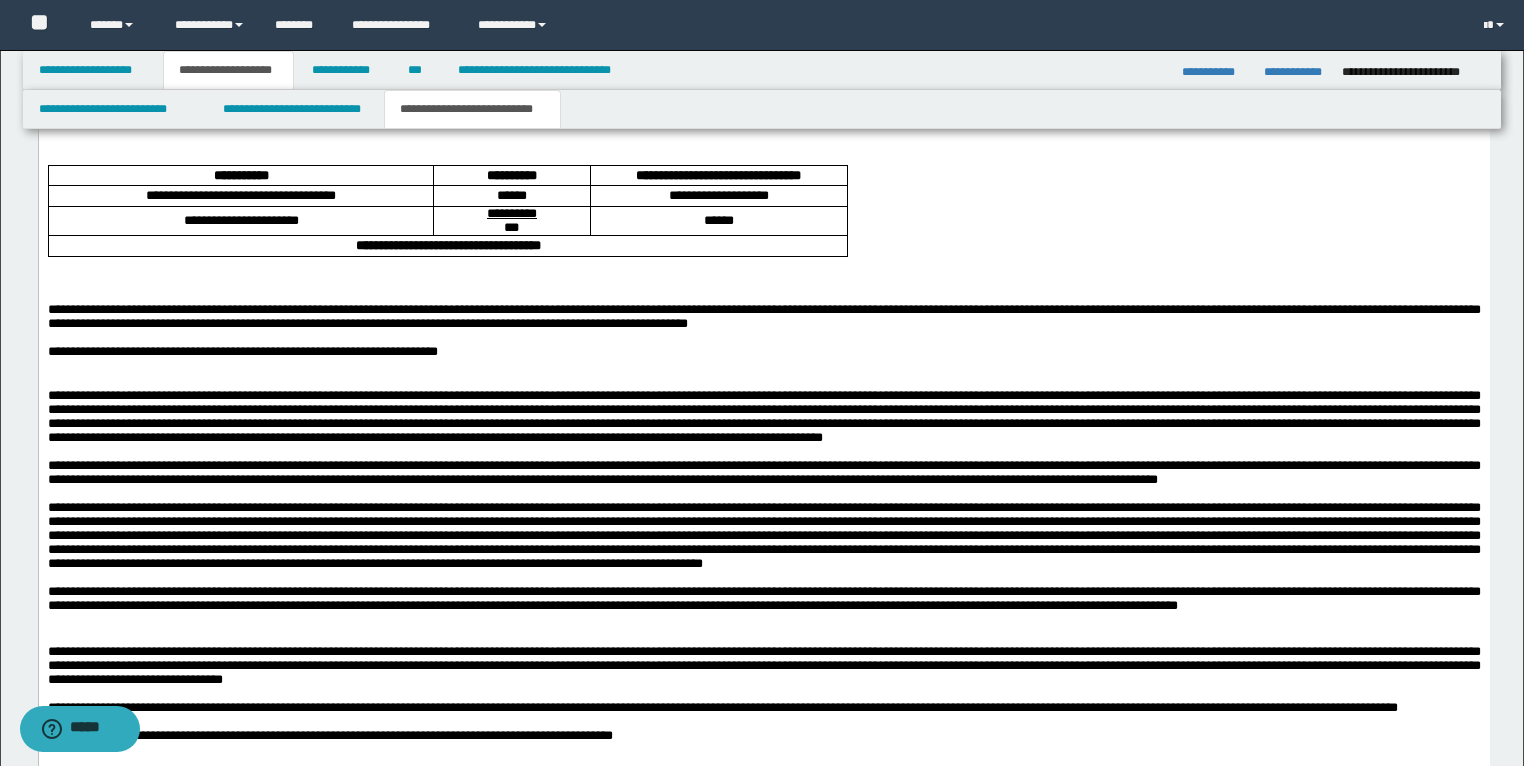scroll, scrollTop: 3920, scrollLeft: 0, axis: vertical 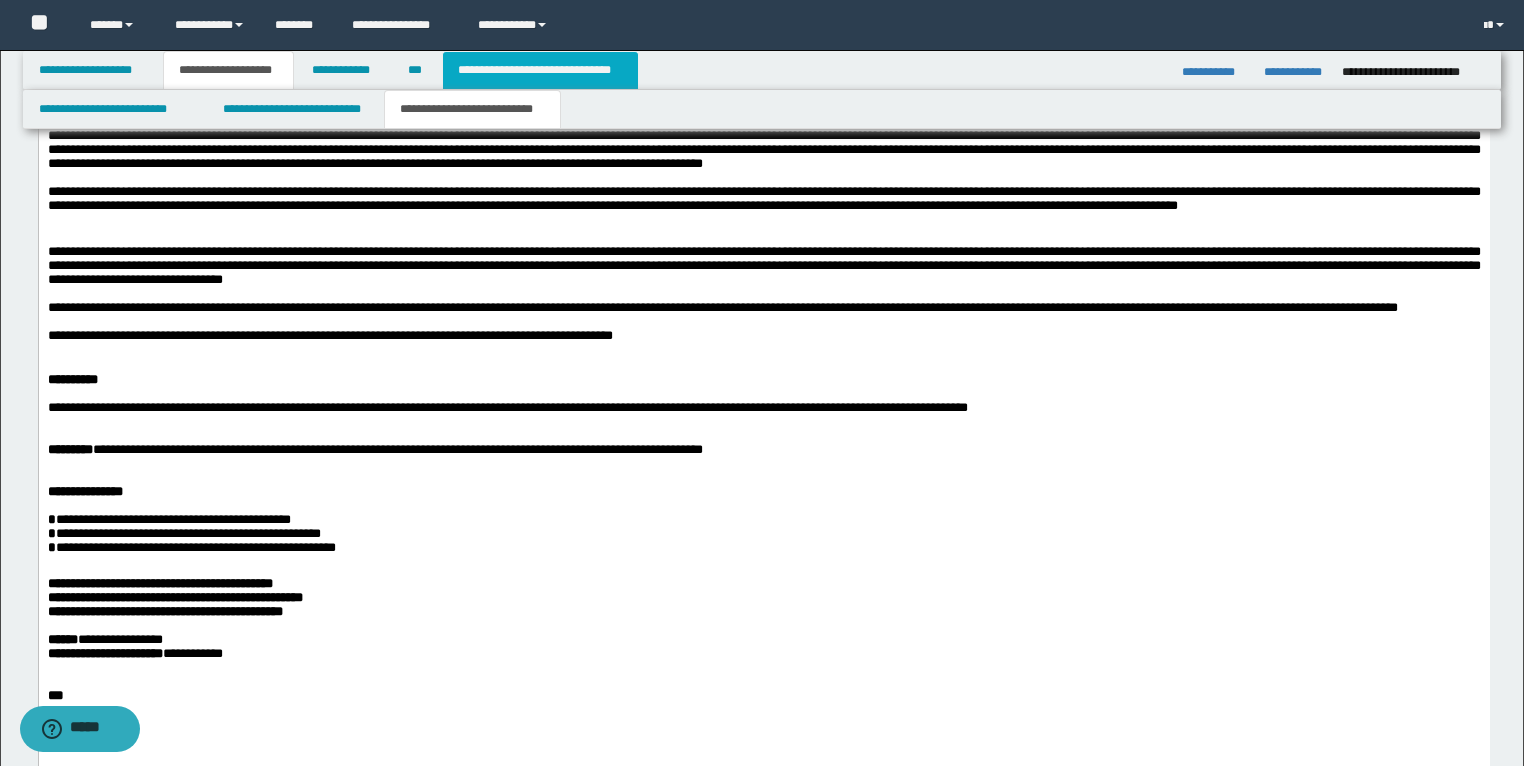 click on "**********" at bounding box center (540, 70) 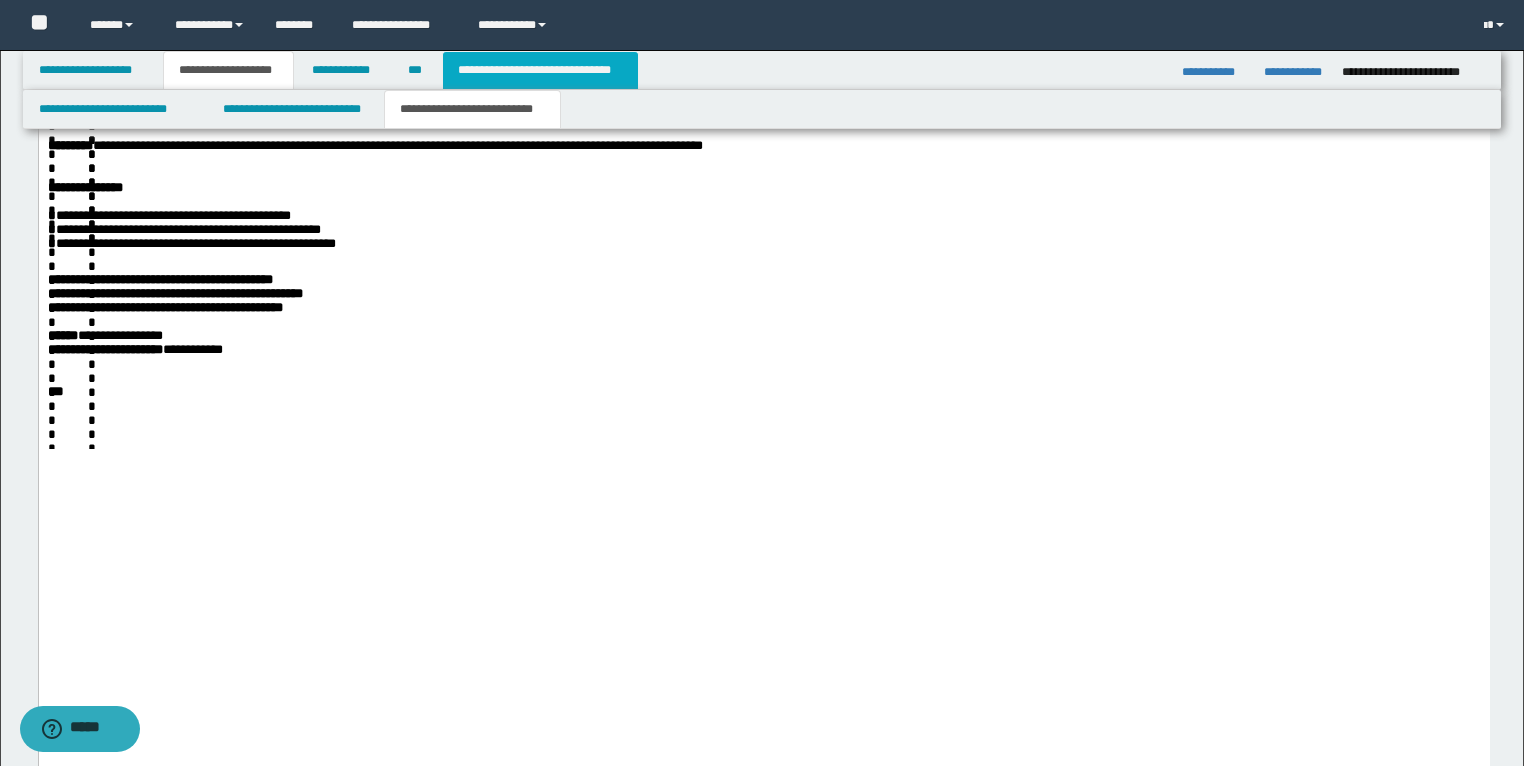scroll, scrollTop: 631, scrollLeft: 0, axis: vertical 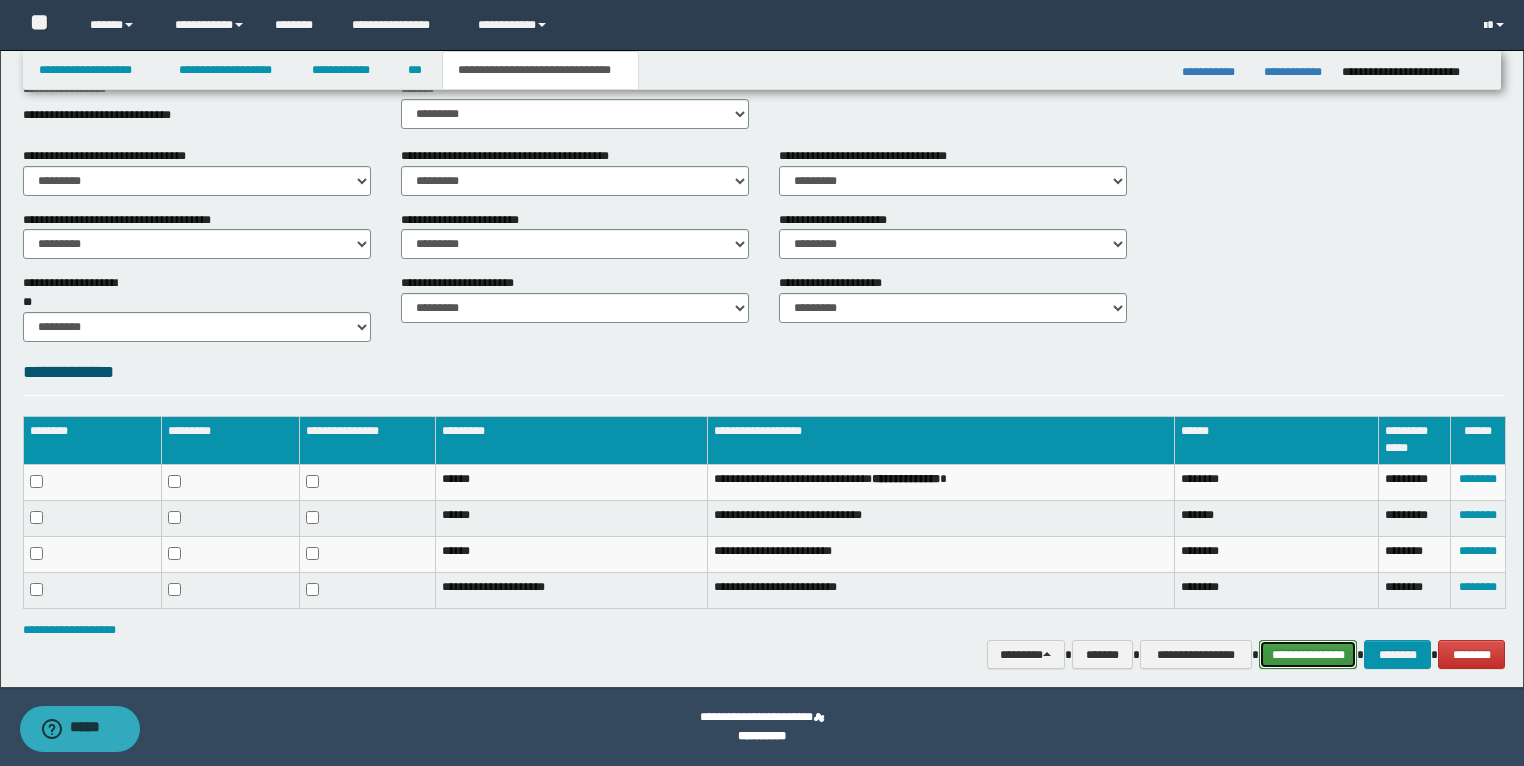 click on "**********" at bounding box center (1308, 655) 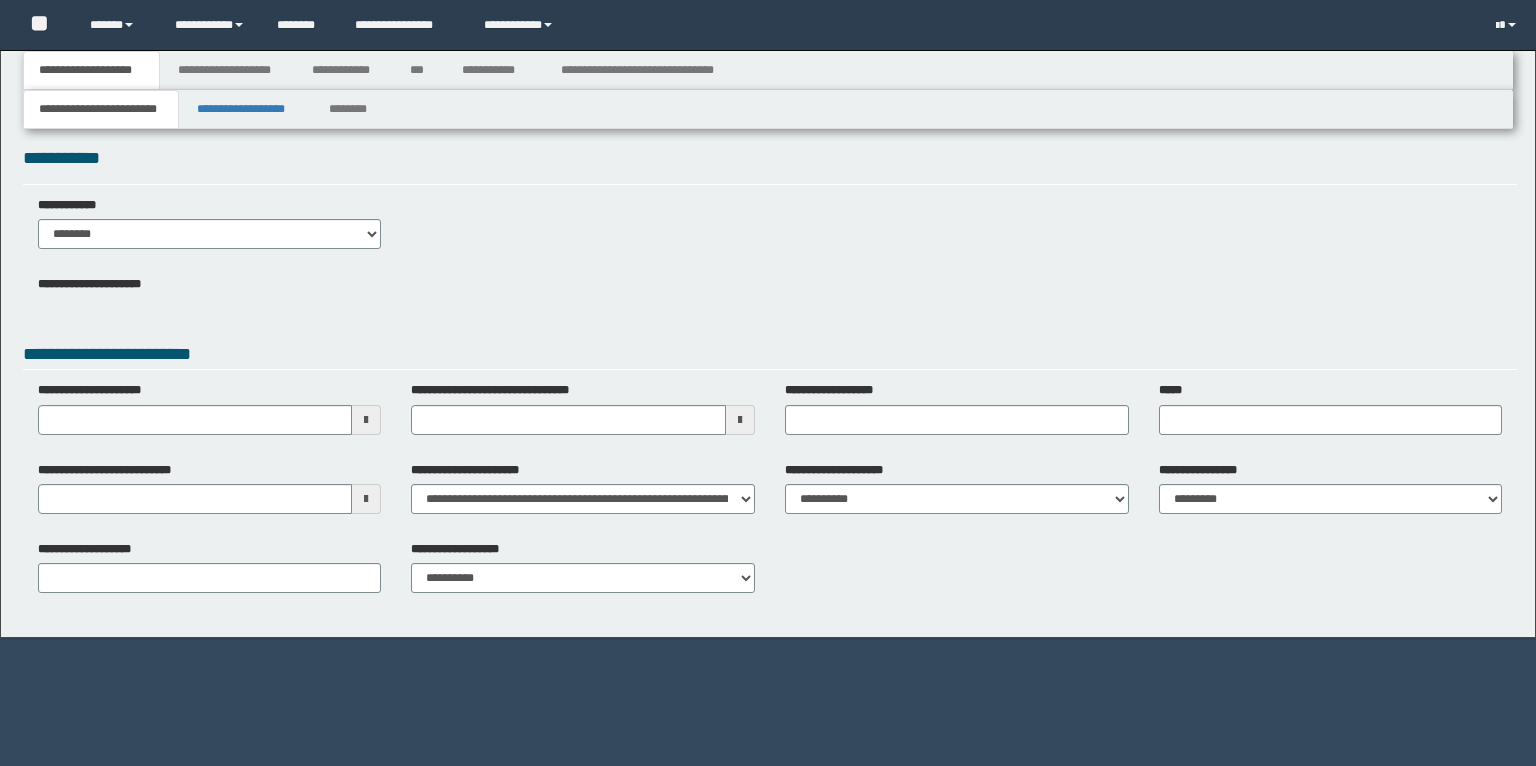scroll, scrollTop: 0, scrollLeft: 0, axis: both 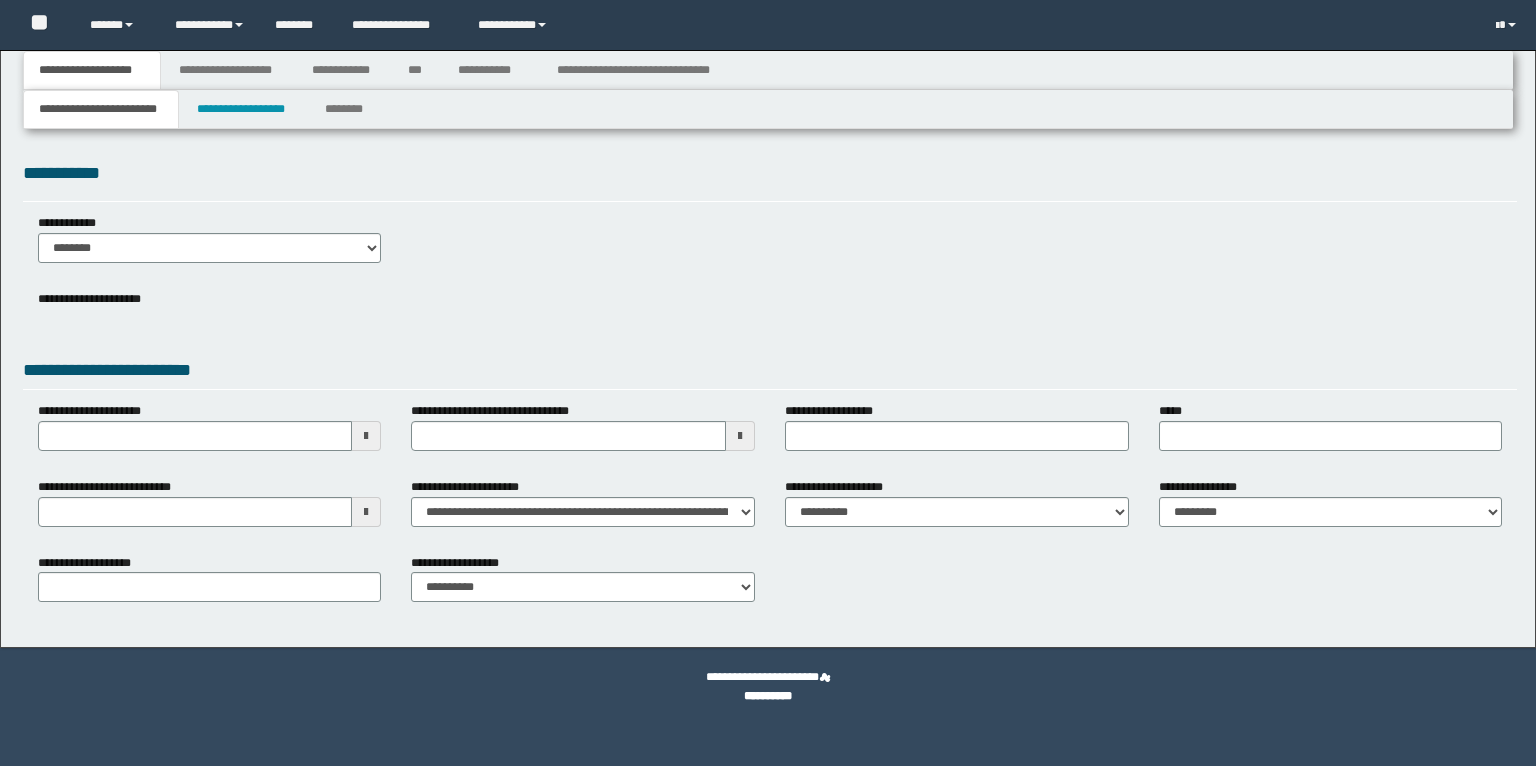 type 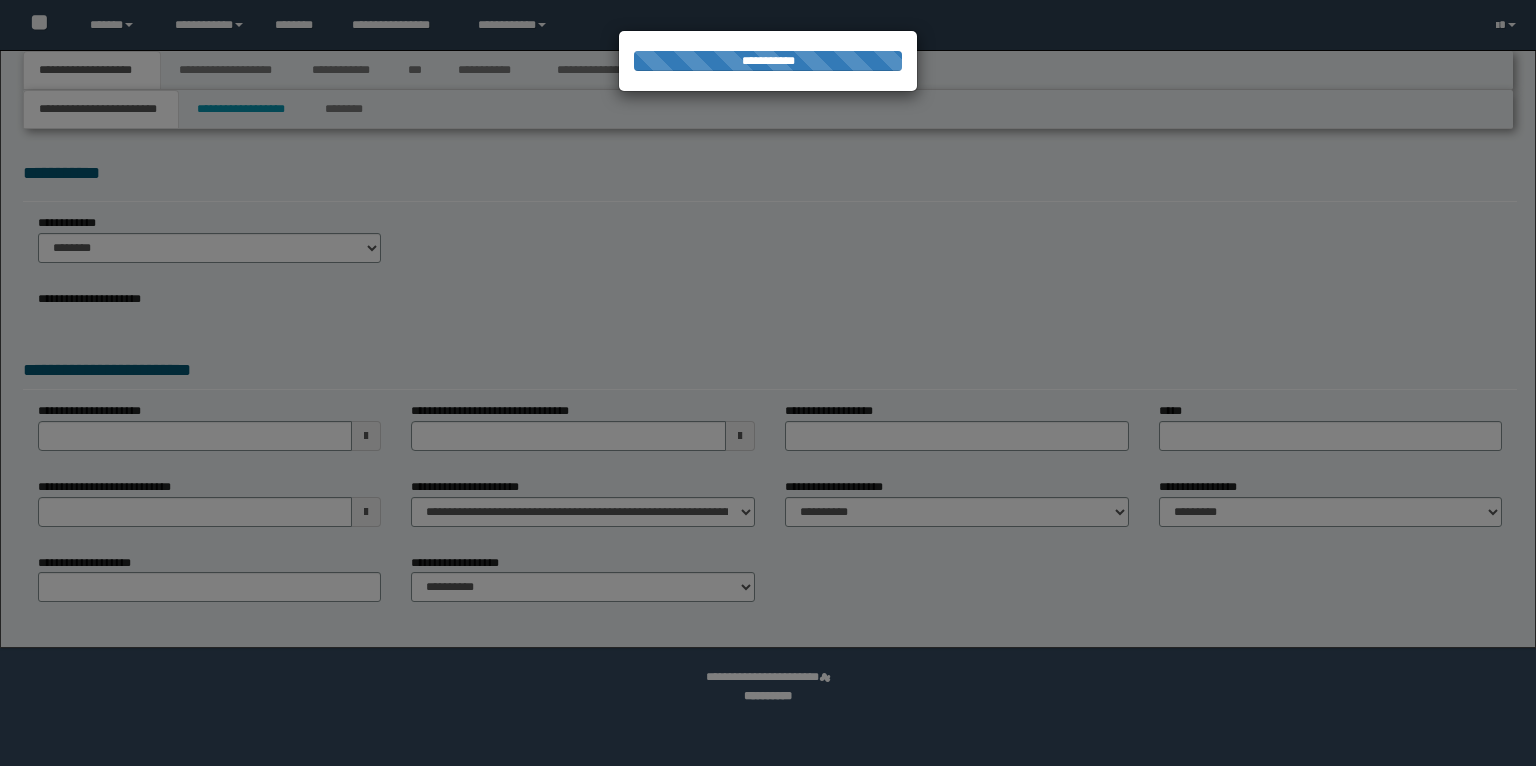 scroll, scrollTop: 0, scrollLeft: 0, axis: both 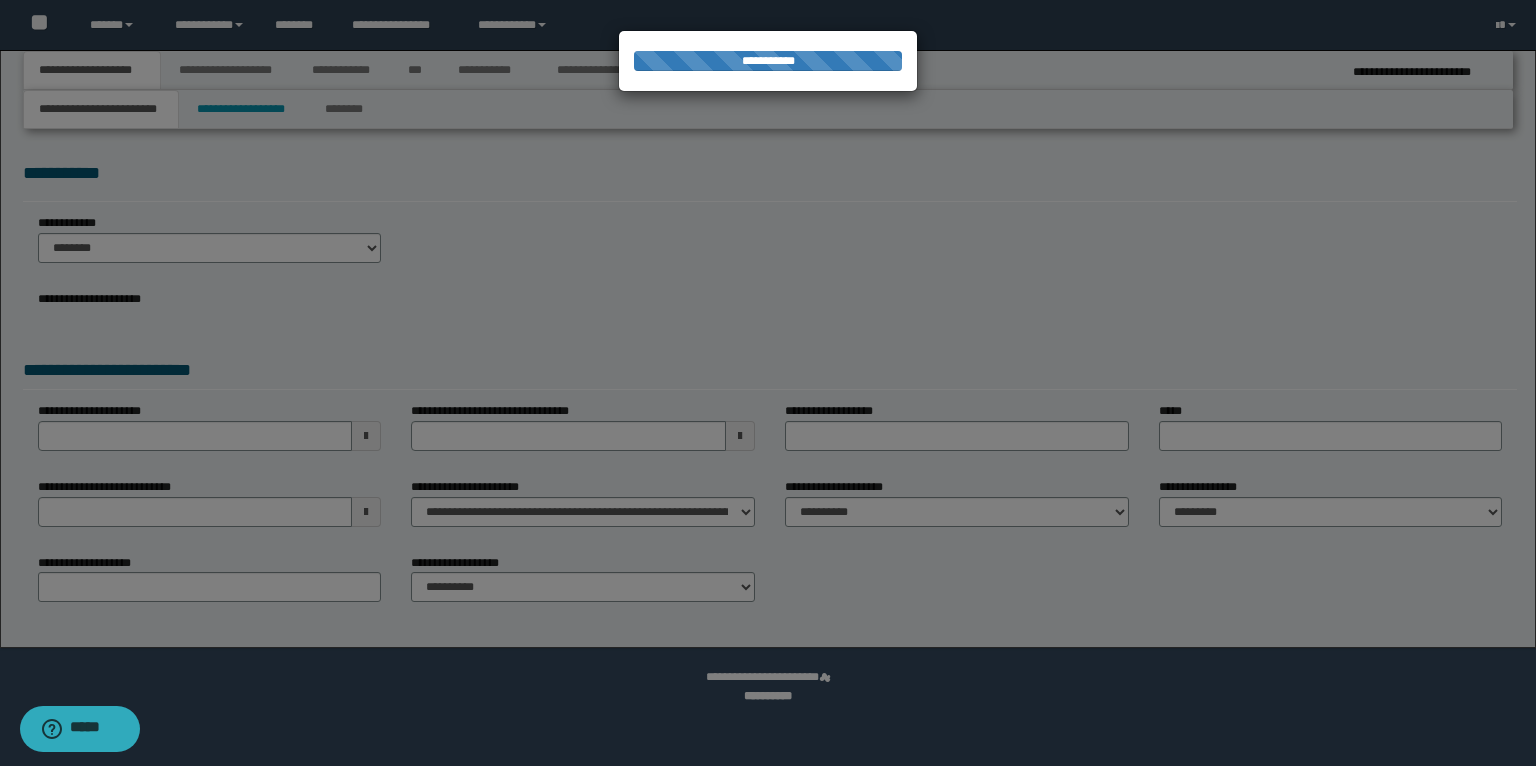 type on "**********" 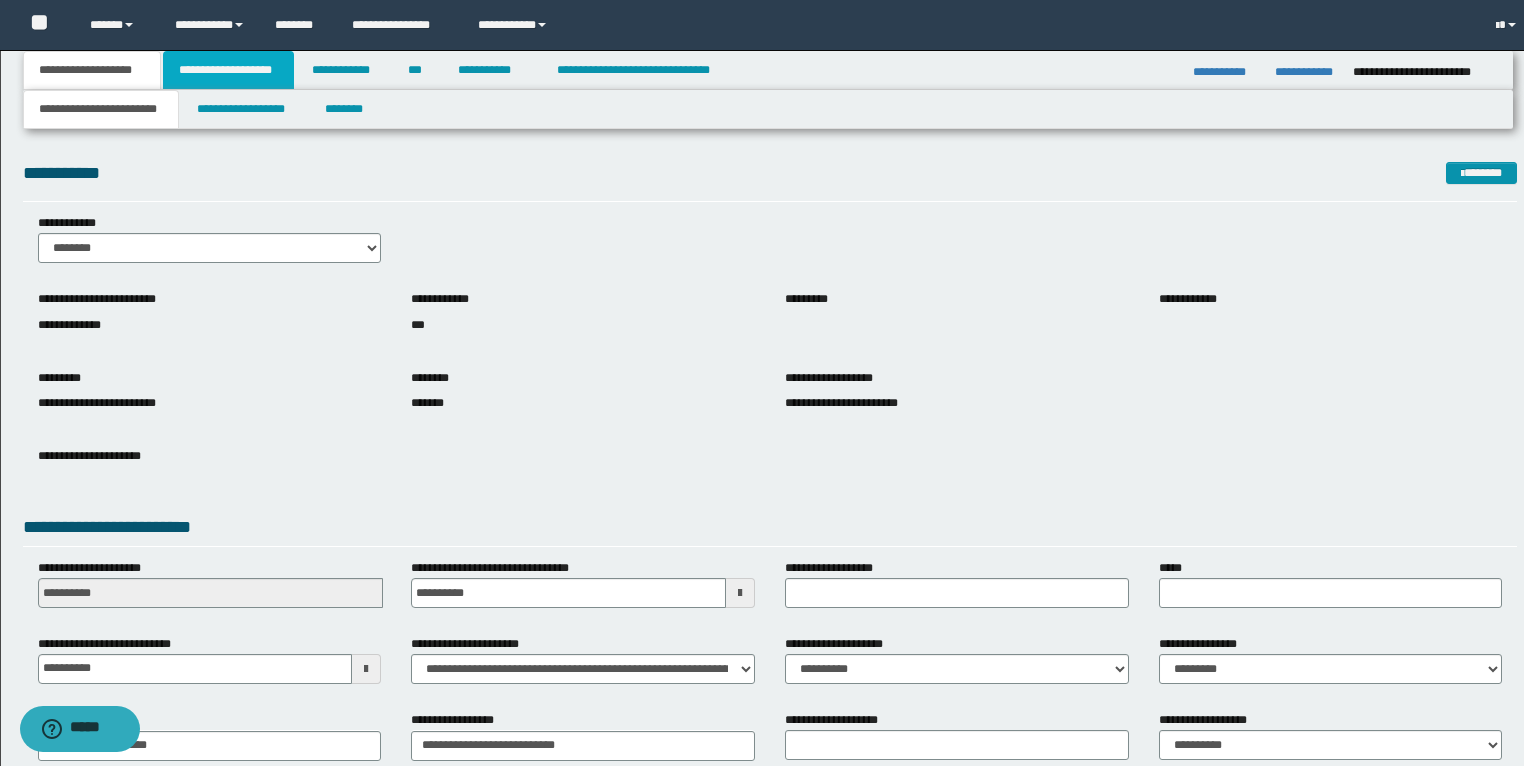 click on "**********" at bounding box center [228, 70] 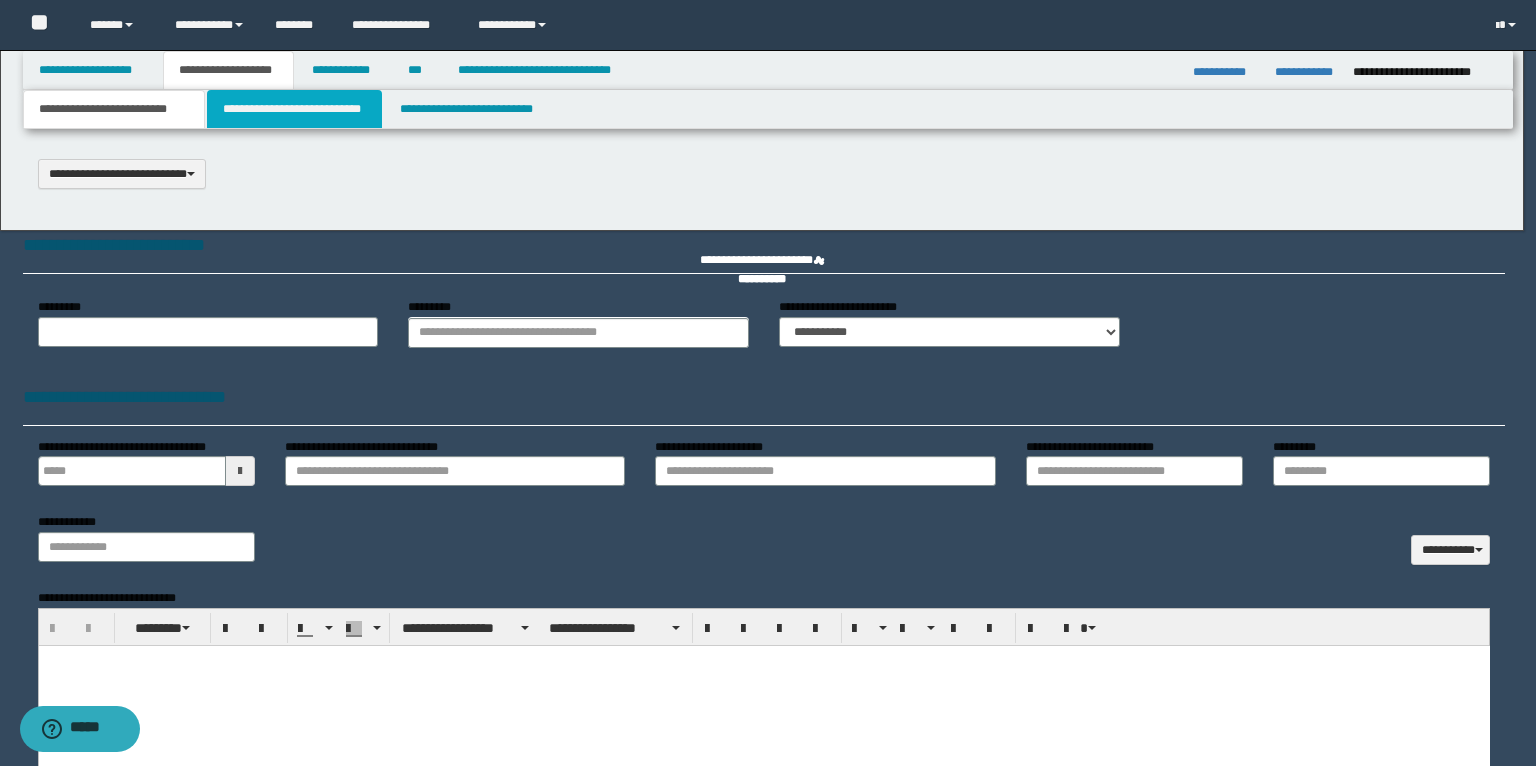 type on "**********" 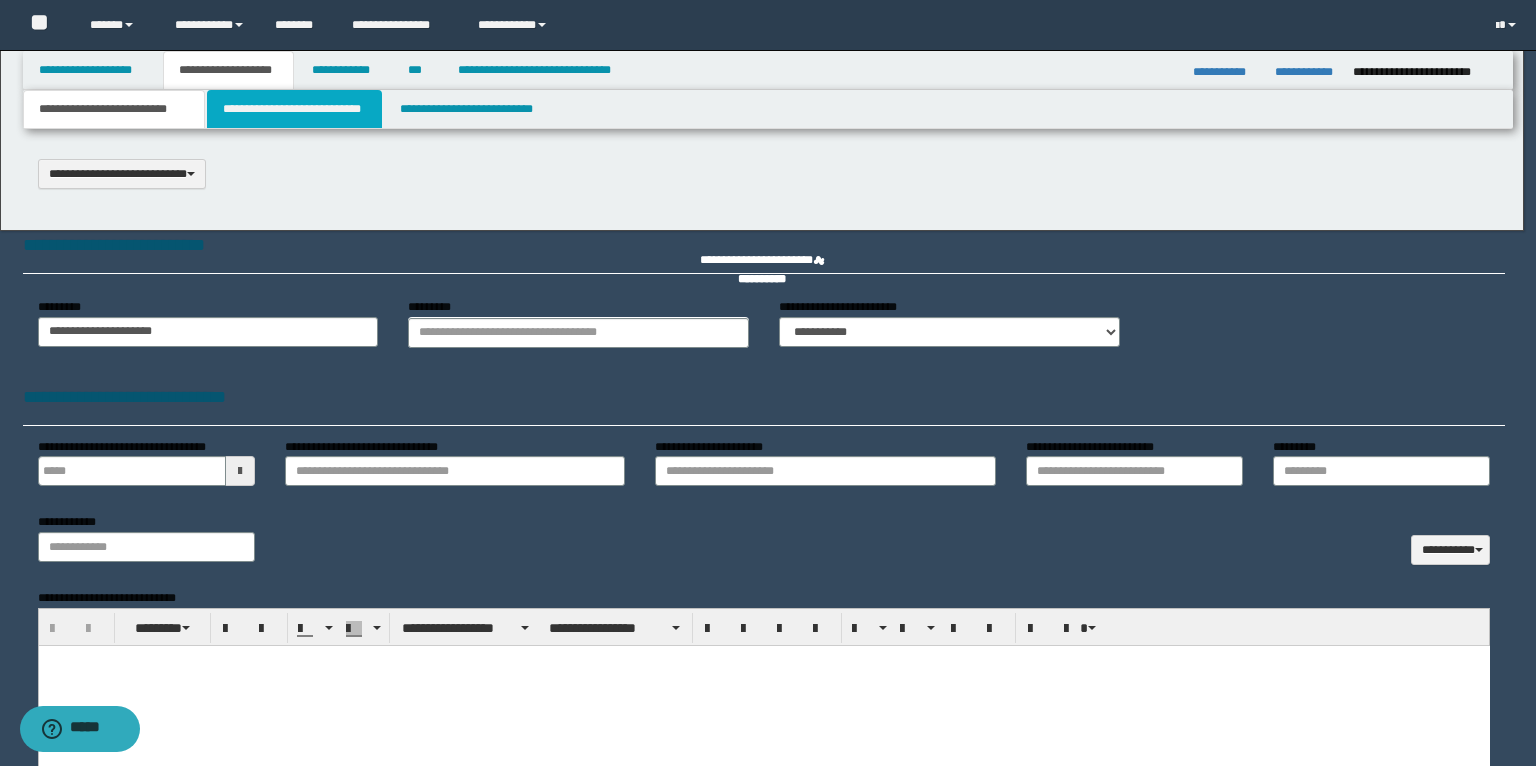 scroll, scrollTop: 0, scrollLeft: 0, axis: both 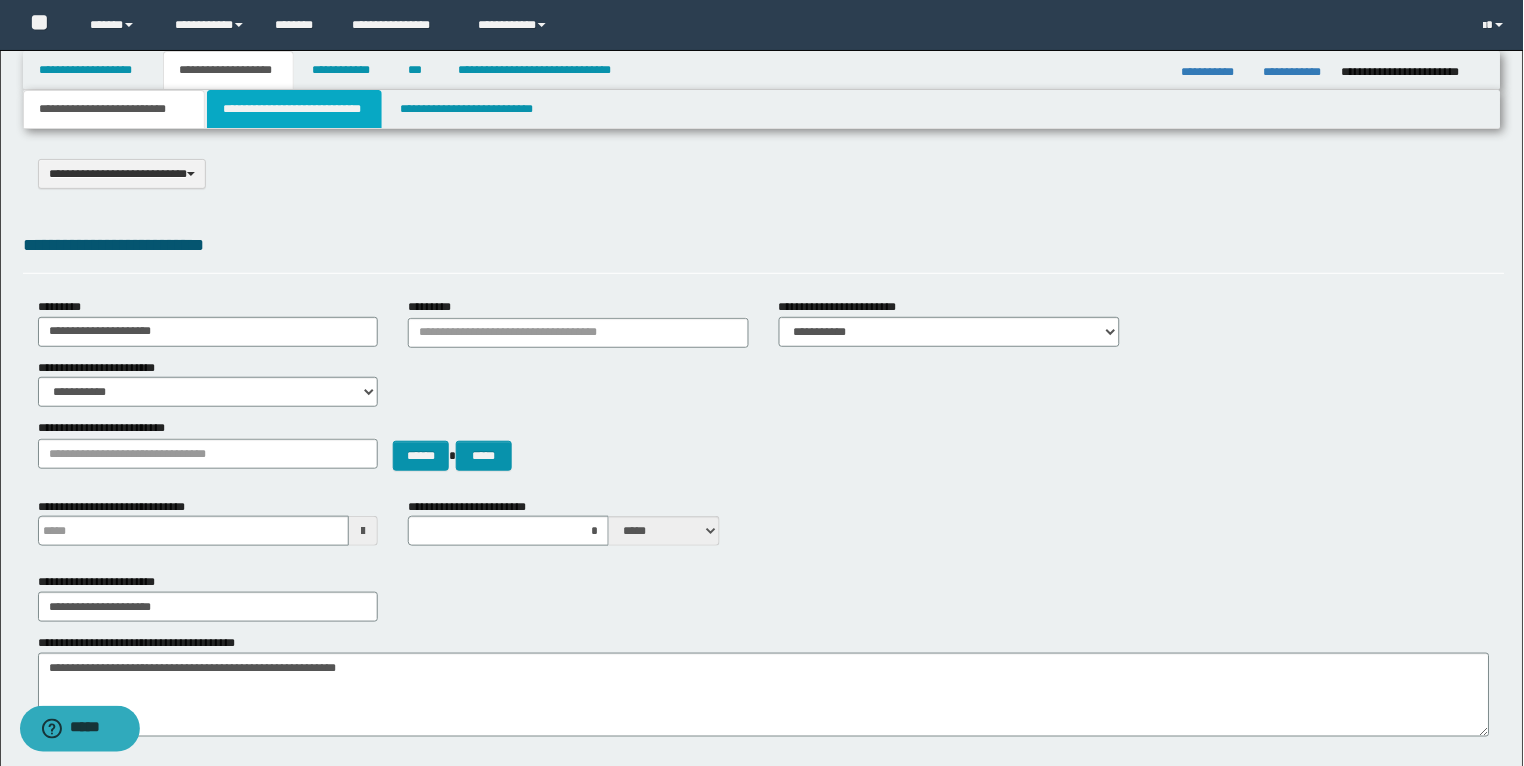 click on "**********" at bounding box center (294, 109) 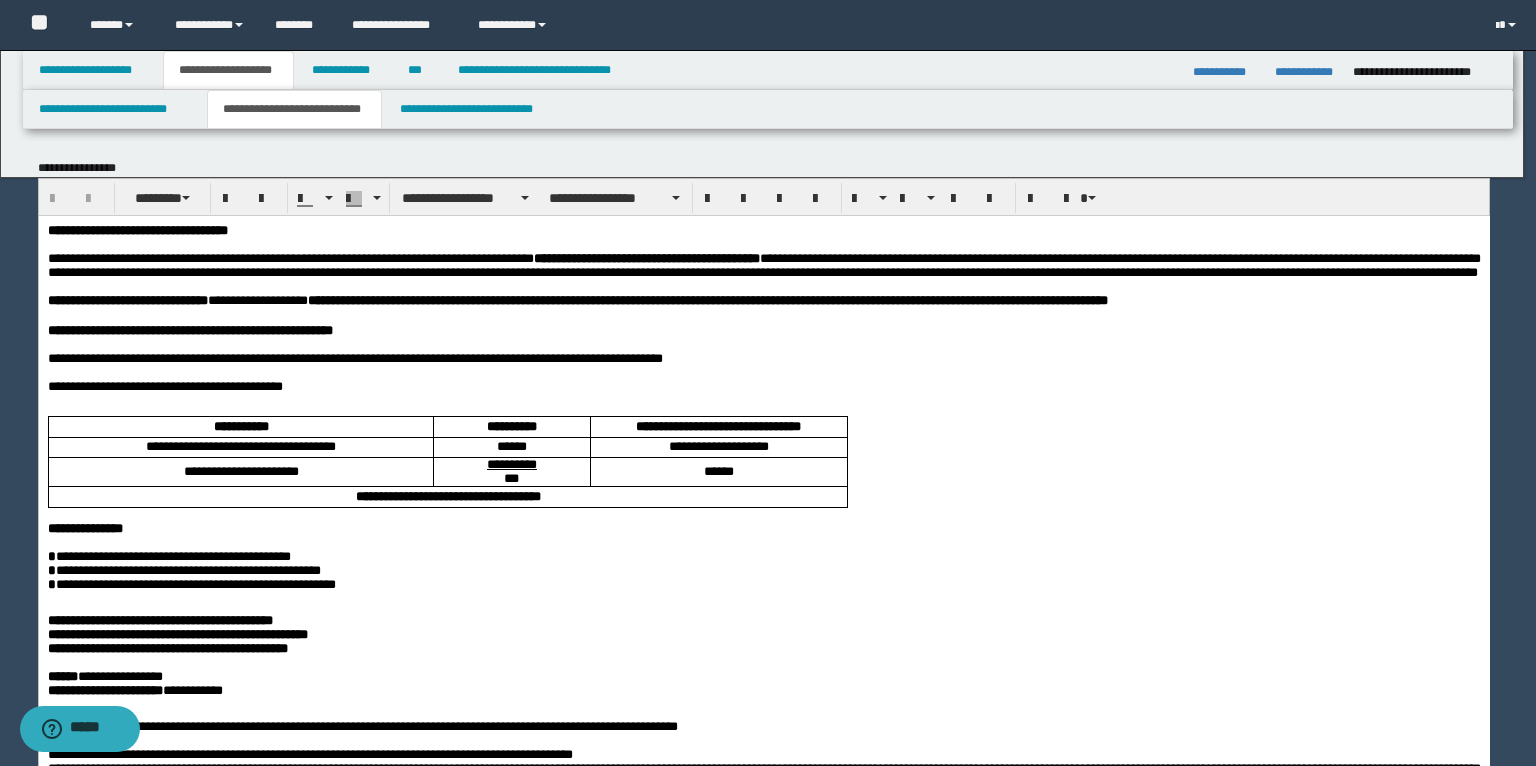 scroll, scrollTop: 0, scrollLeft: 0, axis: both 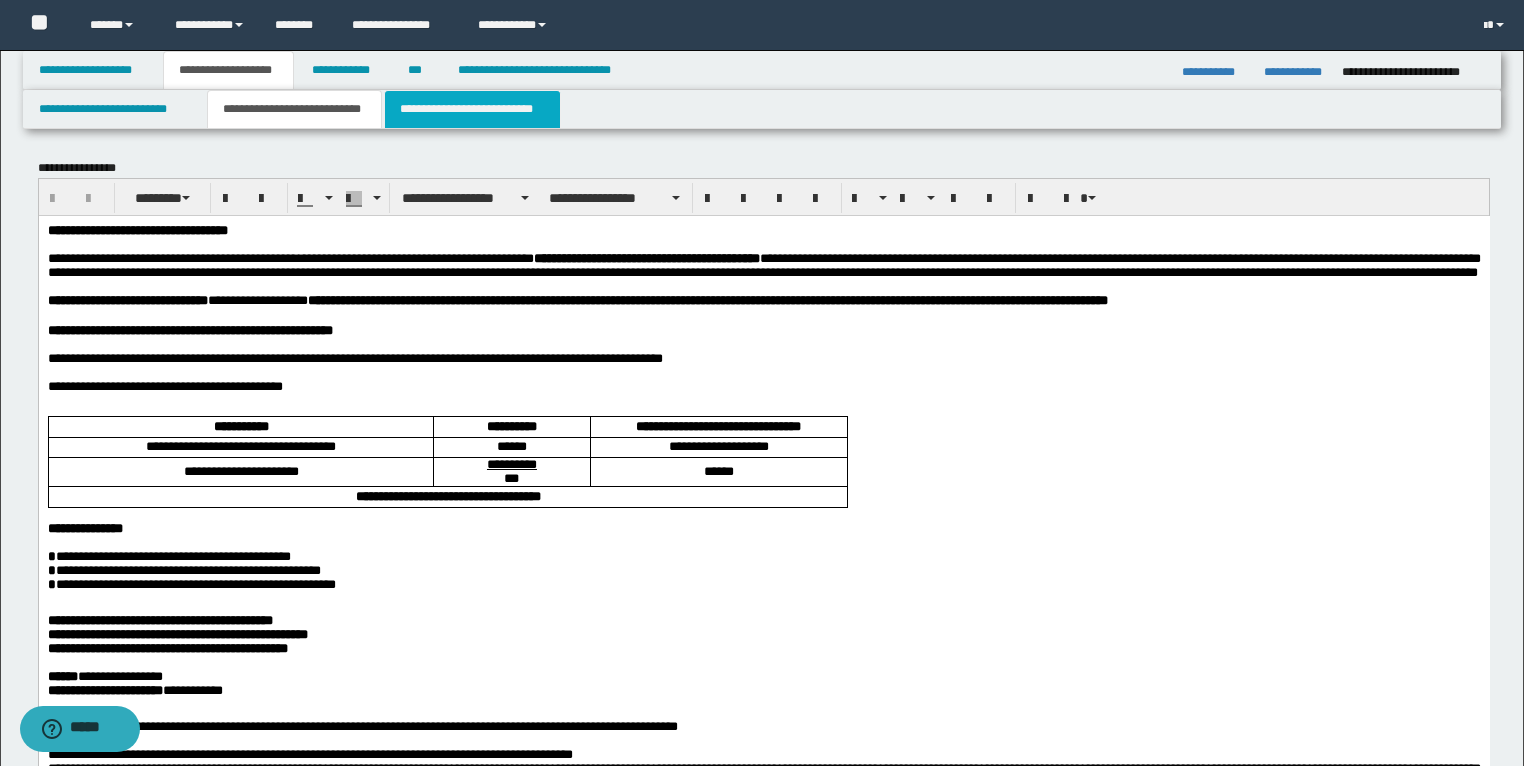click on "**********" at bounding box center (472, 109) 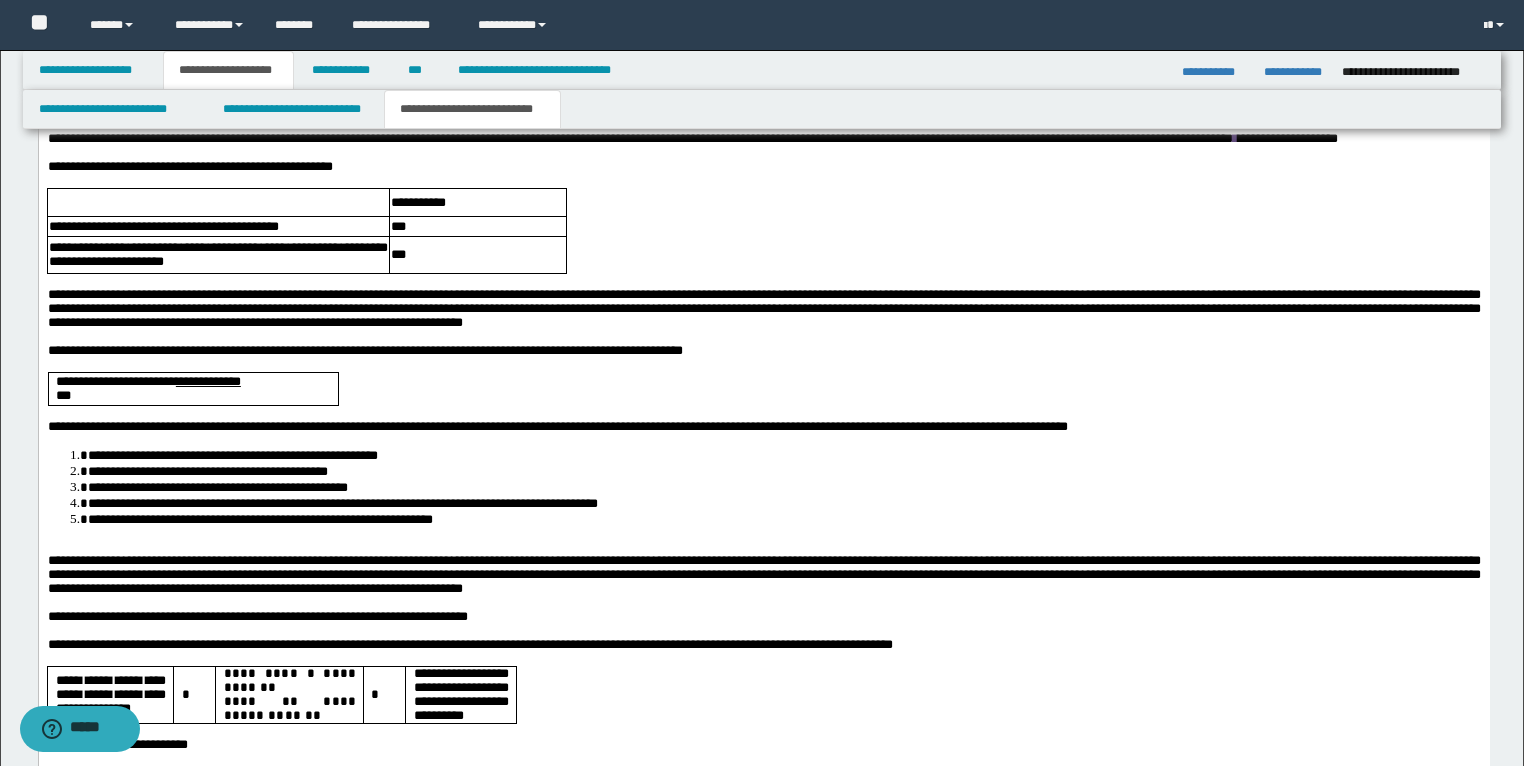 scroll, scrollTop: 5600, scrollLeft: 0, axis: vertical 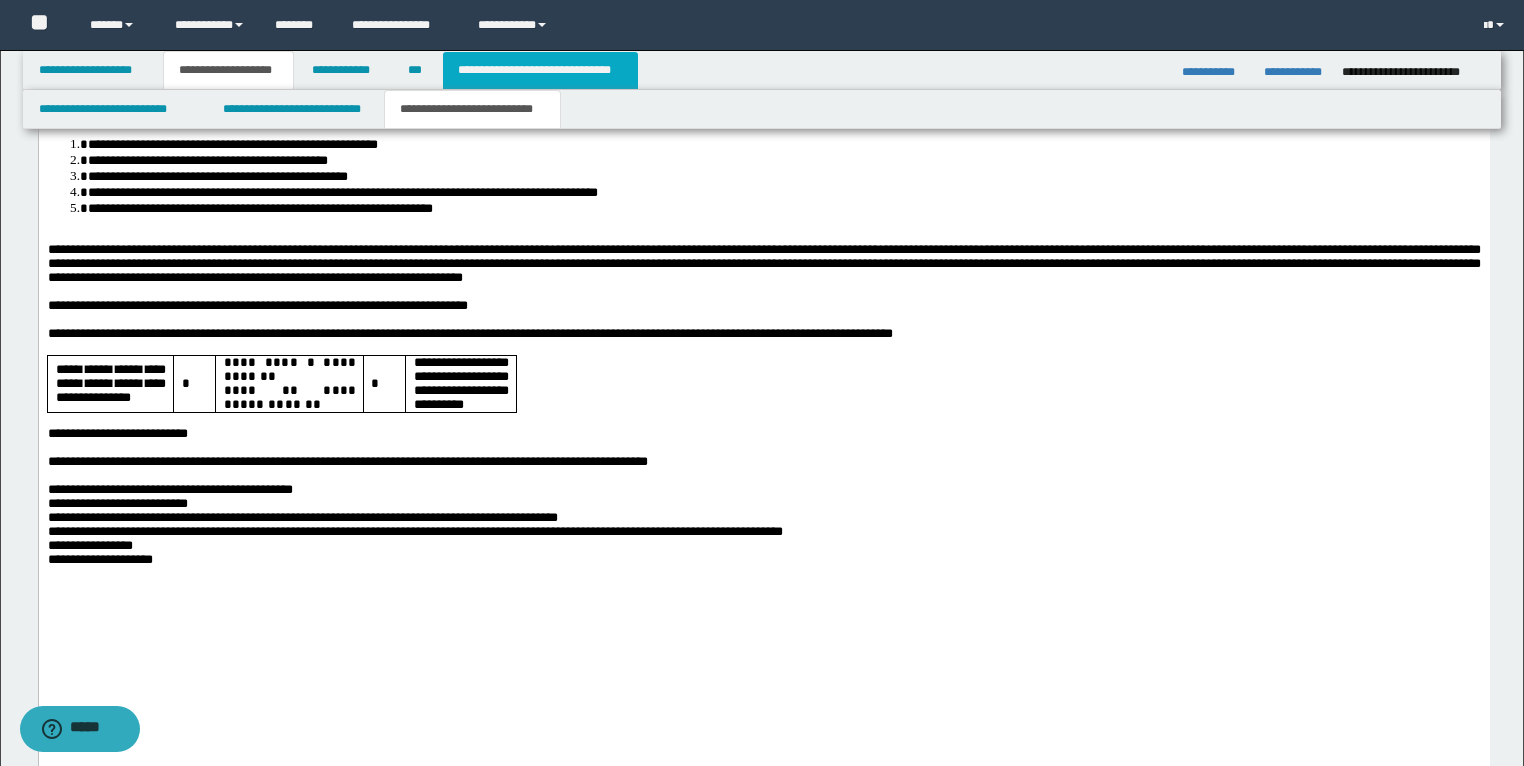 click on "**********" at bounding box center (540, 70) 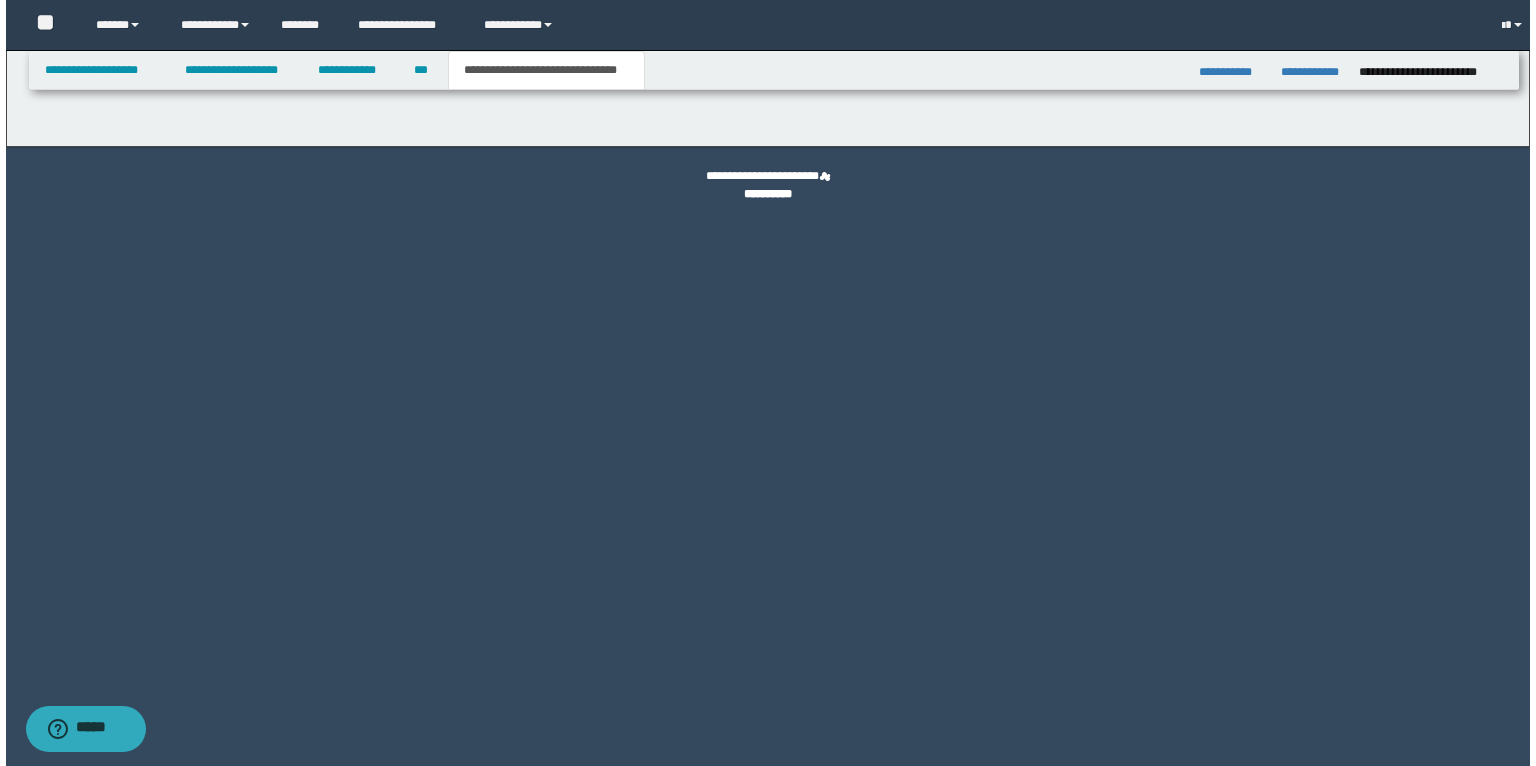 scroll, scrollTop: 0, scrollLeft: 0, axis: both 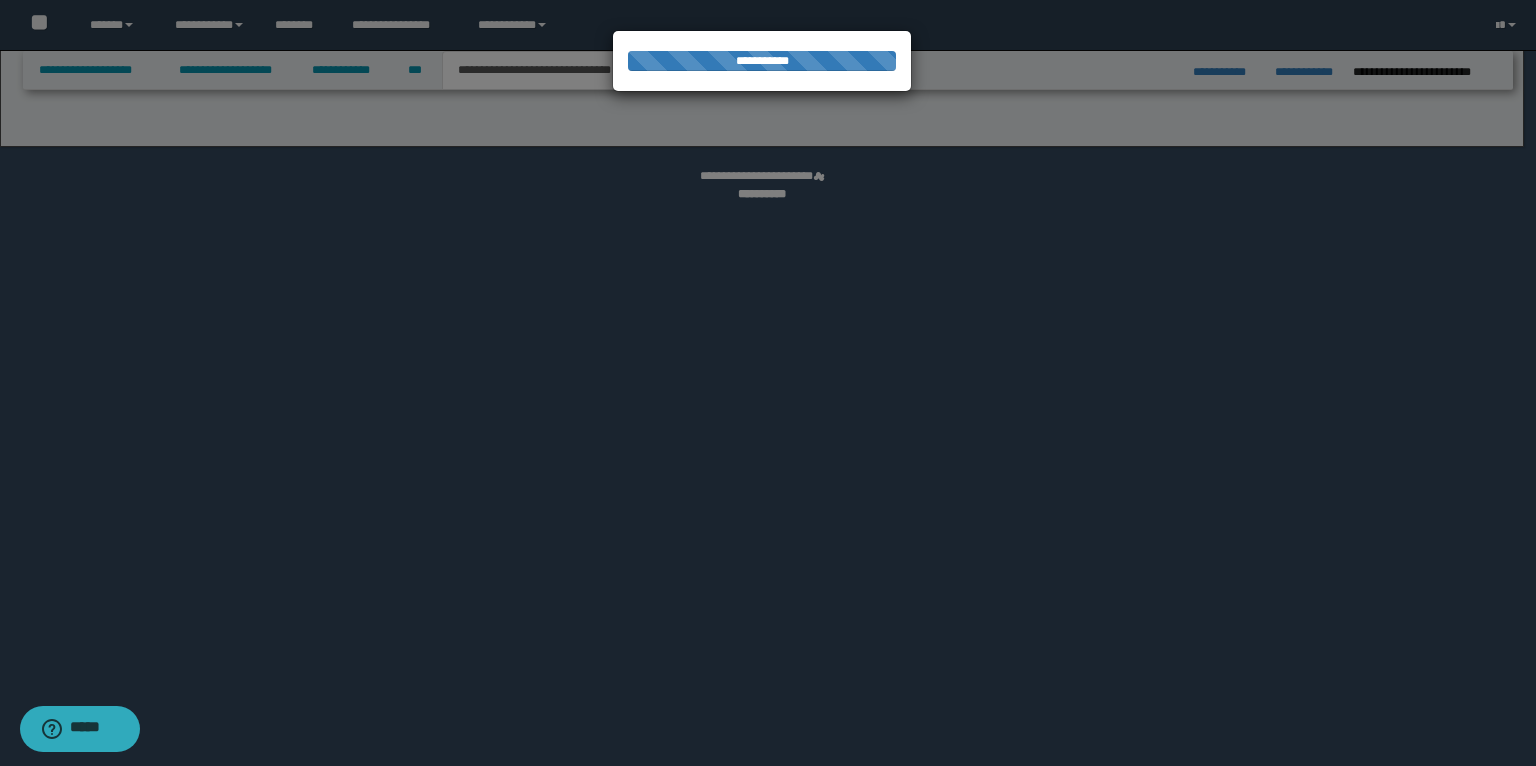 select on "*" 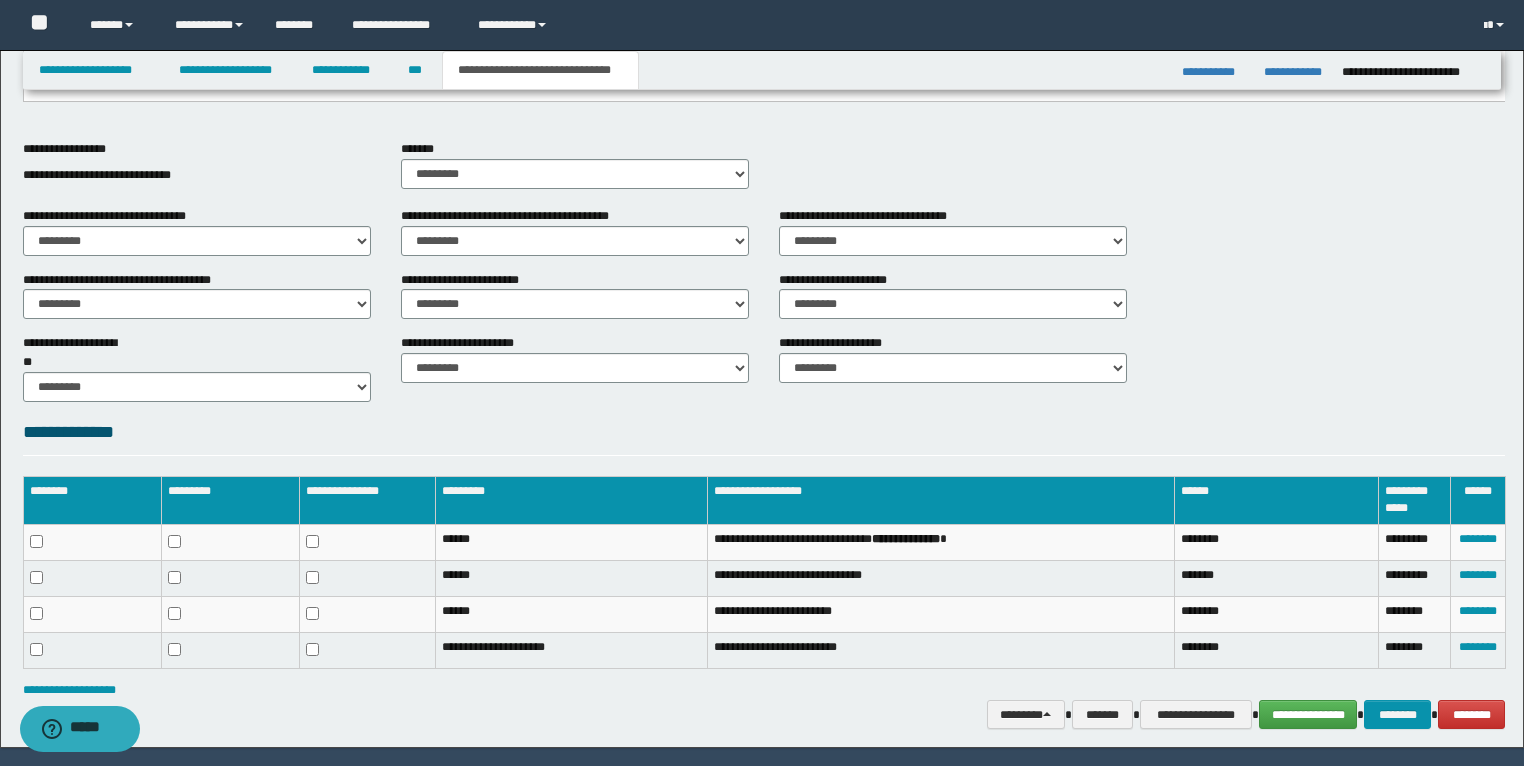 scroll, scrollTop: 696, scrollLeft: 0, axis: vertical 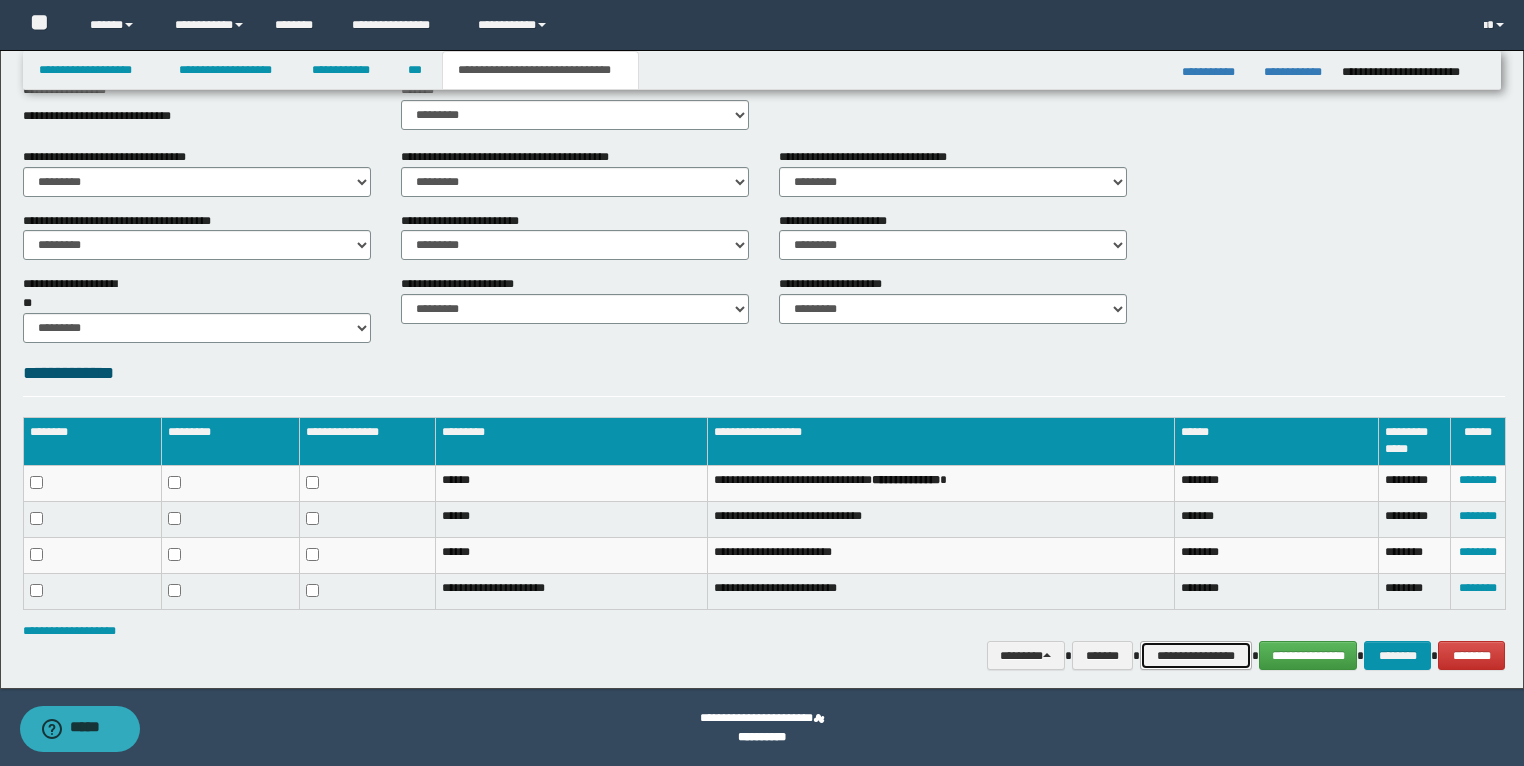 click on "**********" at bounding box center (1196, 656) 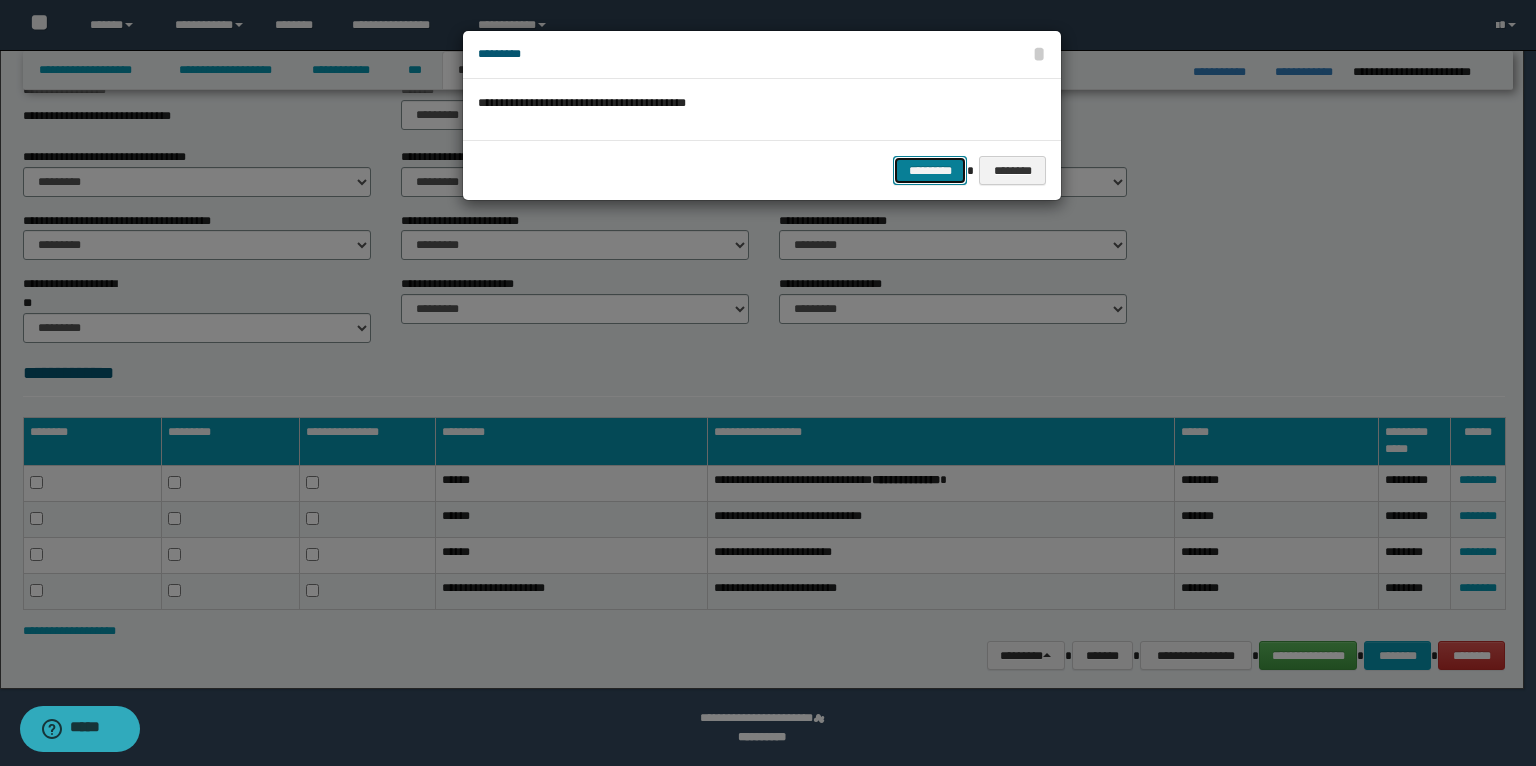 click on "*********" at bounding box center [930, 171] 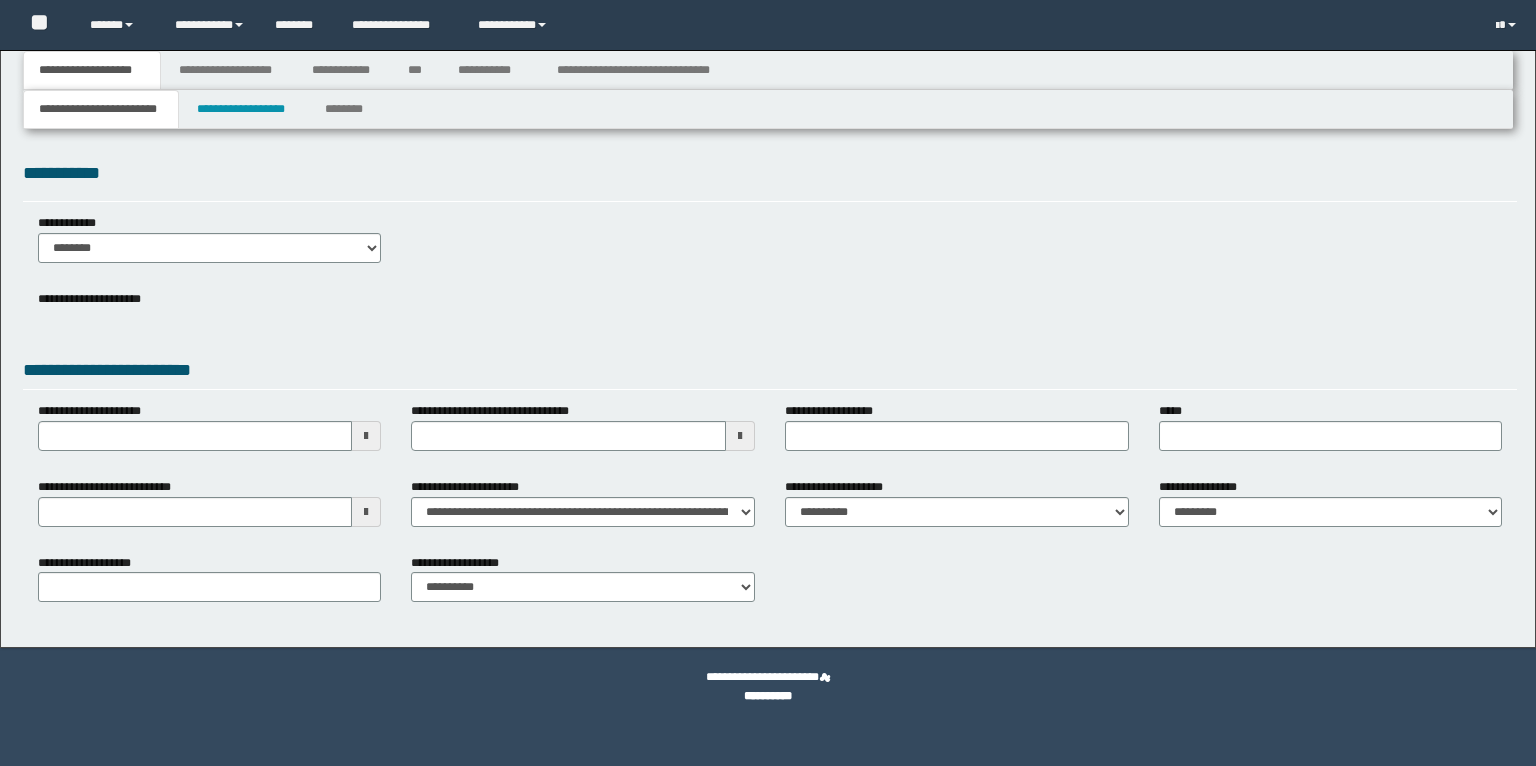scroll, scrollTop: 0, scrollLeft: 0, axis: both 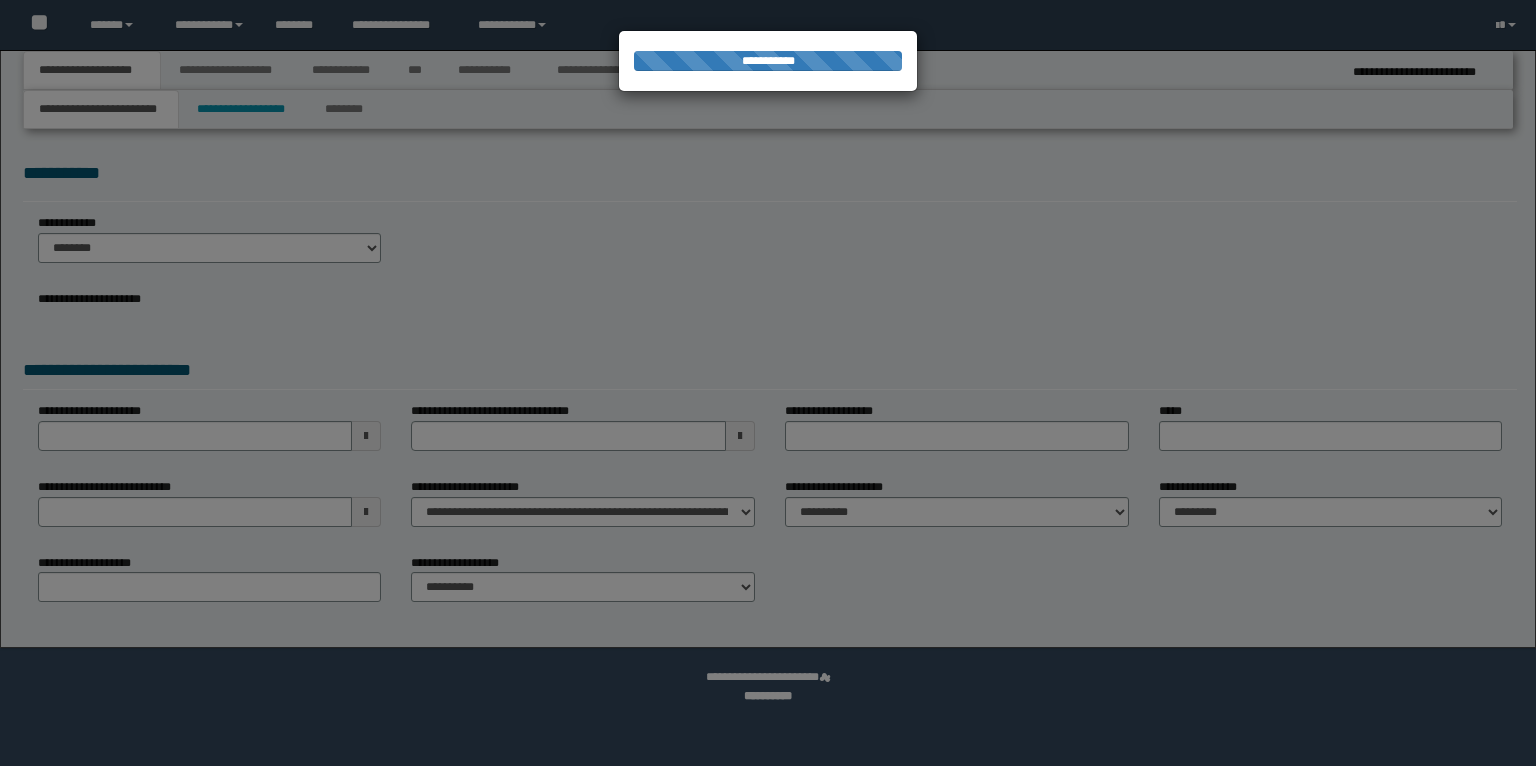 select on "*" 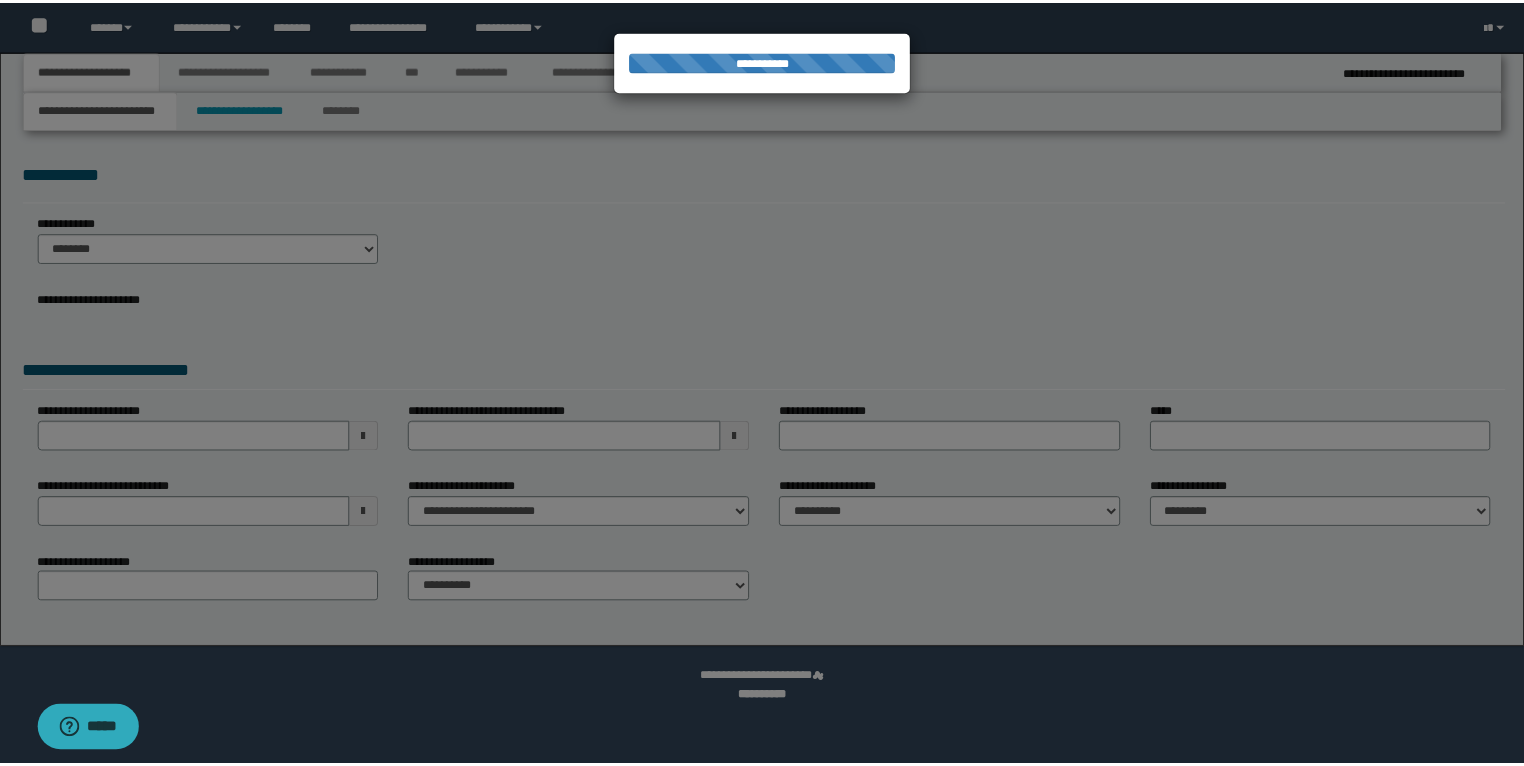 scroll, scrollTop: 0, scrollLeft: 0, axis: both 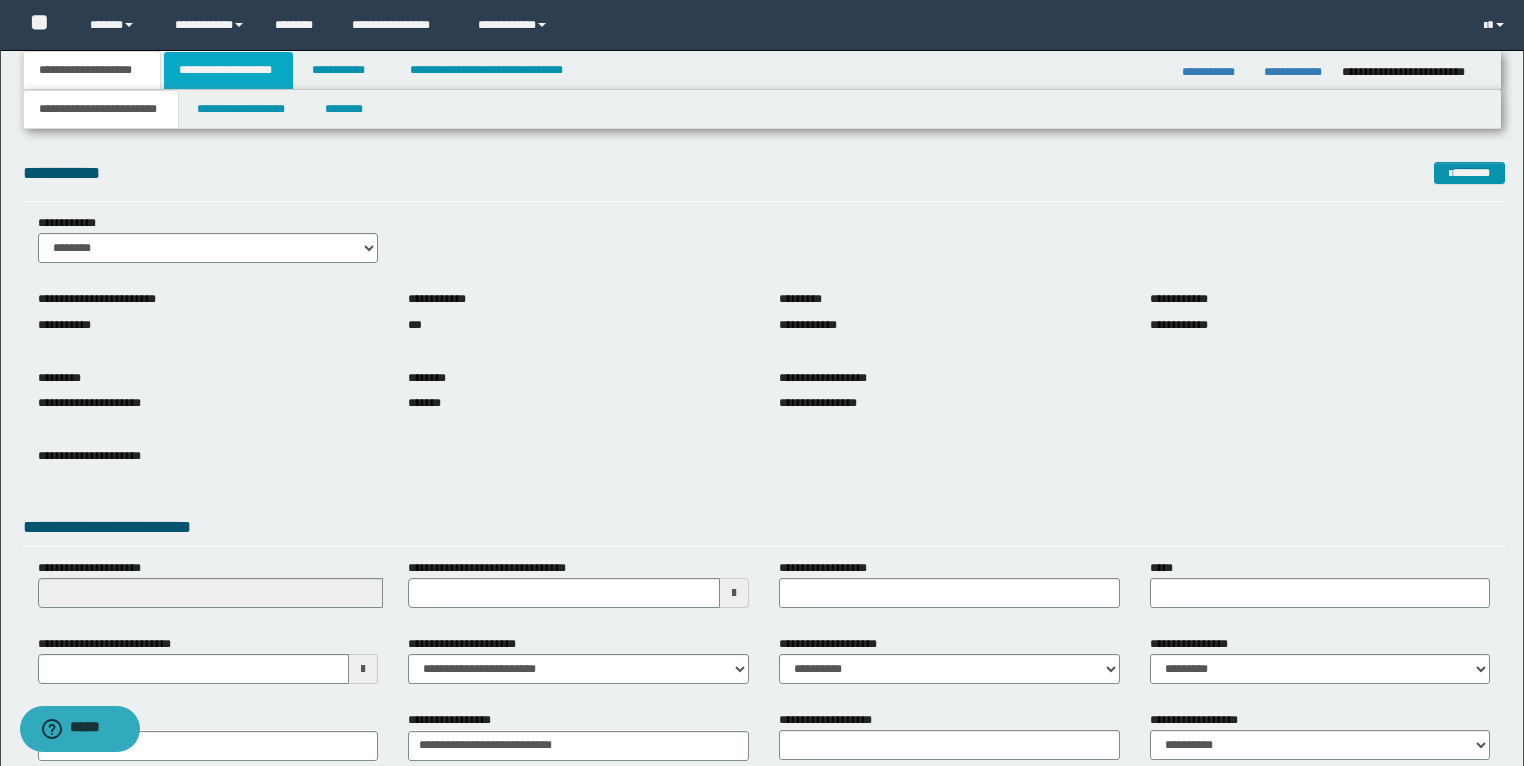 click on "**********" at bounding box center [228, 70] 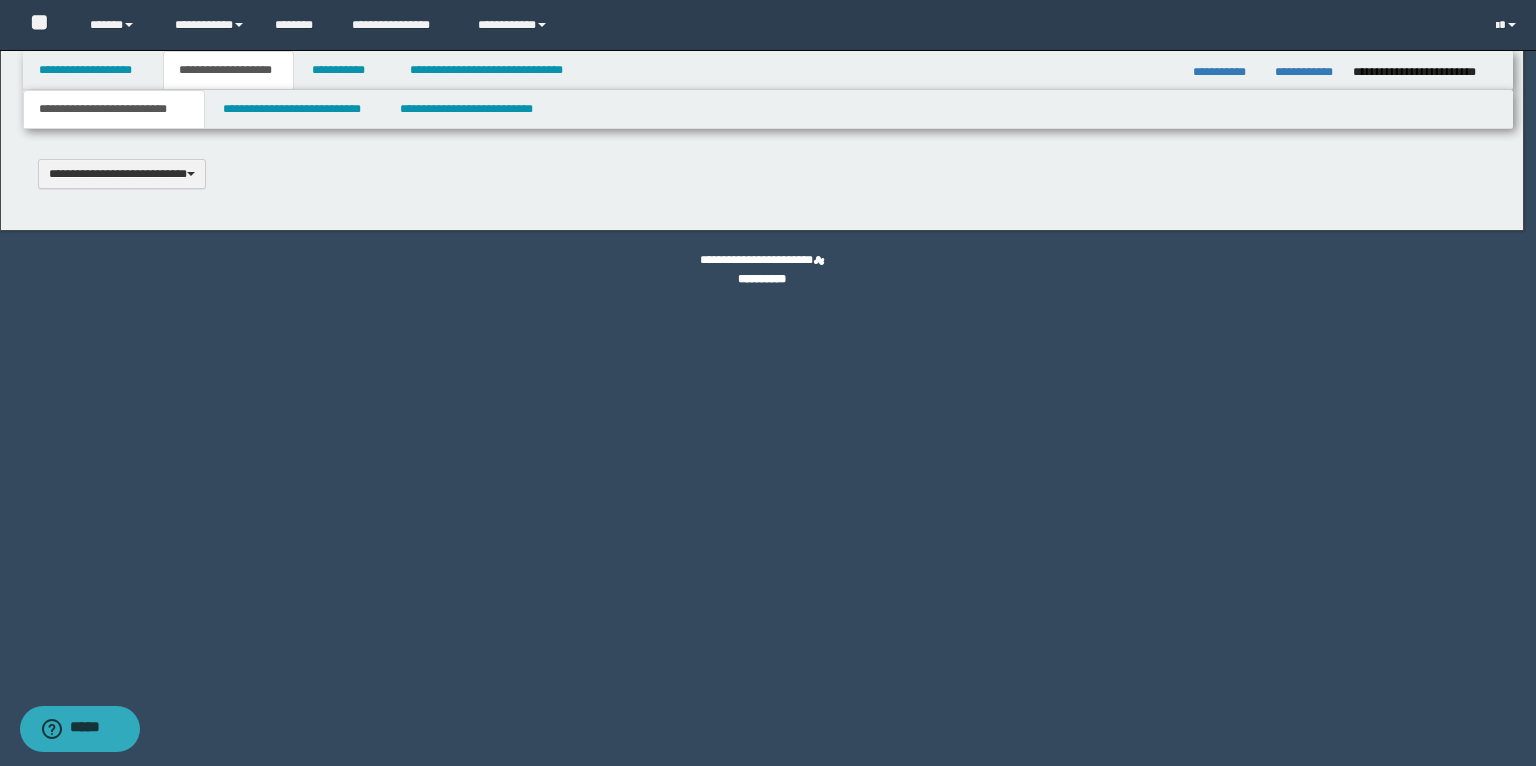 type 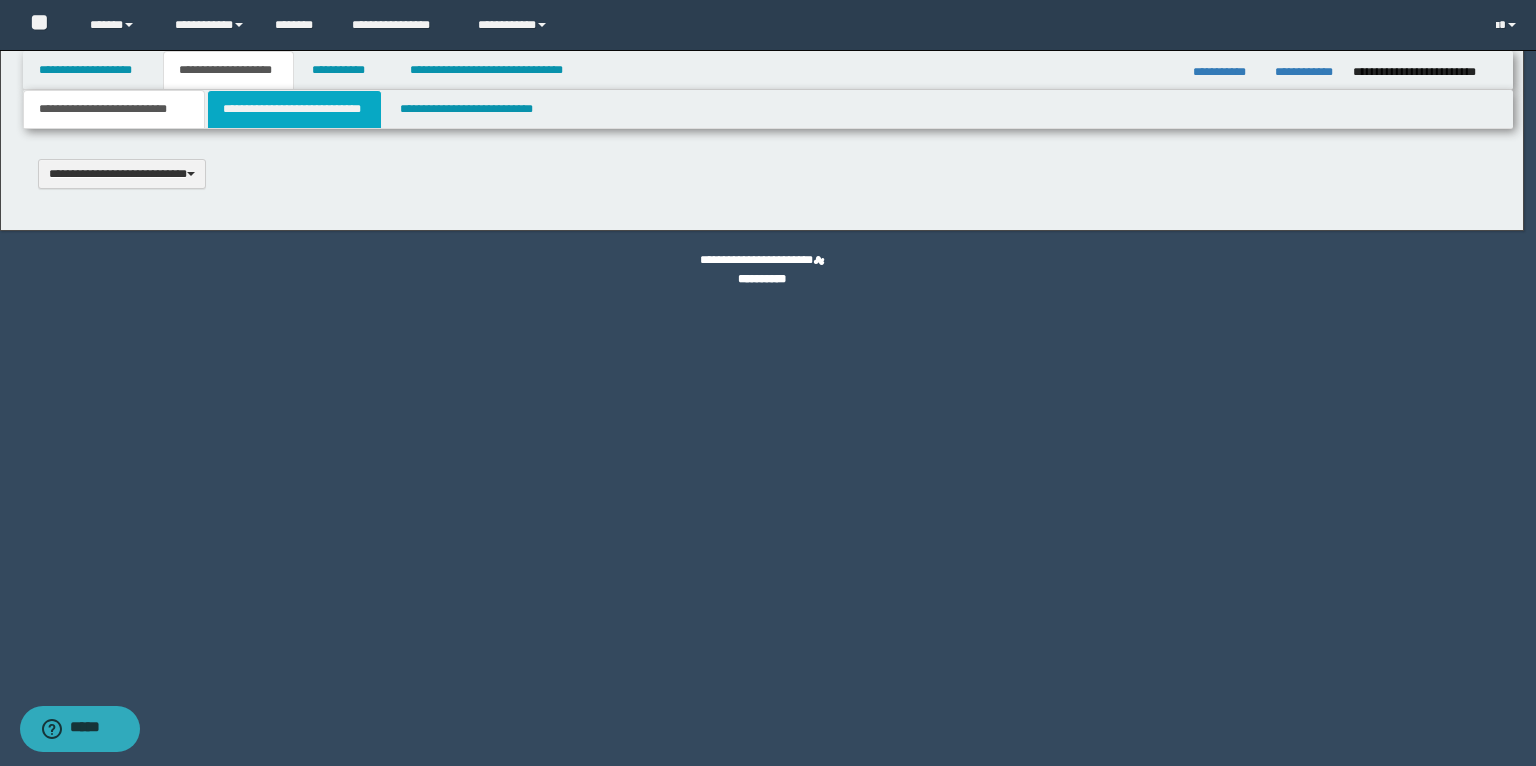 scroll, scrollTop: 0, scrollLeft: 0, axis: both 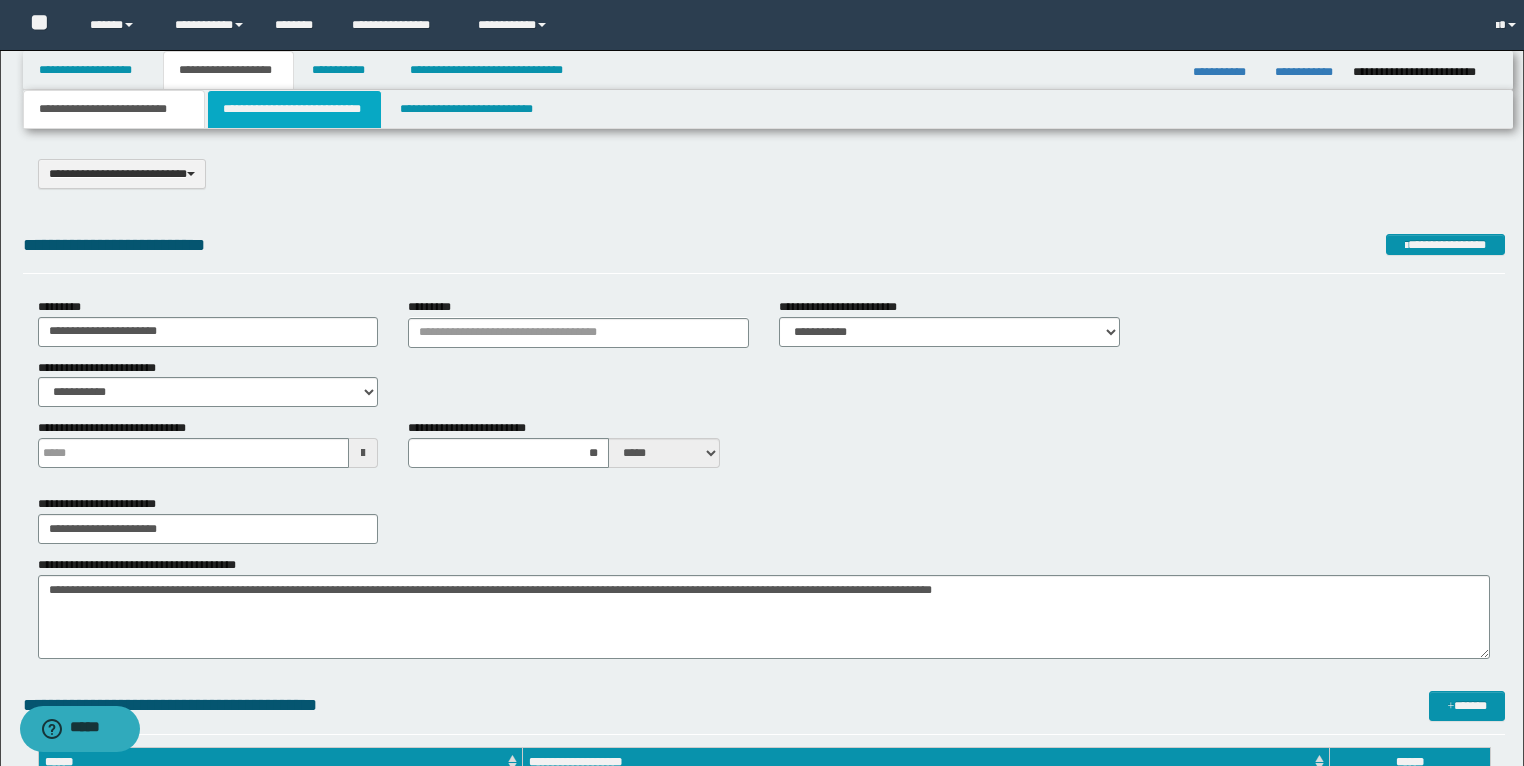 click on "**********" at bounding box center [294, 109] 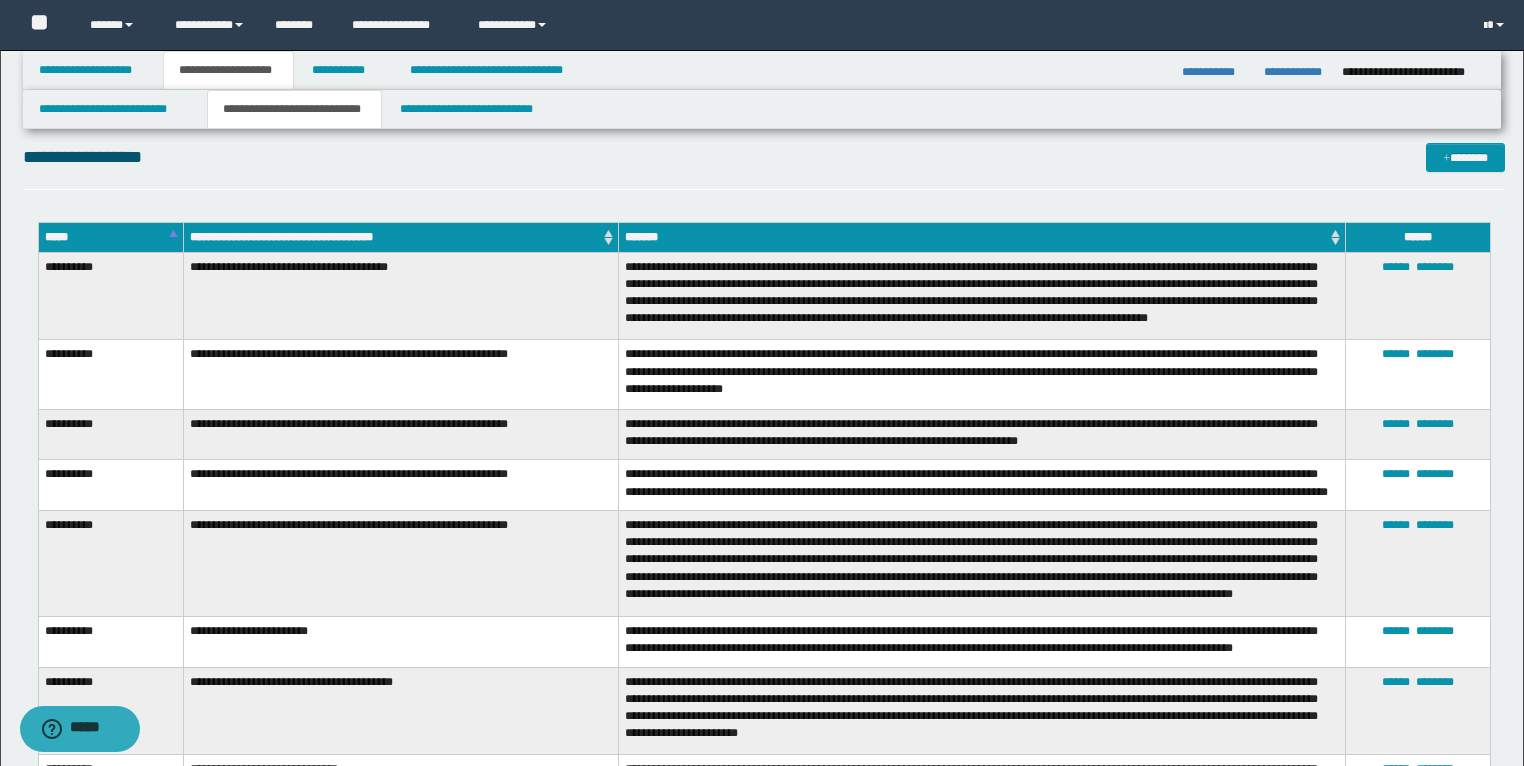 scroll, scrollTop: 5280, scrollLeft: 0, axis: vertical 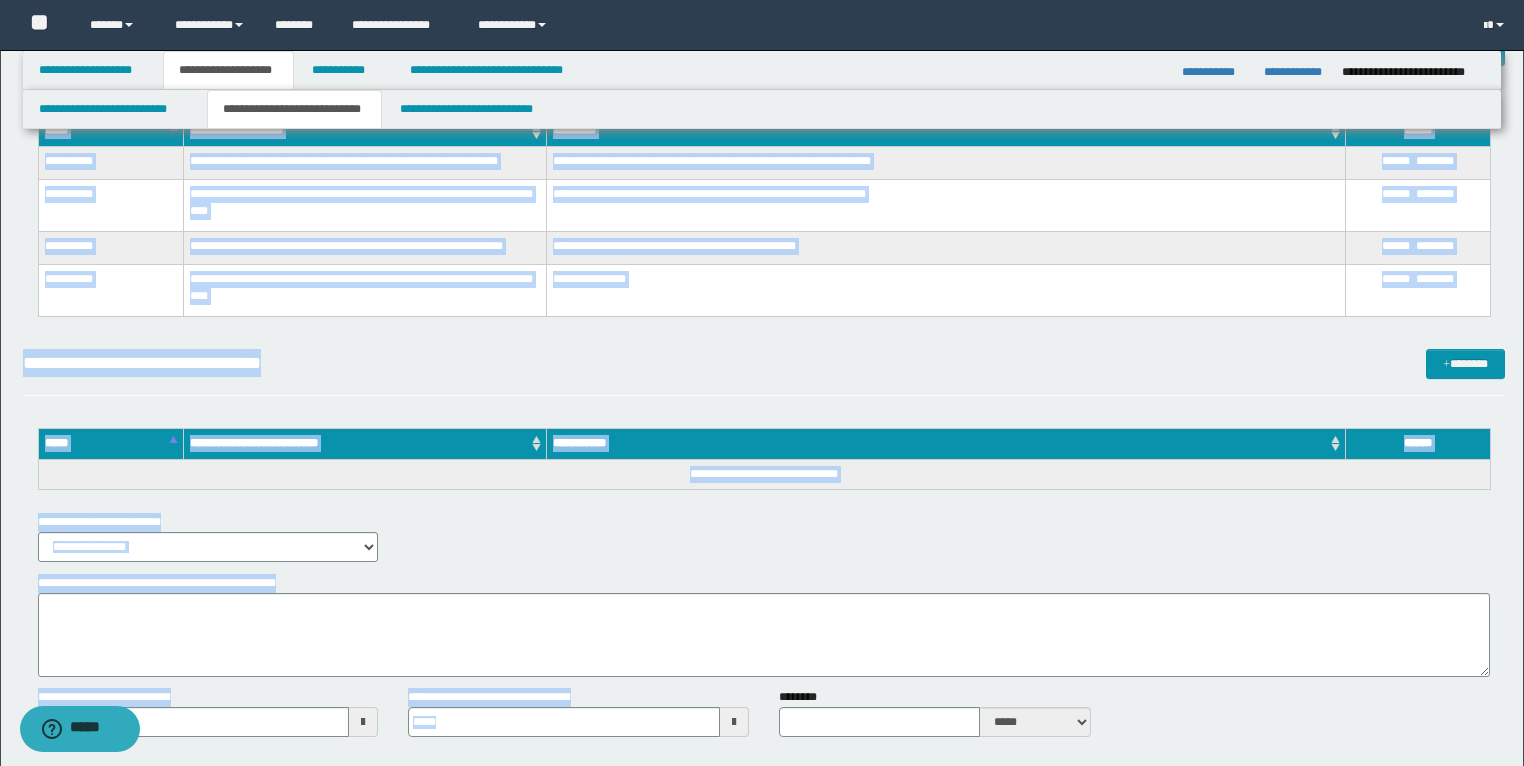 type 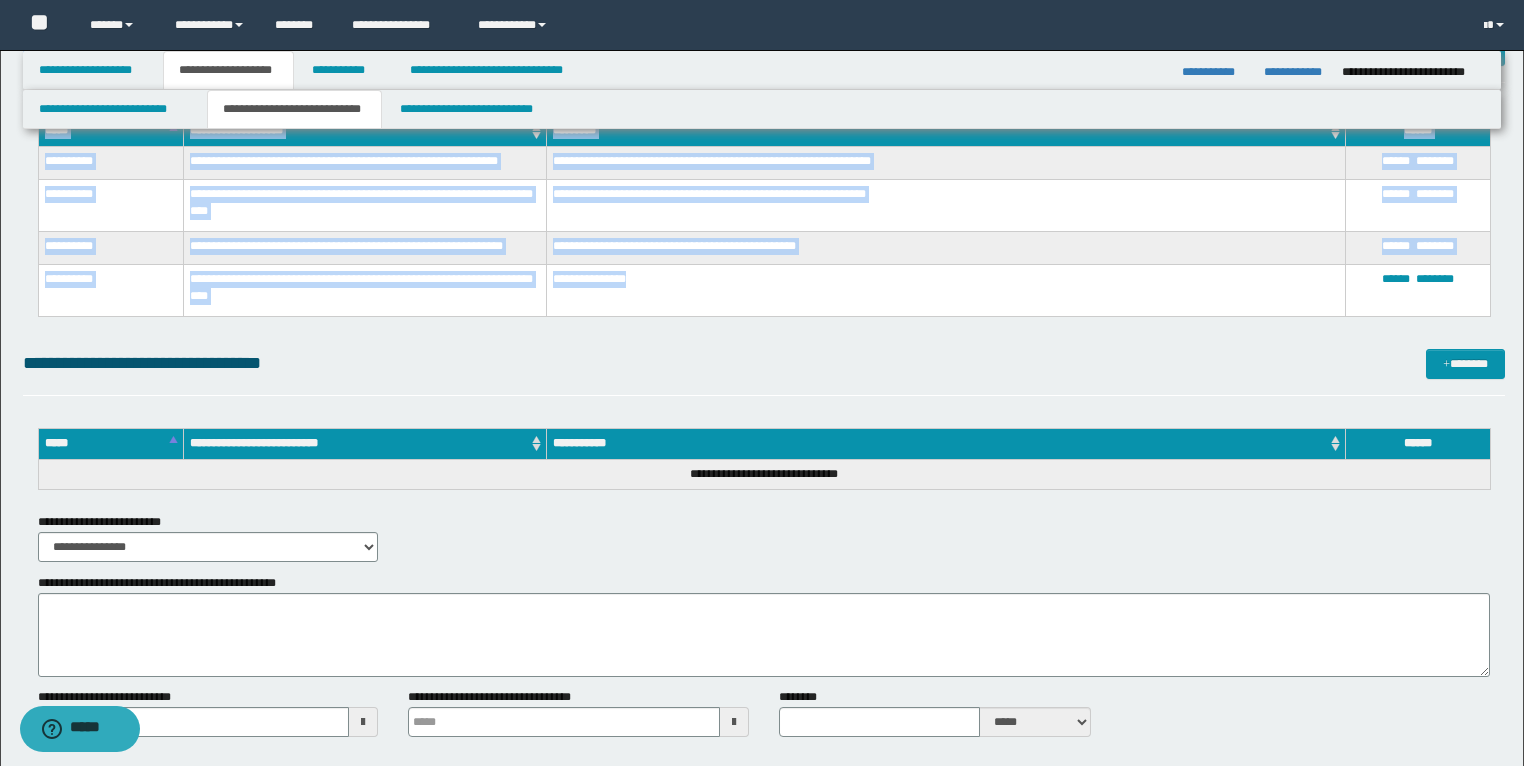 drag, startPoint x: 43, startPoint y: 279, endPoint x: 665, endPoint y: 308, distance: 622.67566 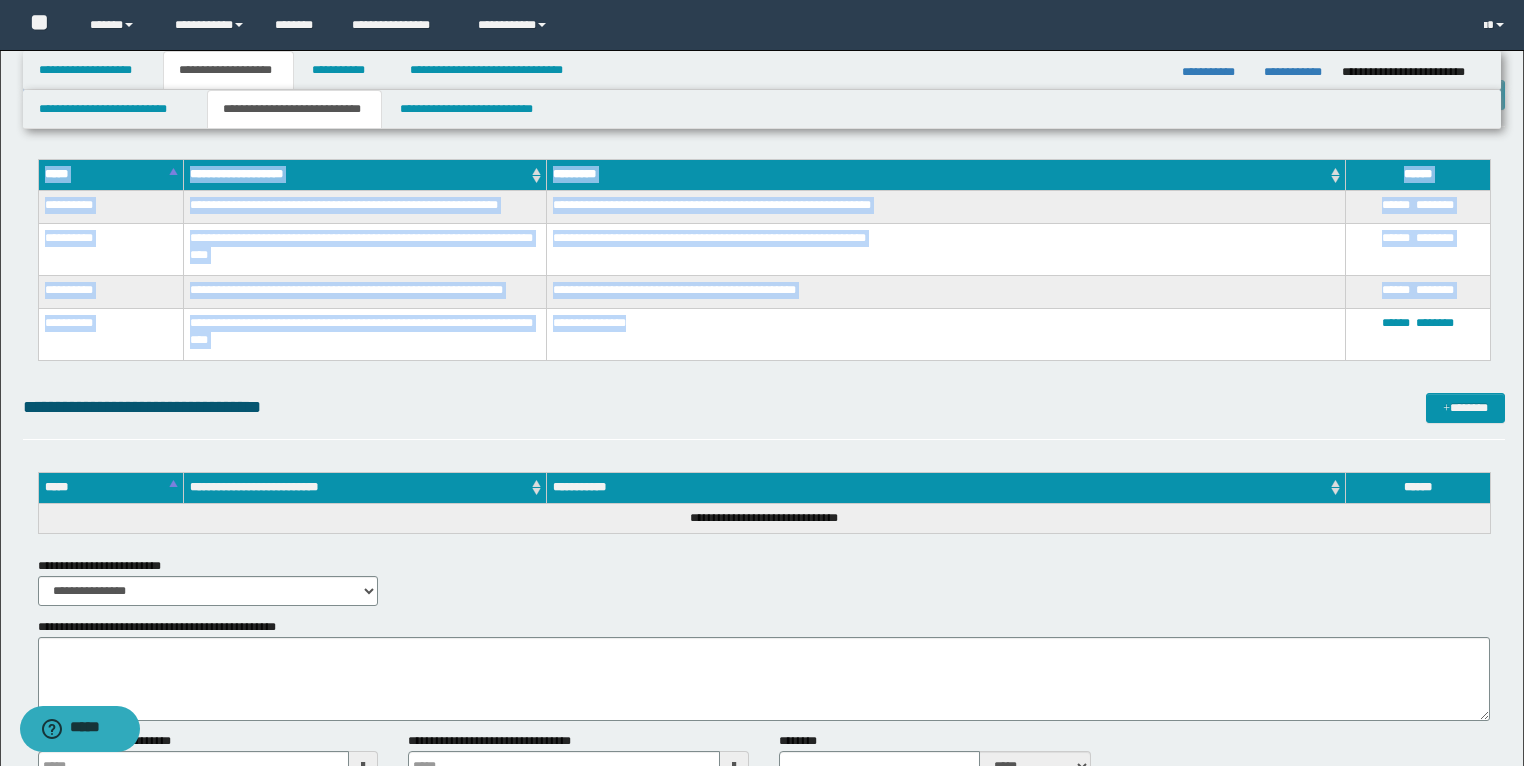 scroll, scrollTop: 6637, scrollLeft: 0, axis: vertical 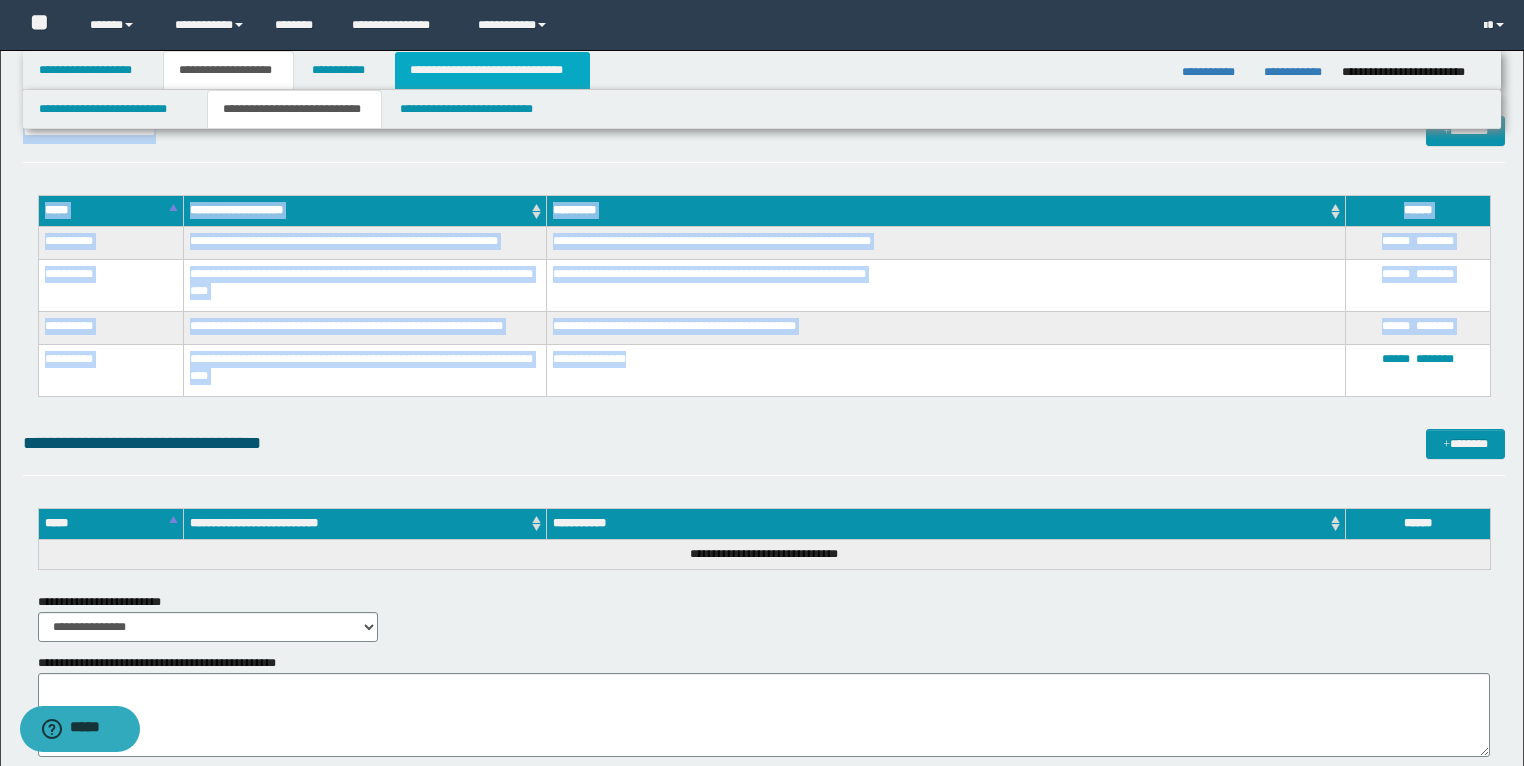 click on "**********" at bounding box center [492, 70] 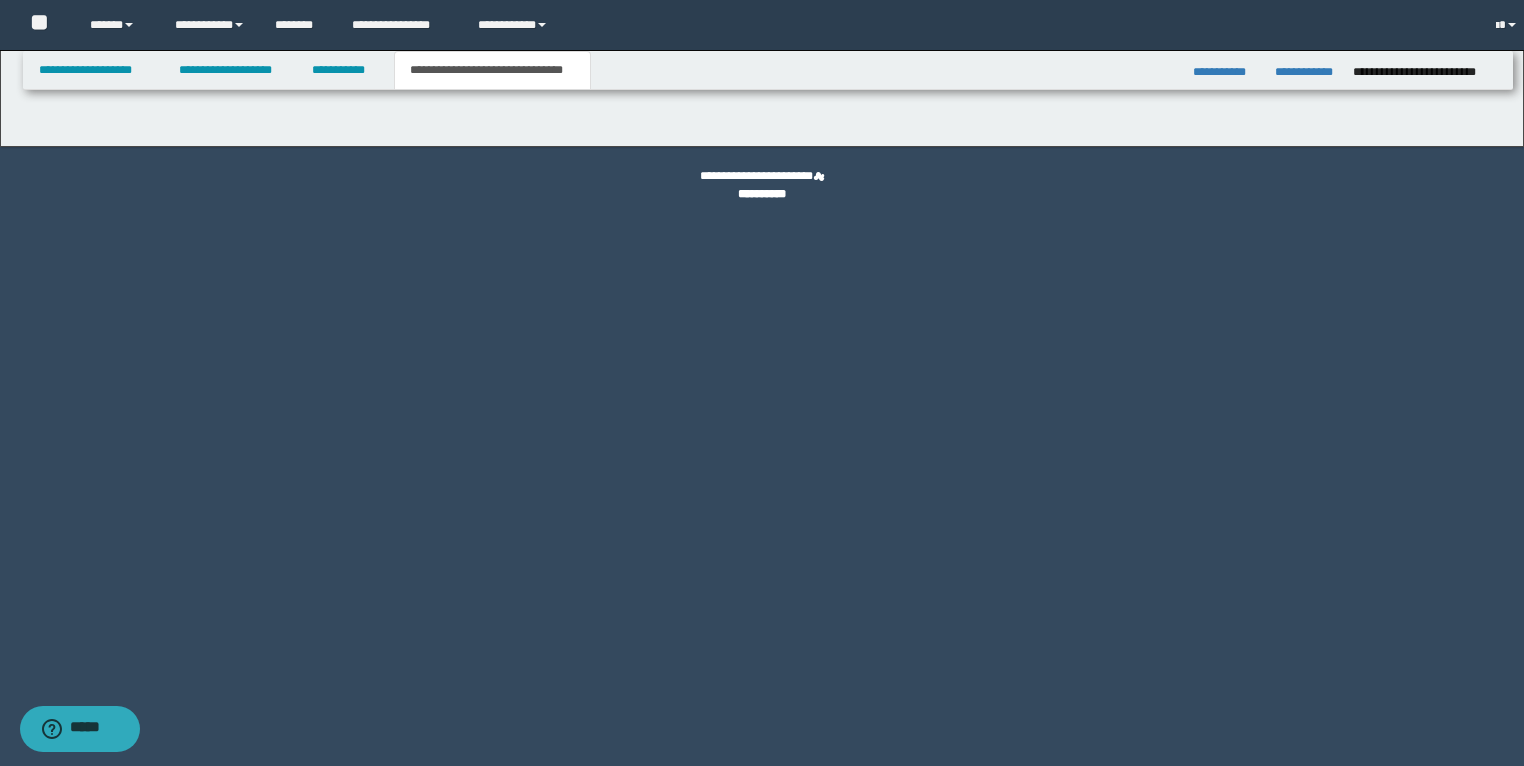 scroll, scrollTop: 0, scrollLeft: 0, axis: both 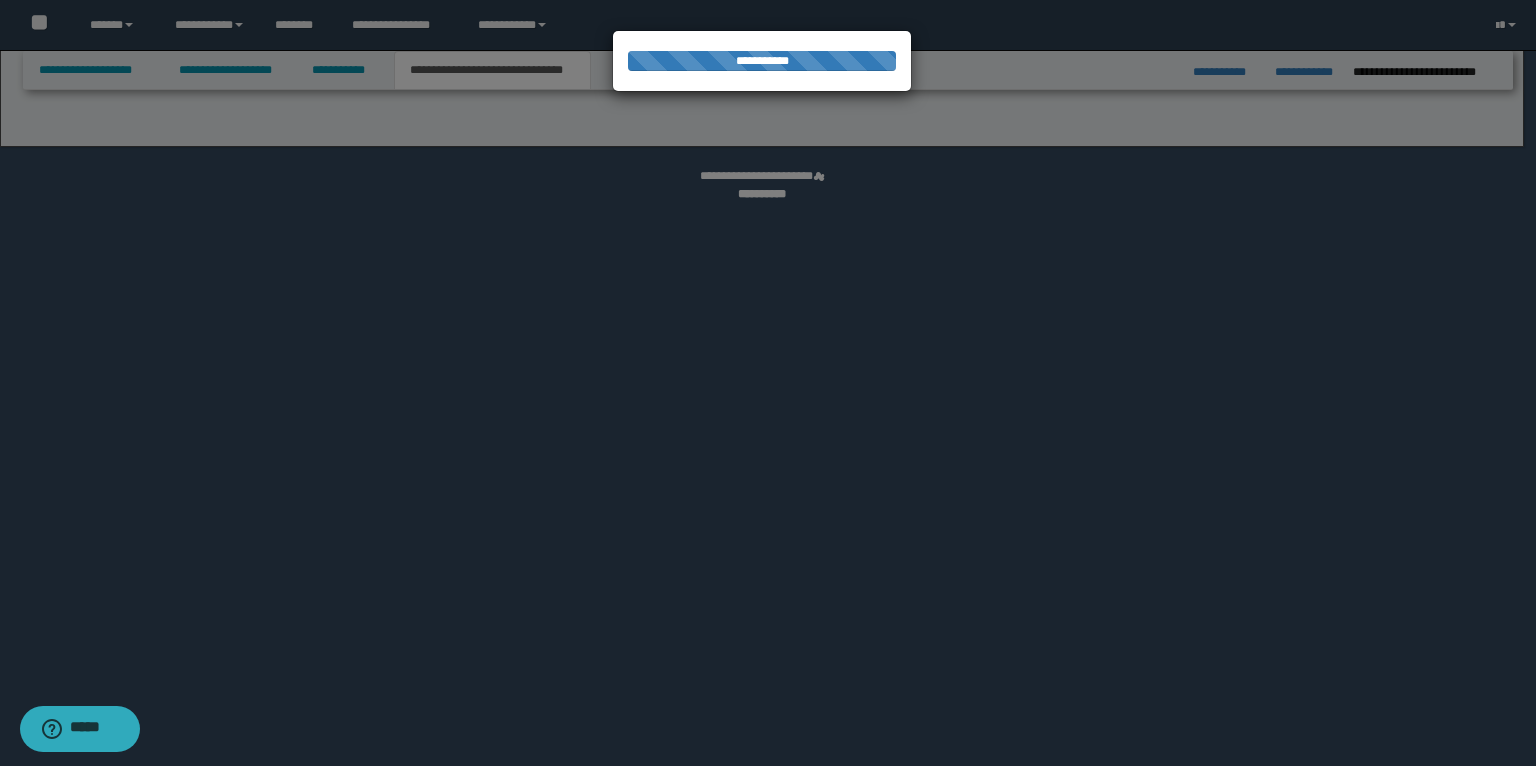 select on "*" 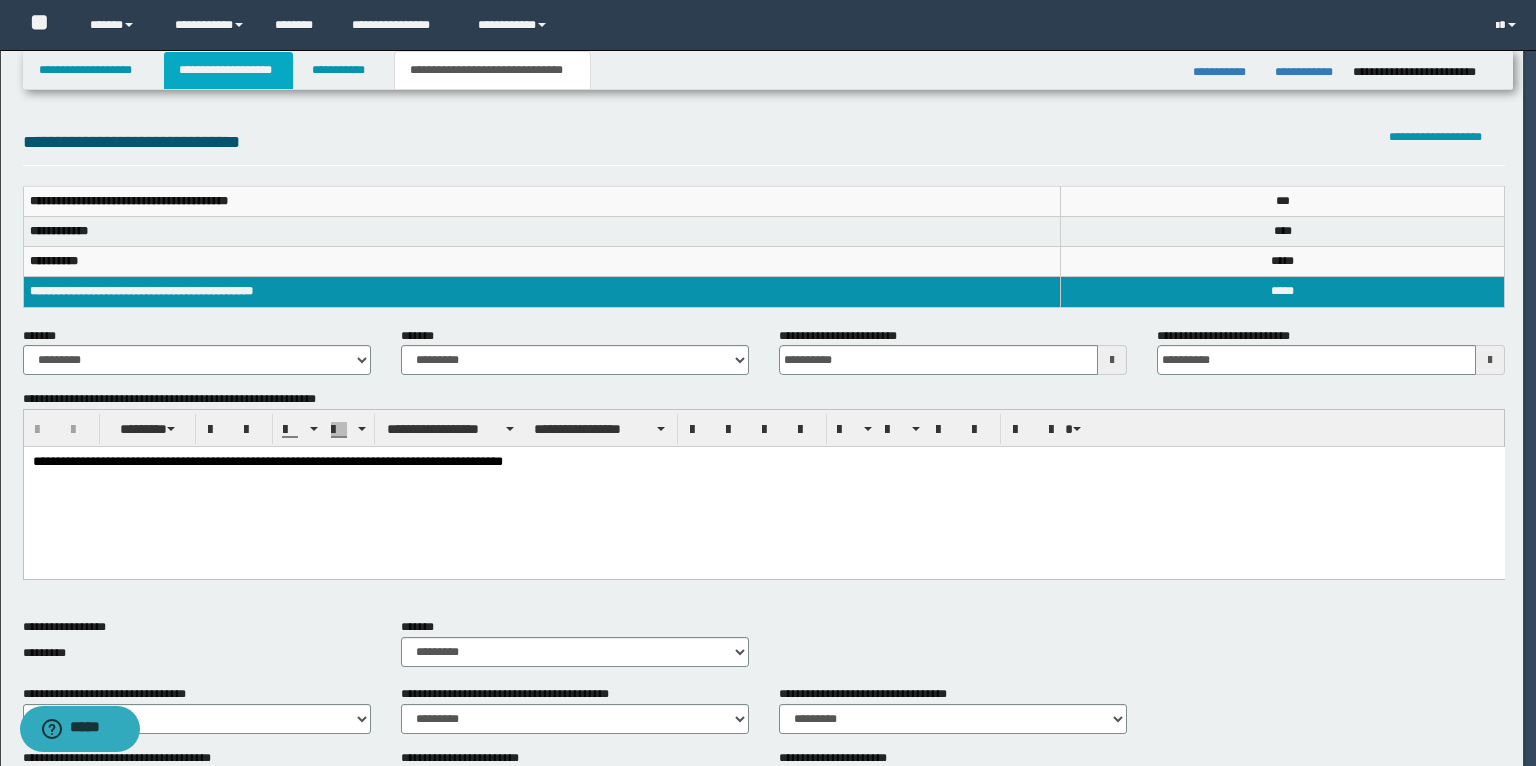 scroll, scrollTop: 0, scrollLeft: 0, axis: both 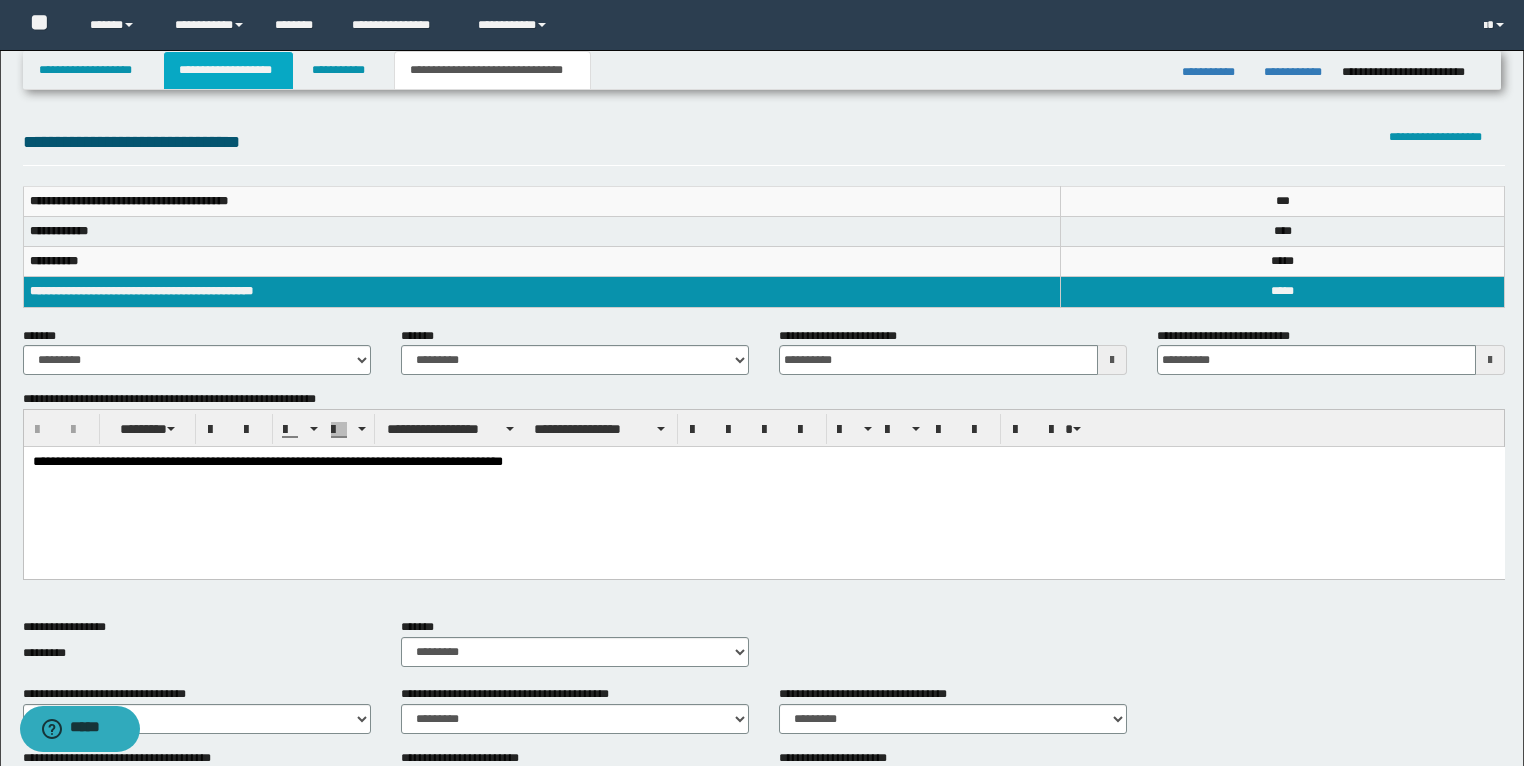 click on "**********" at bounding box center (228, 70) 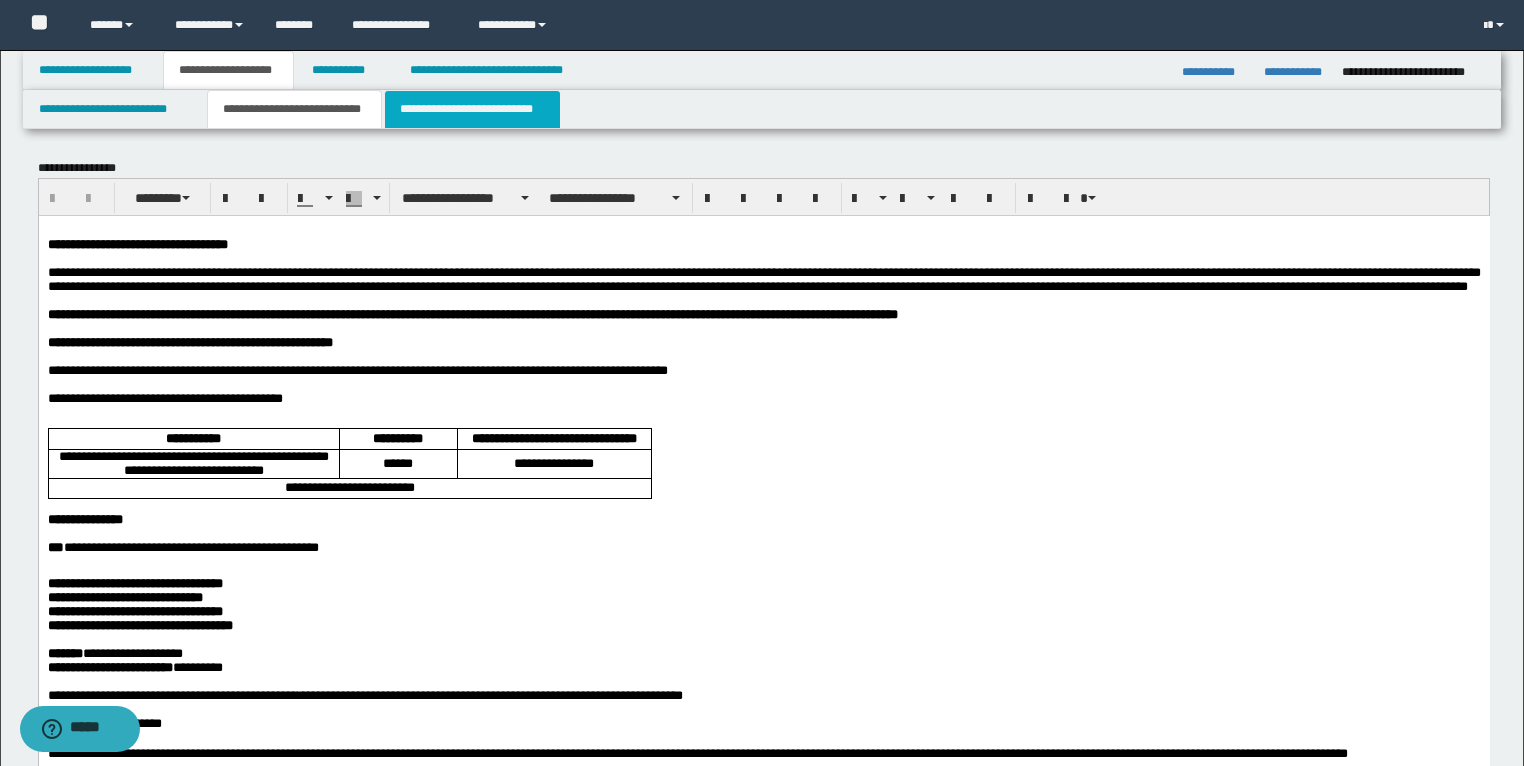 click on "**********" at bounding box center (472, 109) 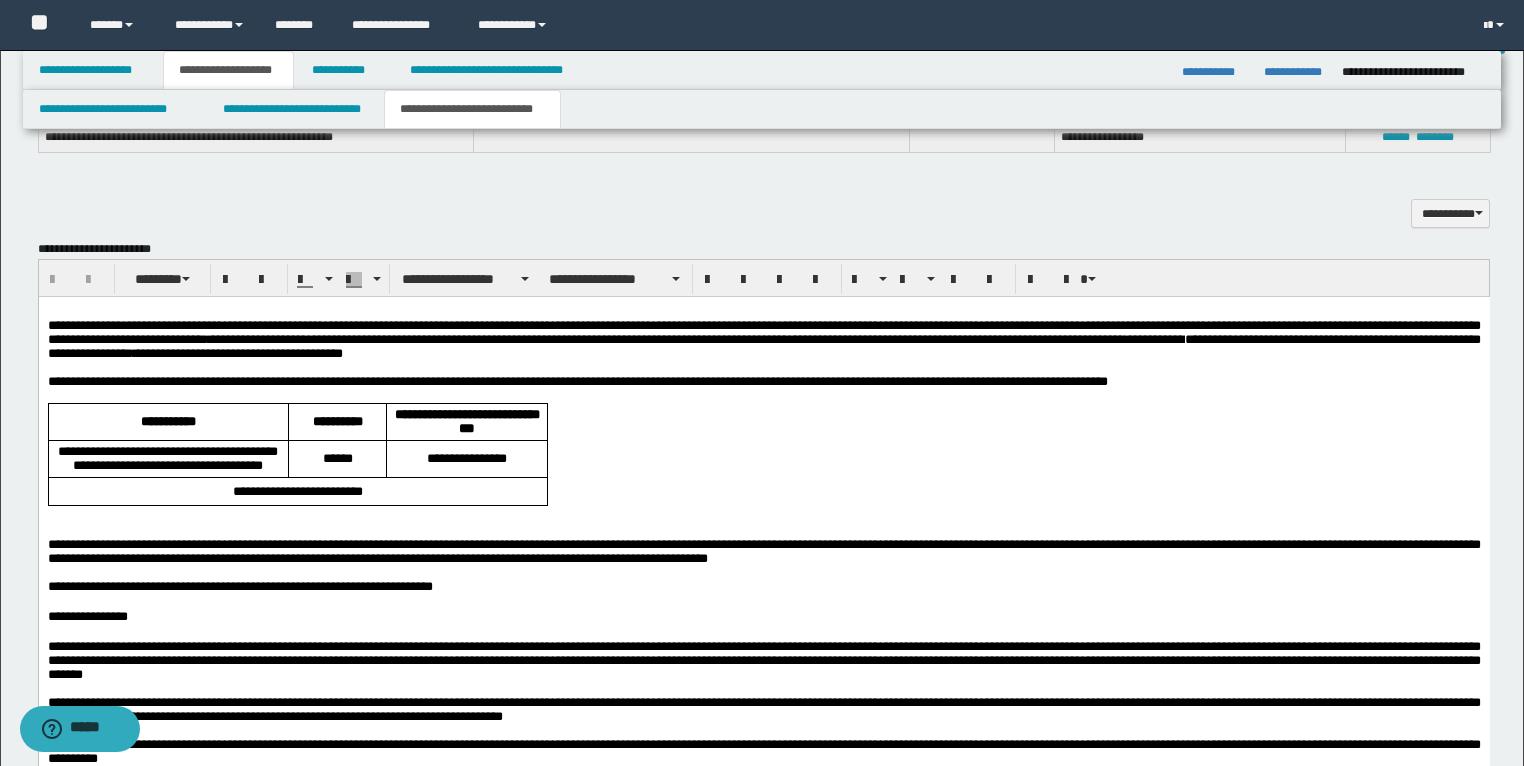 scroll, scrollTop: 1840, scrollLeft: 0, axis: vertical 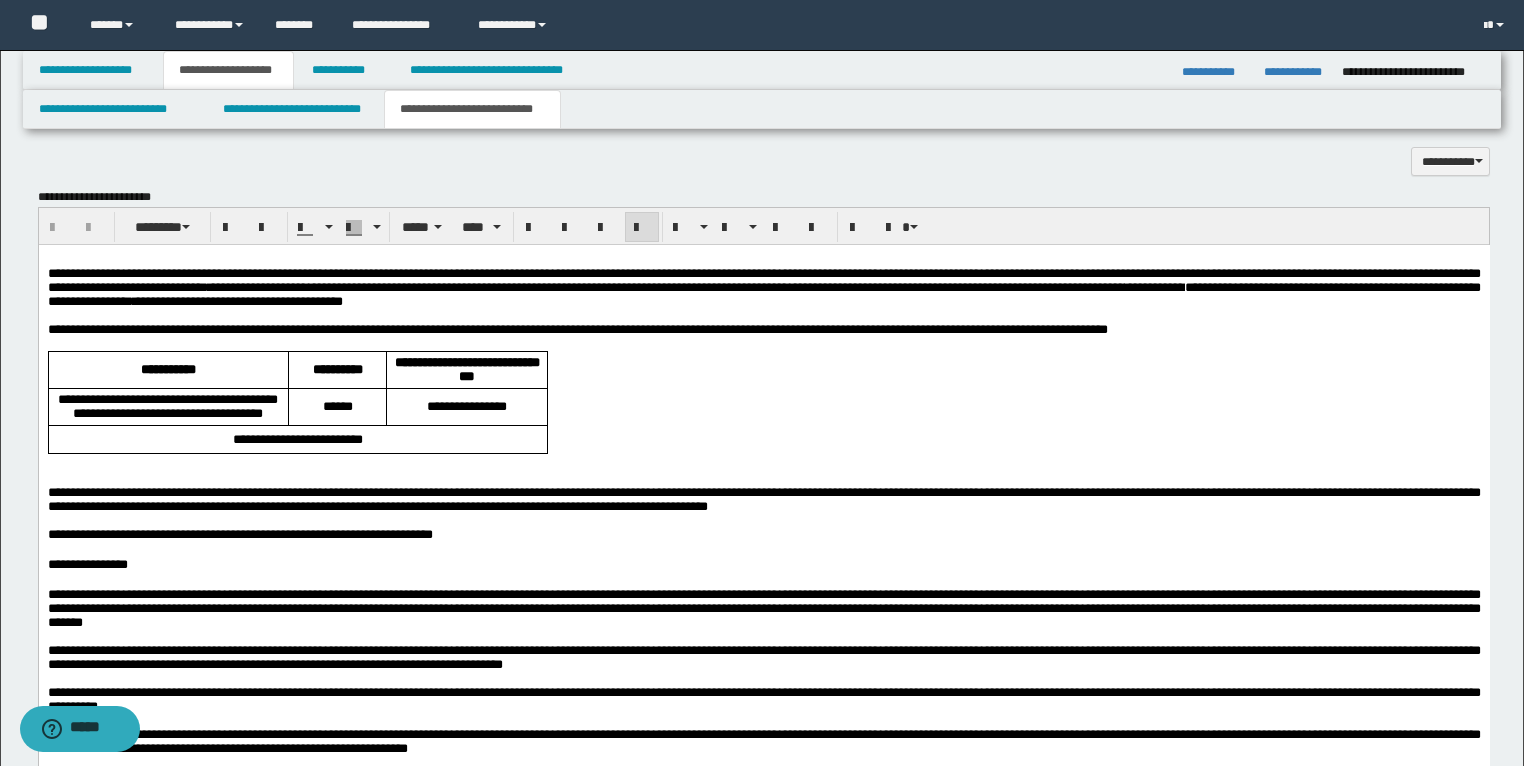 click on "**********" at bounding box center [763, 330] 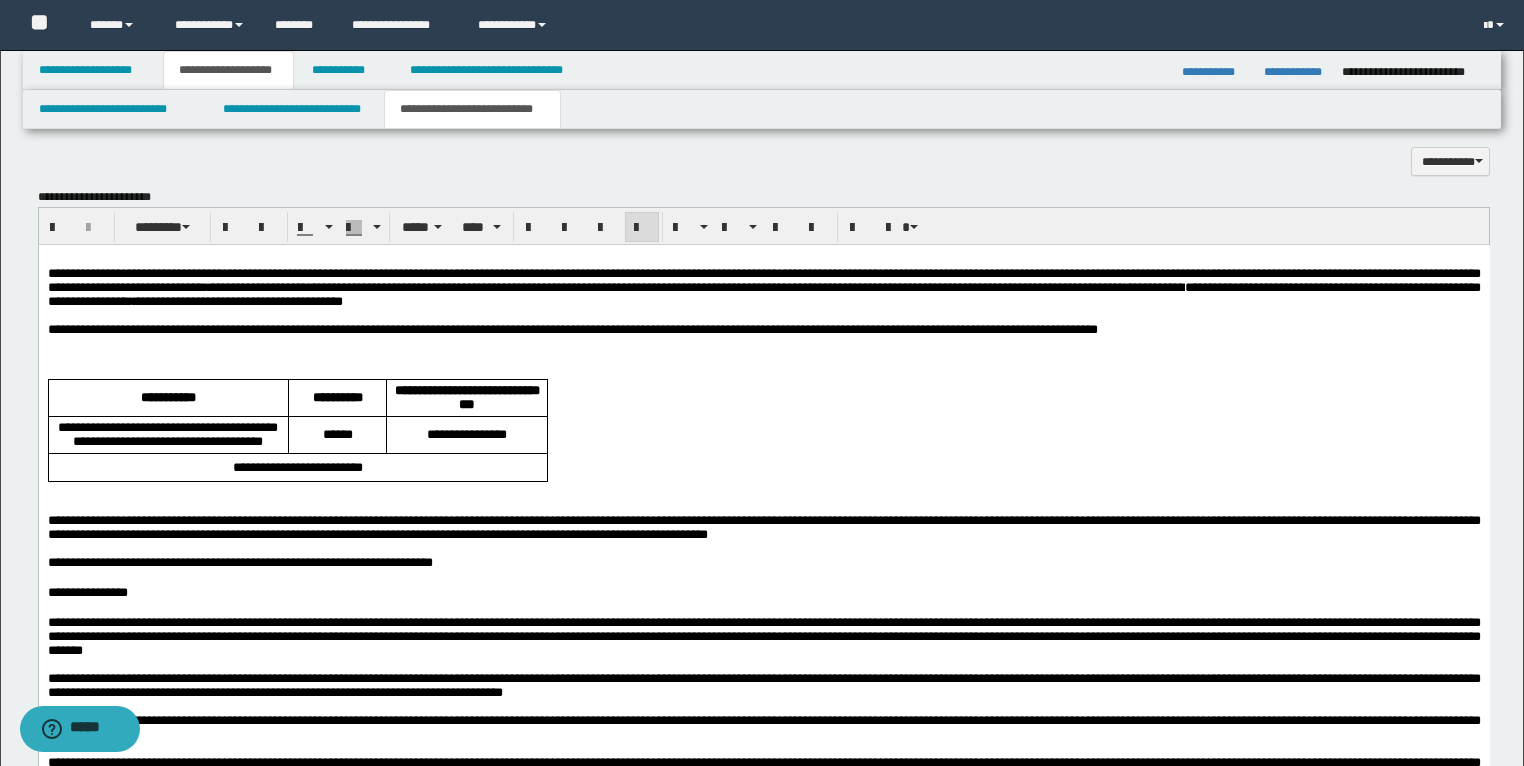 click at bounding box center [763, 358] 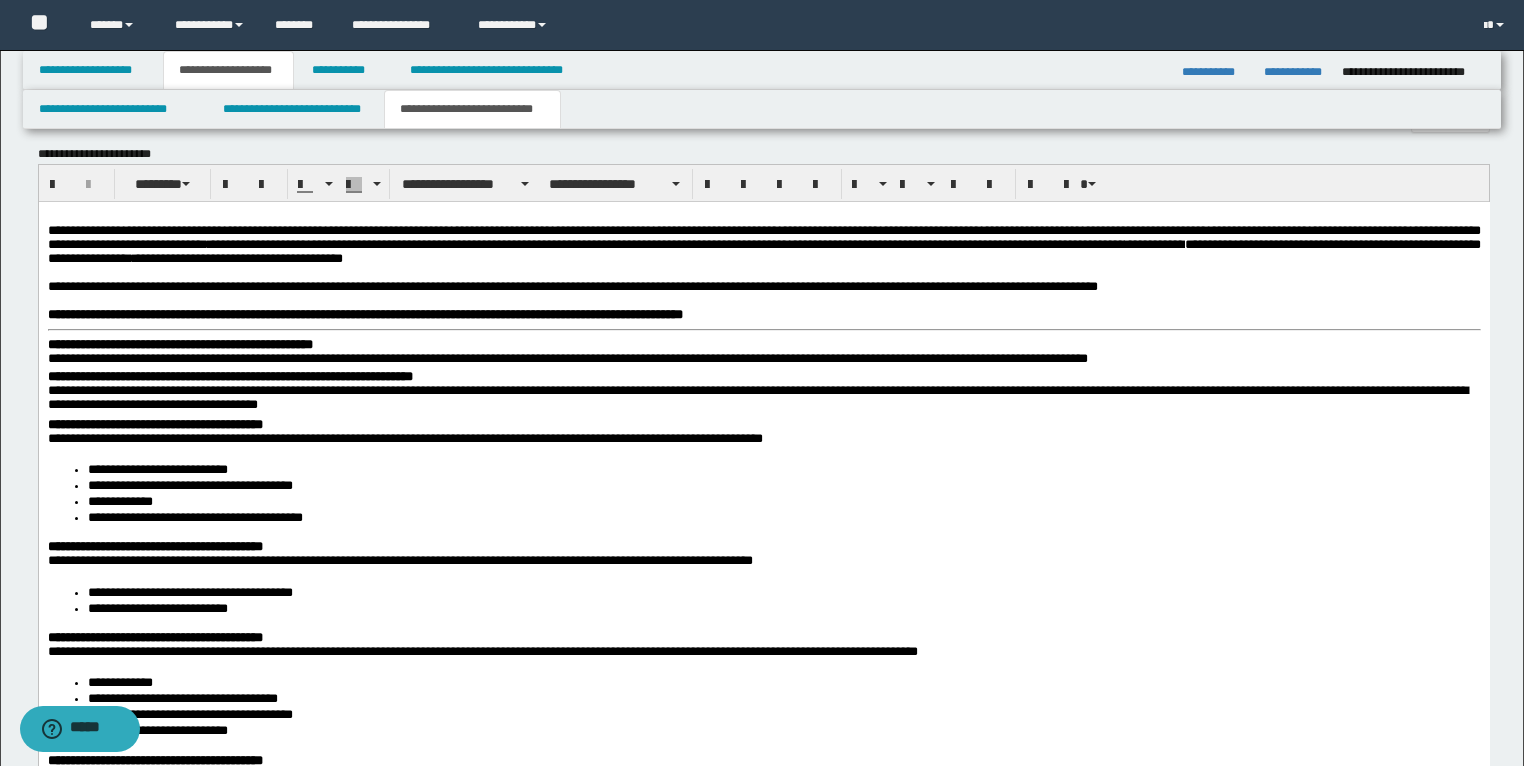 scroll, scrollTop: 1920, scrollLeft: 0, axis: vertical 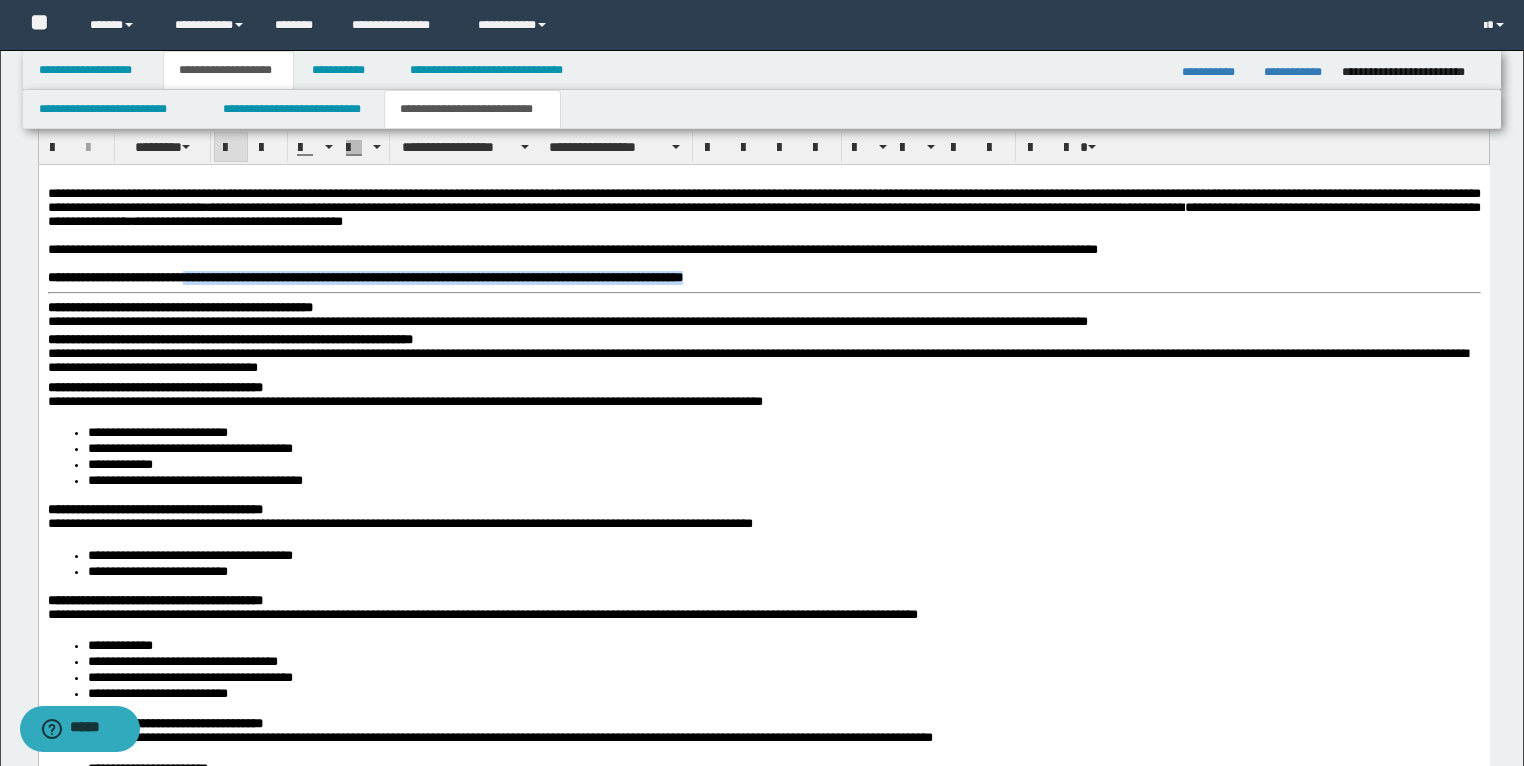 drag, startPoint x: 1112, startPoint y: 286, endPoint x: 284, endPoint y: 297, distance: 828.07306 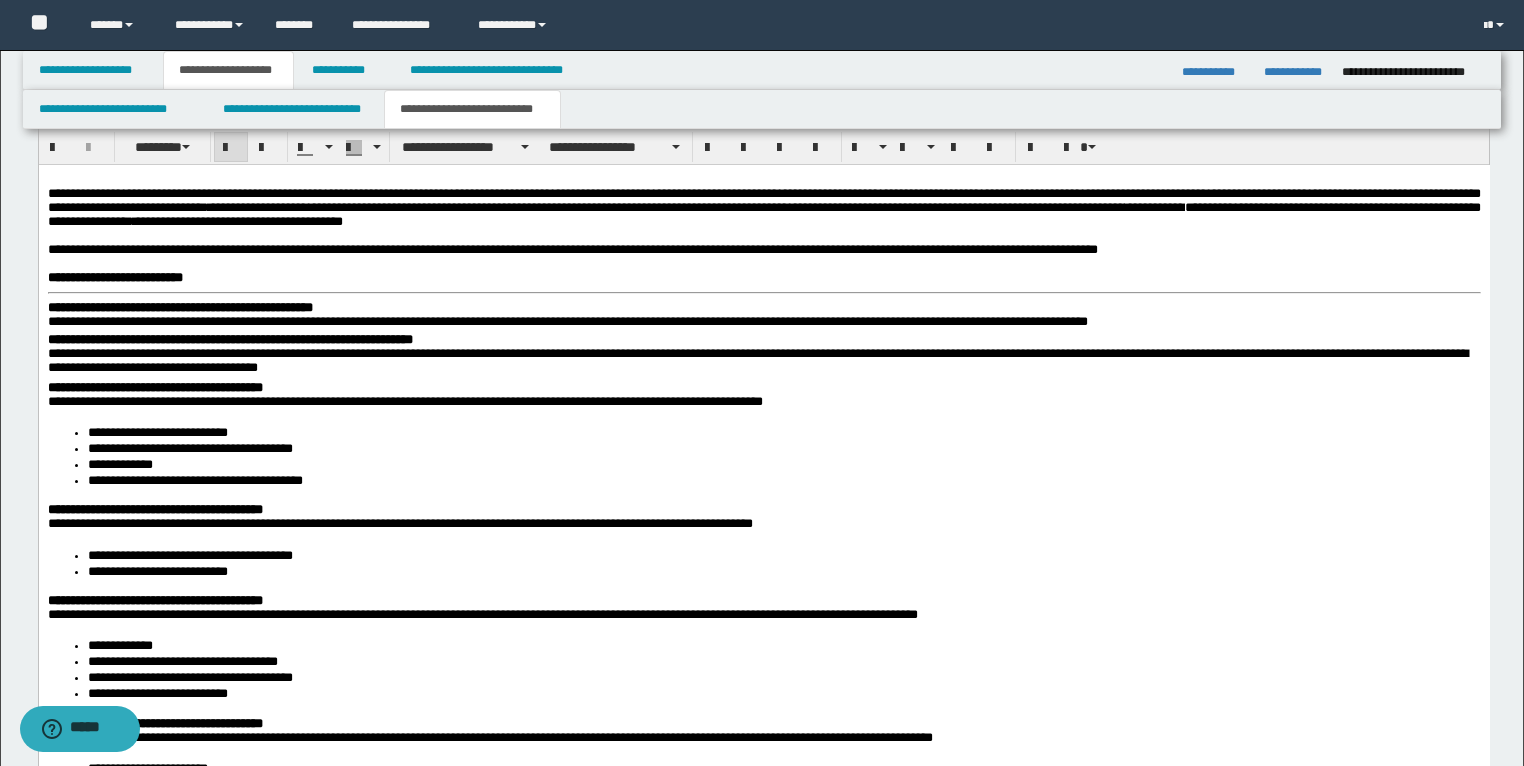 click on "**********" at bounding box center (179, 307) 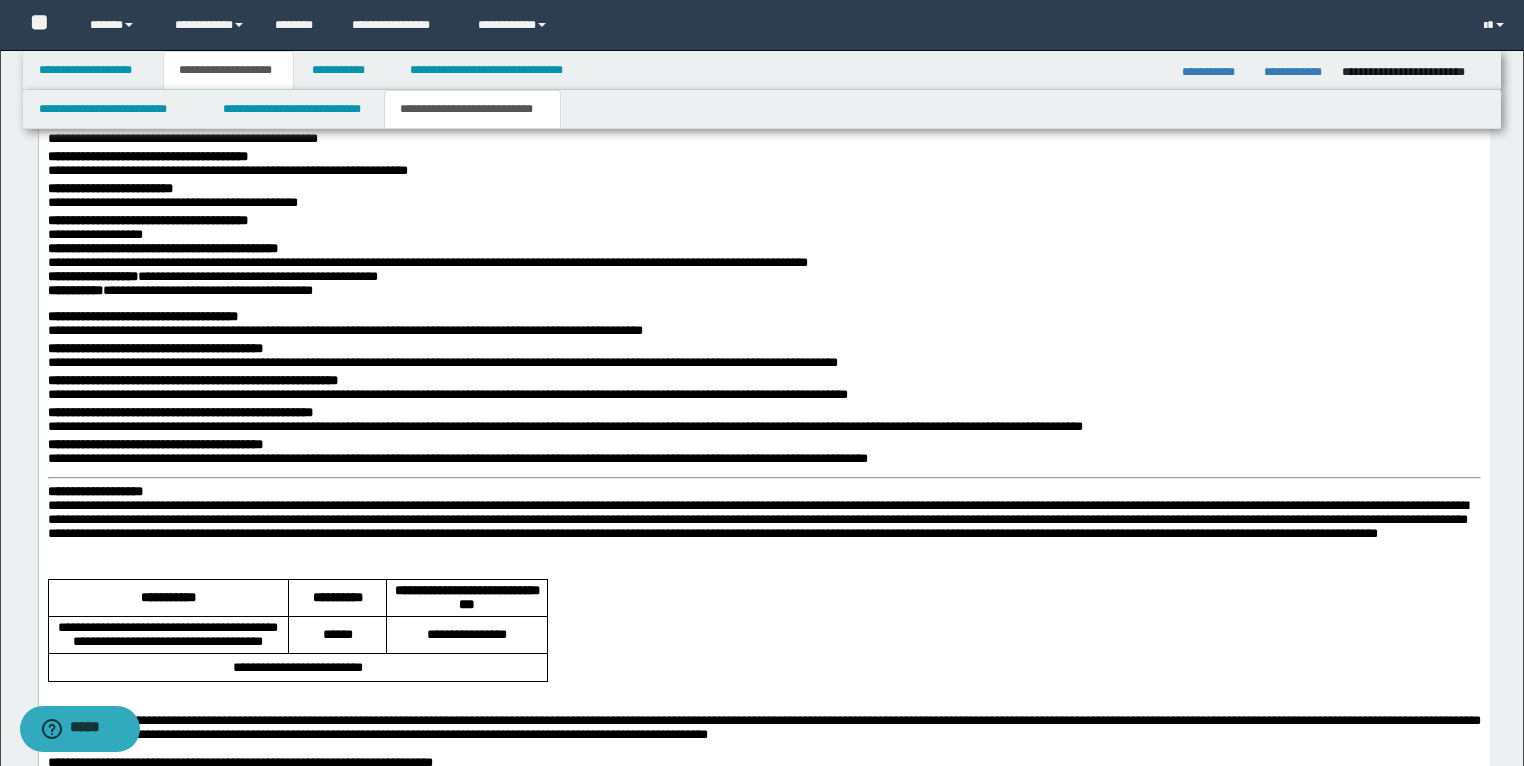 scroll, scrollTop: 2800, scrollLeft: 0, axis: vertical 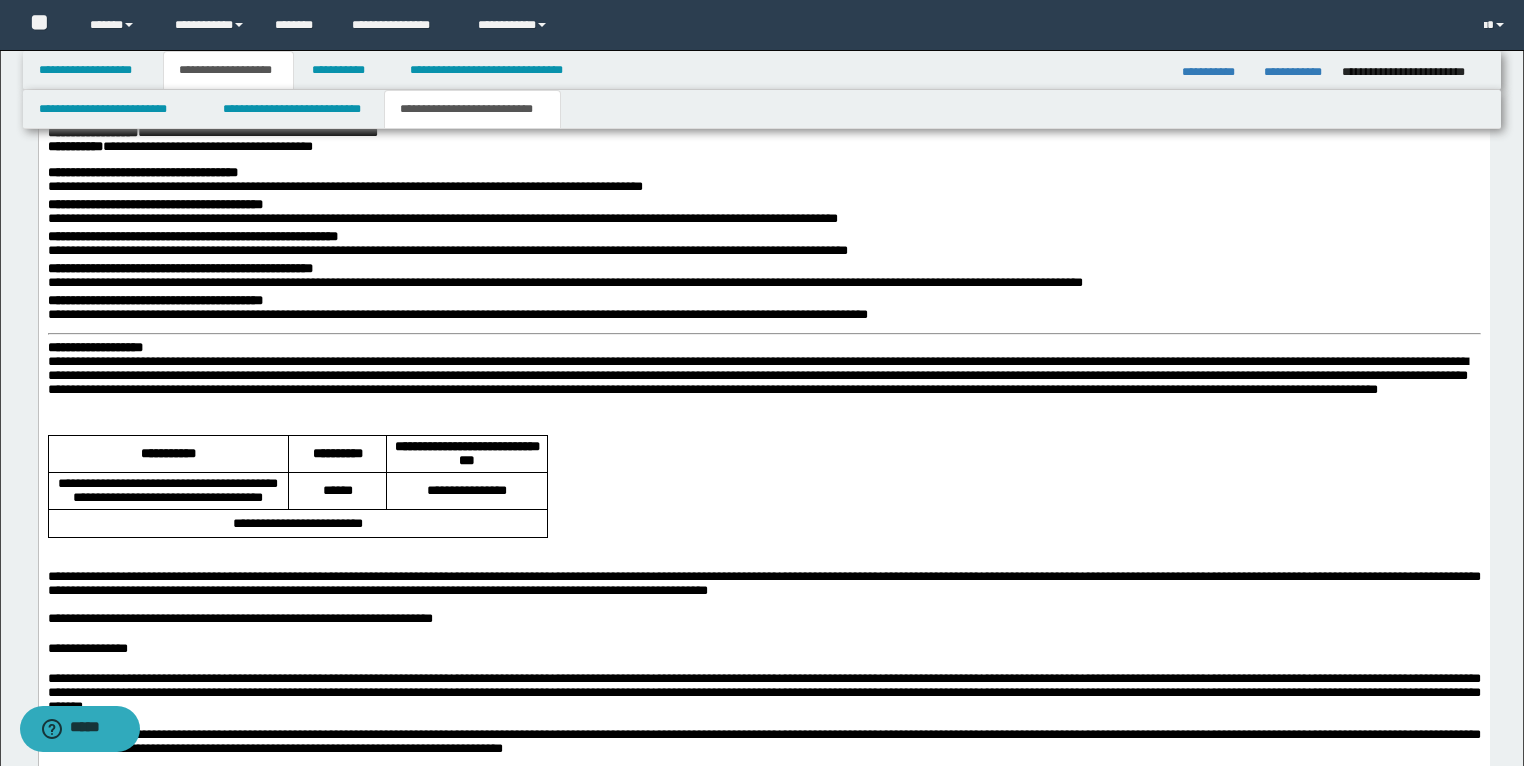click on "**********" at bounding box center (94, 348) 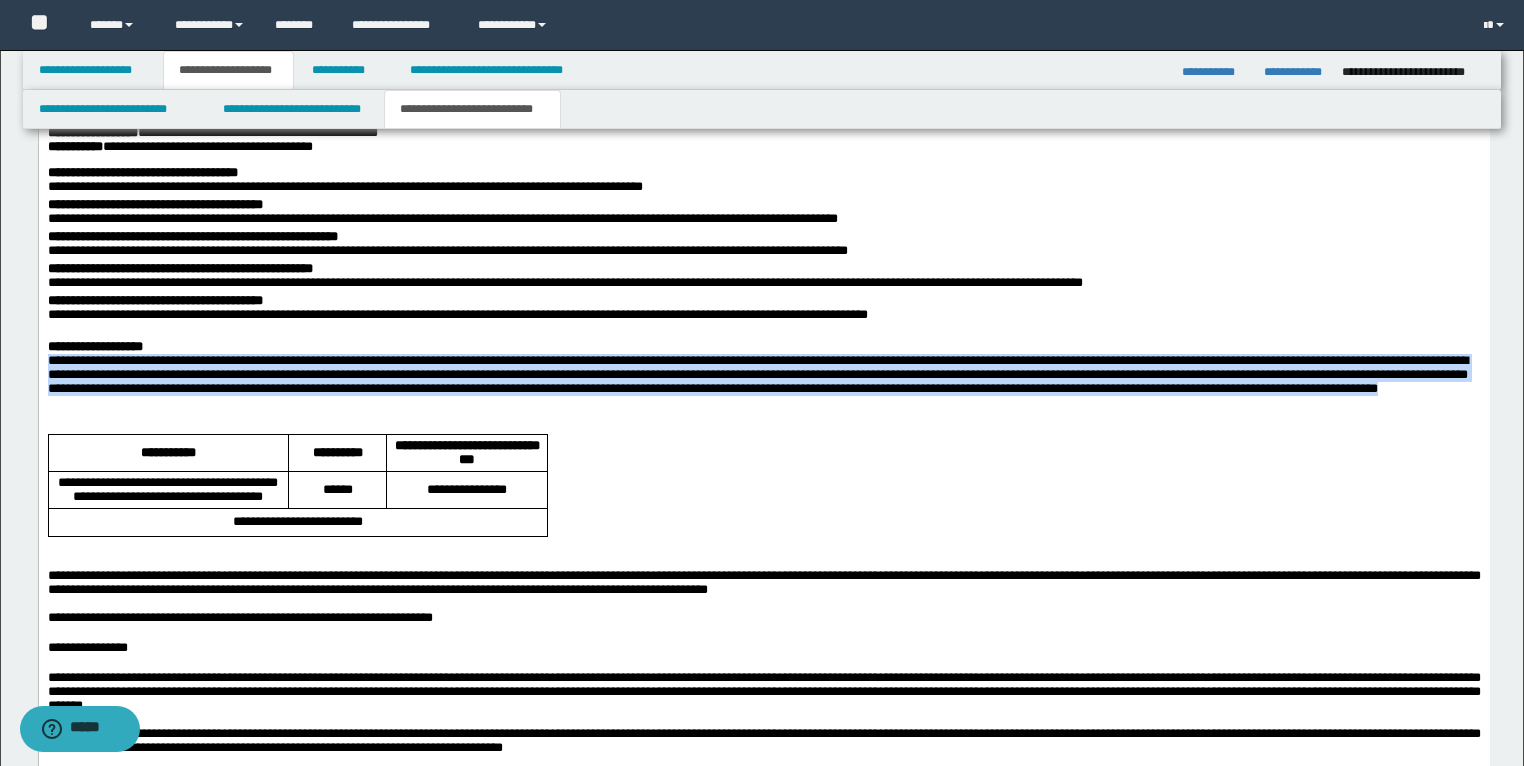 drag, startPoint x: 349, startPoint y: 432, endPoint x: 38, endPoint y: 381, distance: 315.15393 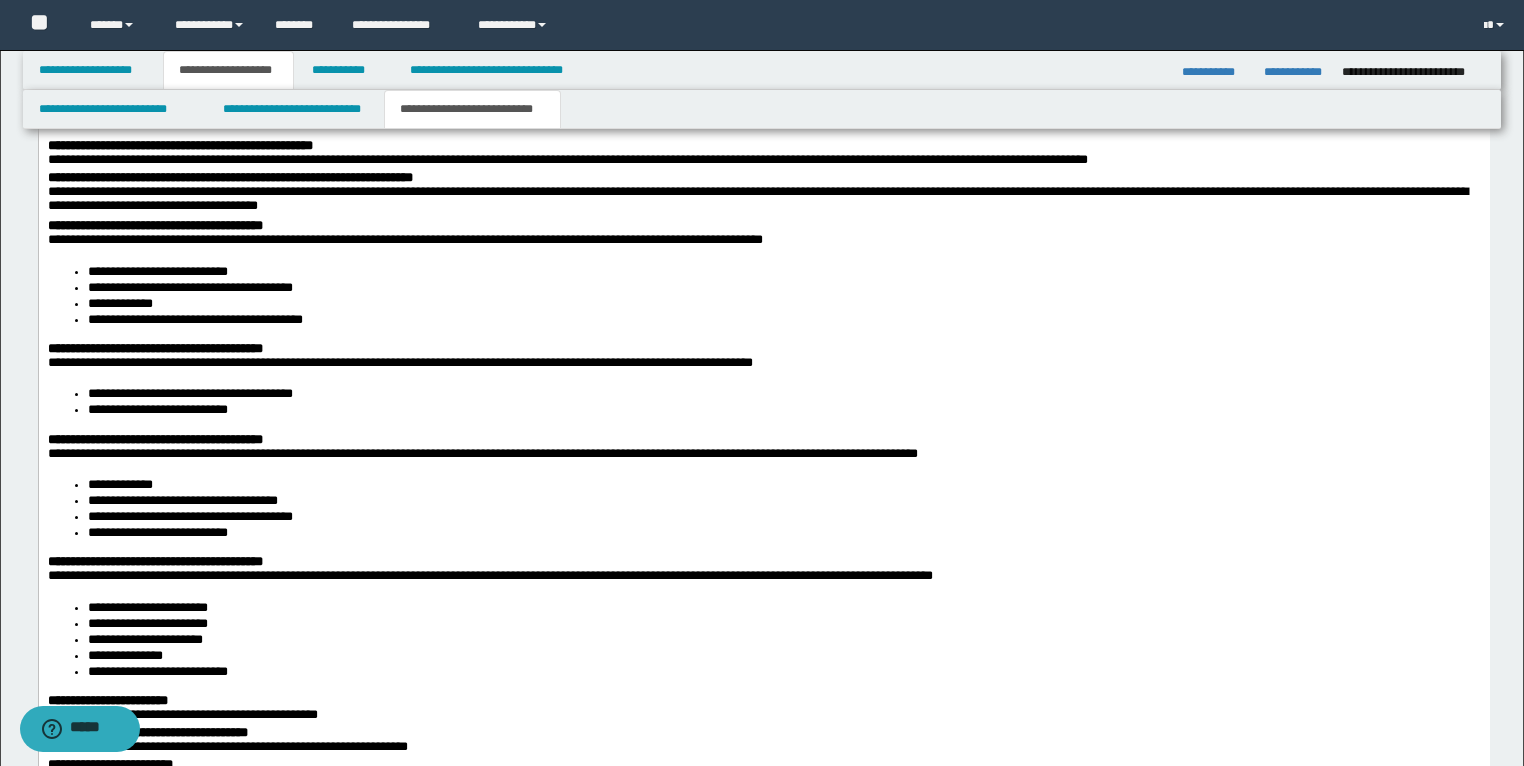 scroll, scrollTop: 1760, scrollLeft: 0, axis: vertical 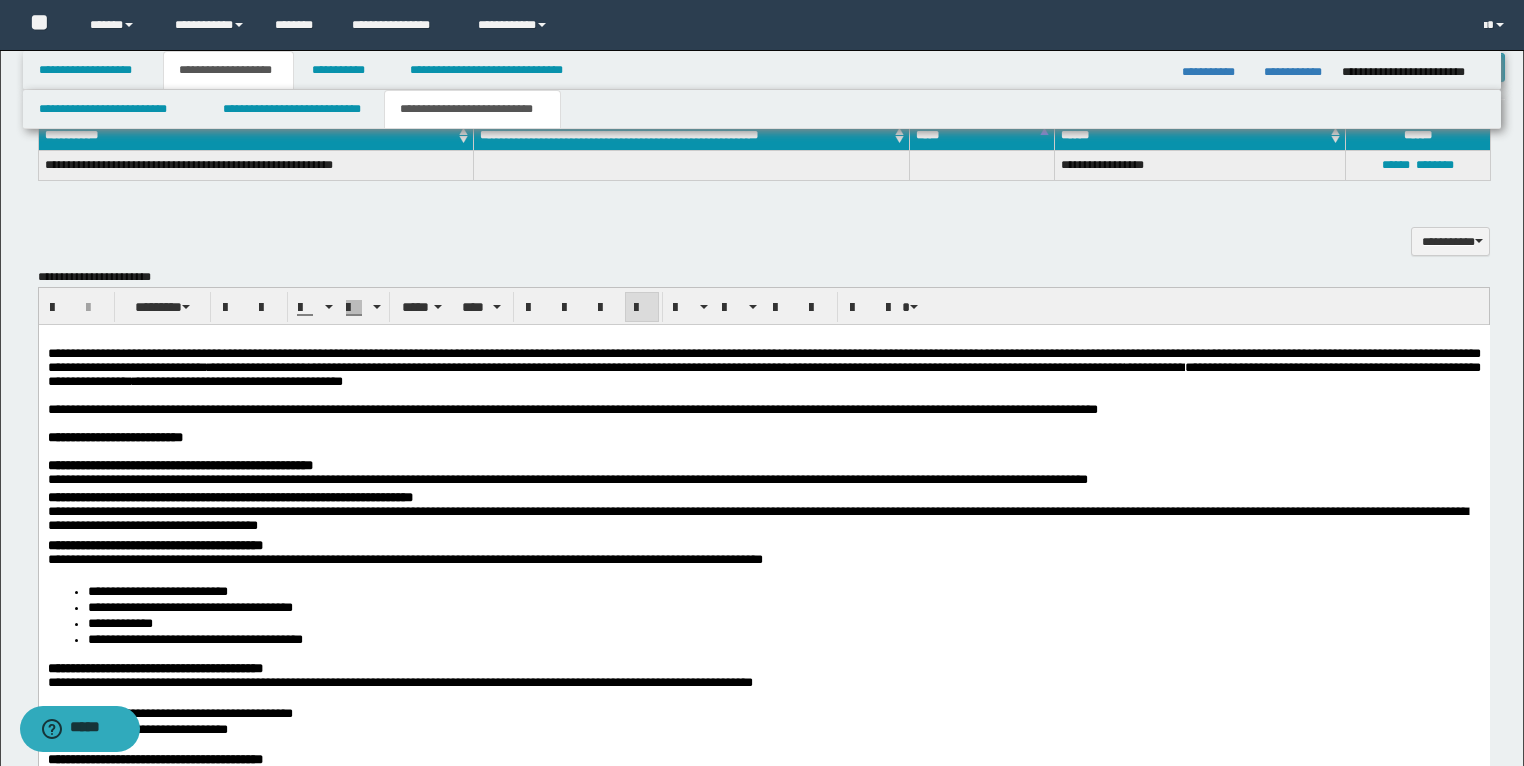 click on "**********" at bounding box center (763, 410) 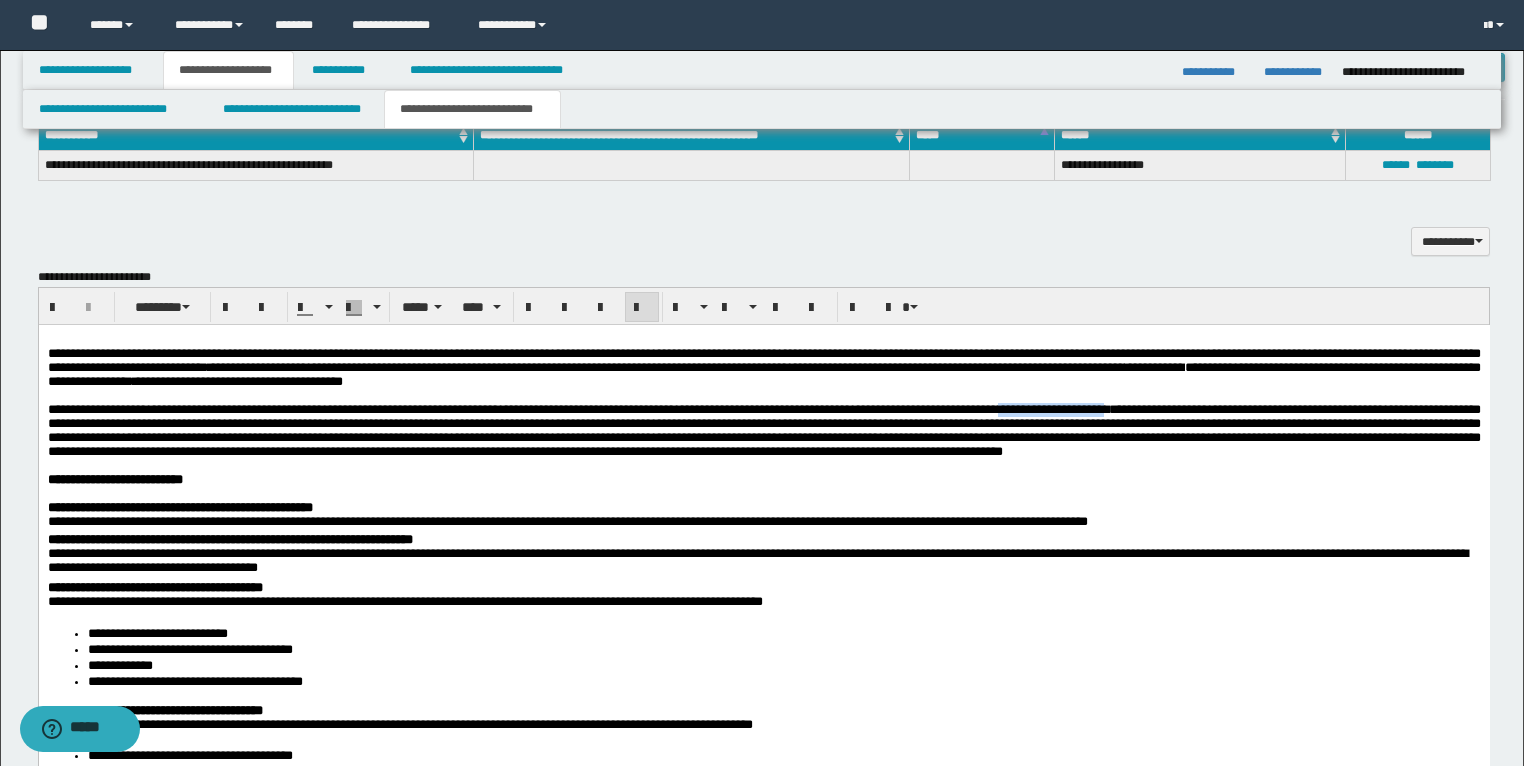 drag, startPoint x: 1321, startPoint y: 419, endPoint x: 1159, endPoint y: 422, distance: 162.02777 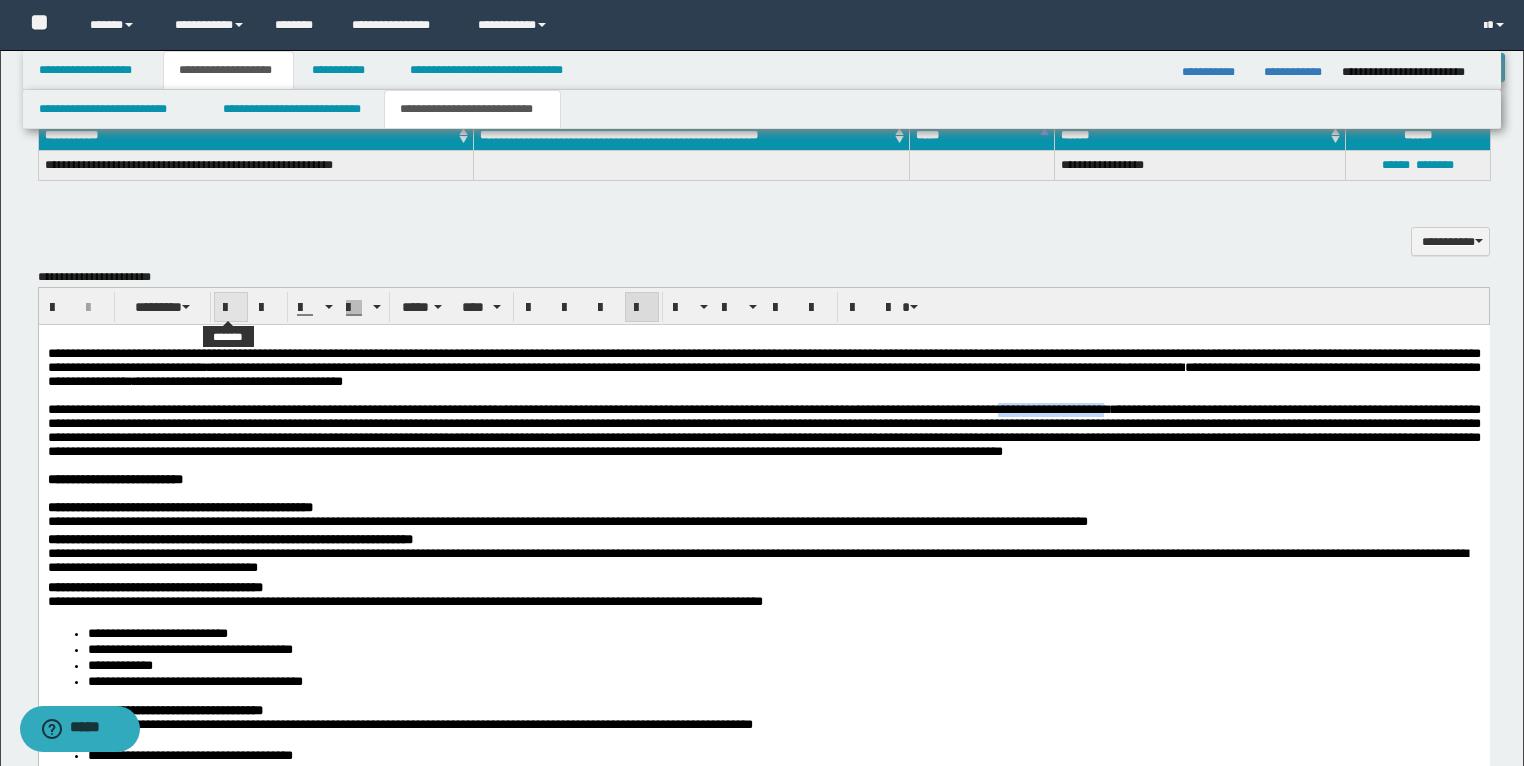 click at bounding box center [231, 308] 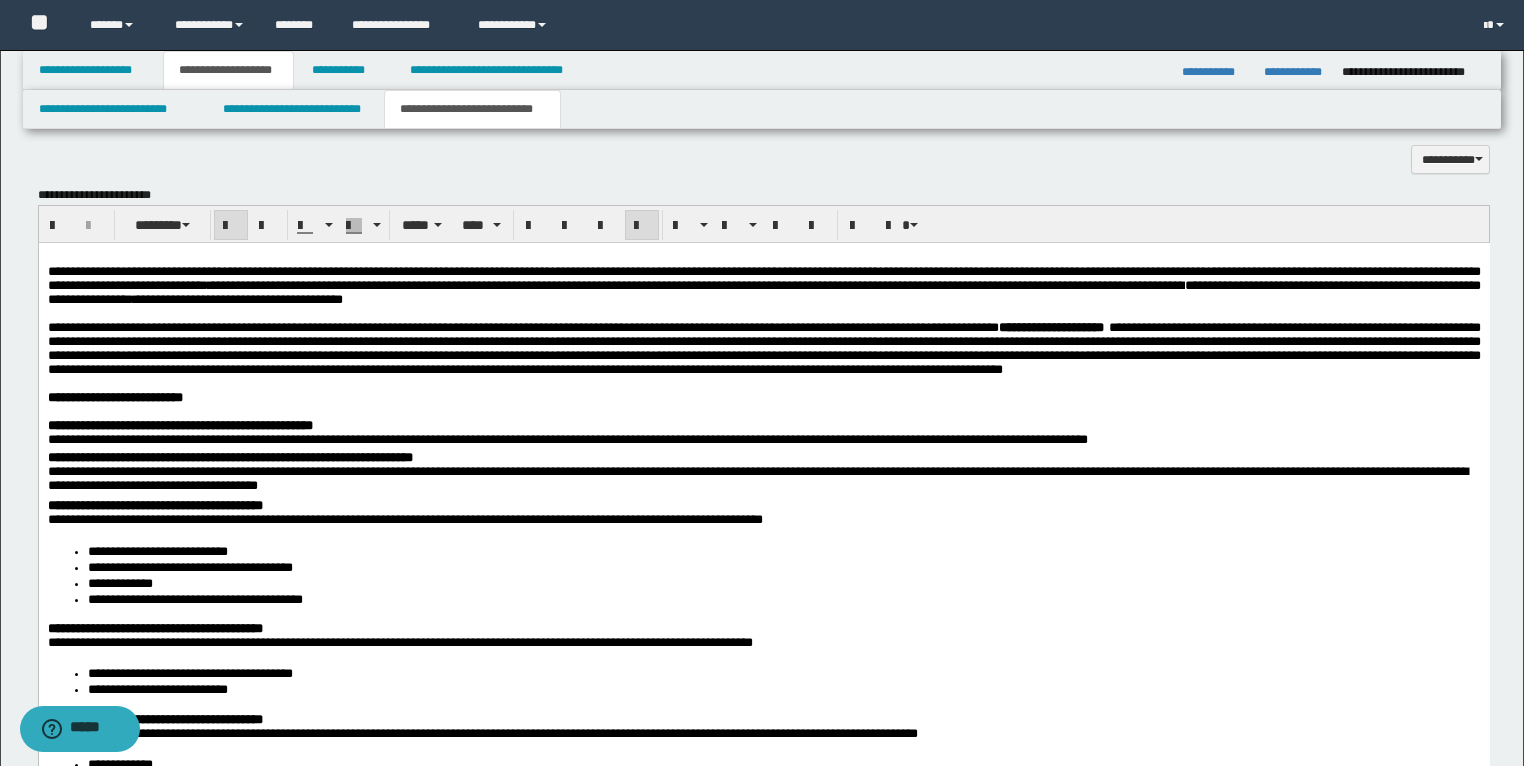 scroll, scrollTop: 1920, scrollLeft: 0, axis: vertical 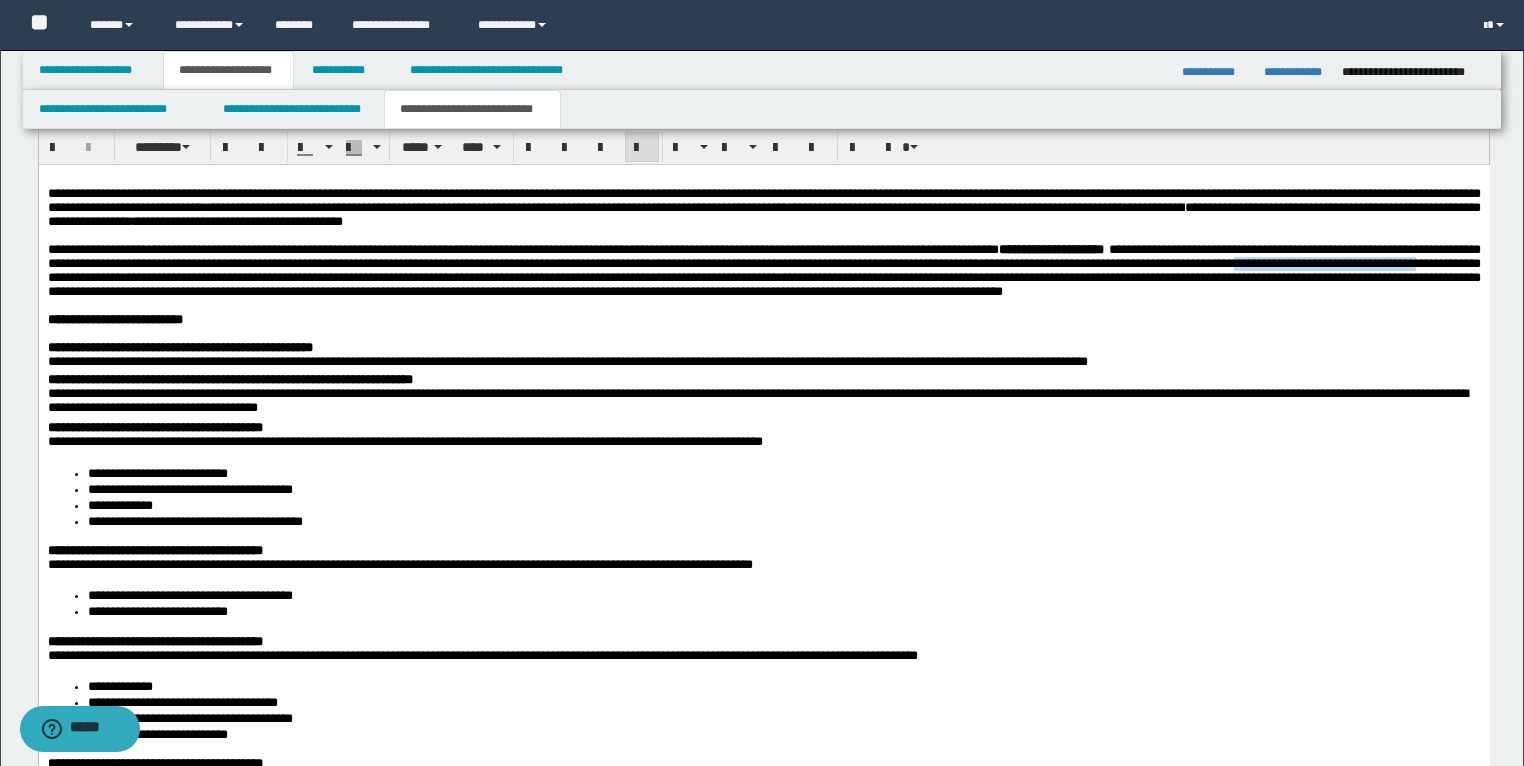 drag, startPoint x: 399, startPoint y: 295, endPoint x: 612, endPoint y: 293, distance: 213.00938 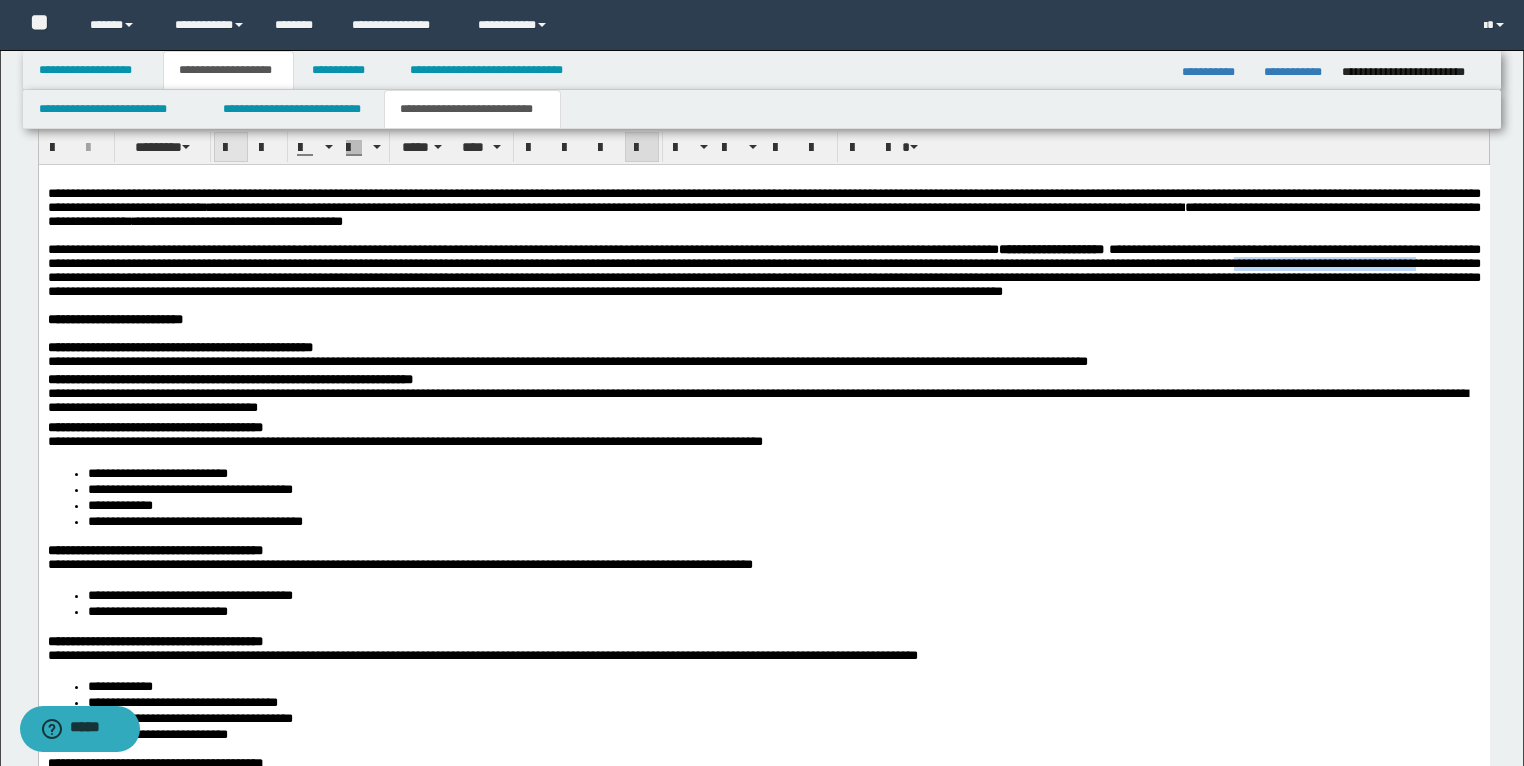 click at bounding box center [231, 147] 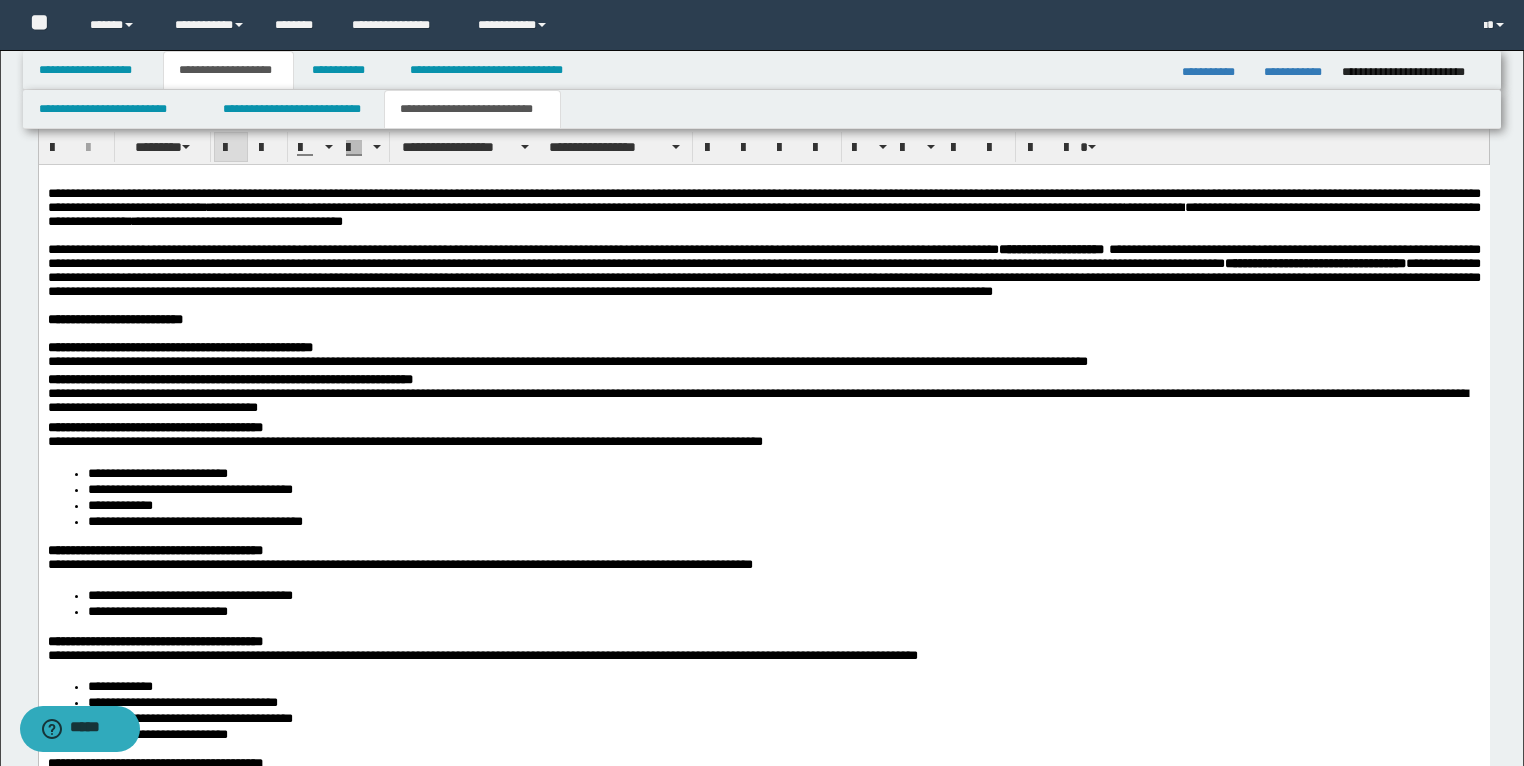 click on "**********" at bounding box center [763, 397] 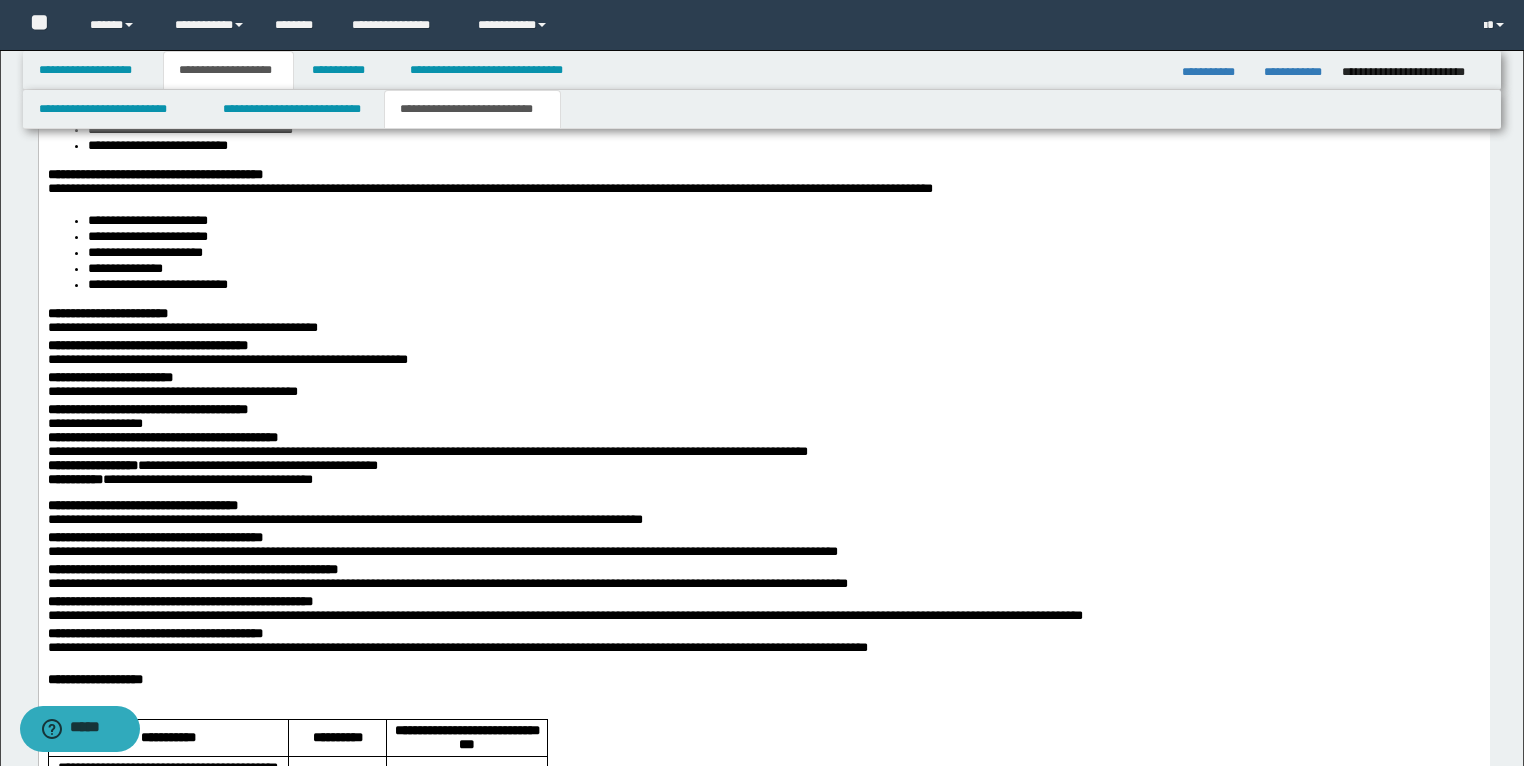 scroll, scrollTop: 2640, scrollLeft: 0, axis: vertical 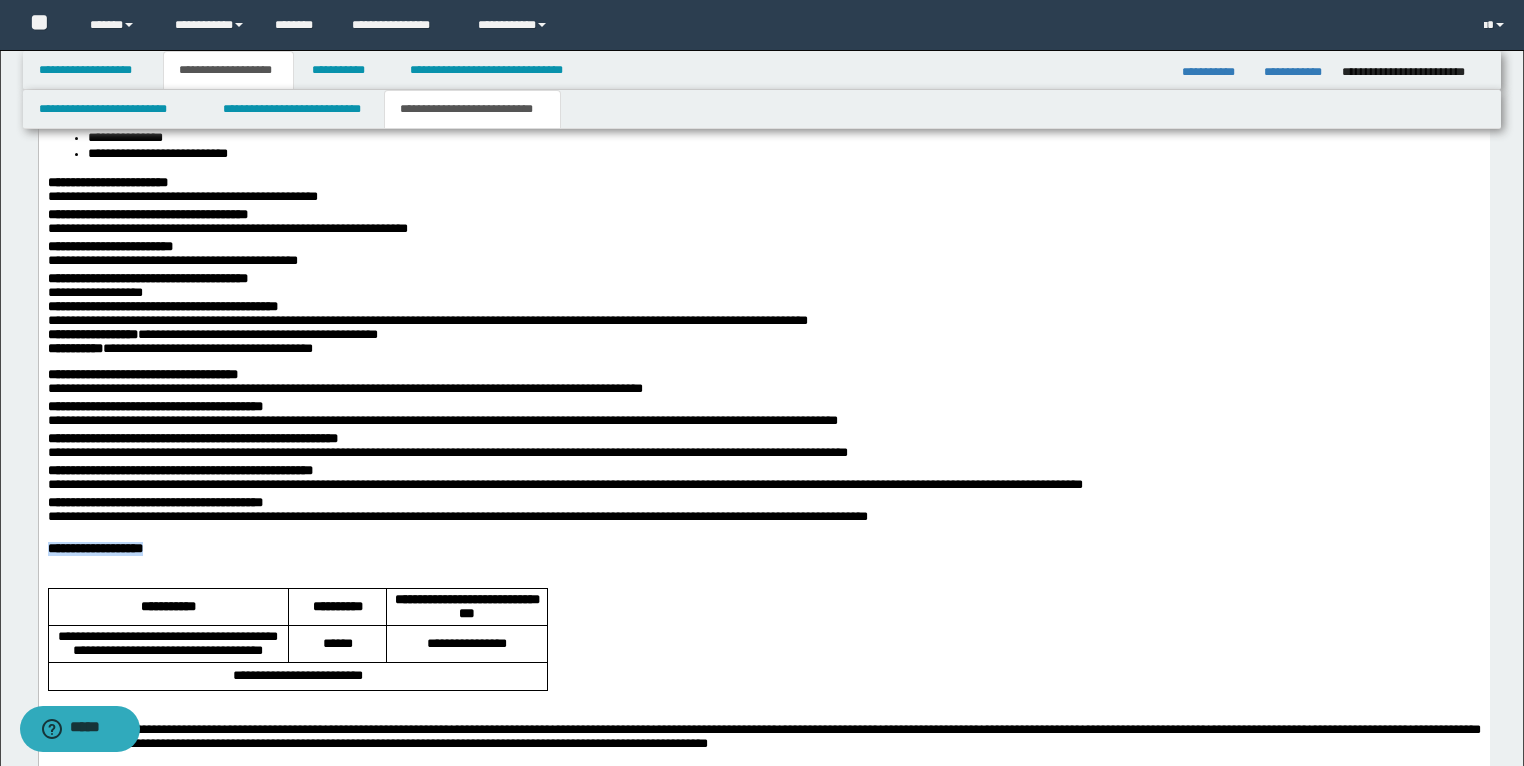 drag, startPoint x: 233, startPoint y: 594, endPoint x: 45, endPoint y: 587, distance: 188.13028 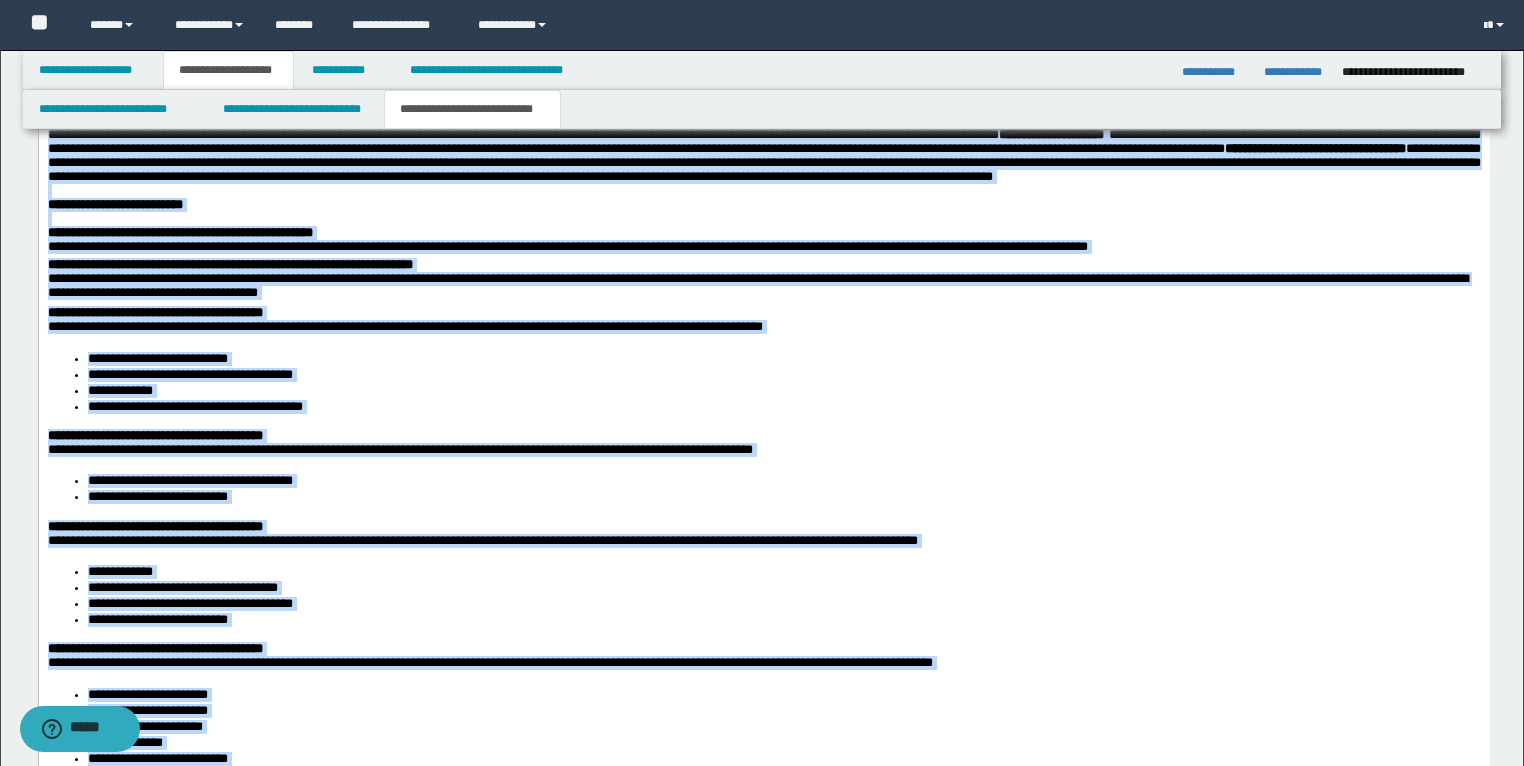 scroll, scrollTop: 1934, scrollLeft: 0, axis: vertical 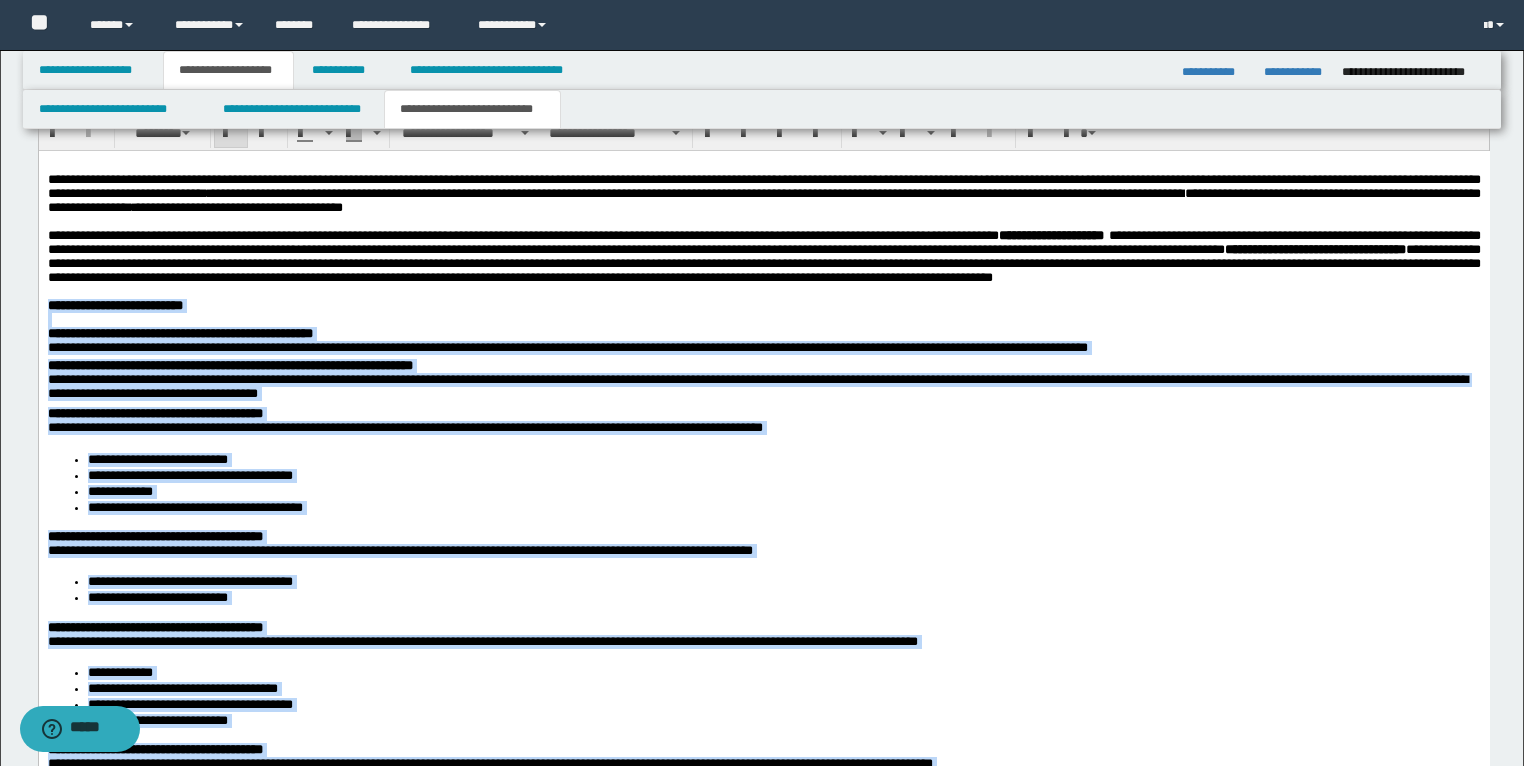 drag, startPoint x: 985, startPoint y: 1258, endPoint x: 43, endPoint y: 349, distance: 1309.0626 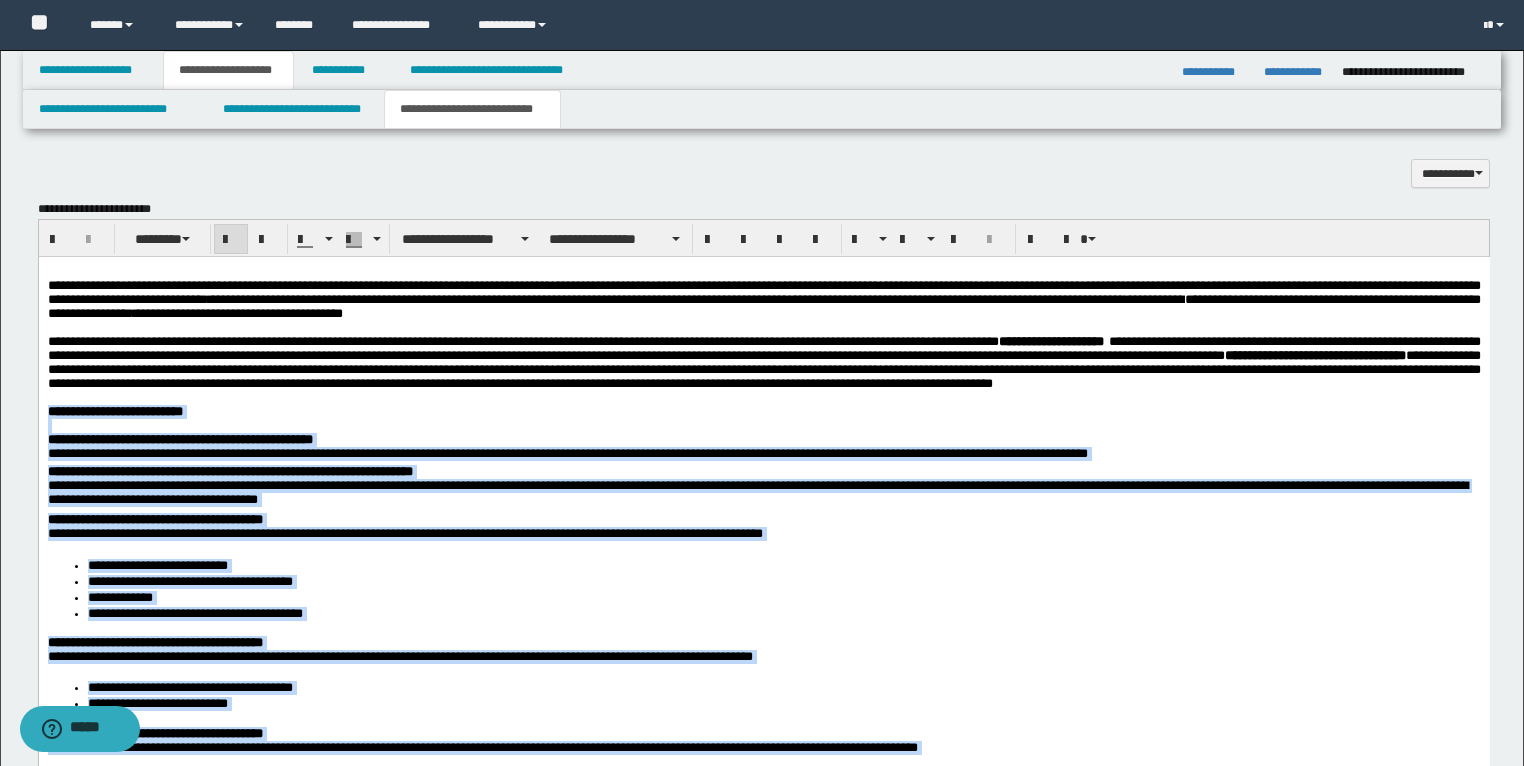 scroll, scrollTop: 1774, scrollLeft: 0, axis: vertical 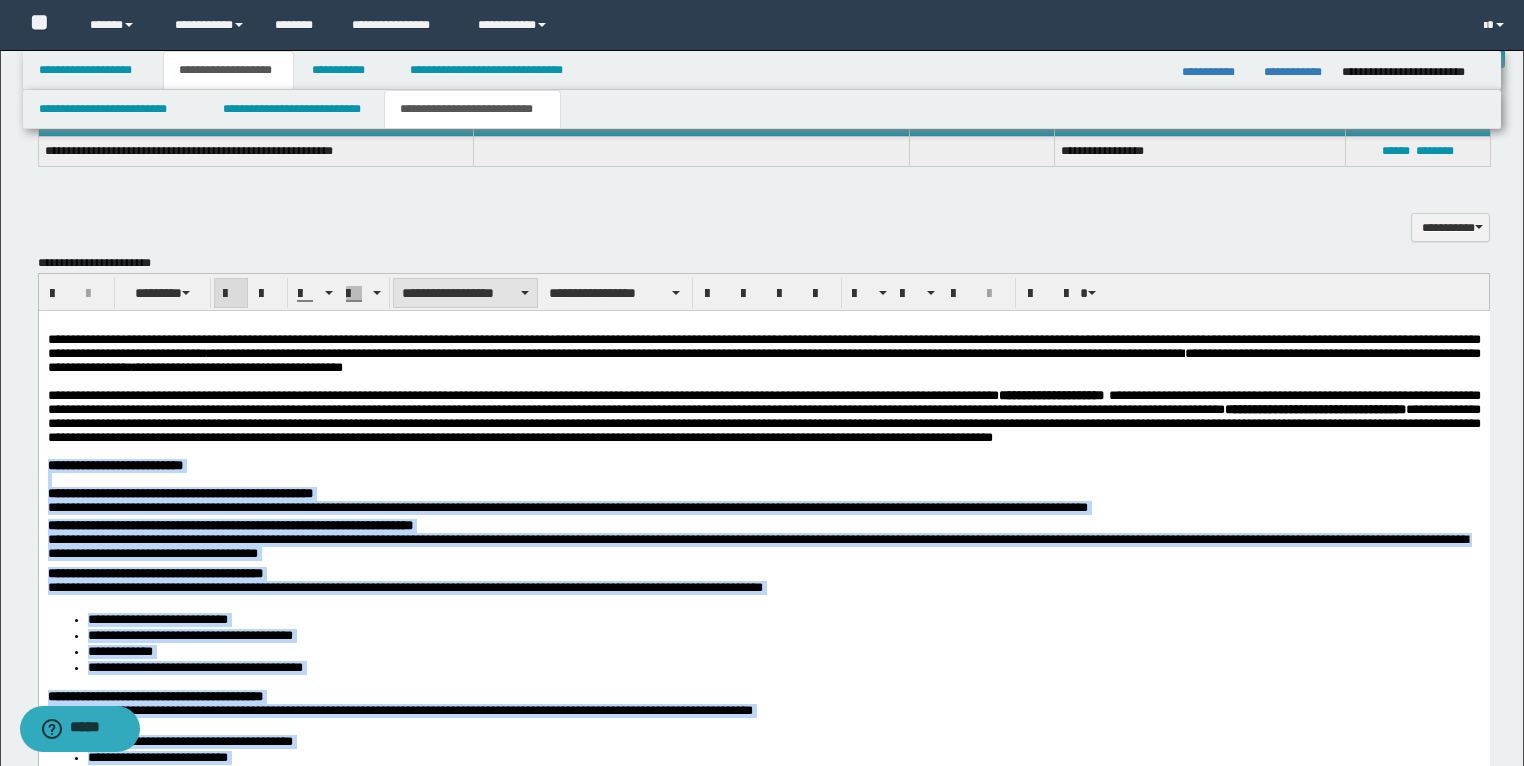 click on "**********" at bounding box center [465, 293] 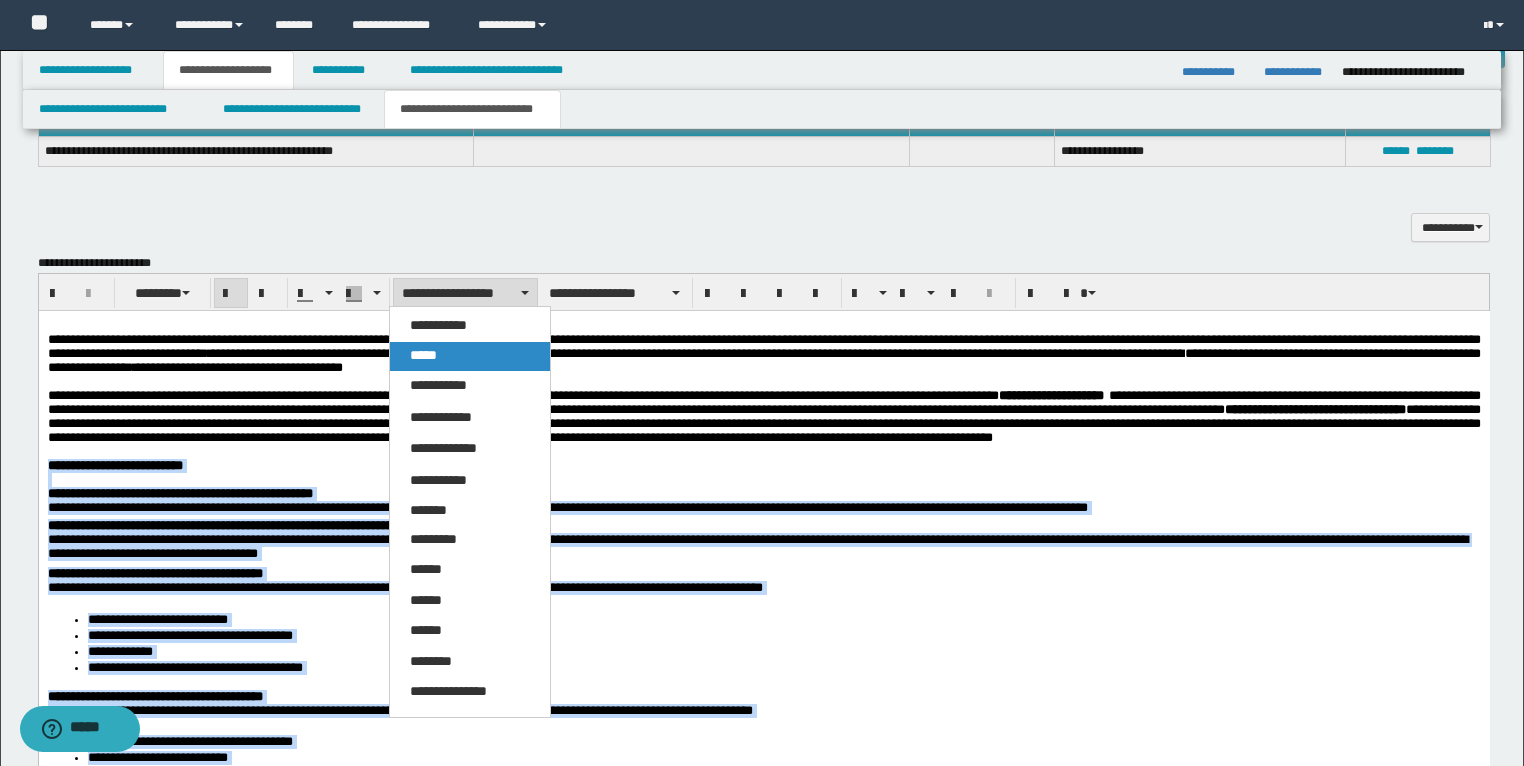 click on "*****" at bounding box center (470, 356) 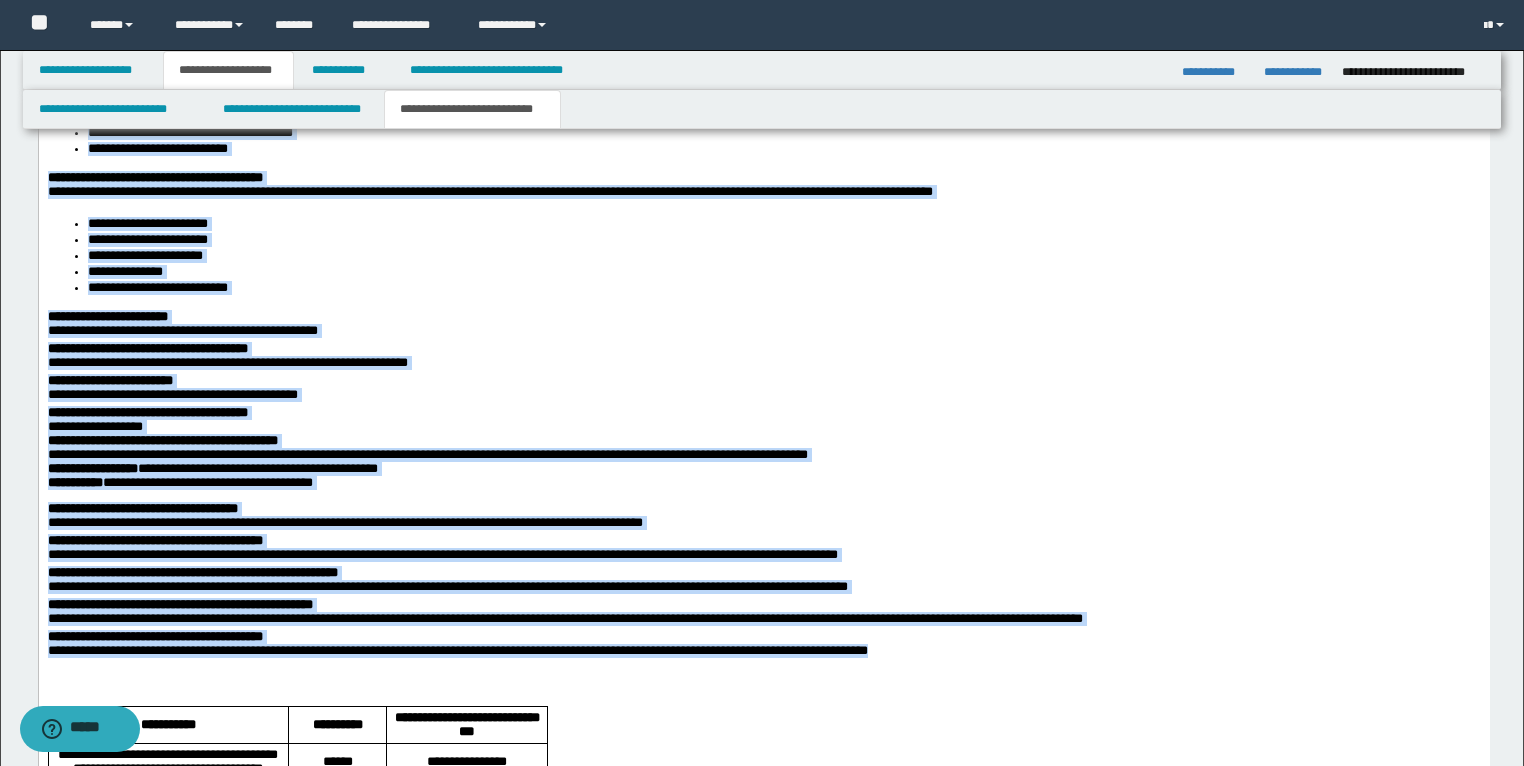 scroll, scrollTop: 2734, scrollLeft: 0, axis: vertical 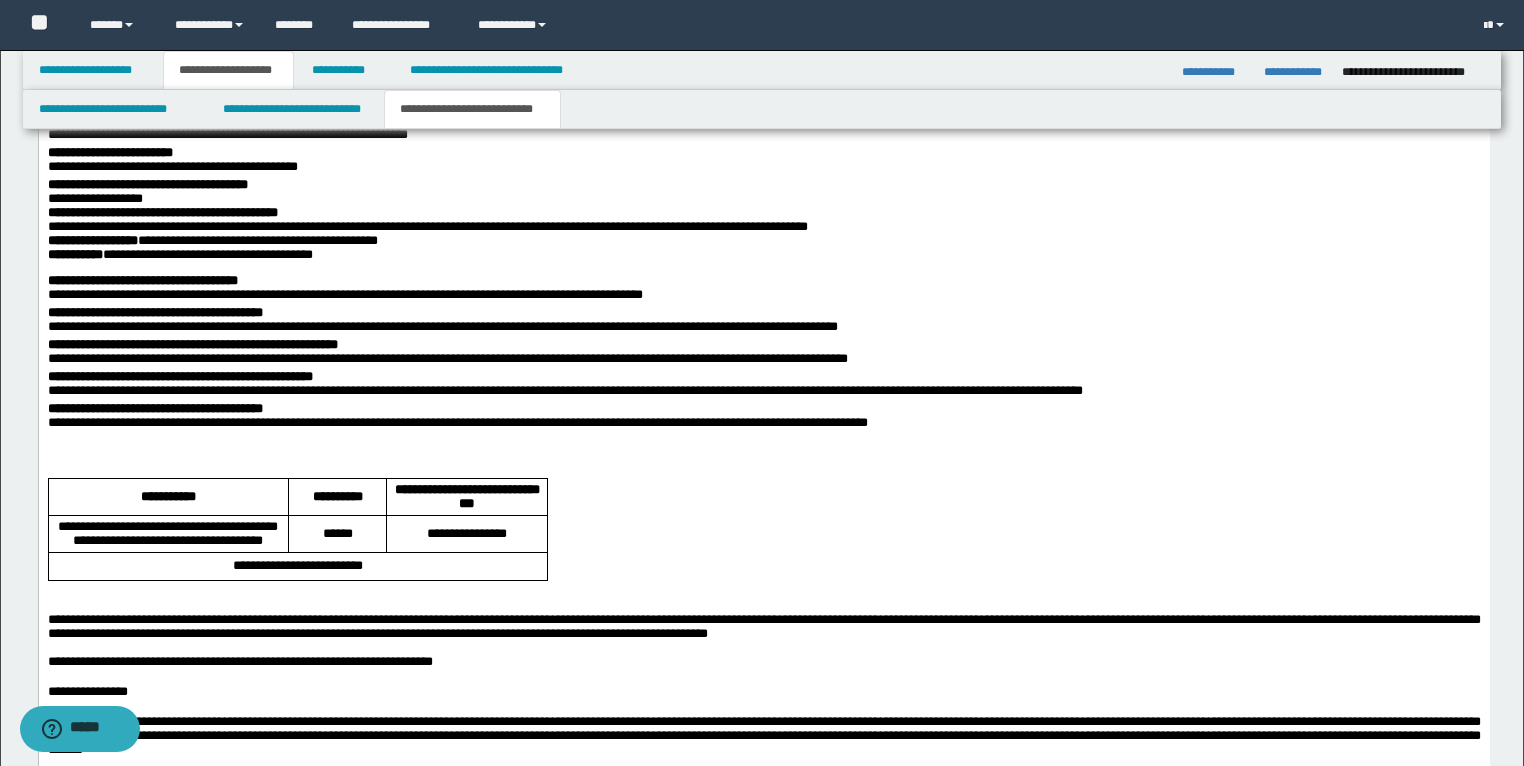 click at bounding box center [763, 457] 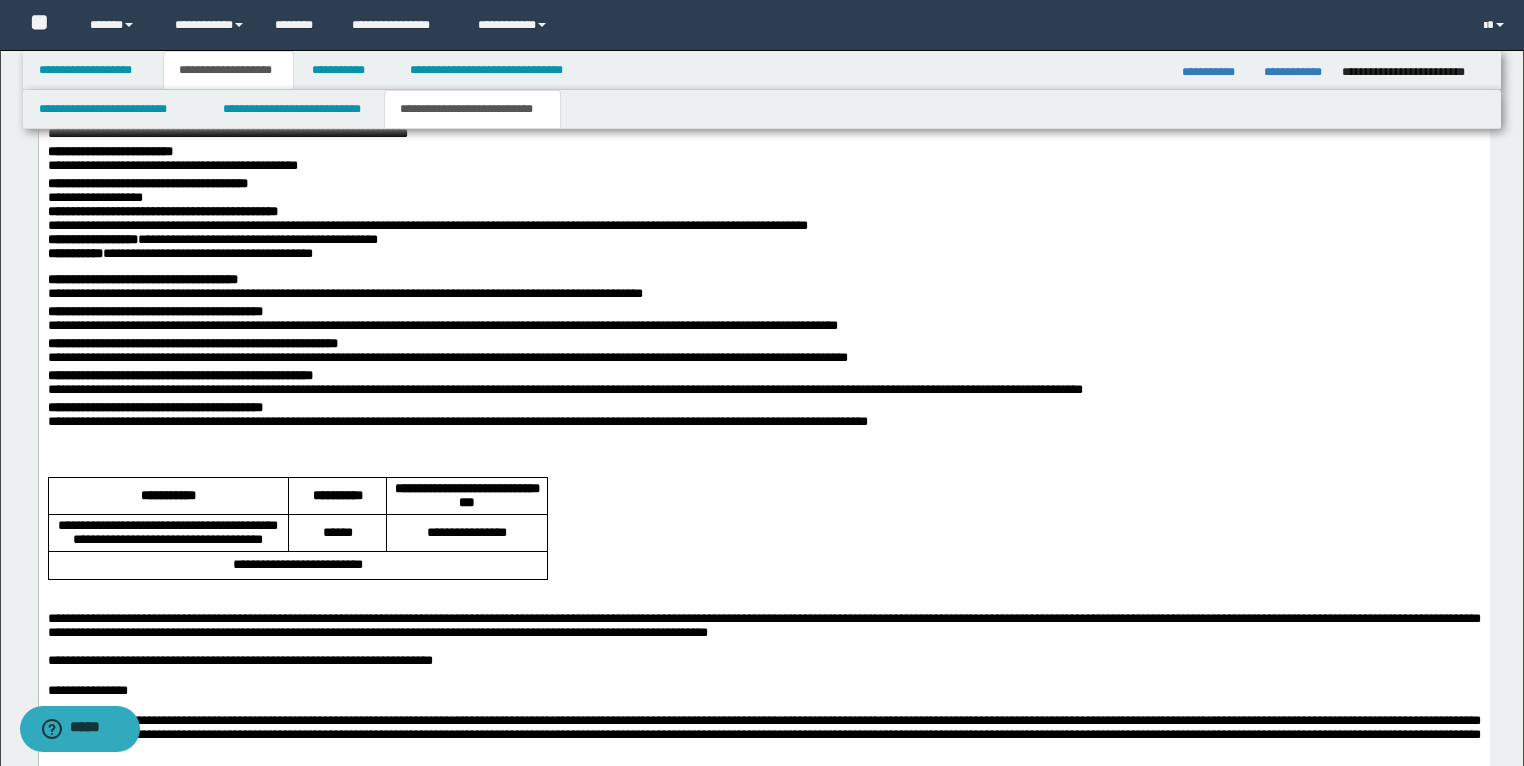 scroll, scrollTop: 2734, scrollLeft: 0, axis: vertical 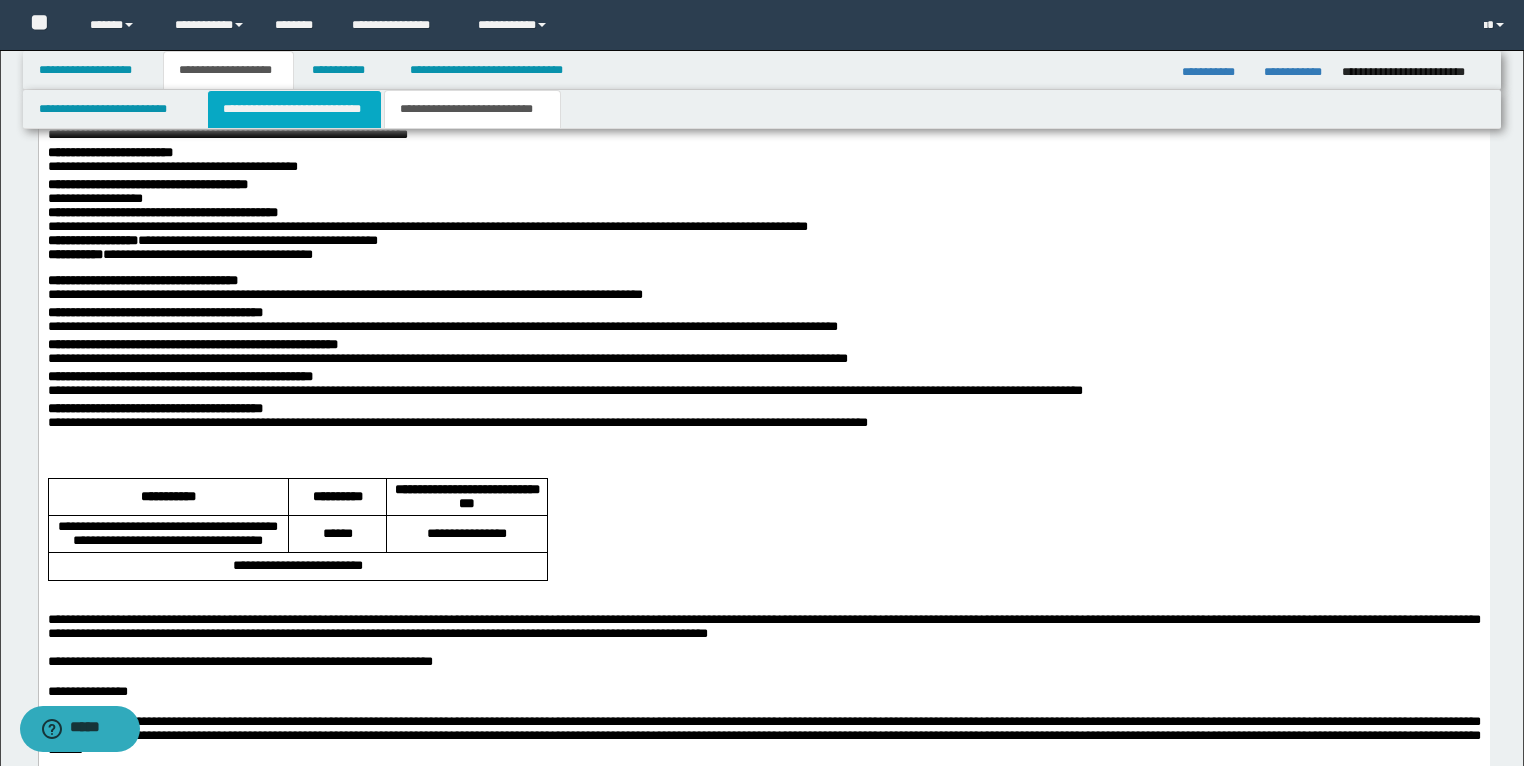 click on "**********" at bounding box center (294, 109) 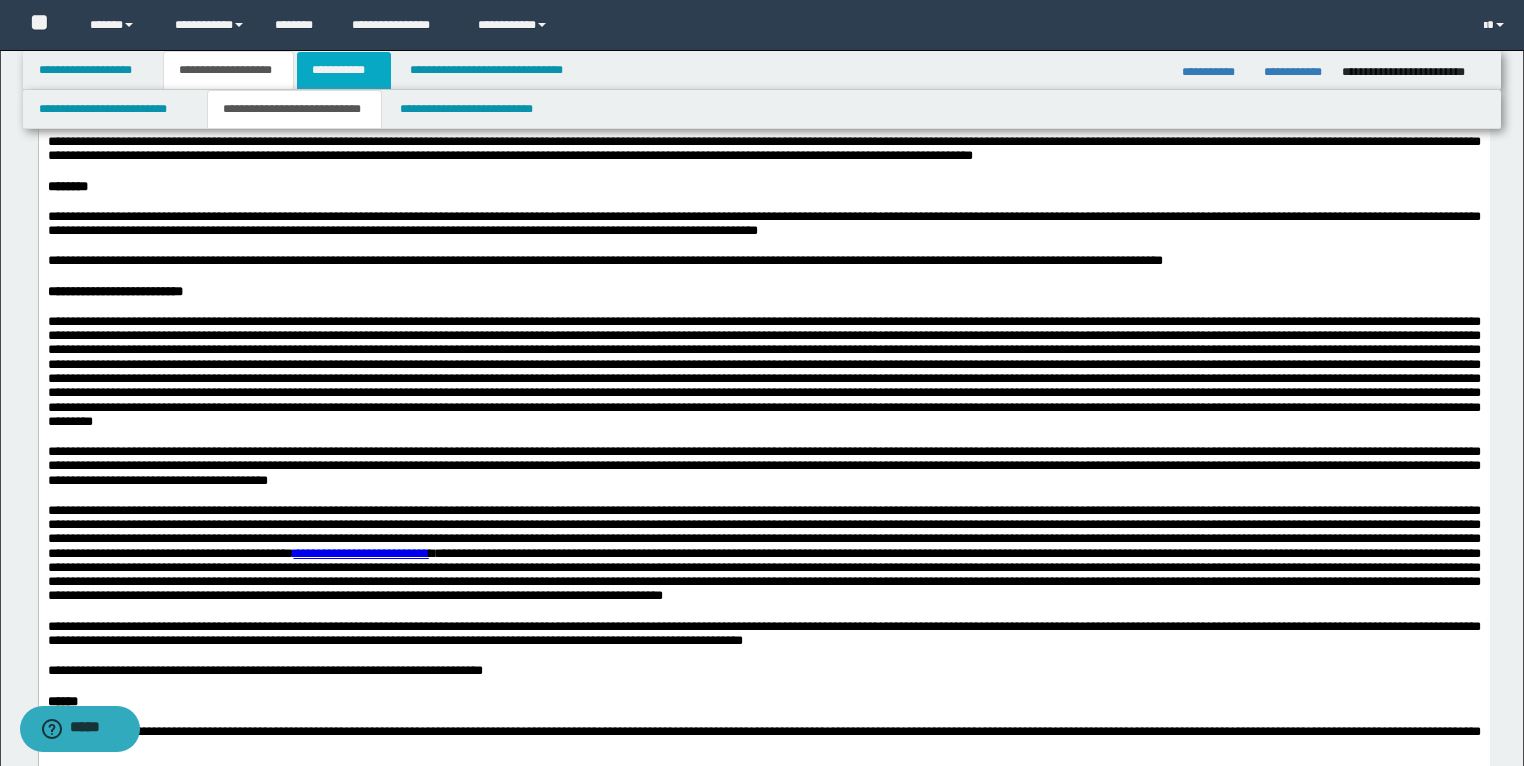 click on "**********" at bounding box center [344, 70] 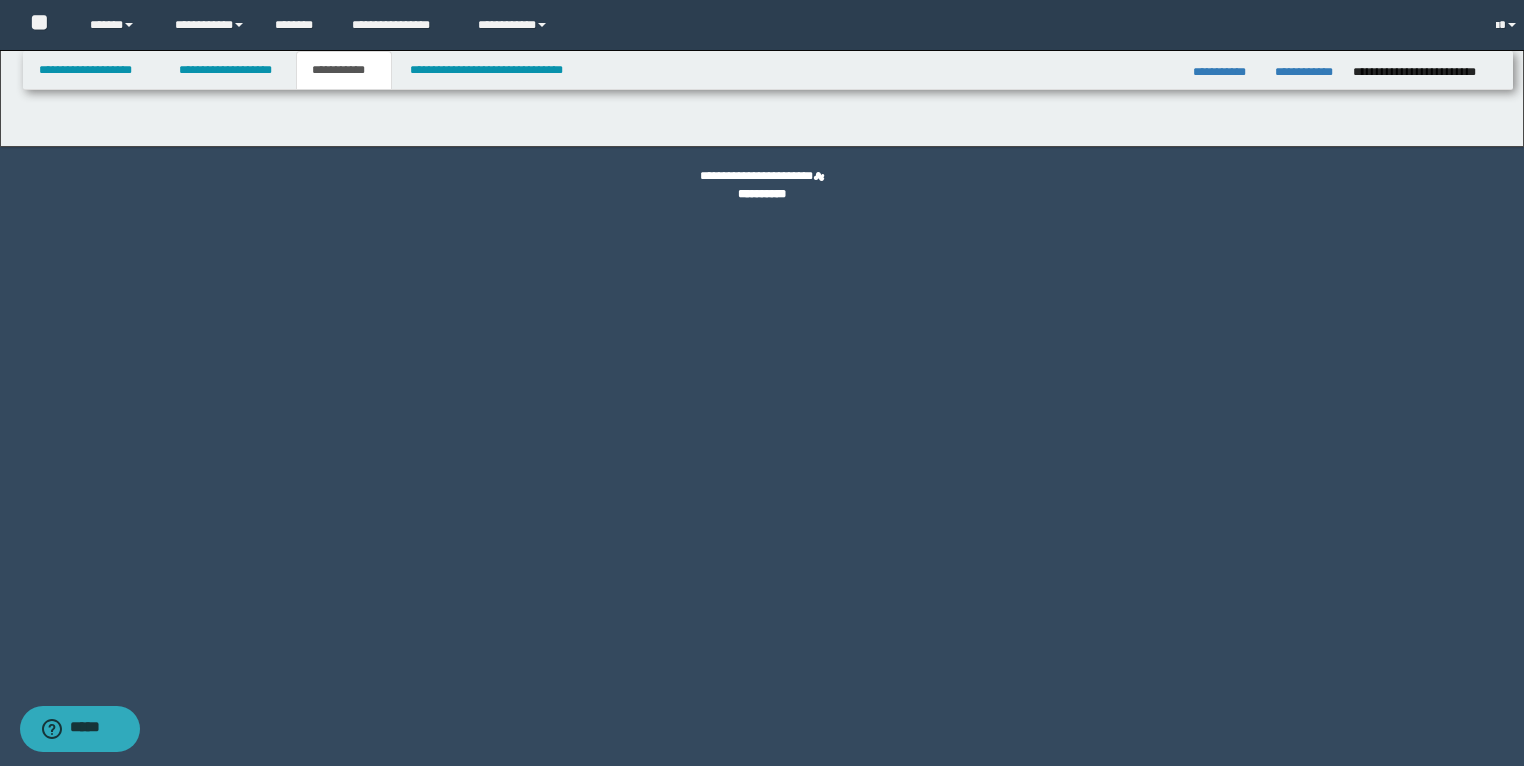 scroll, scrollTop: 0, scrollLeft: 0, axis: both 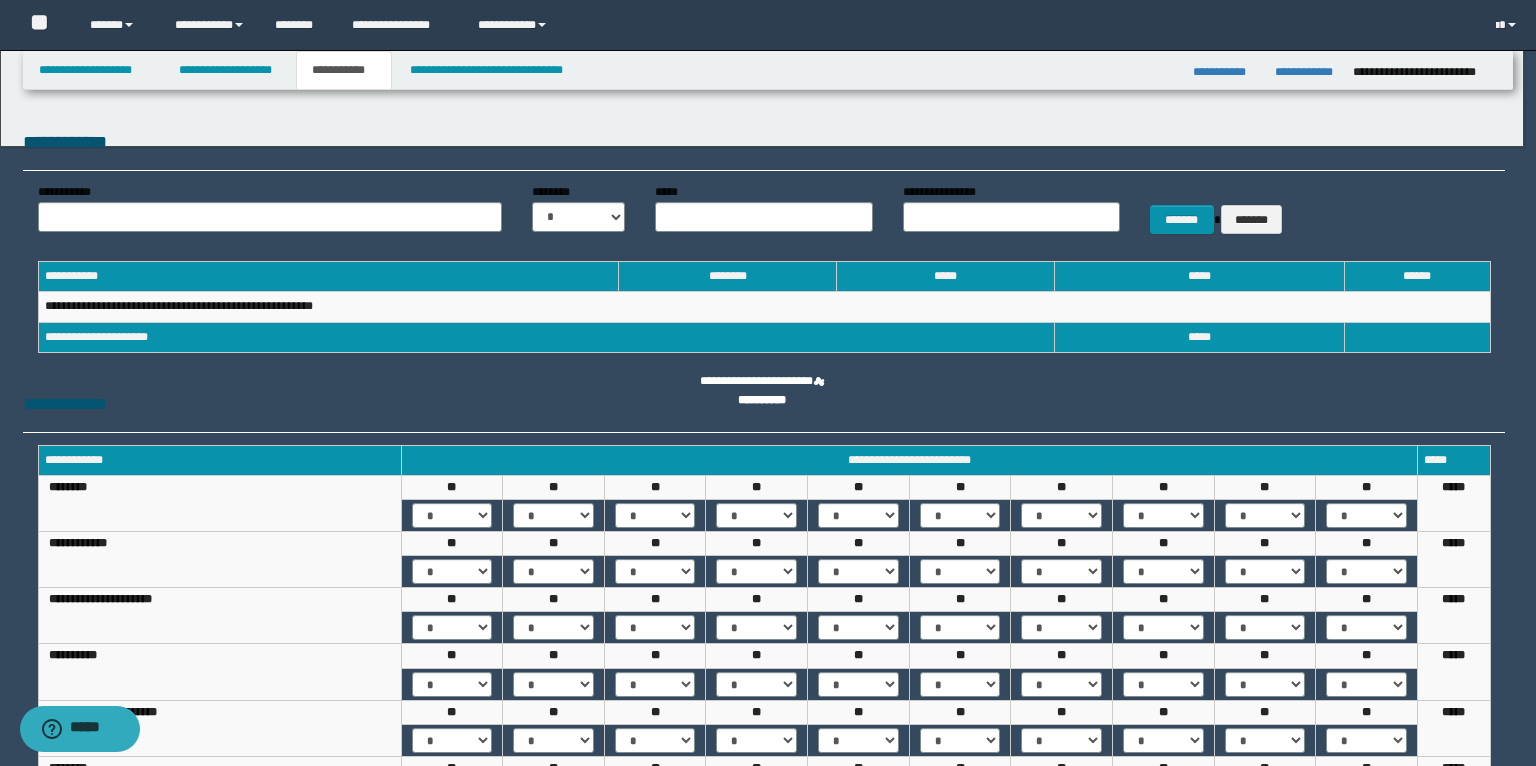 select on "***" 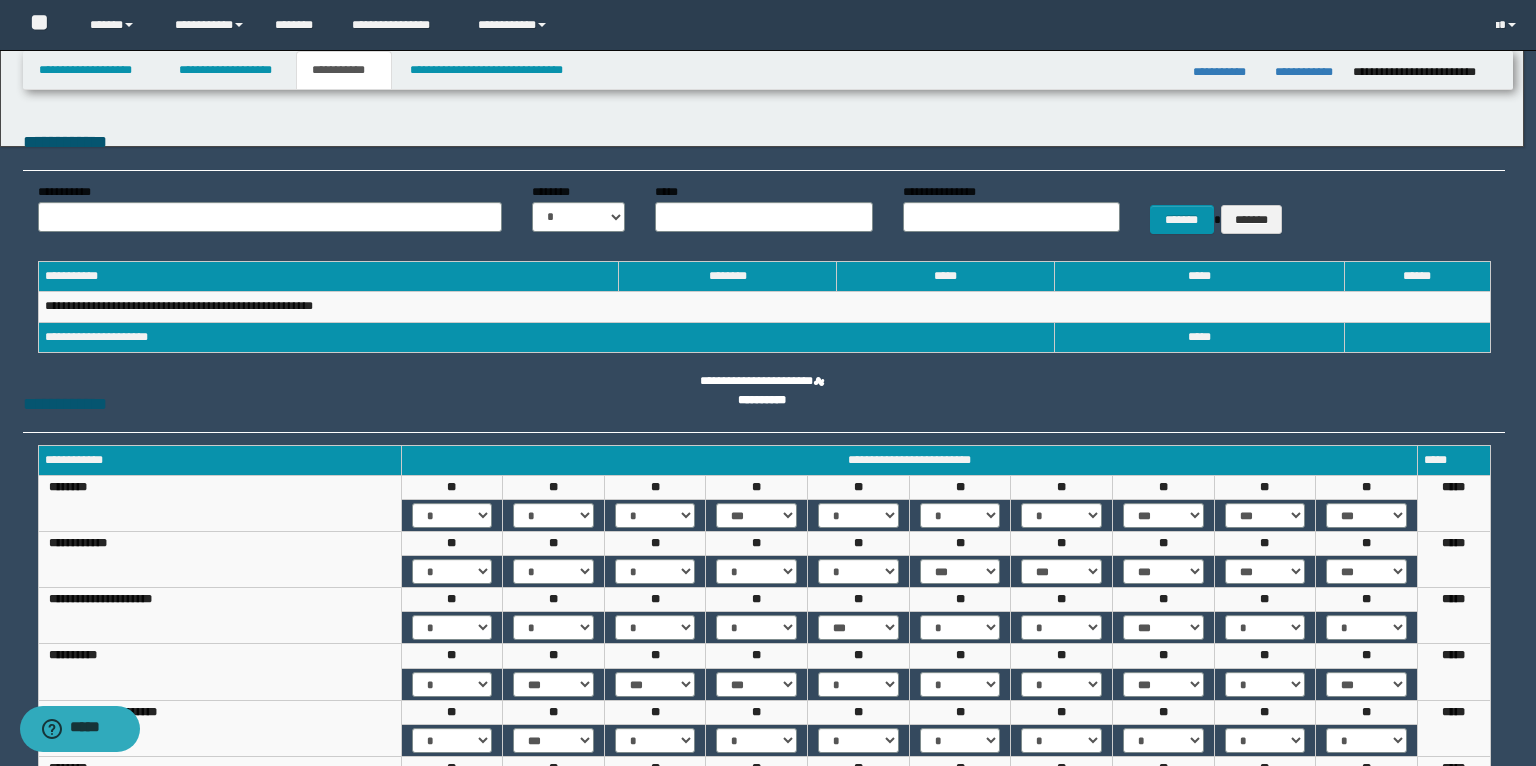 select on "***" 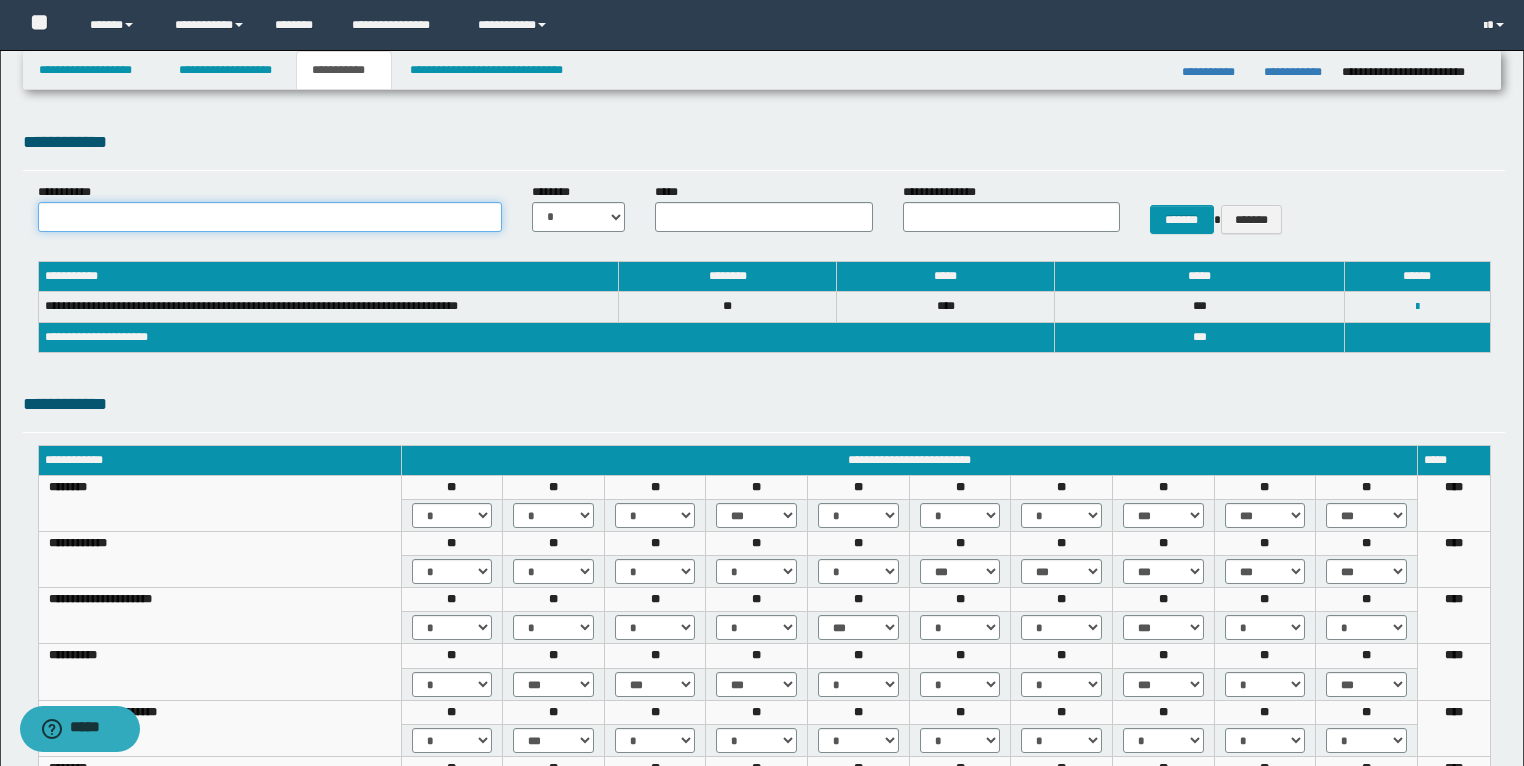 click on "**********" at bounding box center (270, 217) 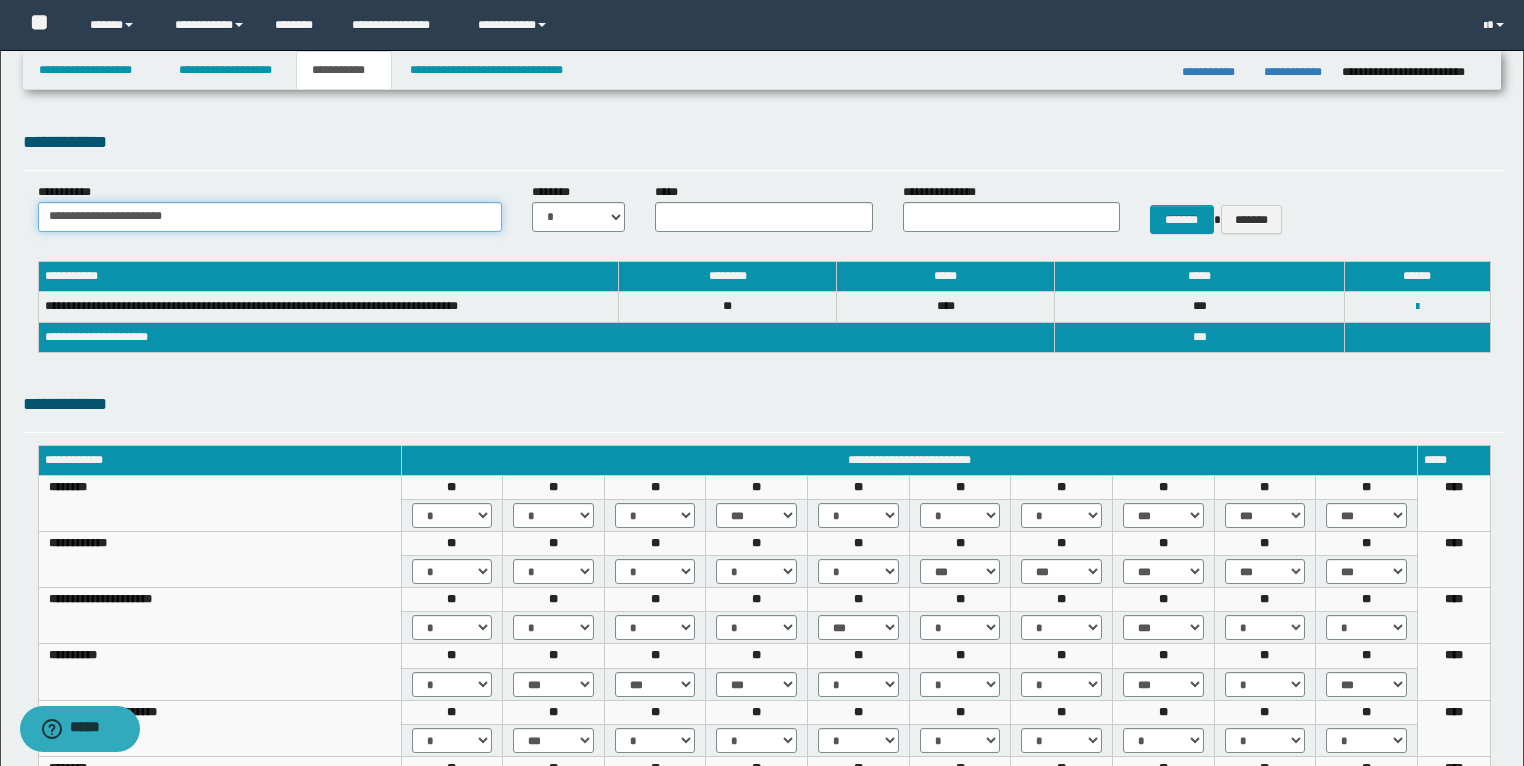 type on "**********" 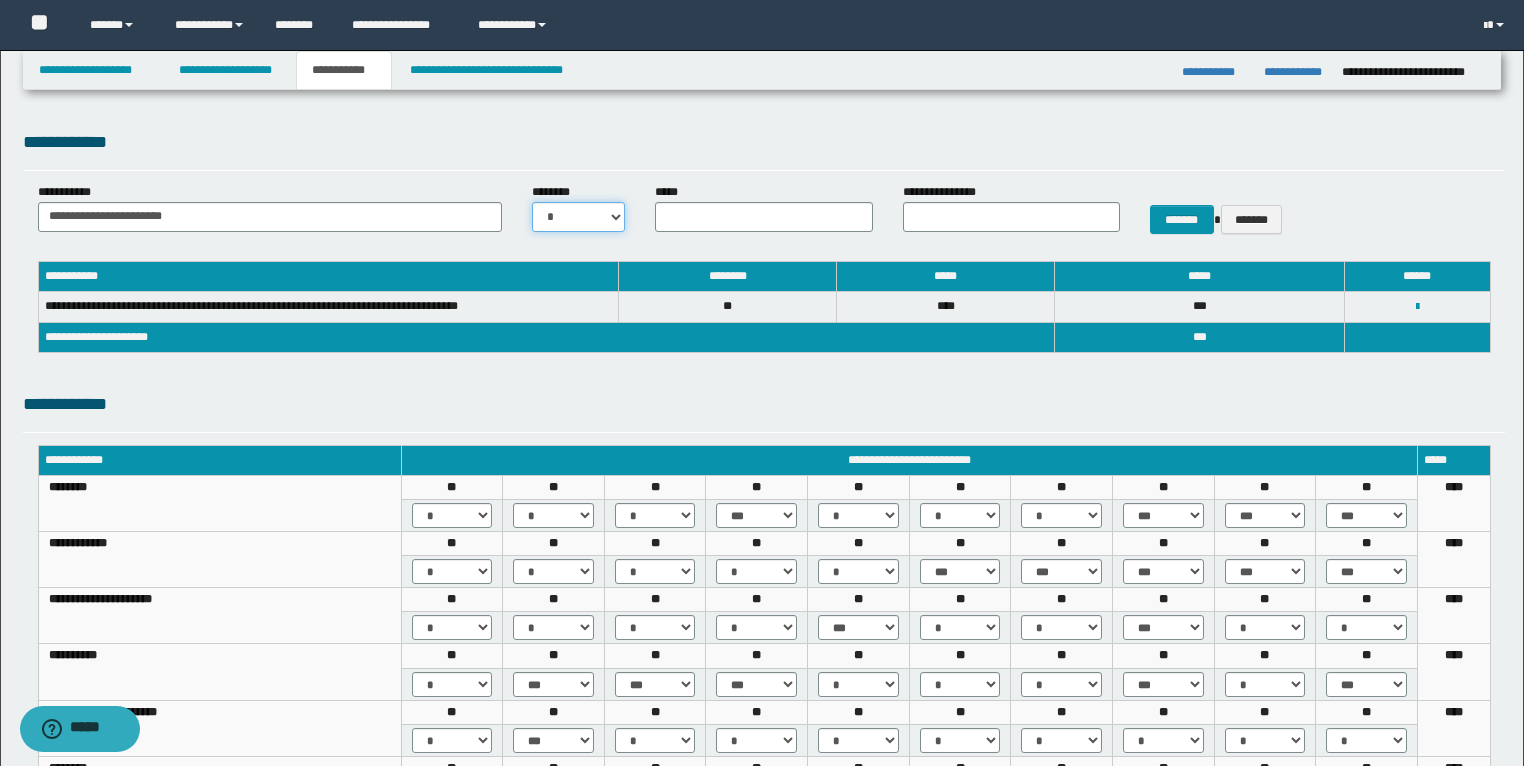 click on "*
*
*
*
*
*
*
*
*
**
**
**
**
**" at bounding box center (579, 217) 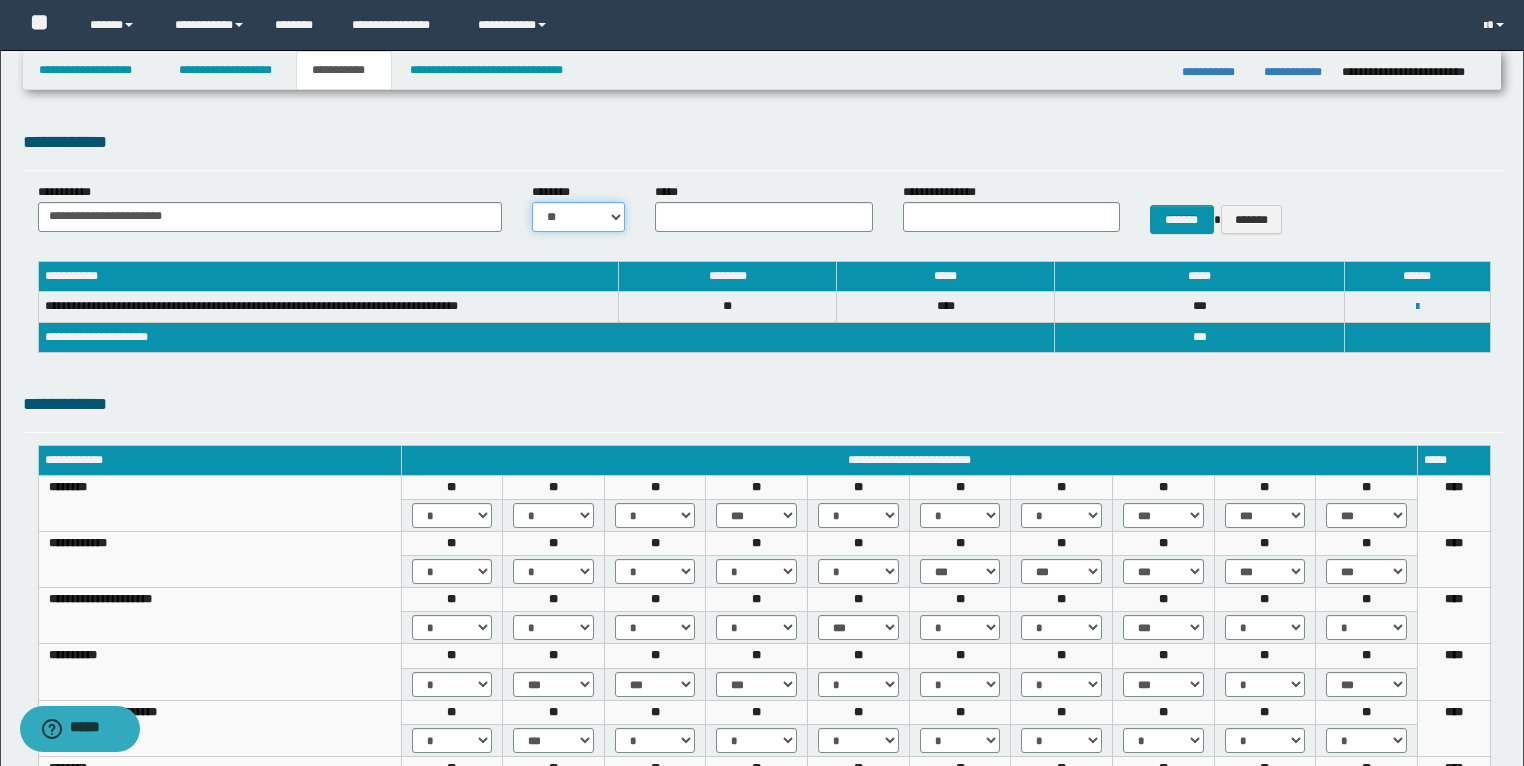 click on "*
*
*
*
*
*
*
*
*
**
**
**
**
**" at bounding box center (579, 217) 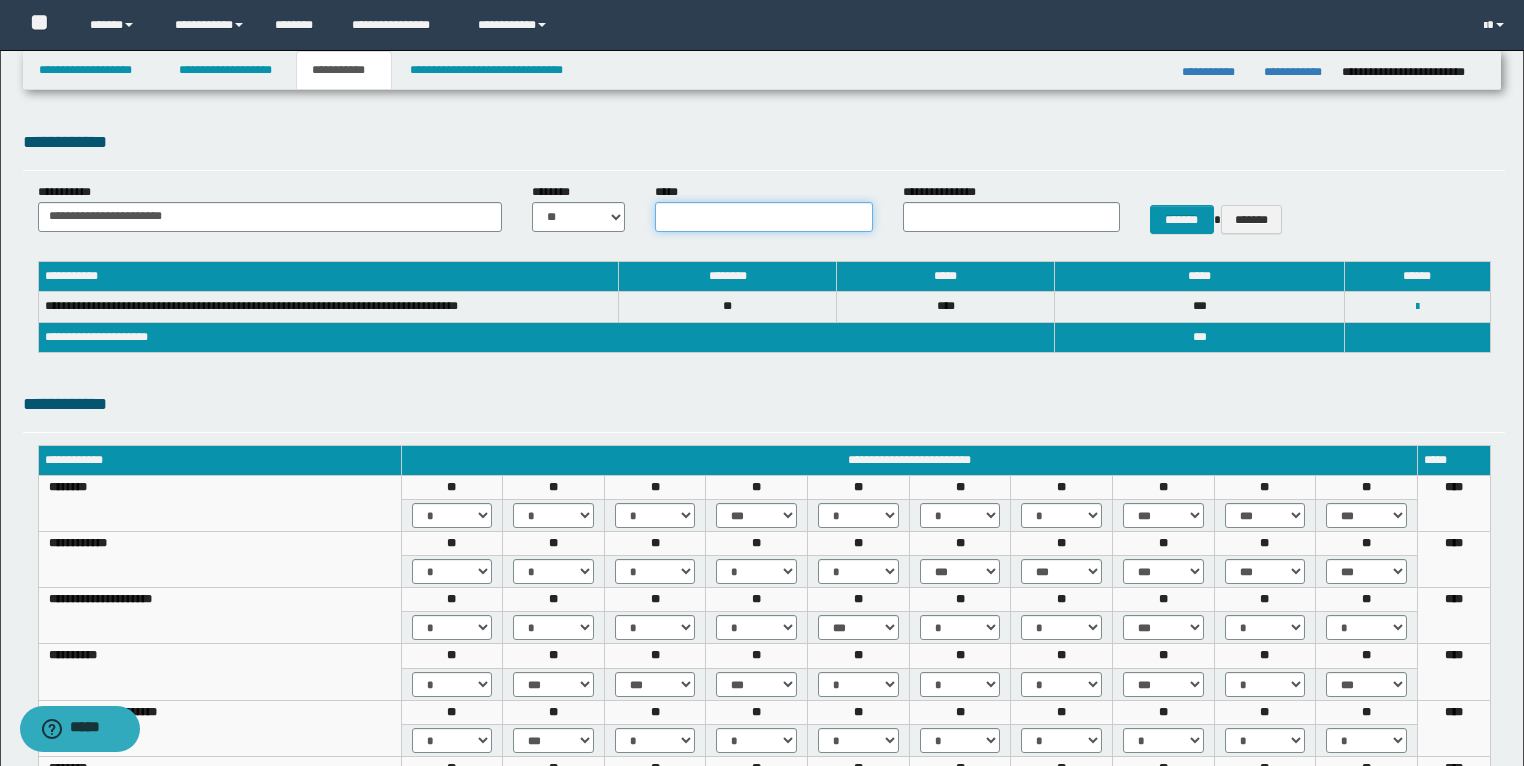 click on "*****" at bounding box center (763, 217) 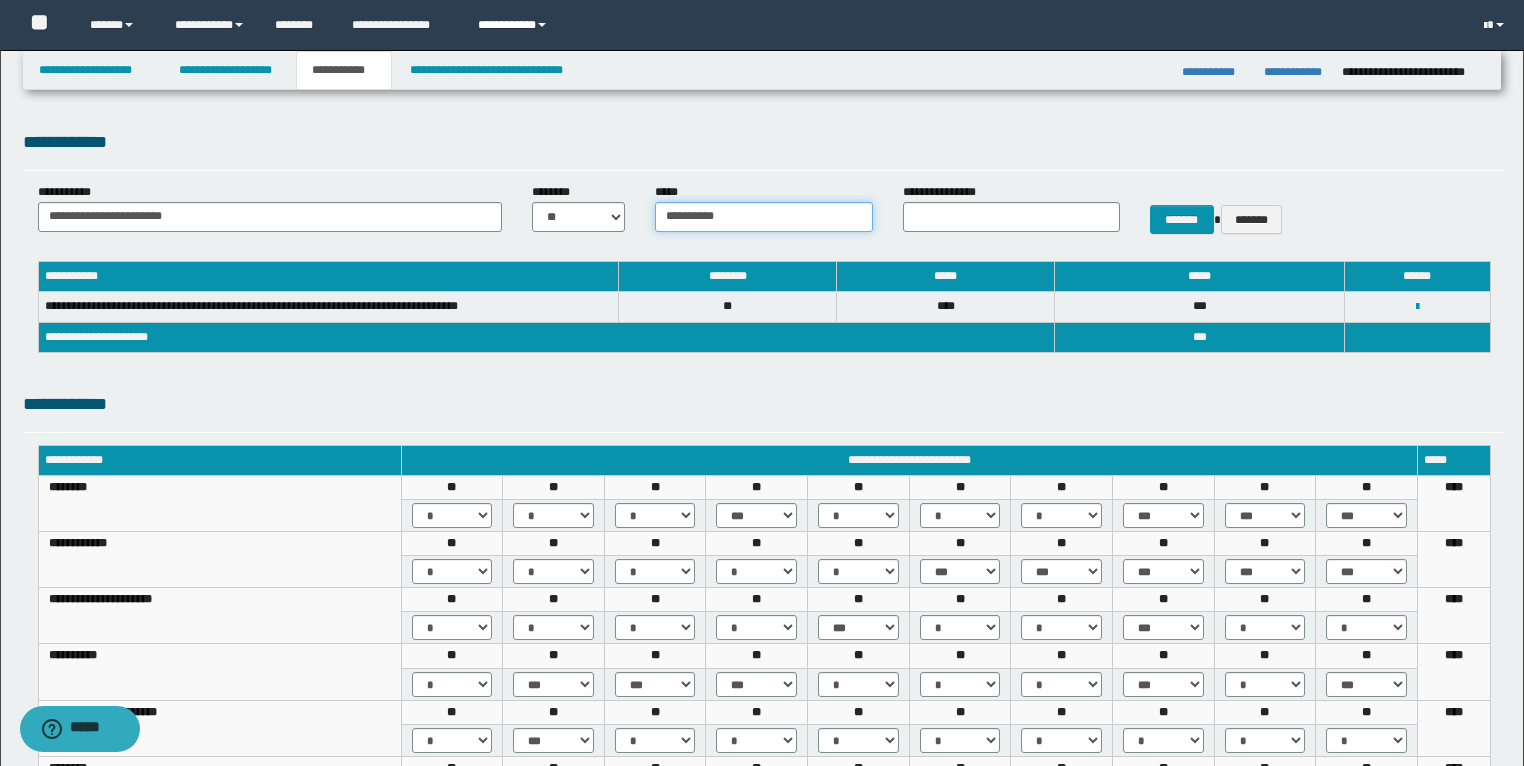 type on "**********" 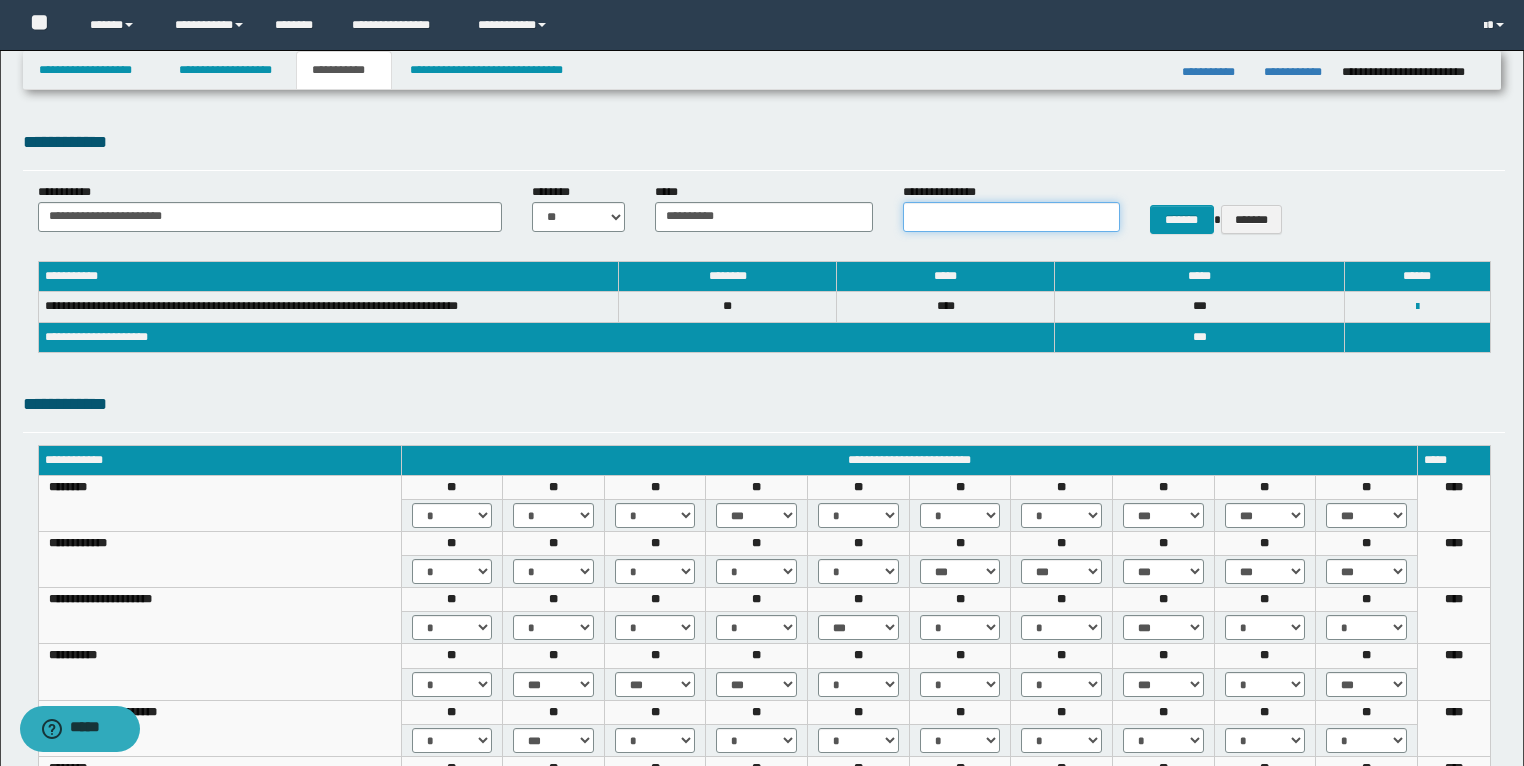 click on "**********" at bounding box center [1011, 217] 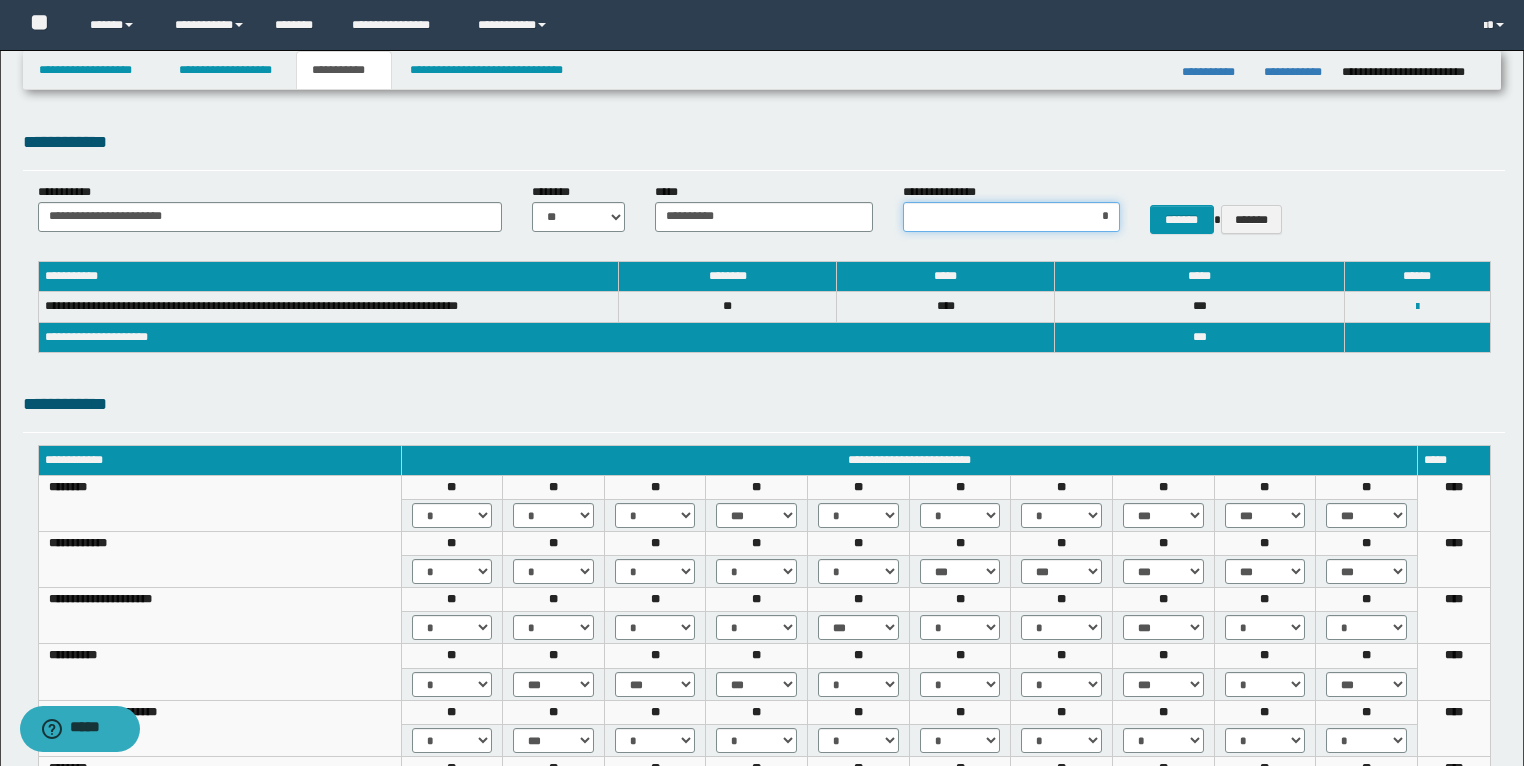 type on "**" 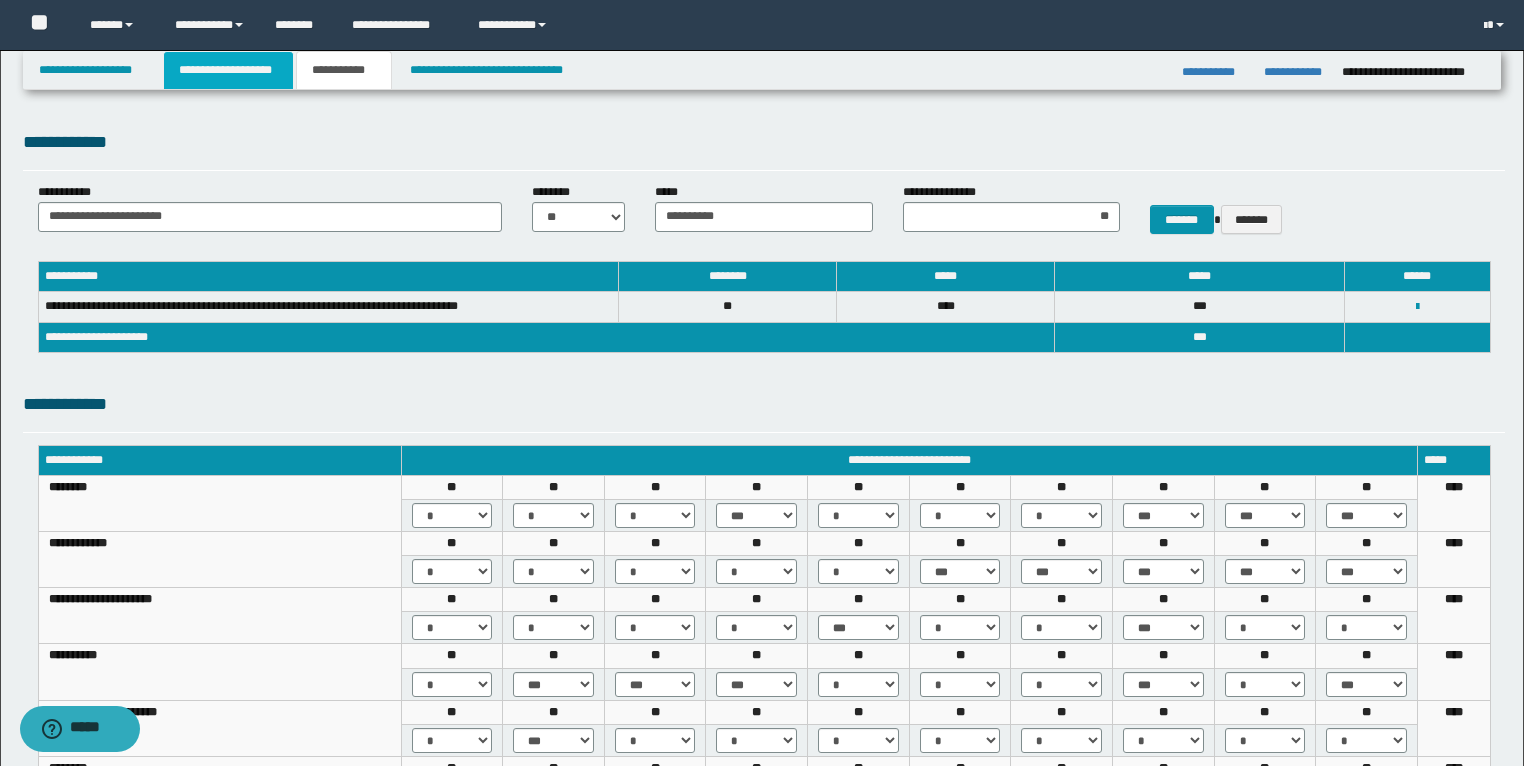 click on "**********" at bounding box center [228, 70] 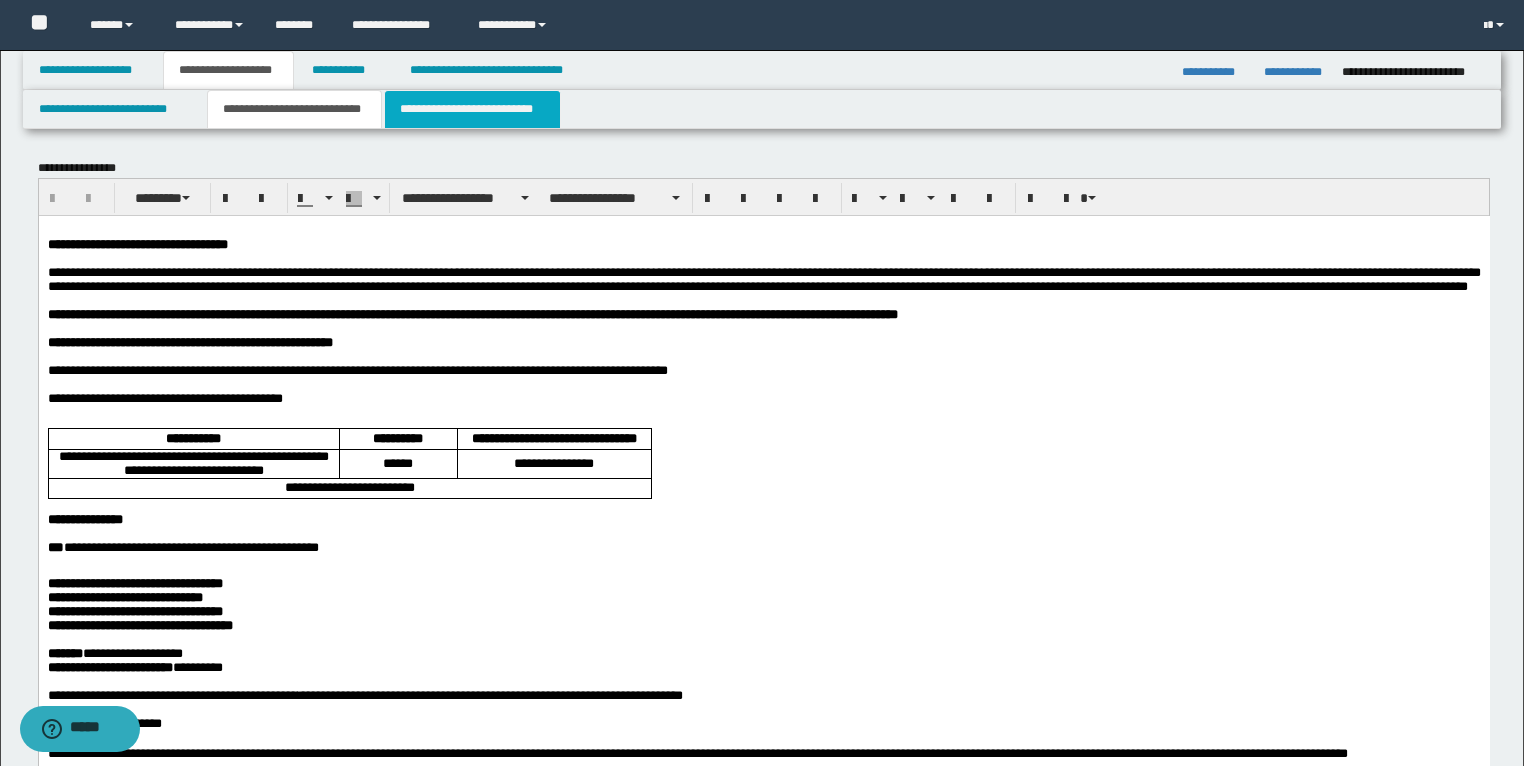 click on "**********" at bounding box center (472, 109) 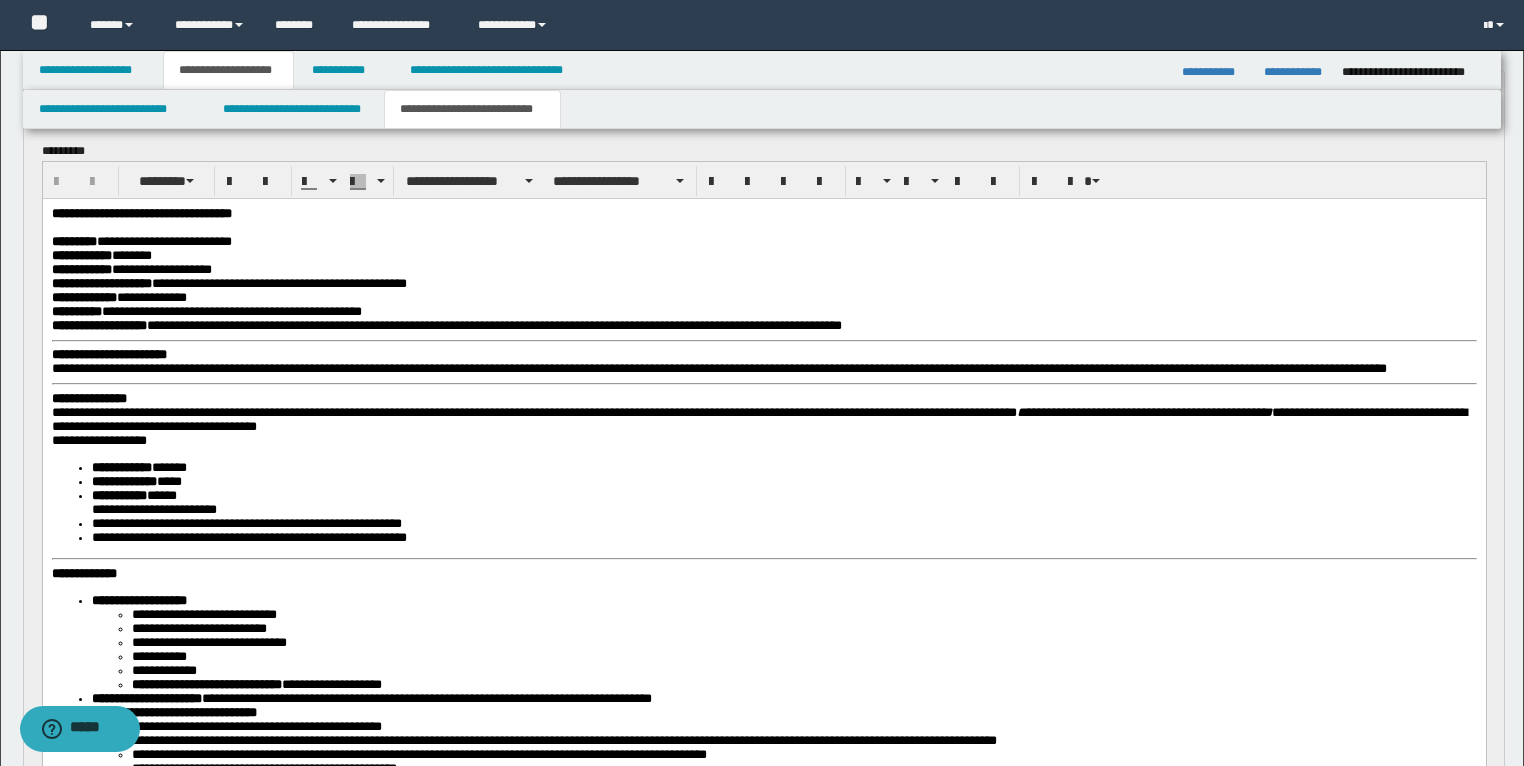 scroll, scrollTop: 160, scrollLeft: 0, axis: vertical 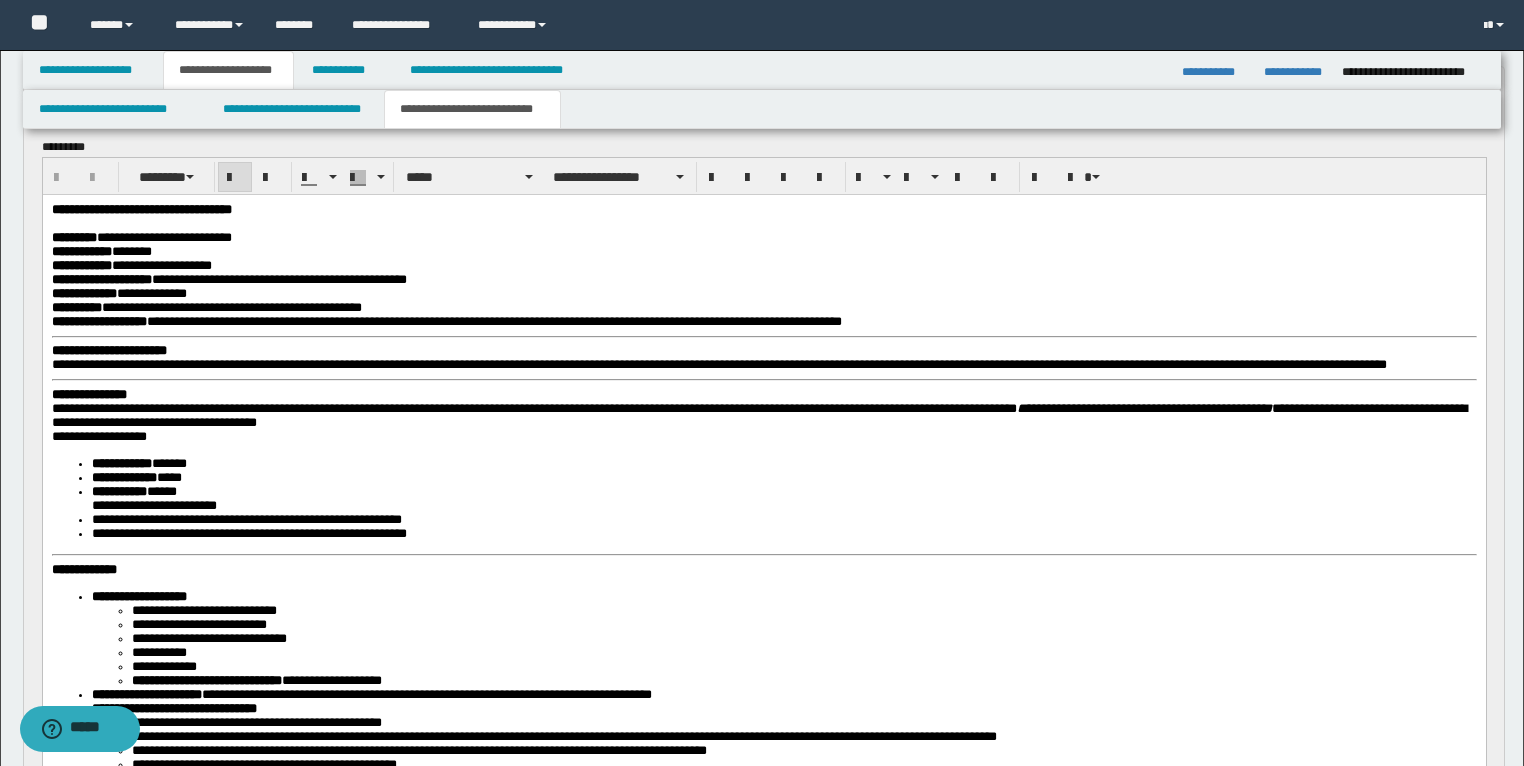 click on "**********" at bounding box center (108, 349) 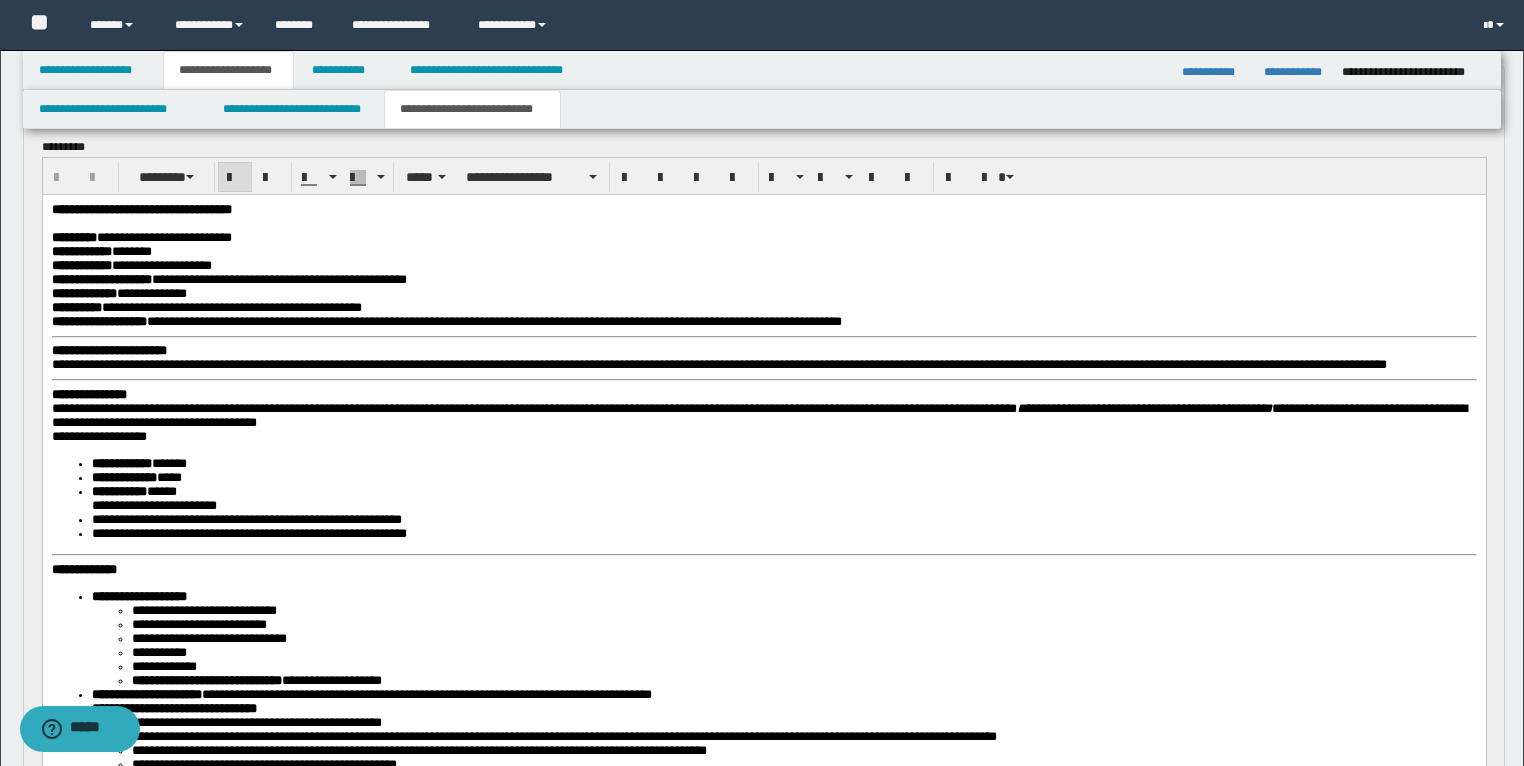 type 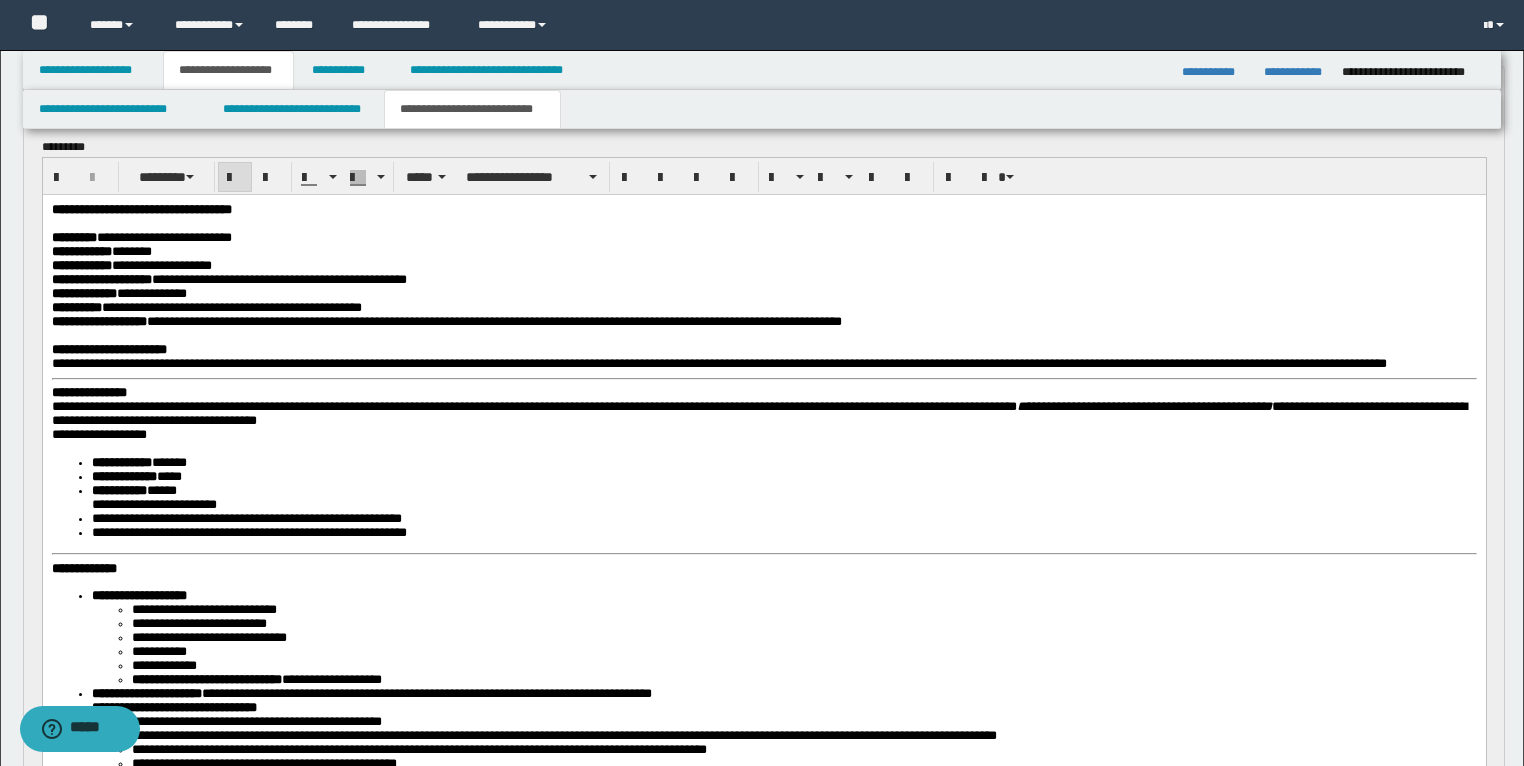 click on "**********" at bounding box center (763, 627) 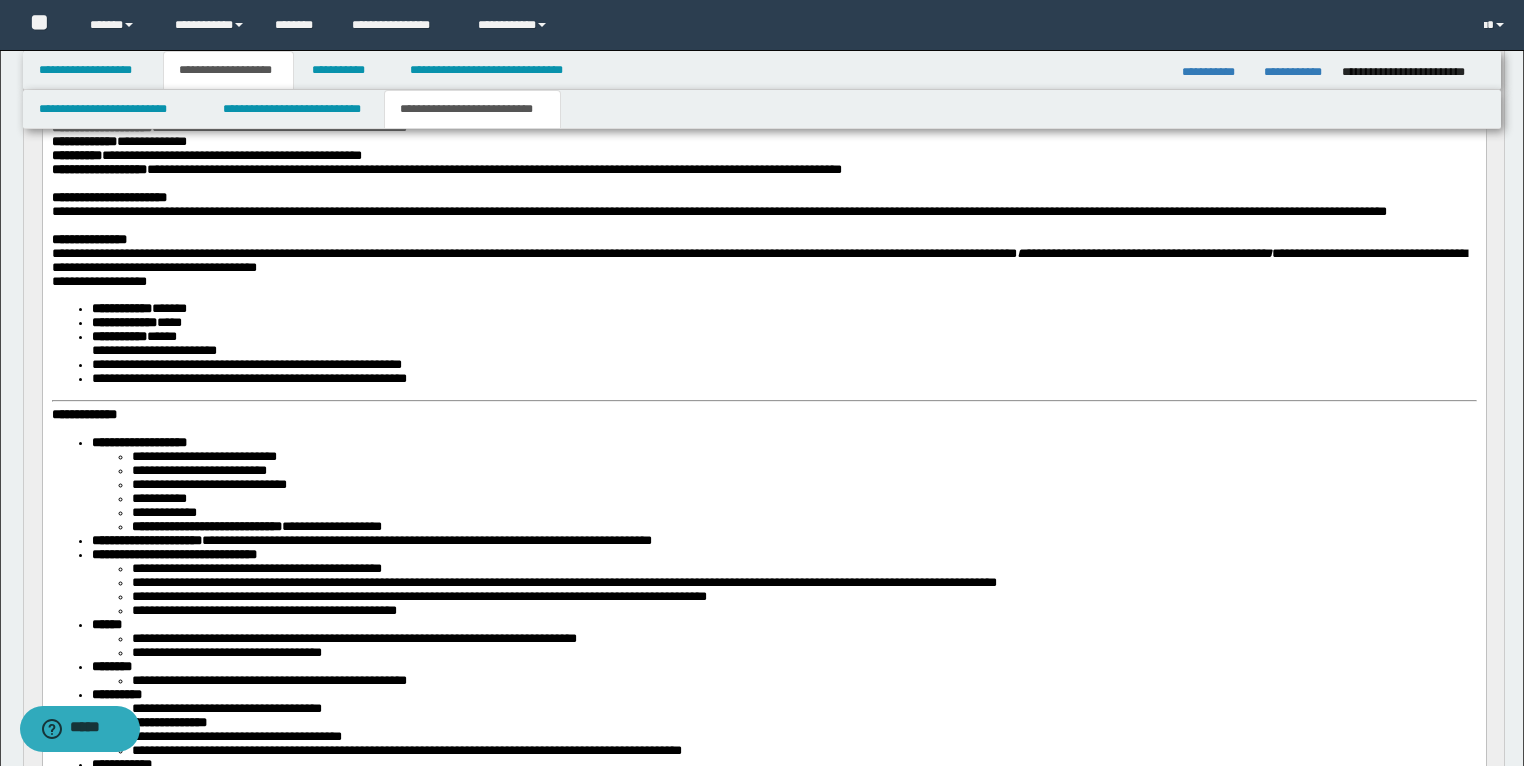 scroll, scrollTop: 320, scrollLeft: 0, axis: vertical 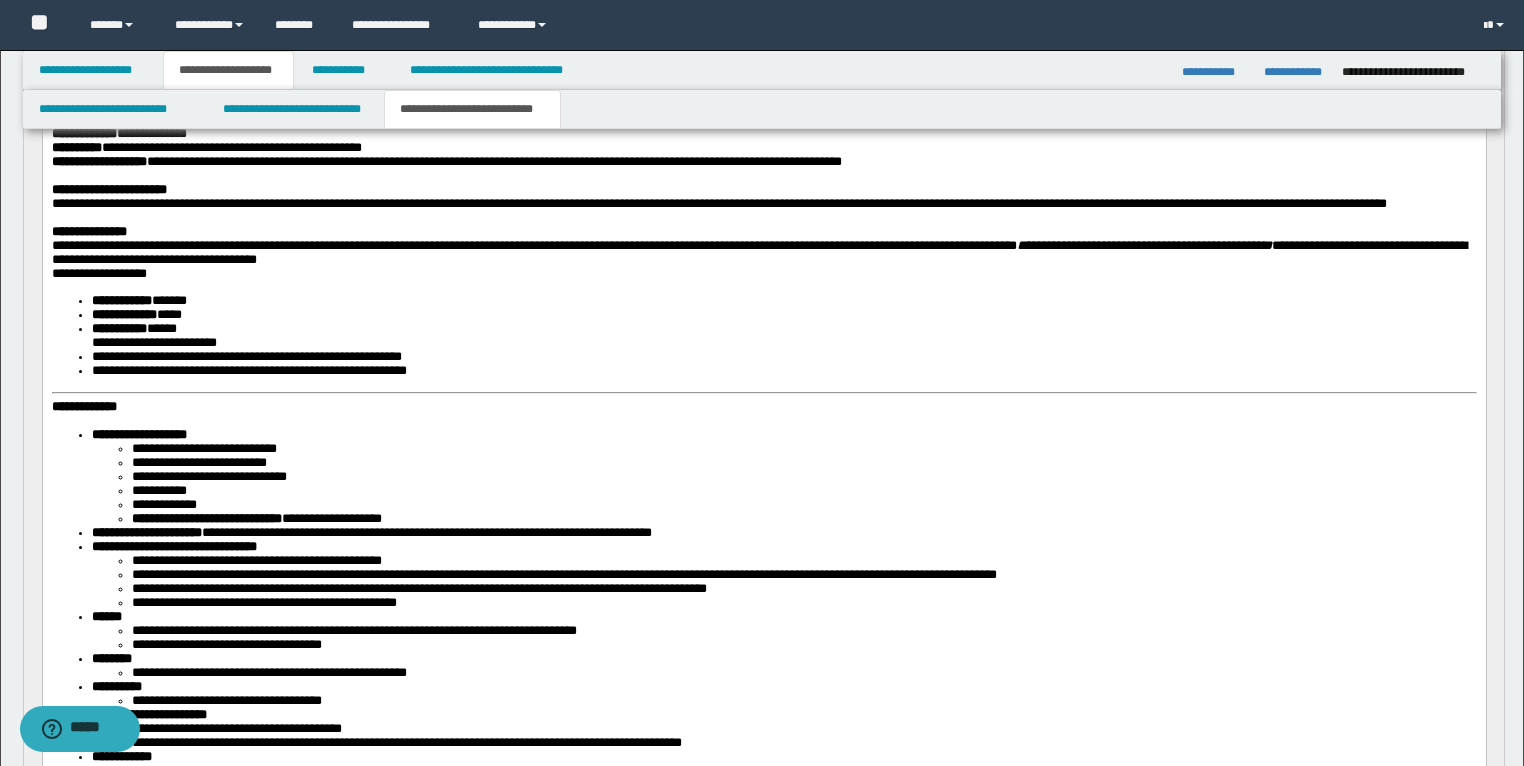 click on "**********" at bounding box center [763, 466] 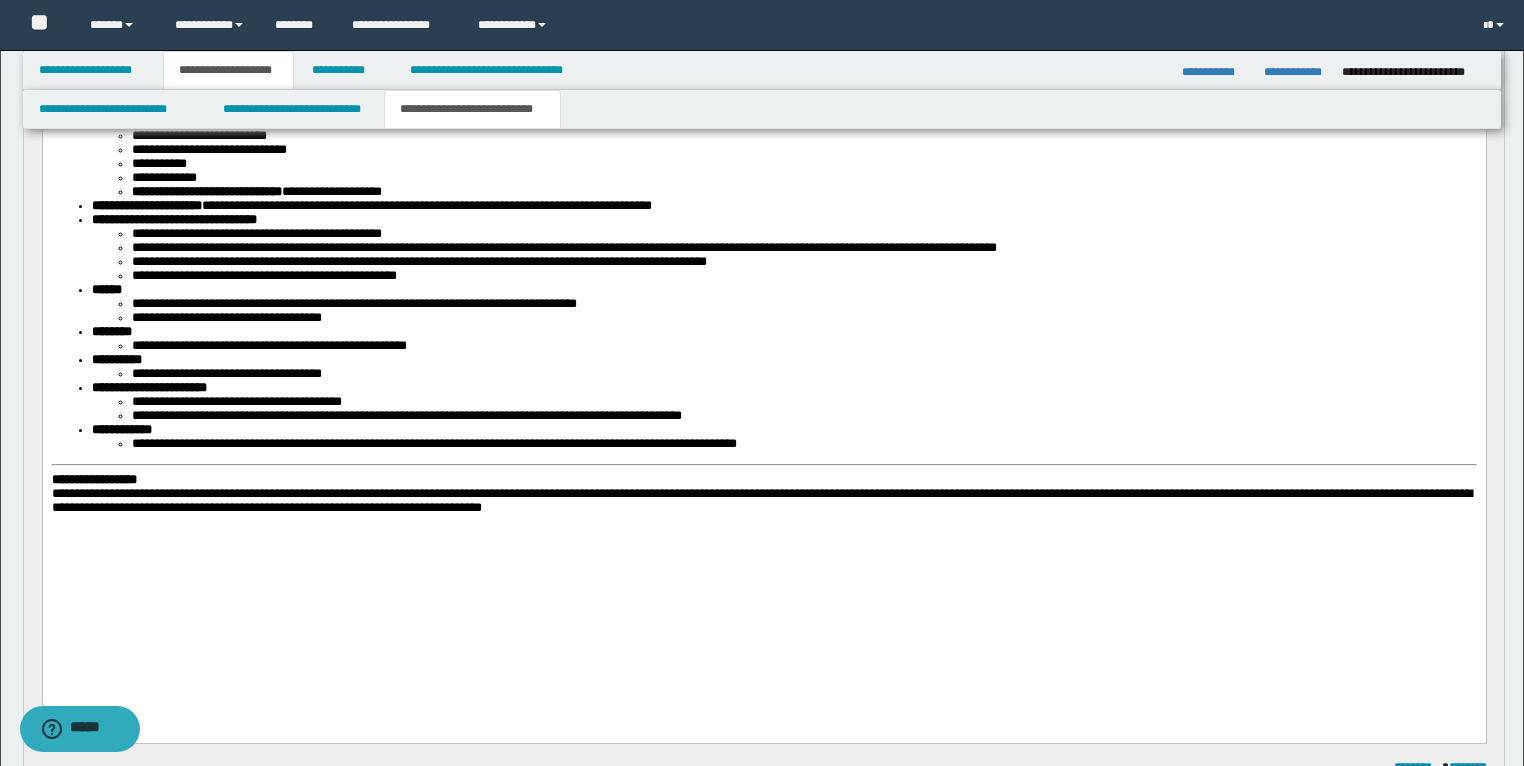 scroll, scrollTop: 640, scrollLeft: 0, axis: vertical 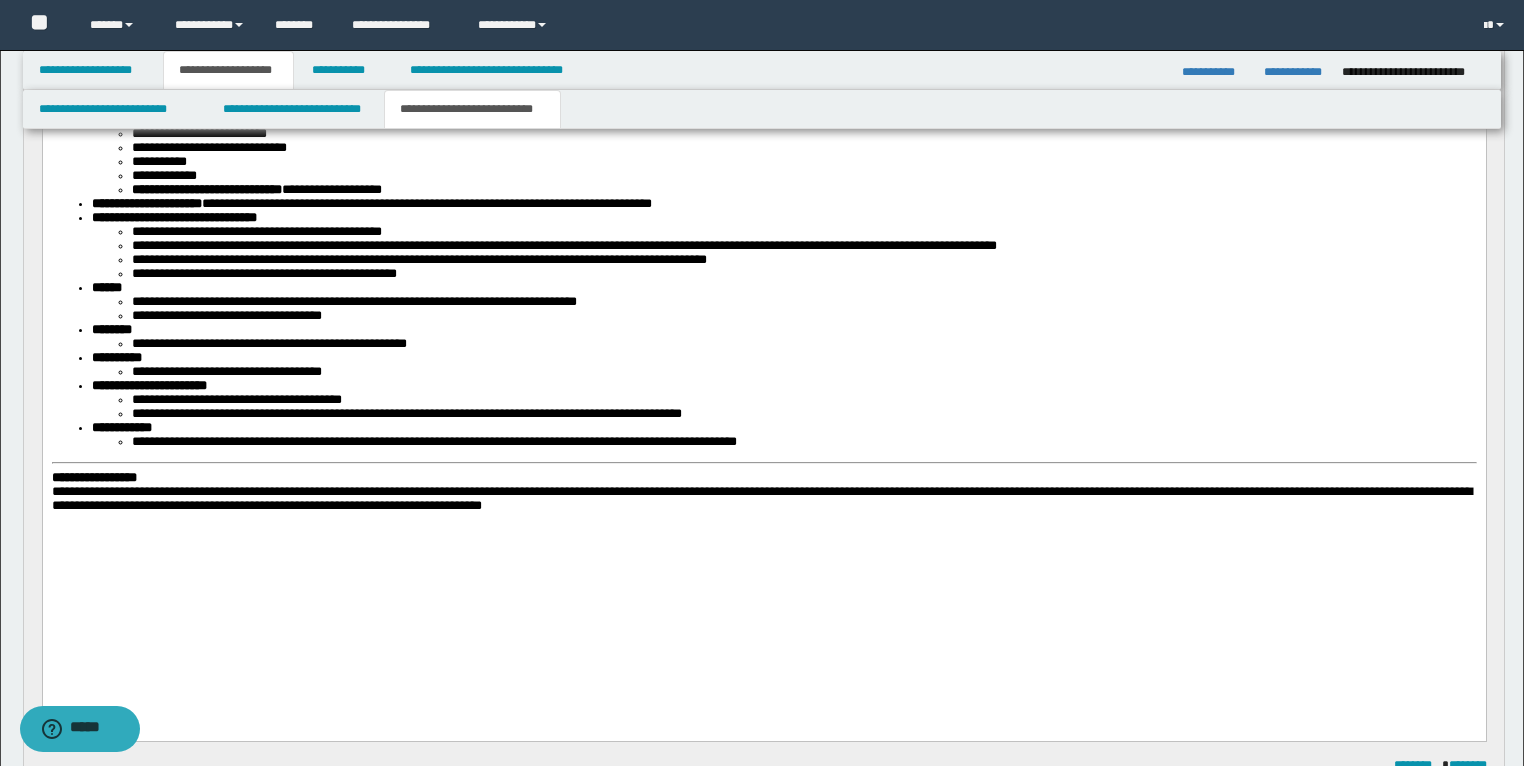 click on "**********" at bounding box center [93, 477] 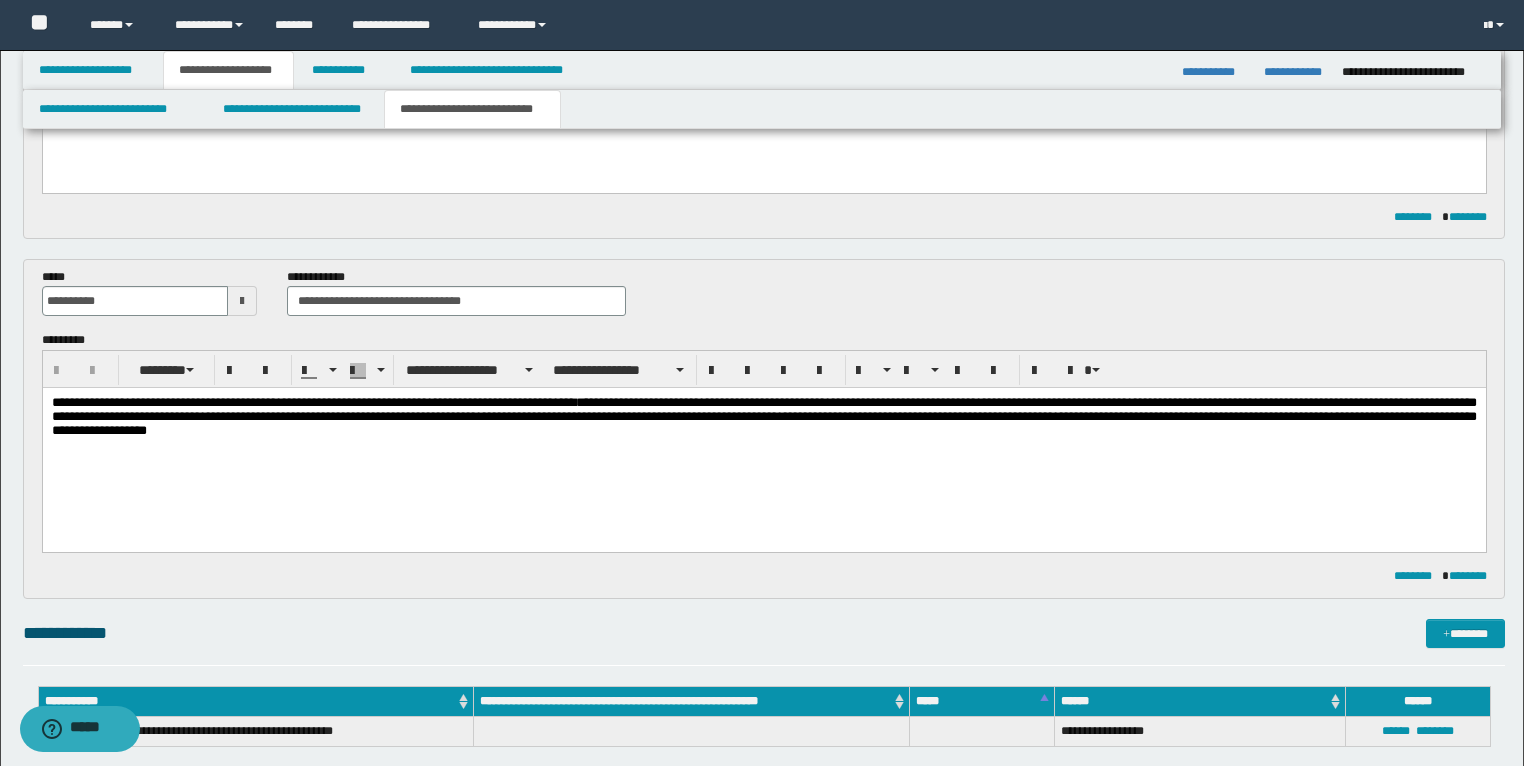 scroll, scrollTop: 960, scrollLeft: 0, axis: vertical 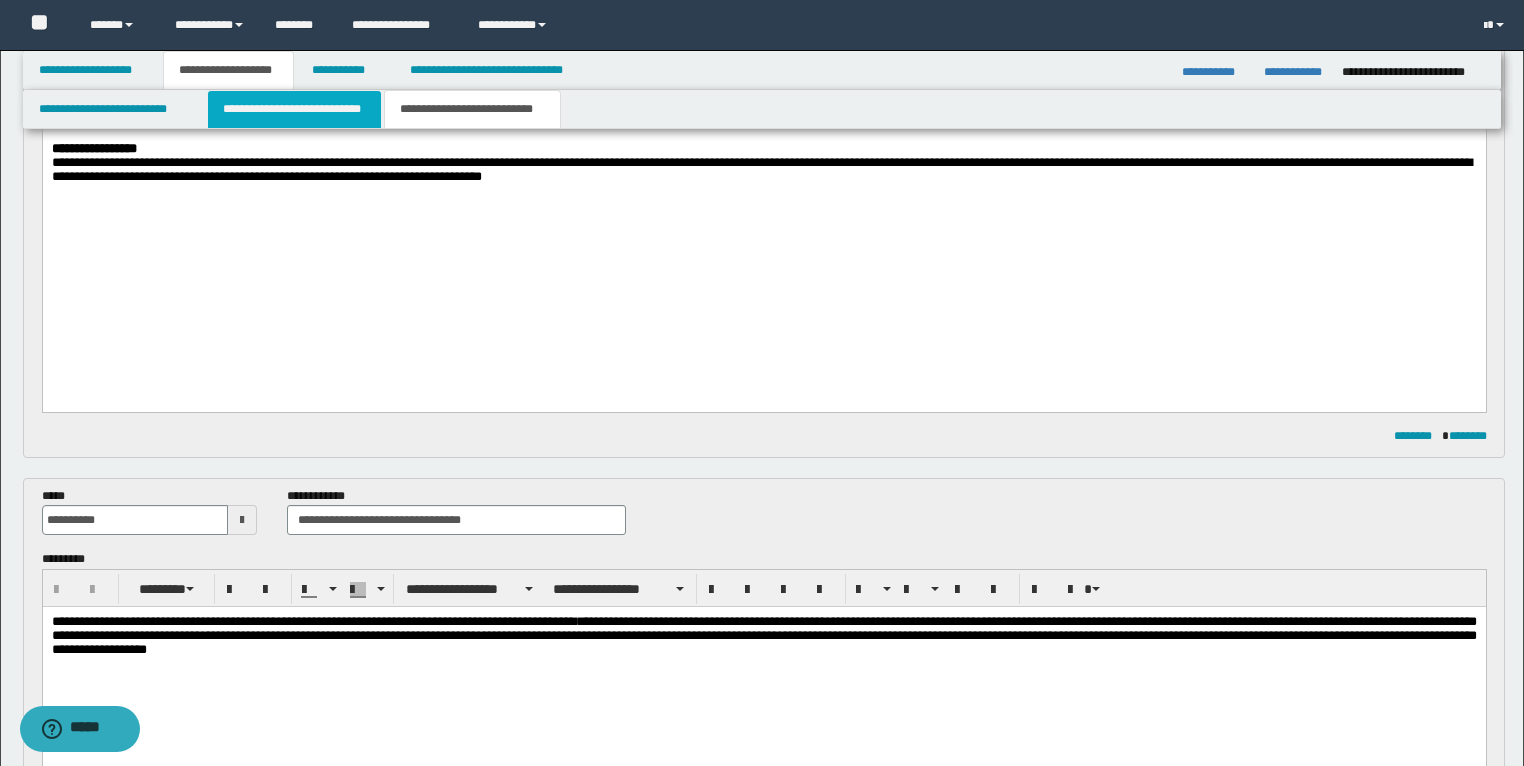 click on "**********" at bounding box center [294, 109] 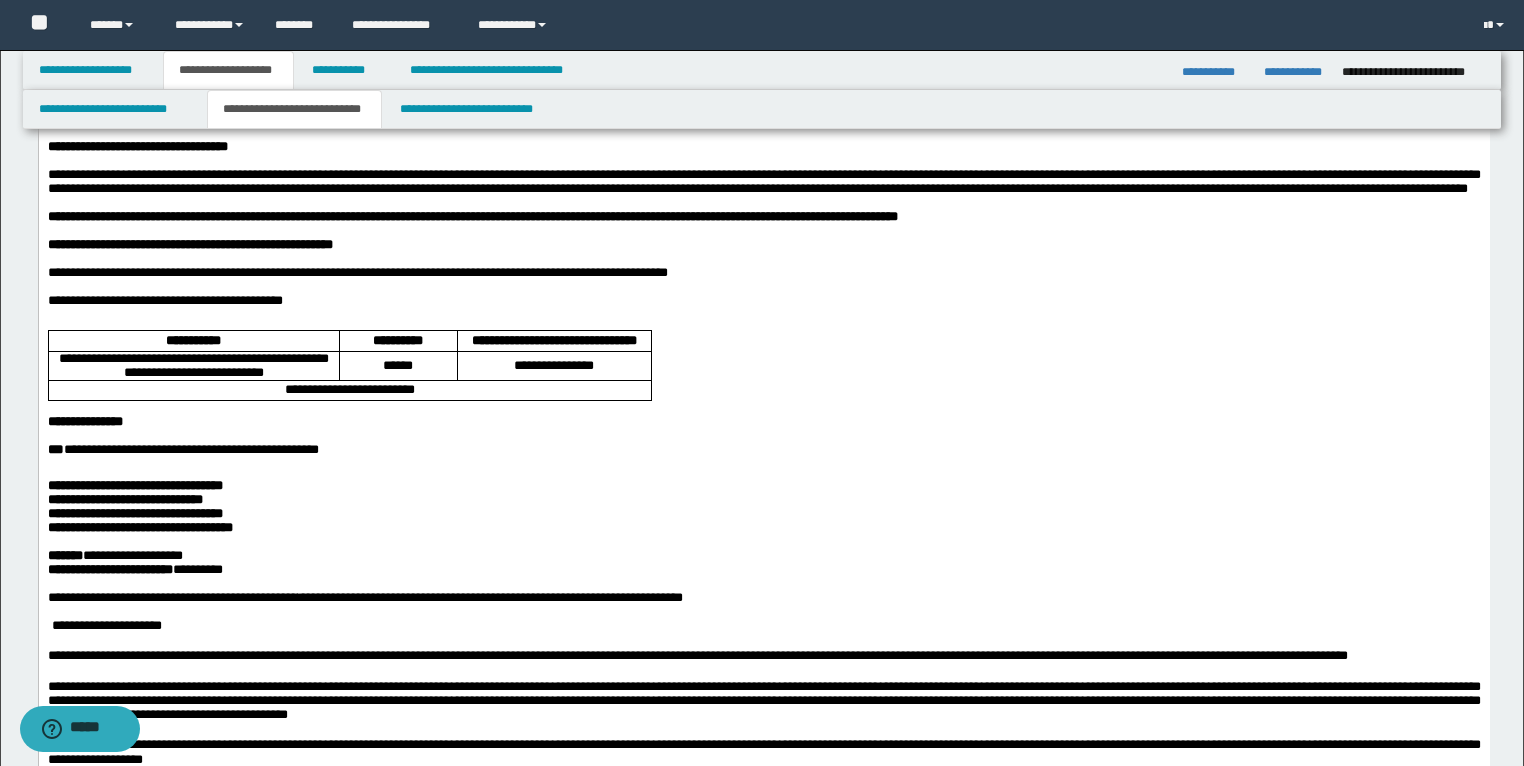 scroll, scrollTop: 80, scrollLeft: 0, axis: vertical 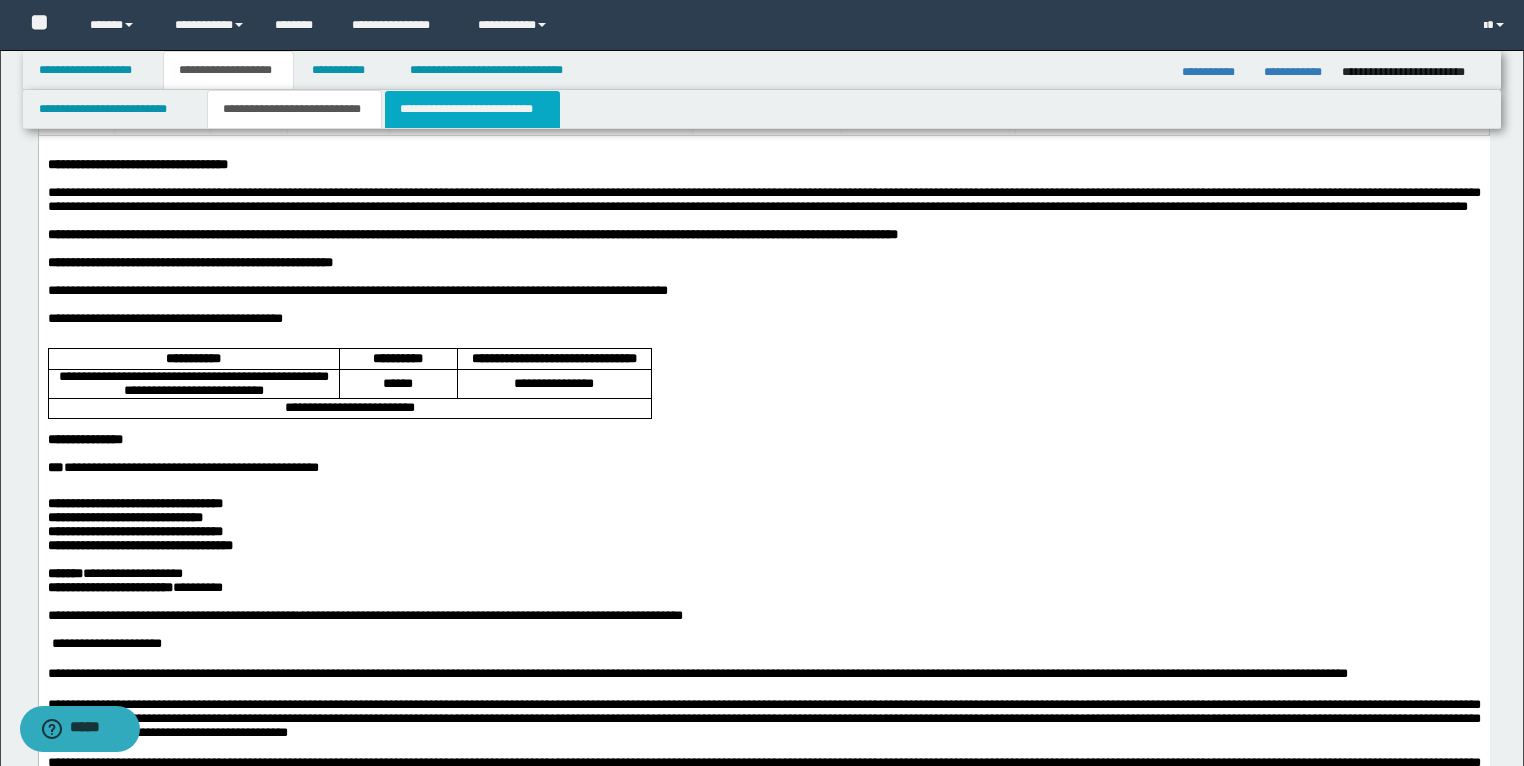 click on "**********" at bounding box center (472, 109) 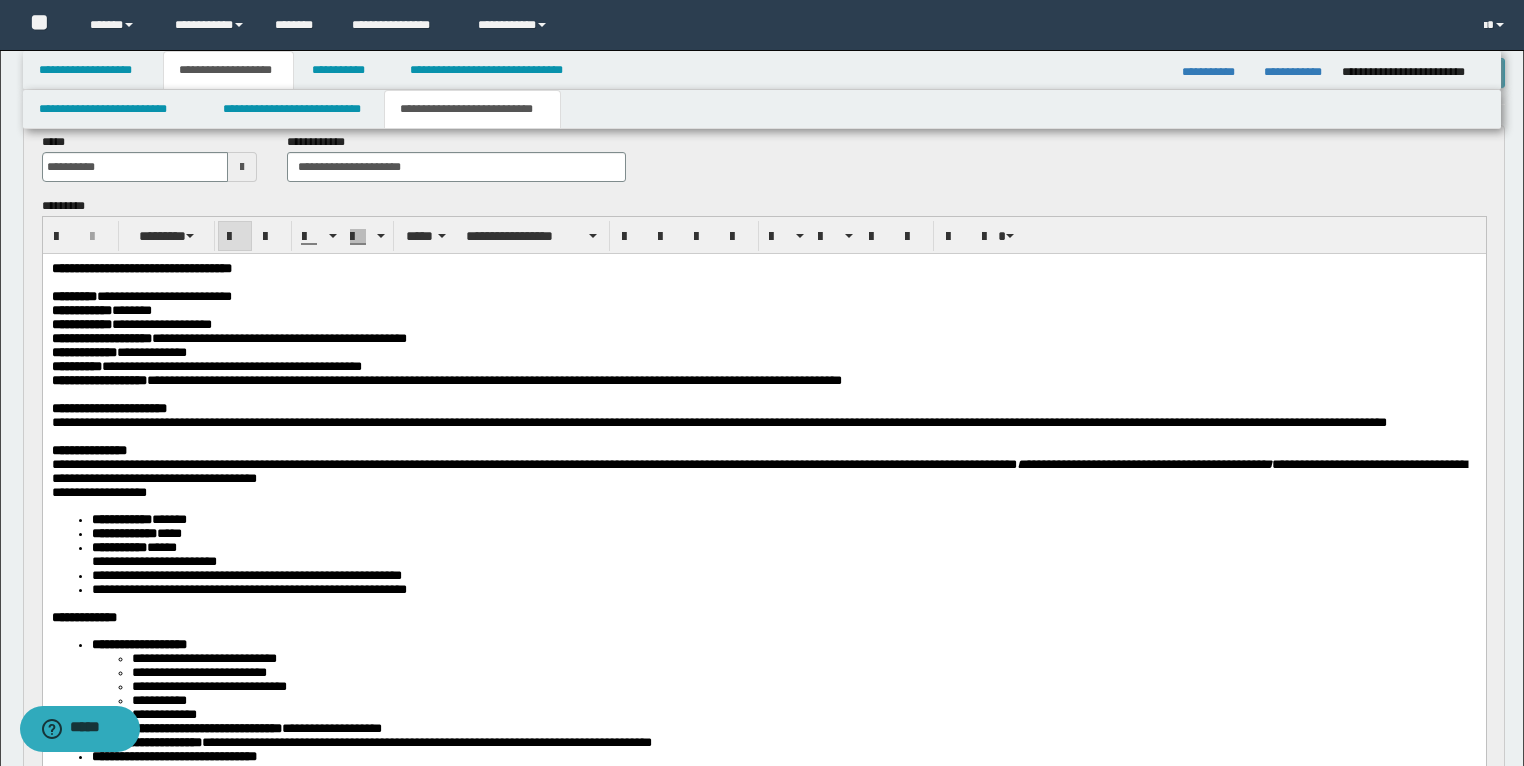 scroll, scrollTop: 80, scrollLeft: 0, axis: vertical 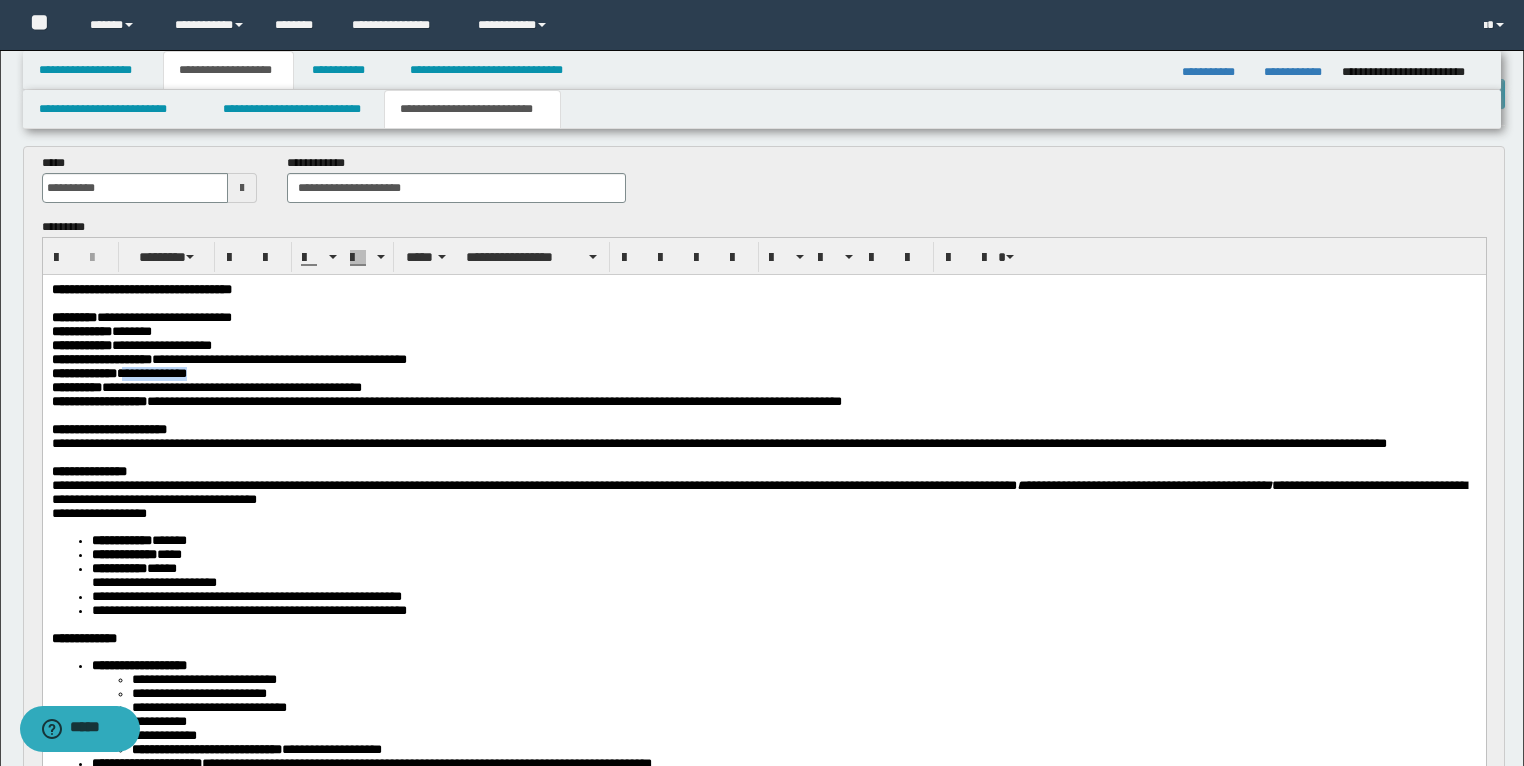 drag, startPoint x: 225, startPoint y: 388, endPoint x: 133, endPoint y: 386, distance: 92.021736 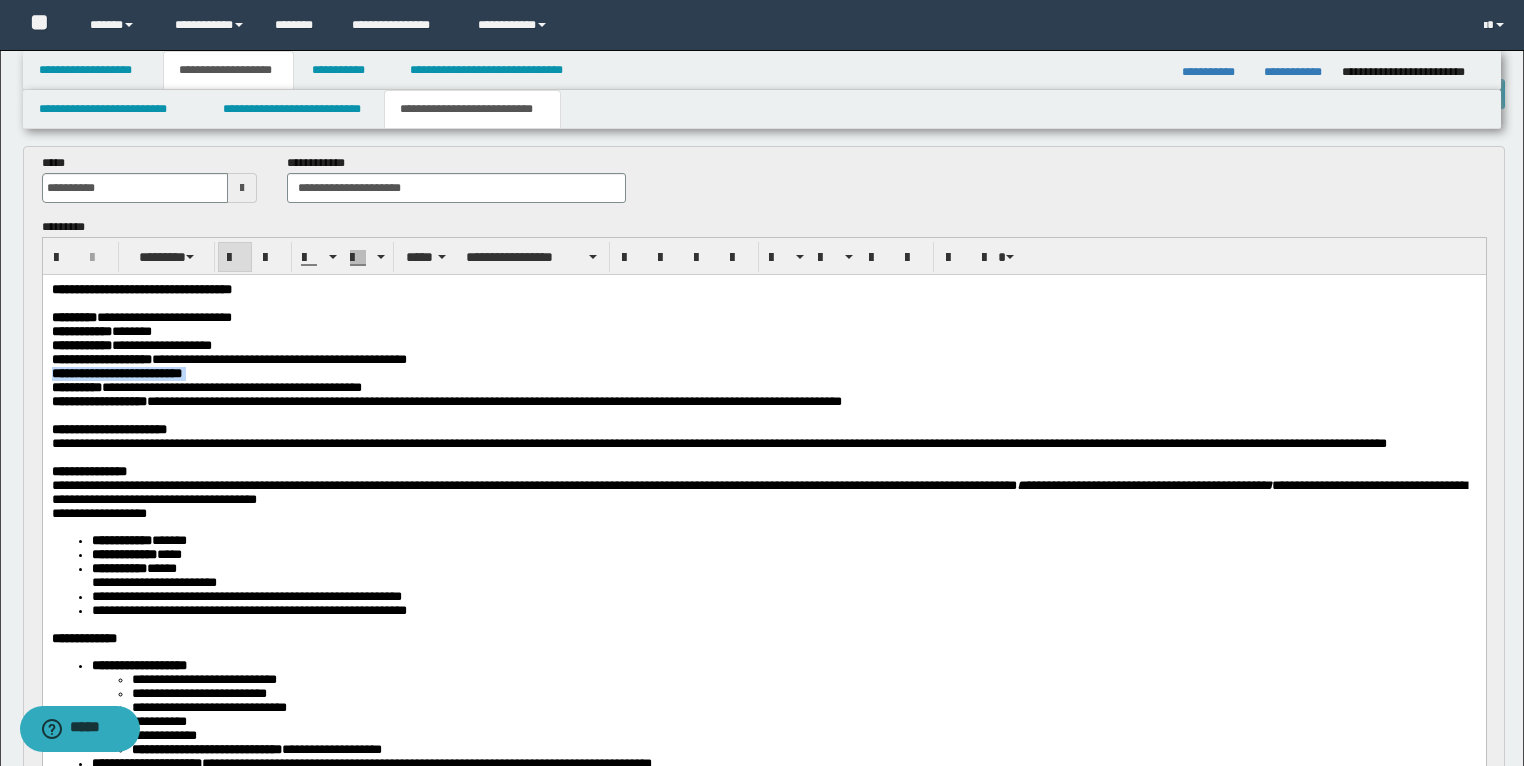 drag, startPoint x: 228, startPoint y: 389, endPoint x: 49, endPoint y: 385, distance: 179.0447 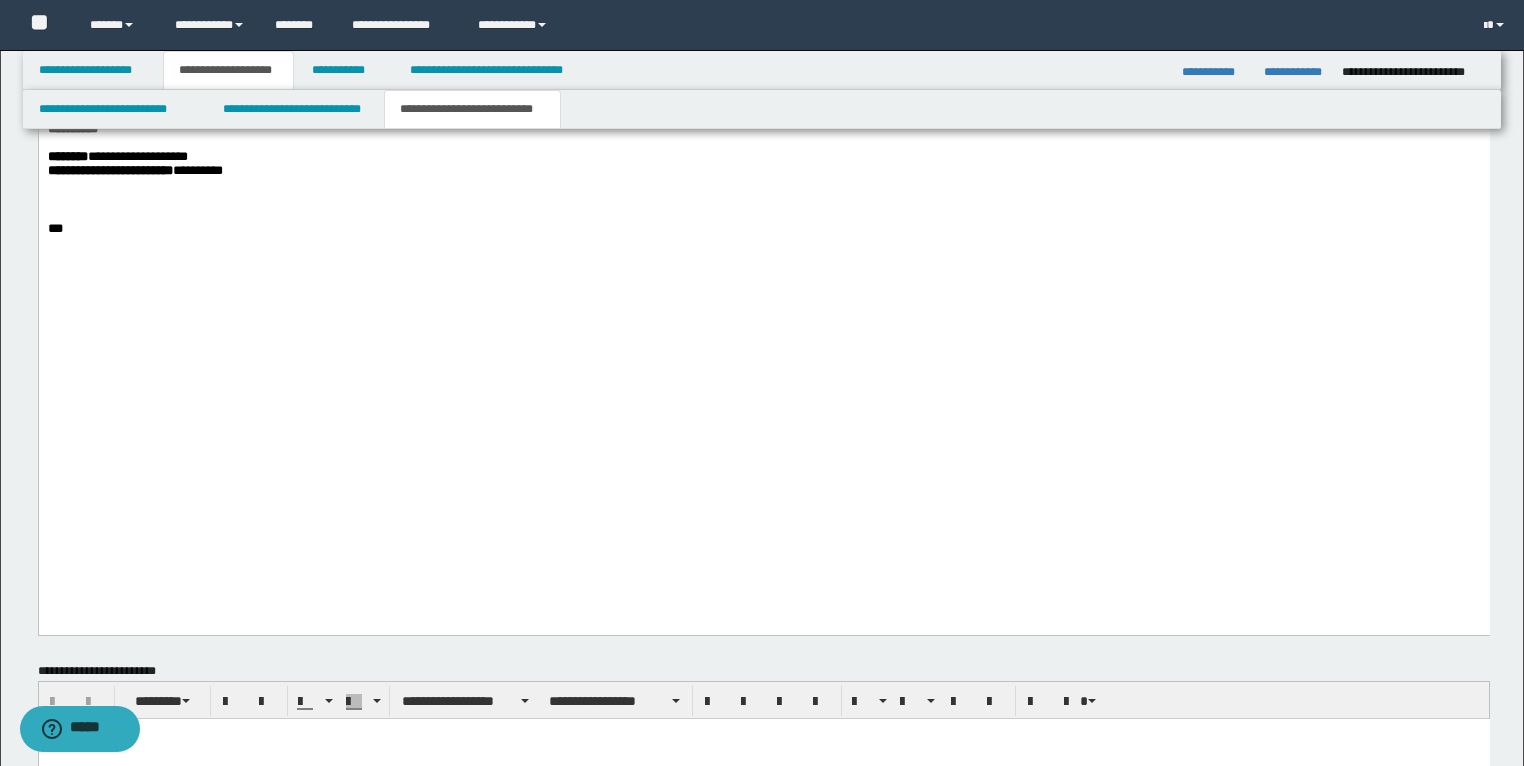 scroll, scrollTop: 4160, scrollLeft: 0, axis: vertical 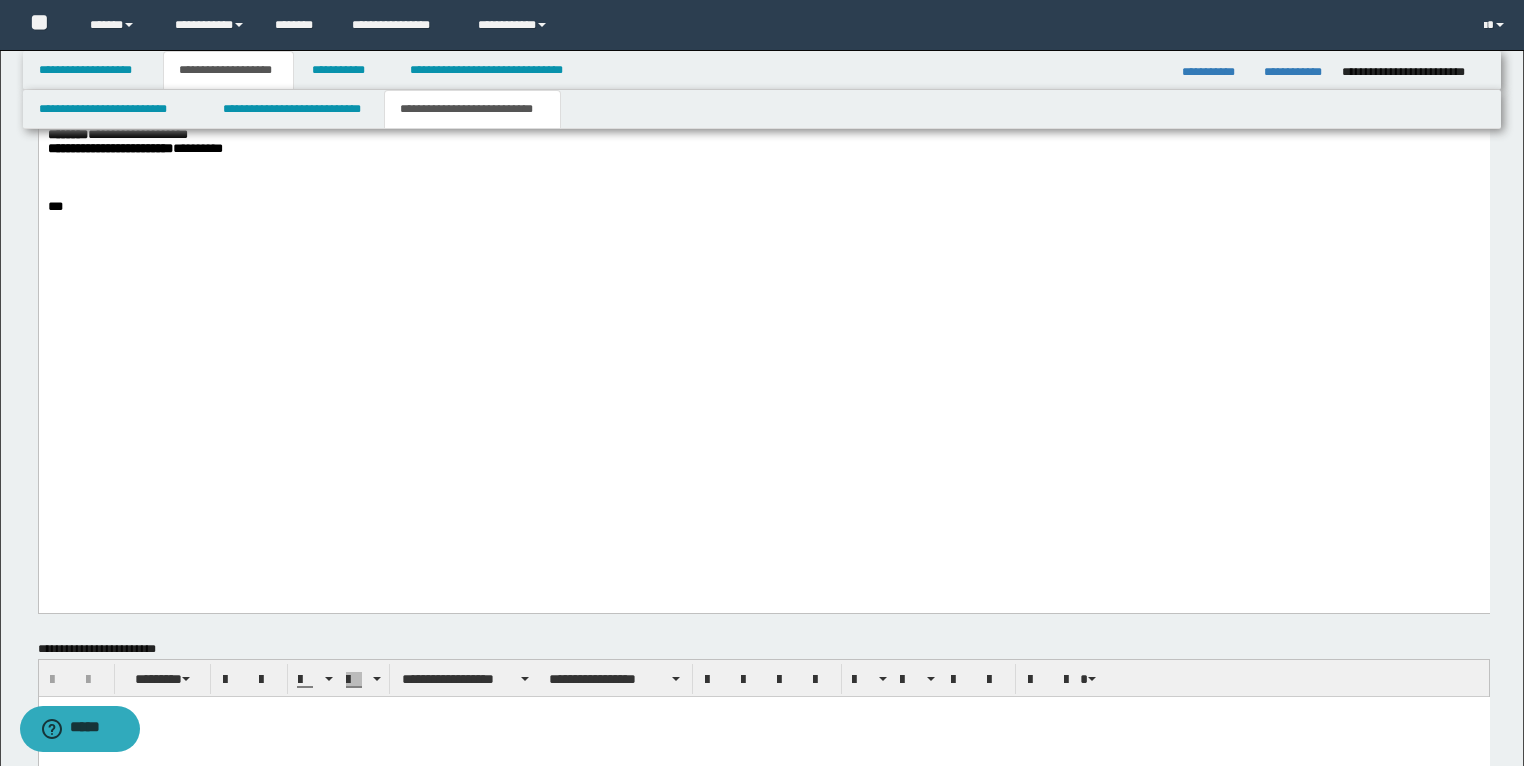 click on "**********" at bounding box center [763, 101] 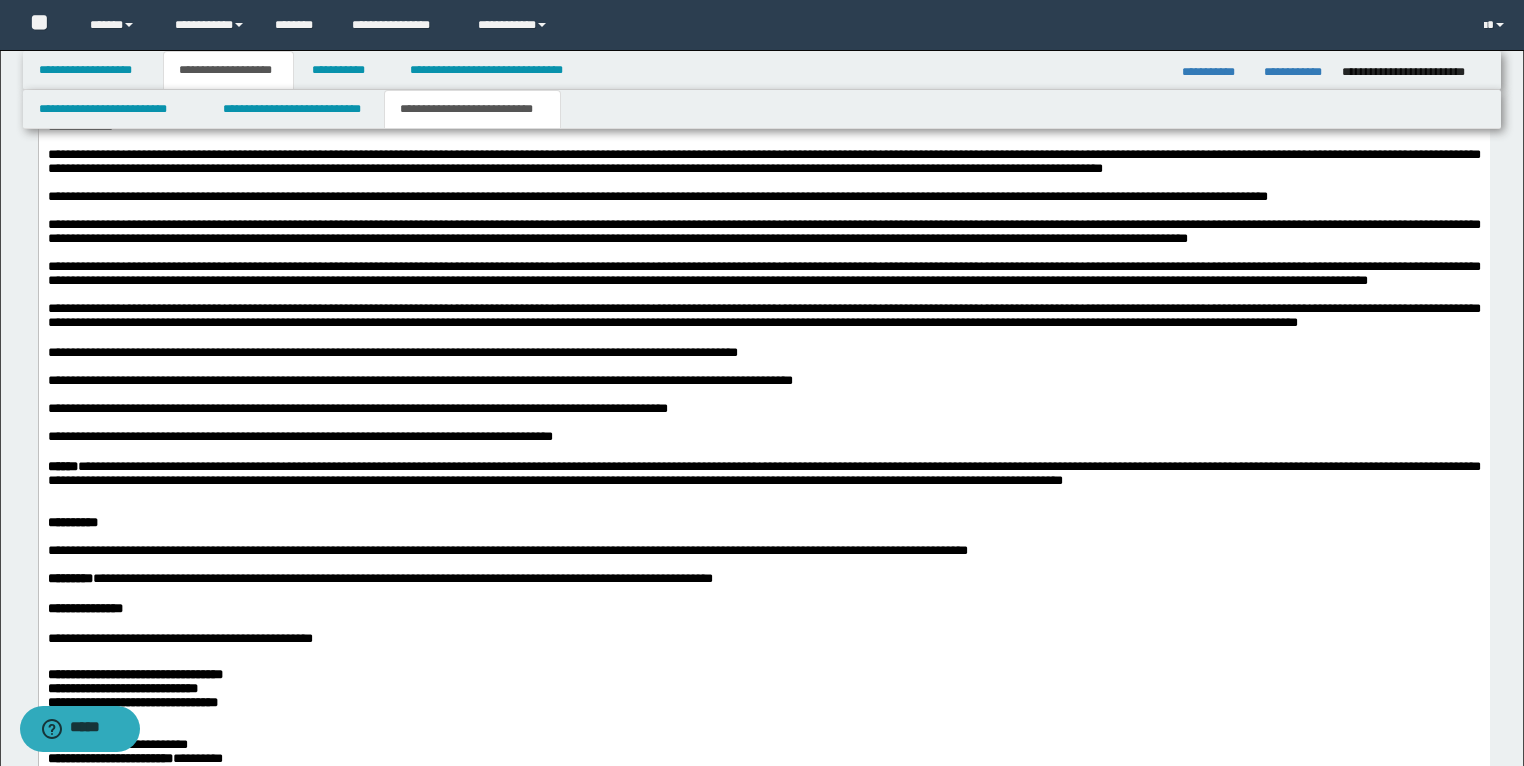 scroll, scrollTop: 3520, scrollLeft: 0, axis: vertical 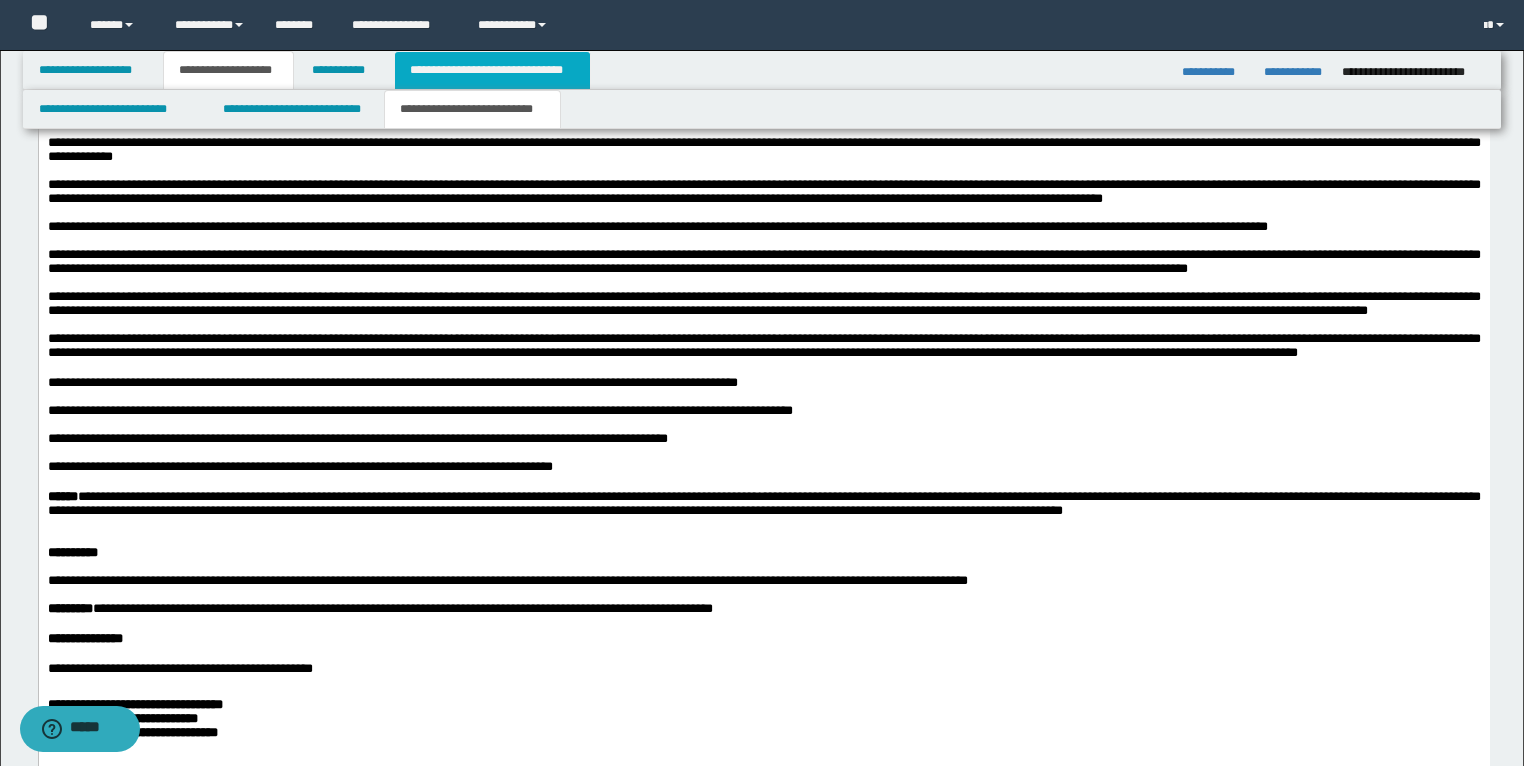 click on "**********" at bounding box center [492, 70] 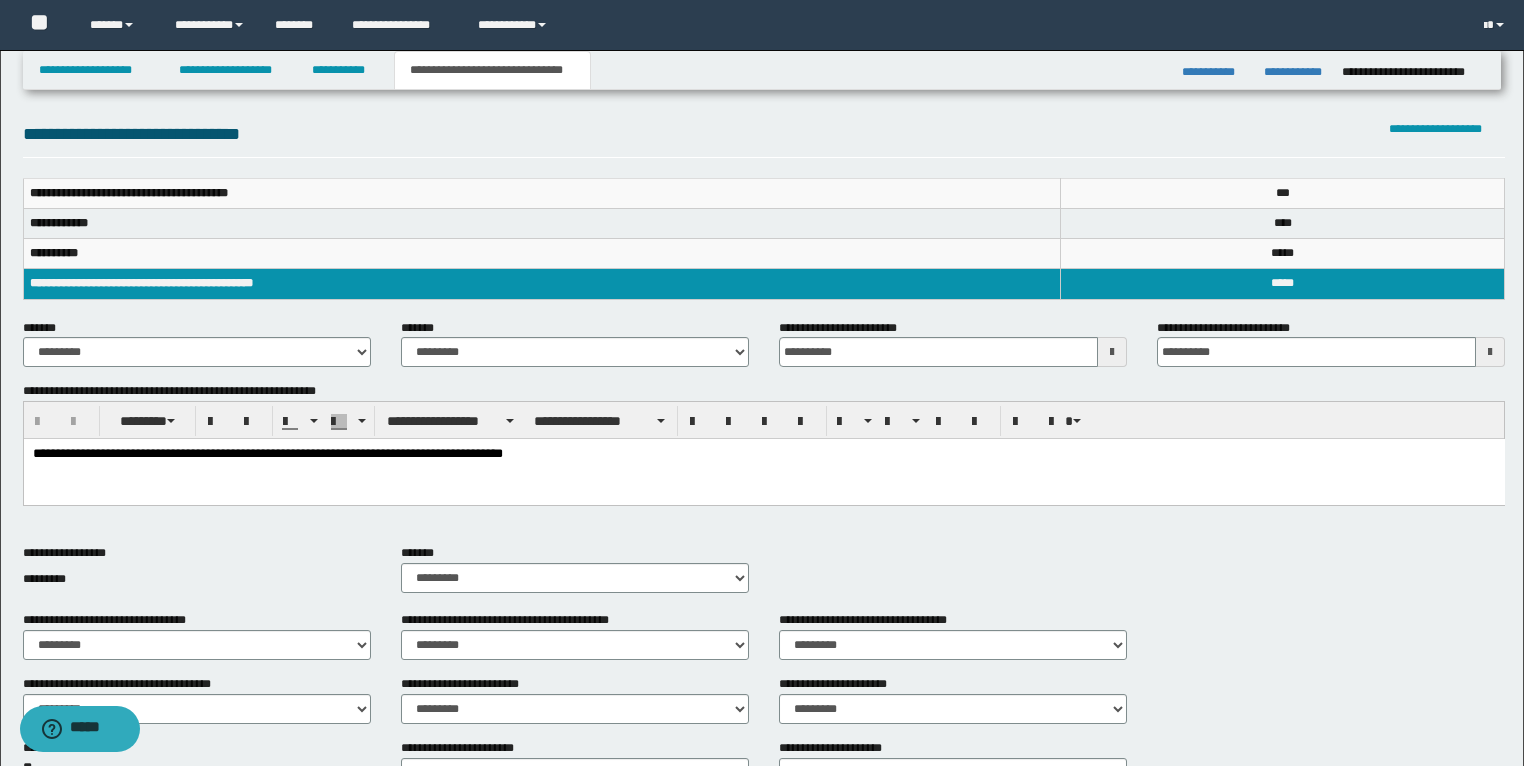 scroll, scrollTop: 0, scrollLeft: 0, axis: both 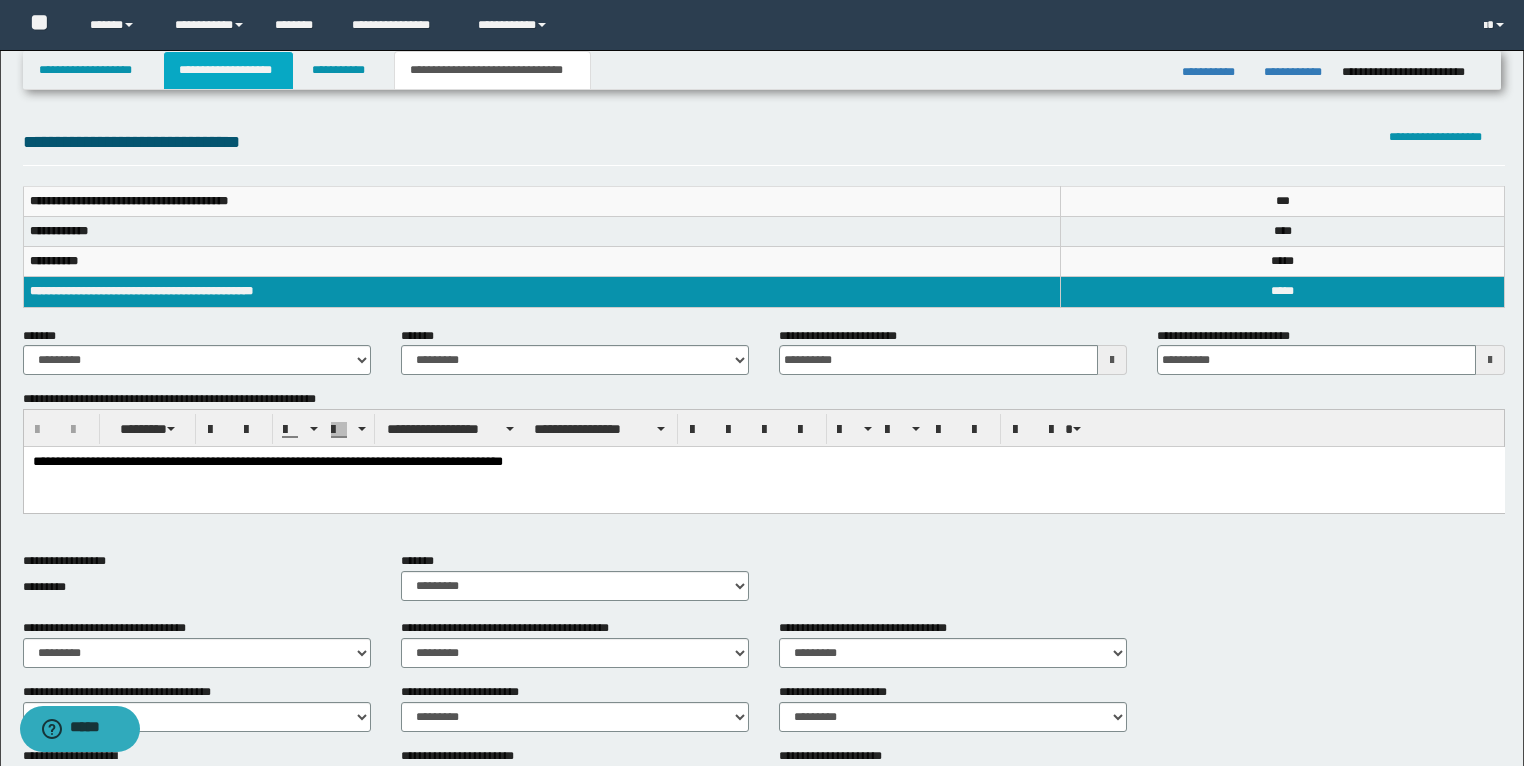 click on "**********" at bounding box center (228, 70) 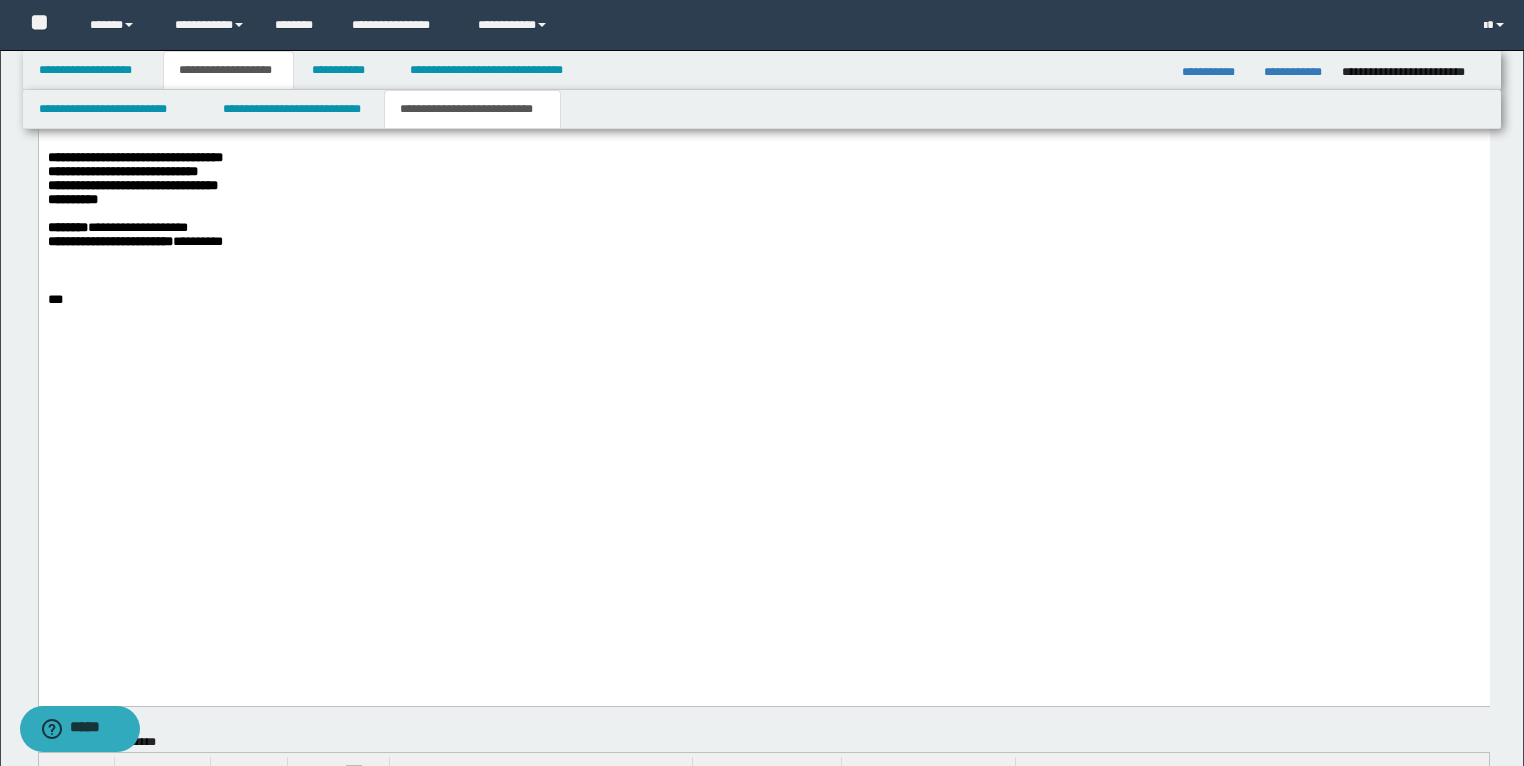 scroll, scrollTop: 4080, scrollLeft: 0, axis: vertical 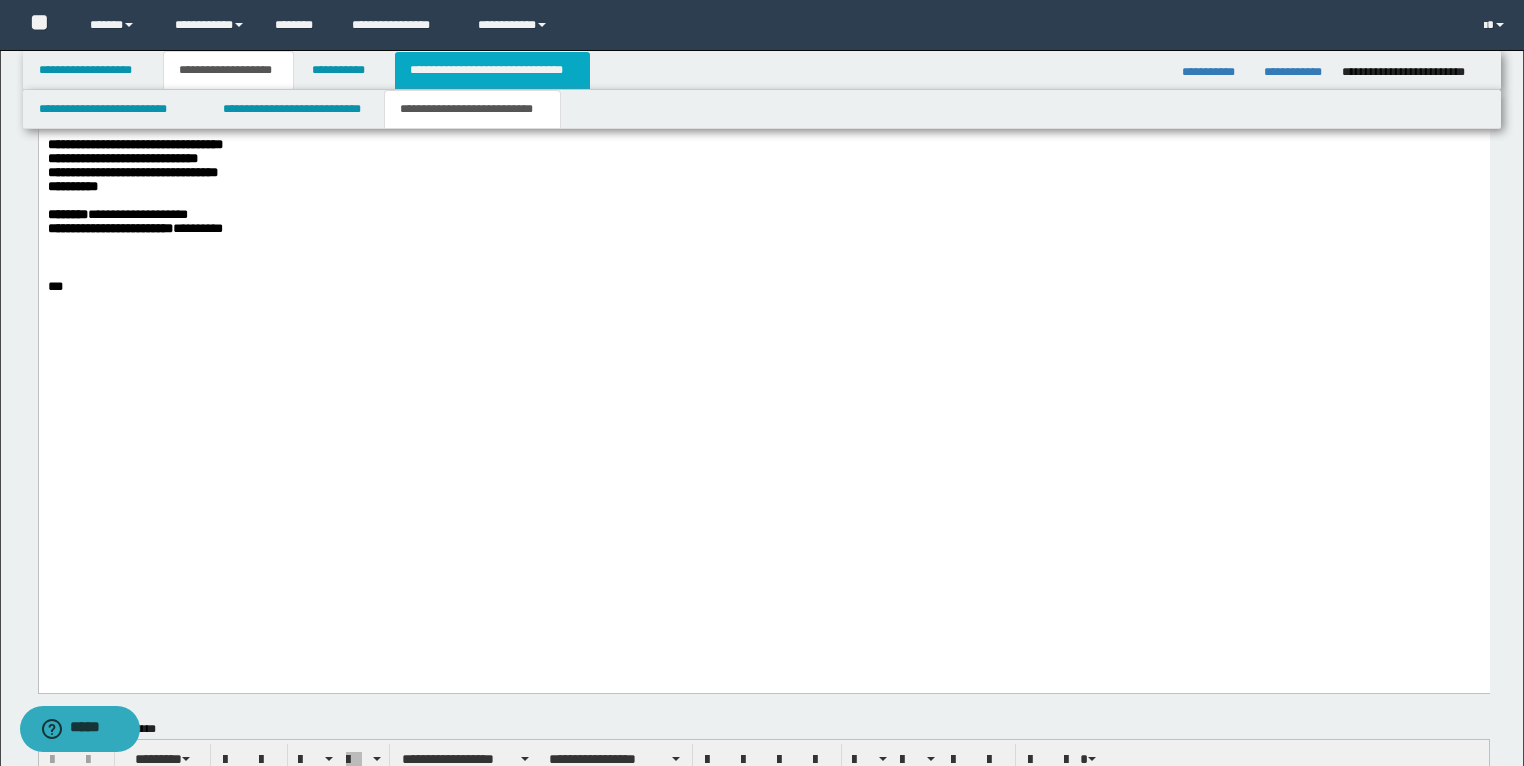 click on "**********" at bounding box center (492, 70) 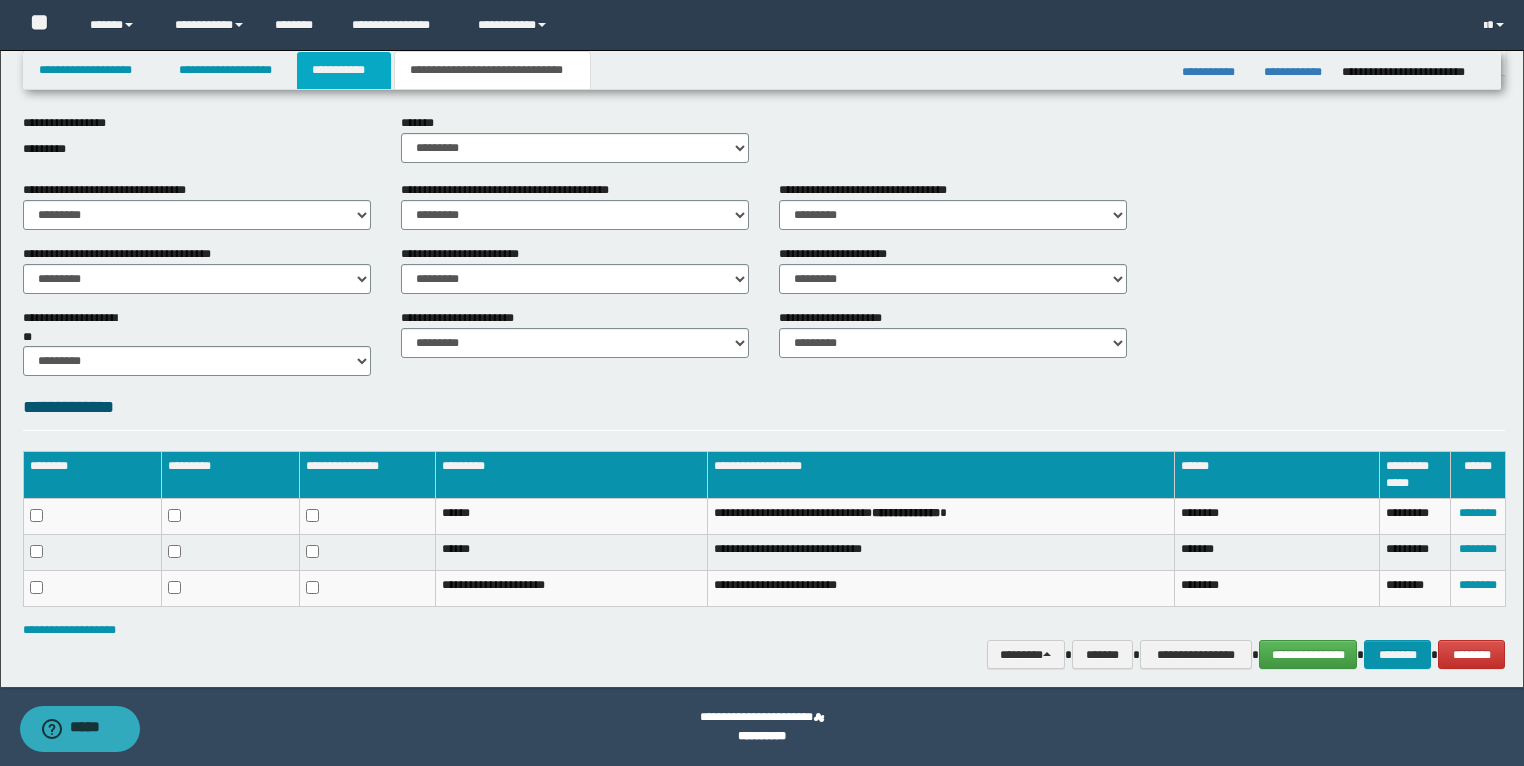 click on "**********" at bounding box center (344, 70) 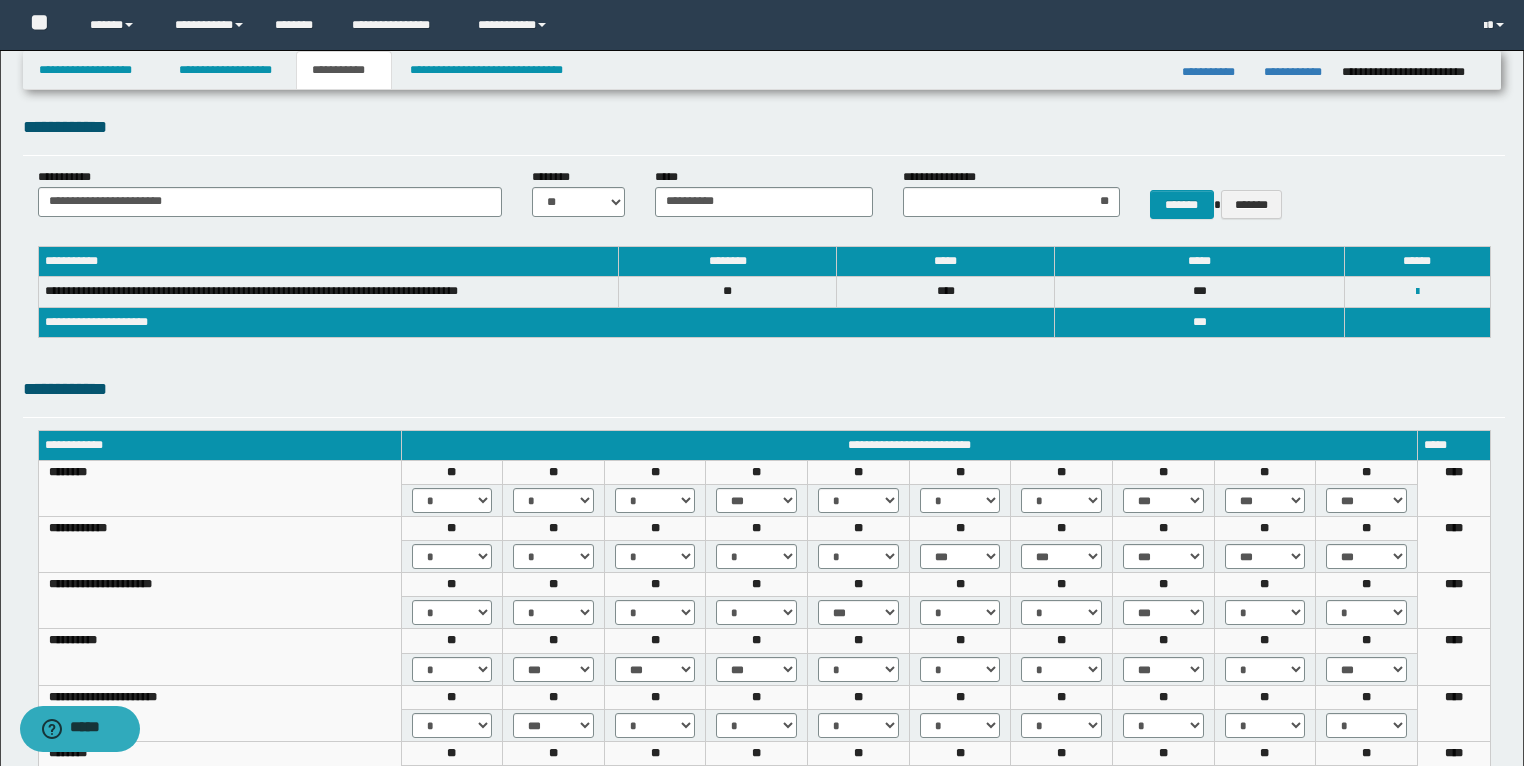scroll, scrollTop: 0, scrollLeft: 0, axis: both 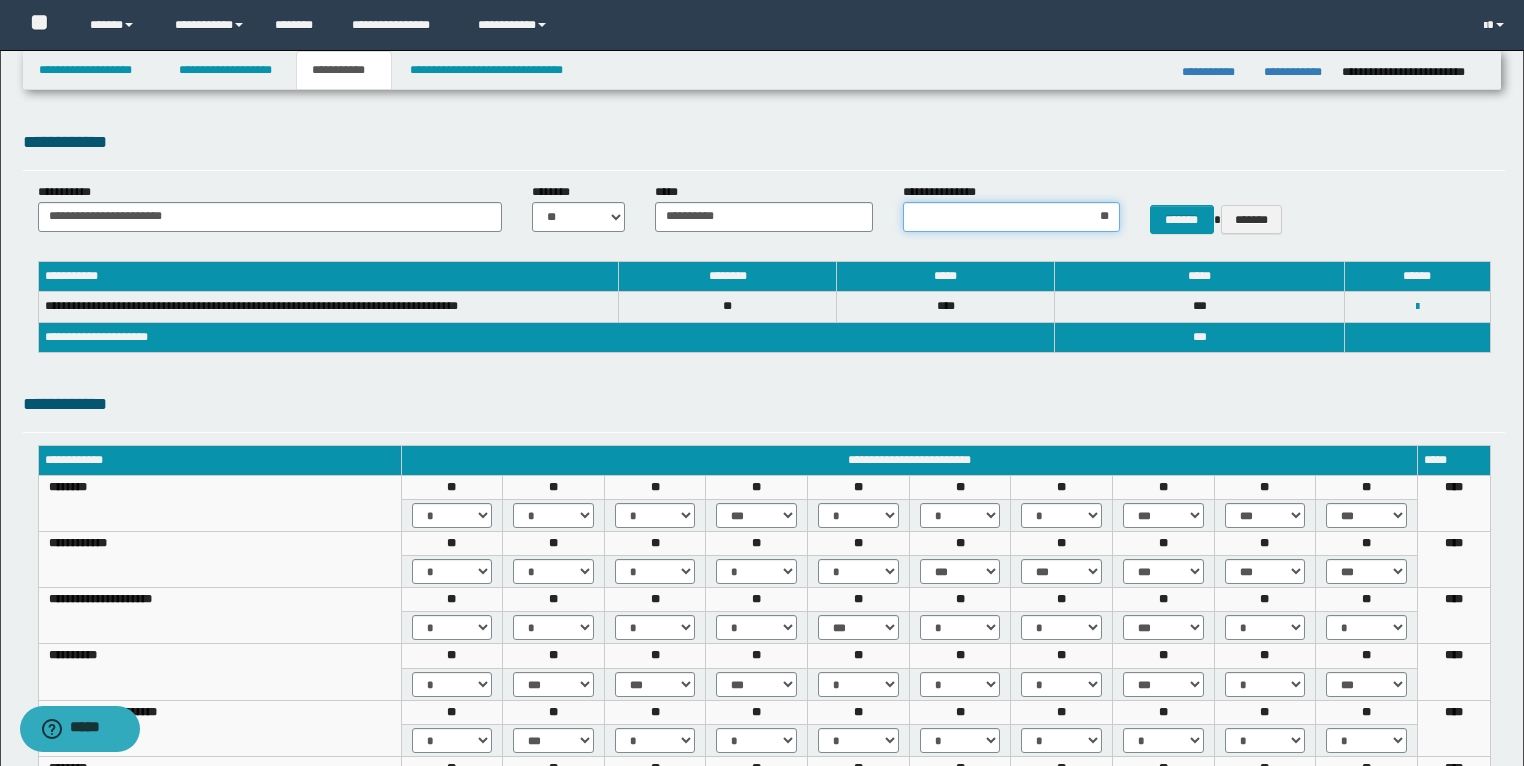click on "**" at bounding box center [1011, 217] 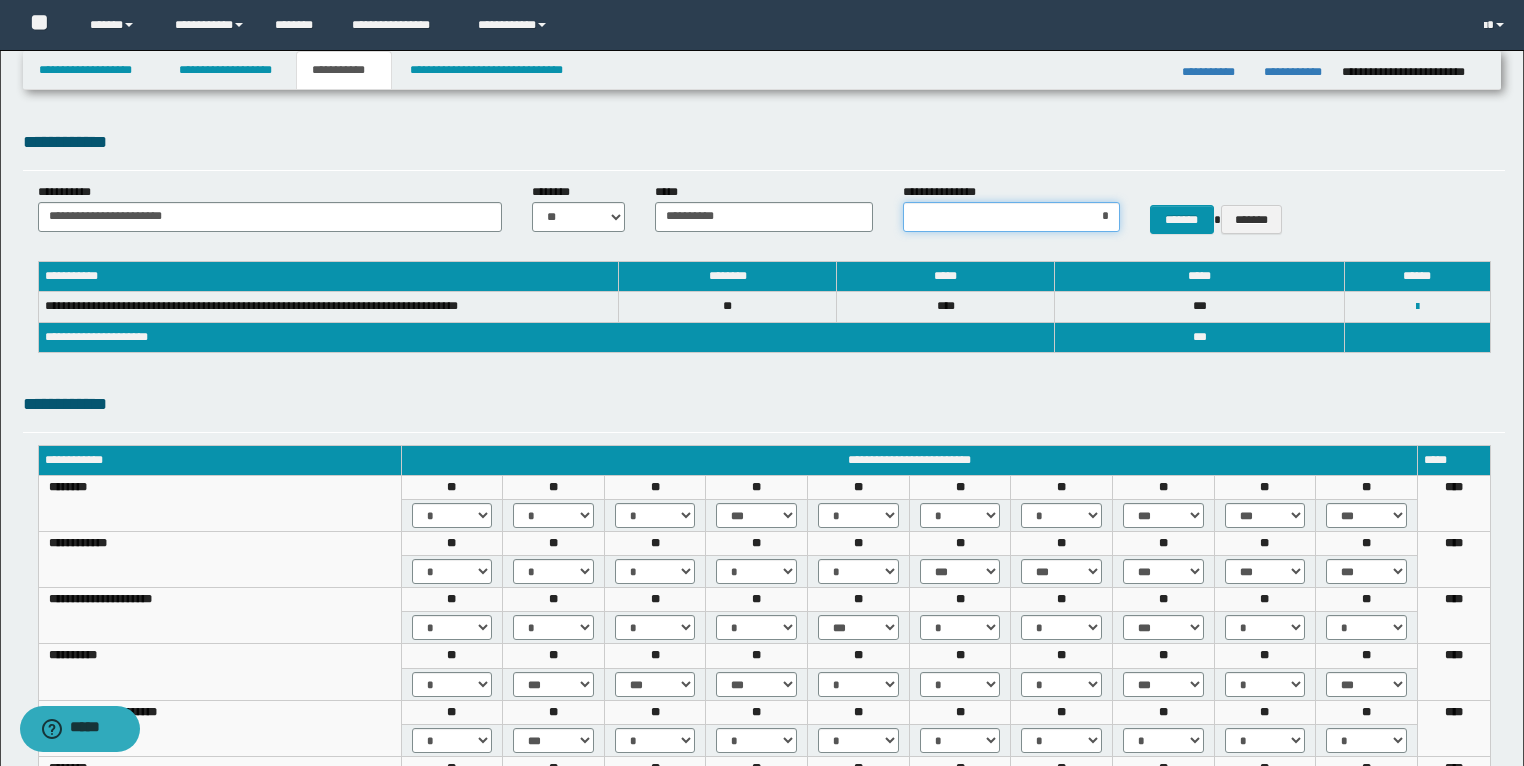 type on "**" 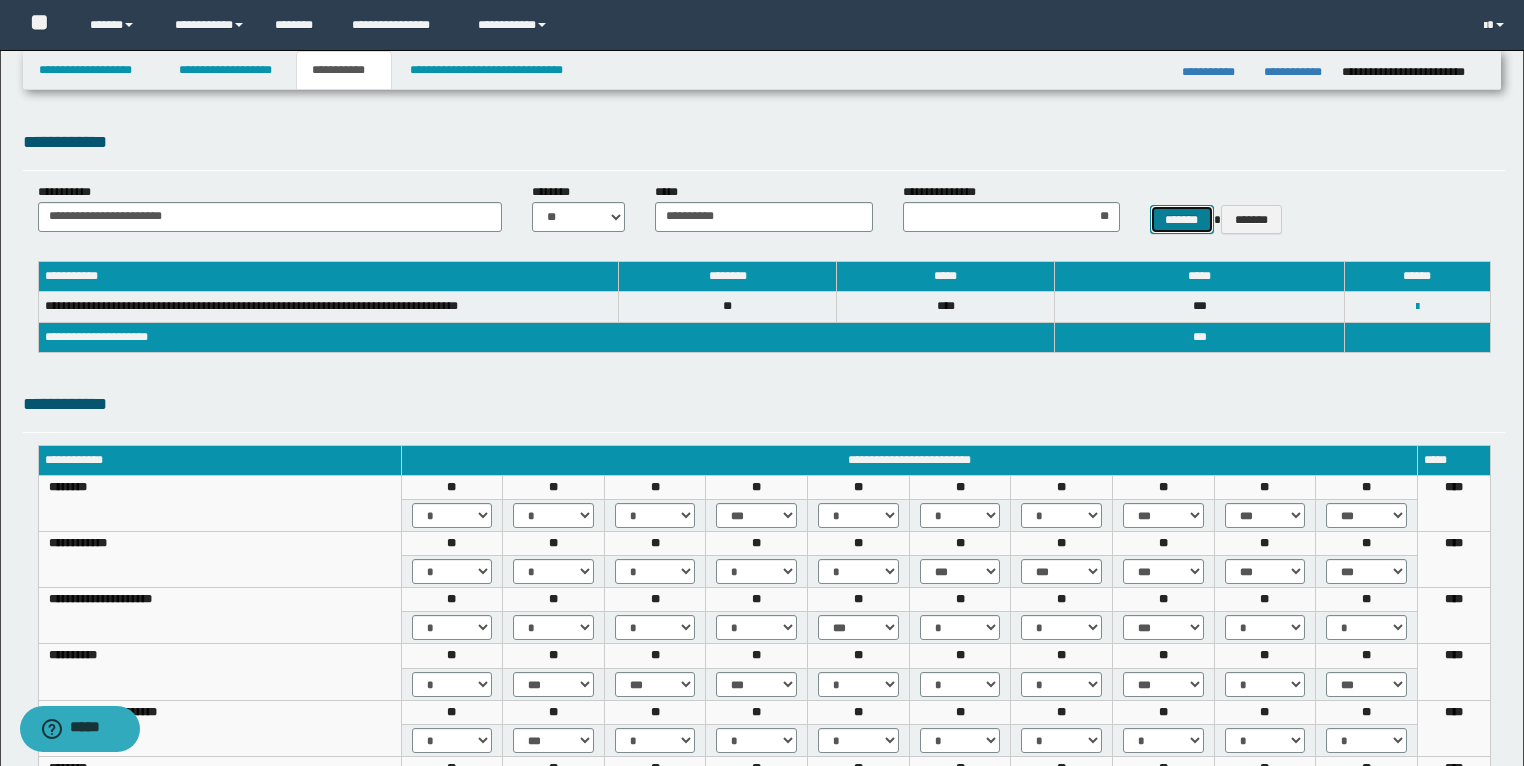 click on "*******" at bounding box center (1182, 220) 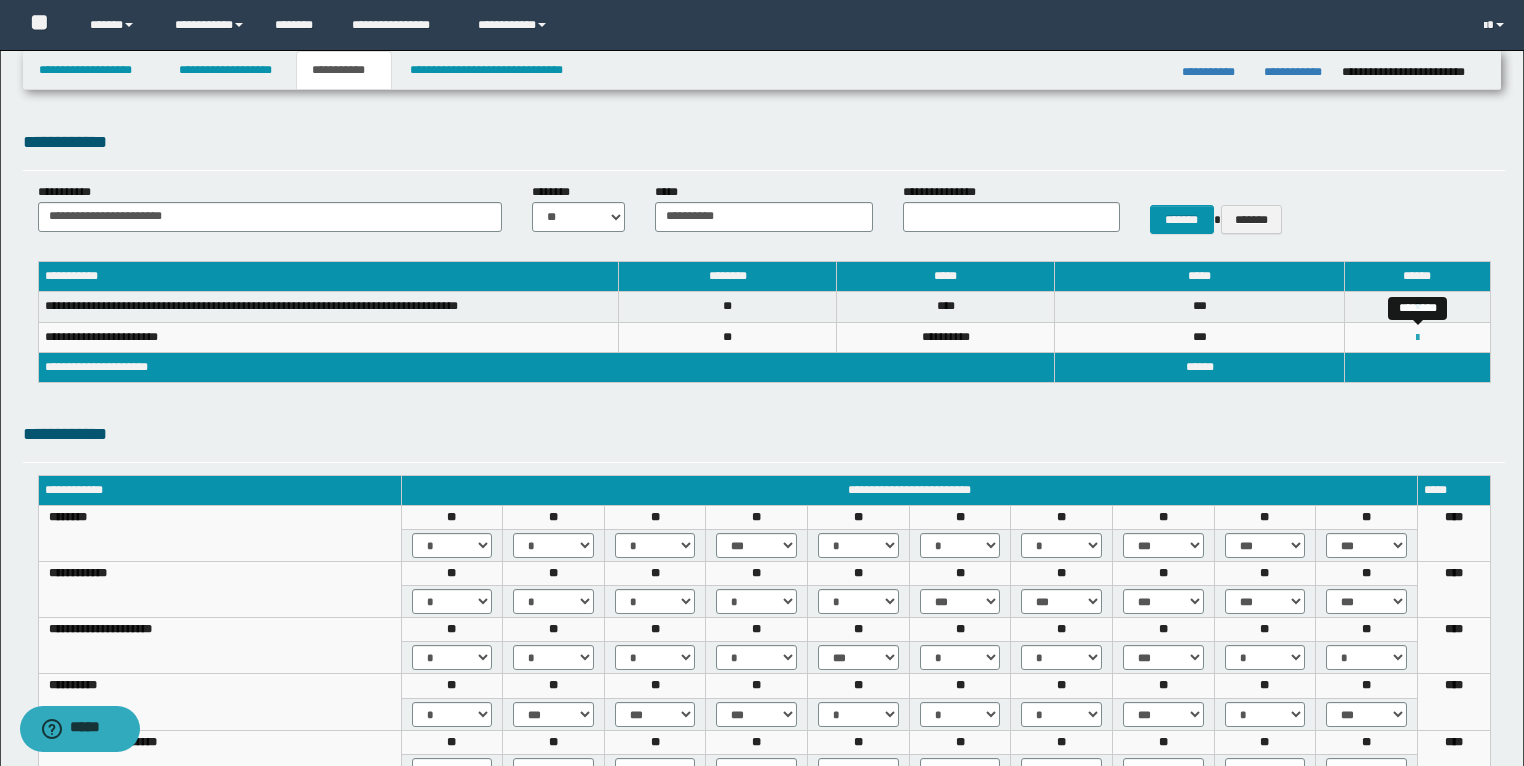 click at bounding box center (1417, 338) 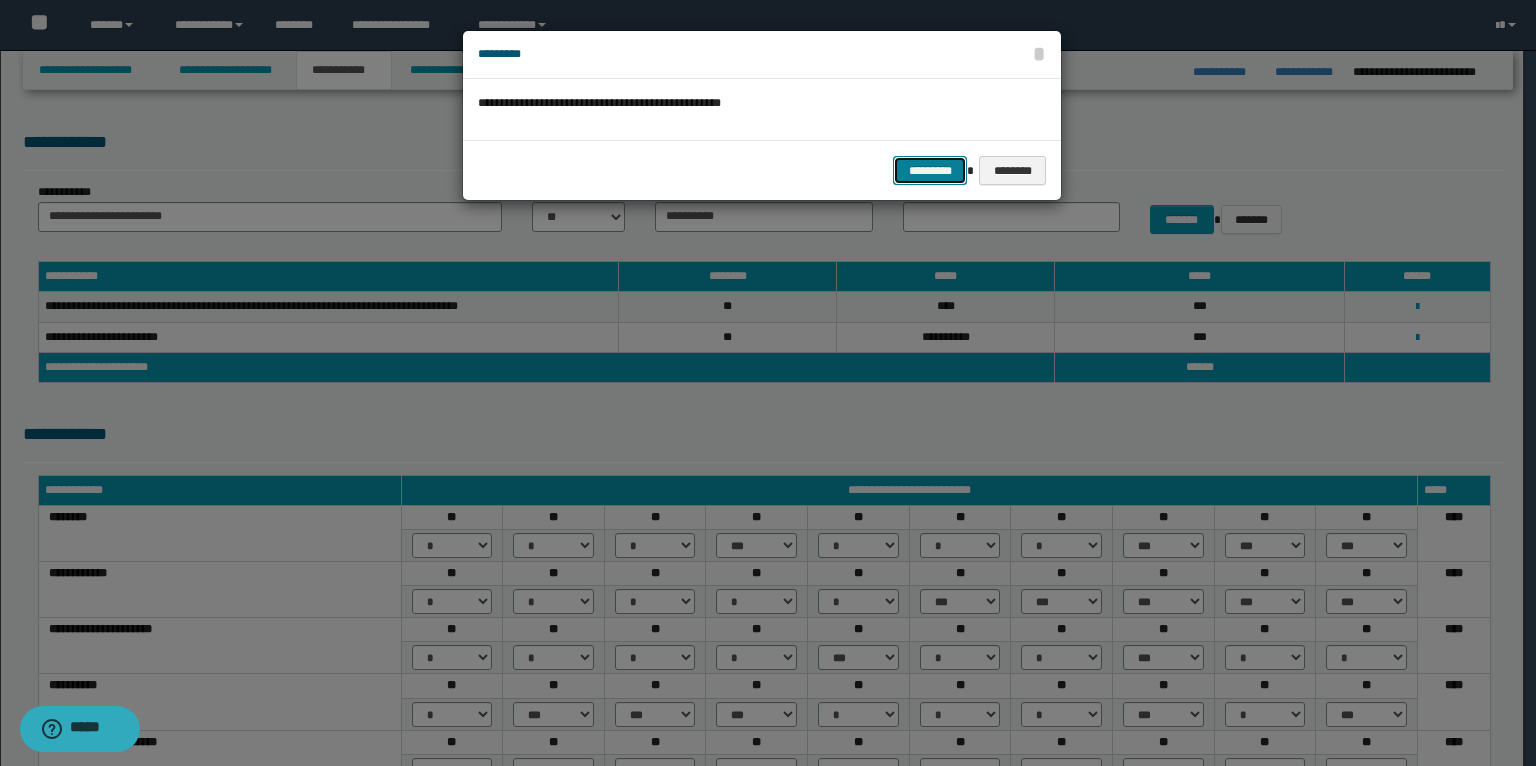 click on "*********" at bounding box center (930, 171) 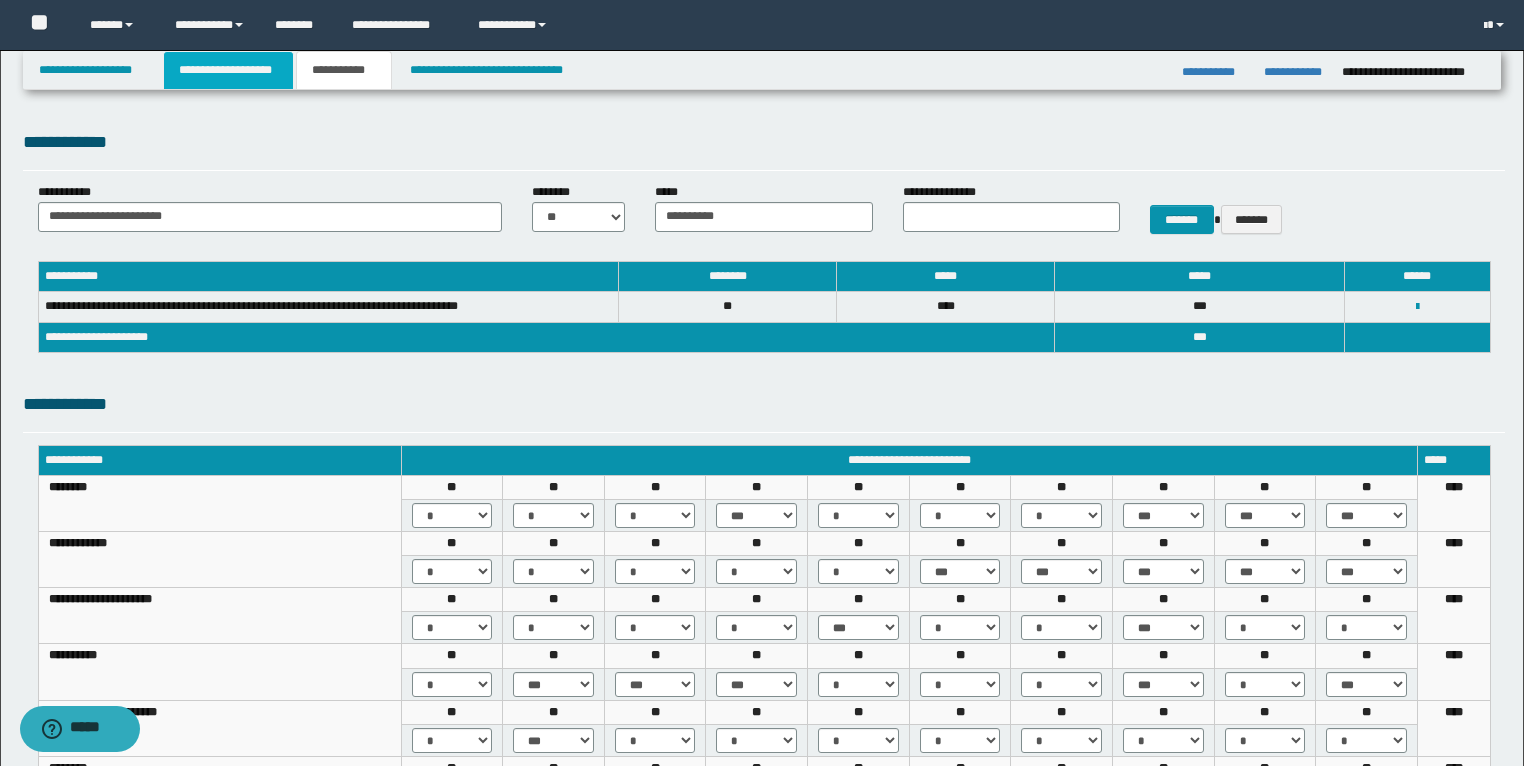 click on "**********" at bounding box center (228, 70) 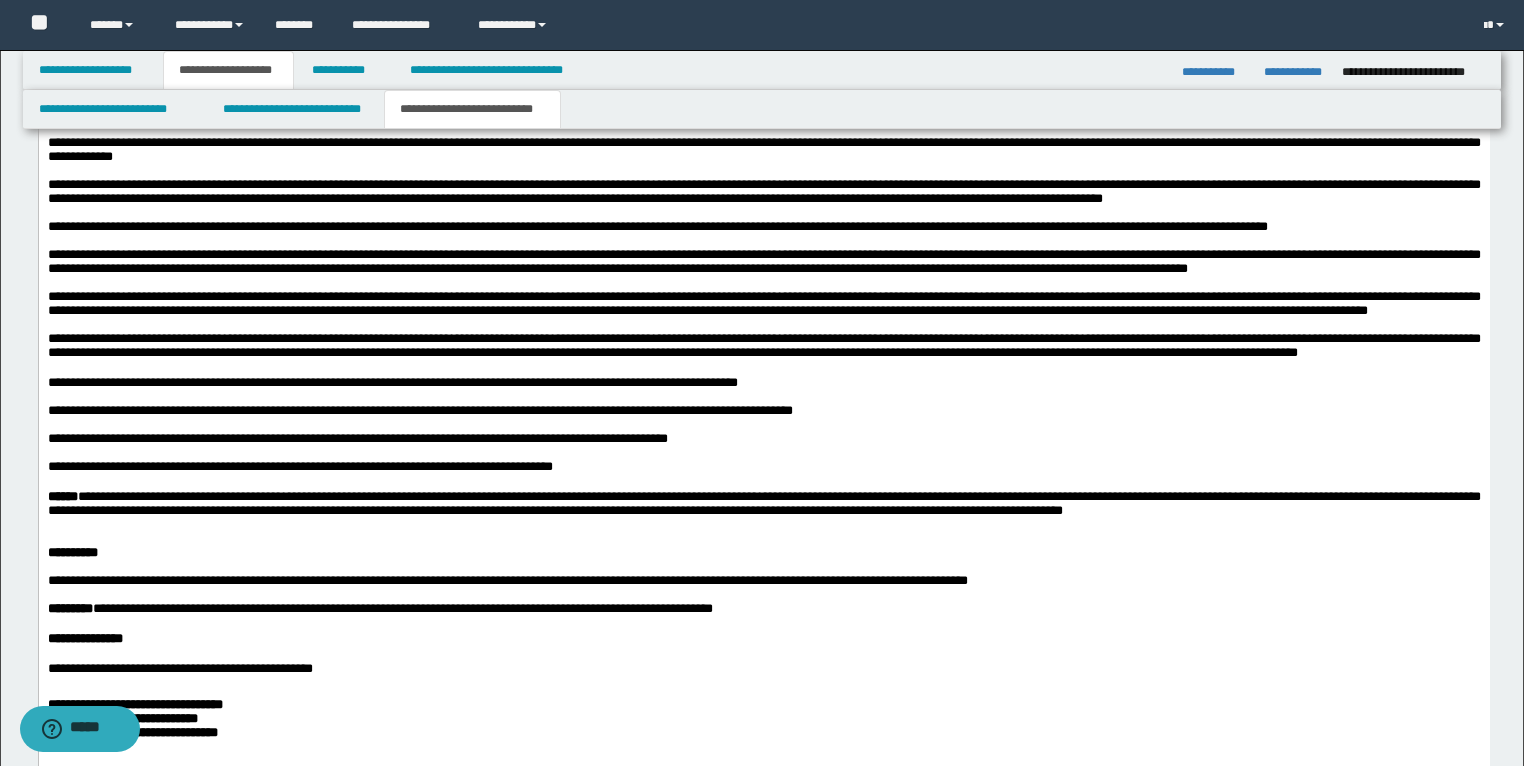 scroll, scrollTop: 3760, scrollLeft: 0, axis: vertical 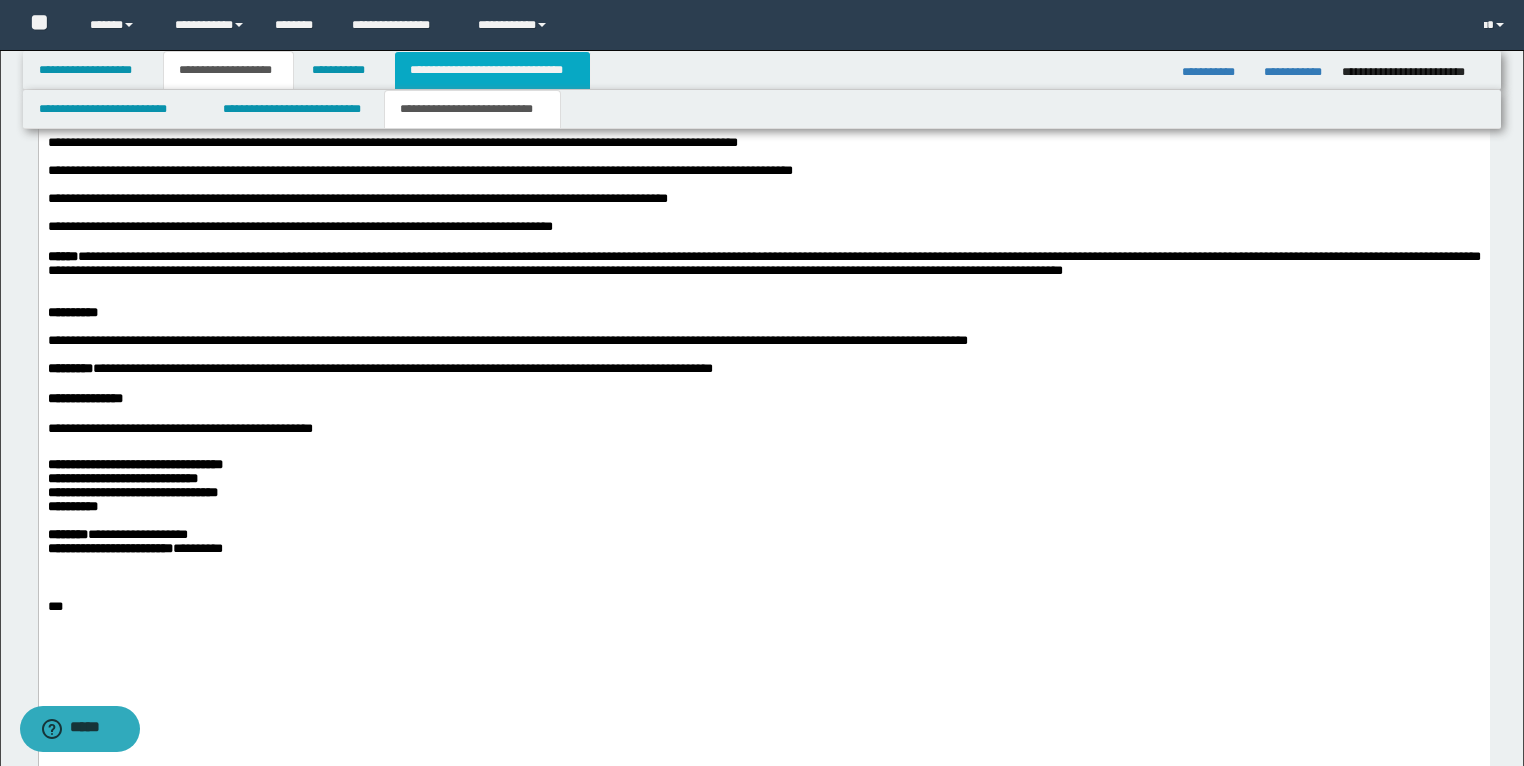 click on "**********" at bounding box center [492, 70] 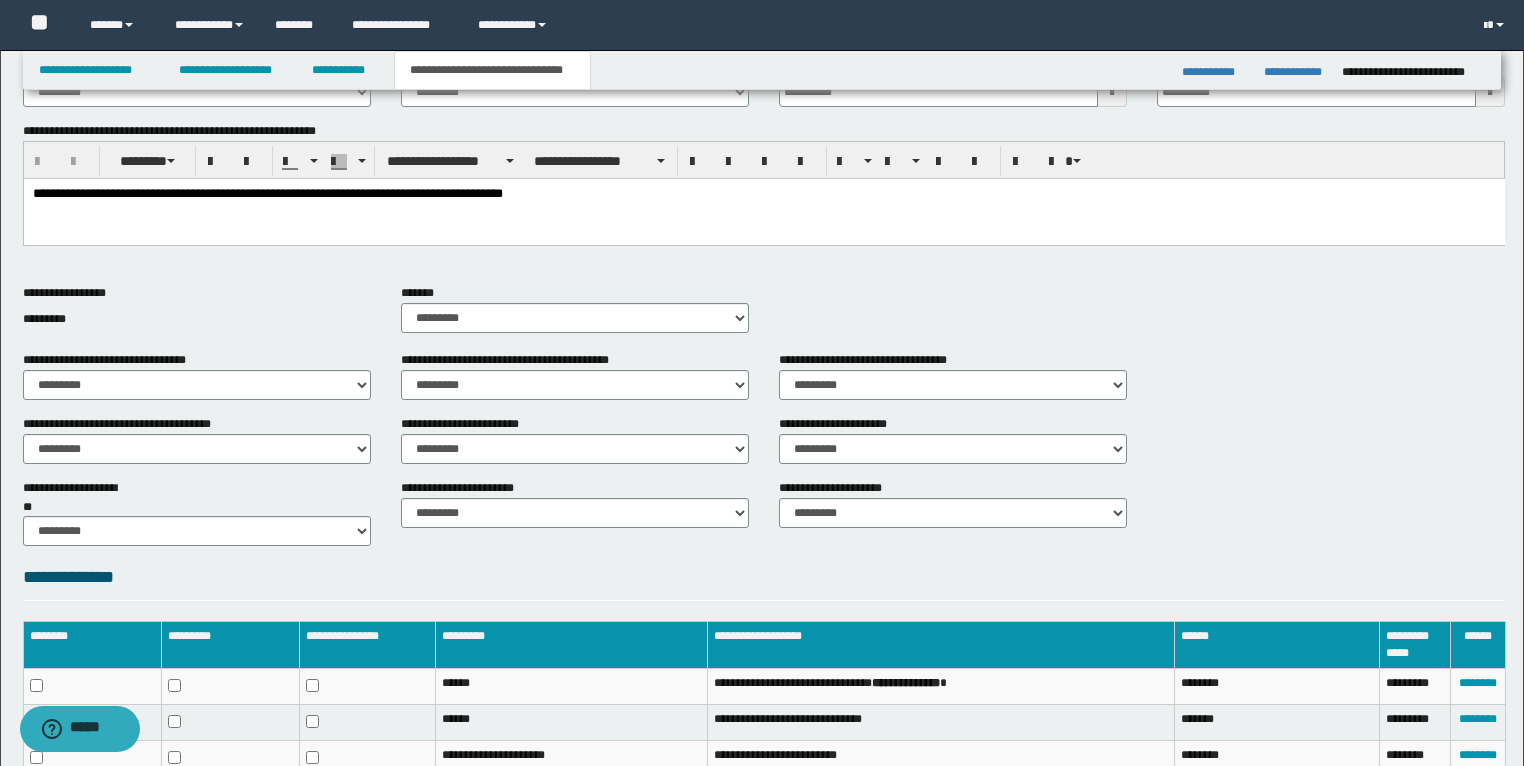 scroll, scrollTop: 438, scrollLeft: 0, axis: vertical 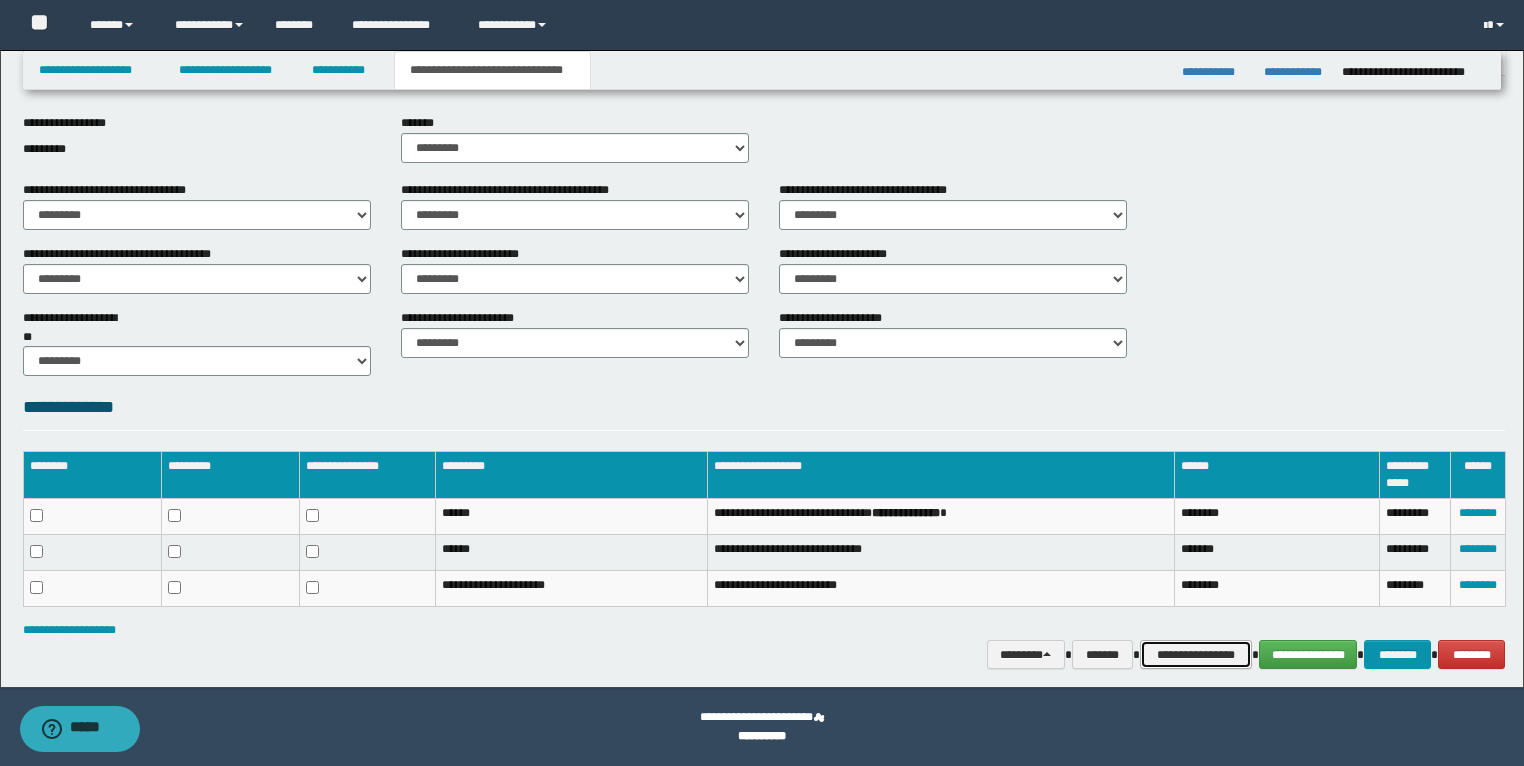 click on "**********" at bounding box center [1196, 655] 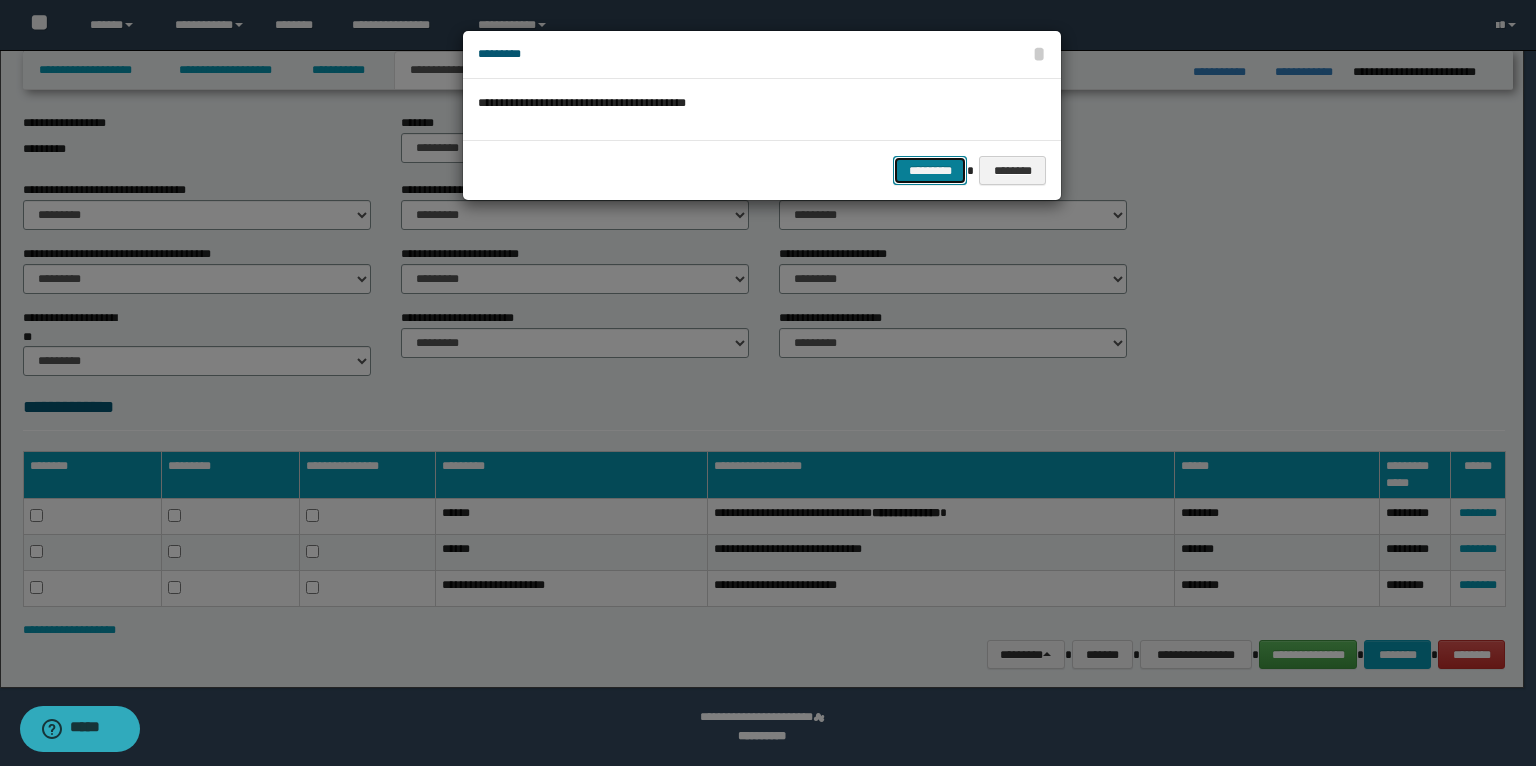 click on "*********" at bounding box center [930, 171] 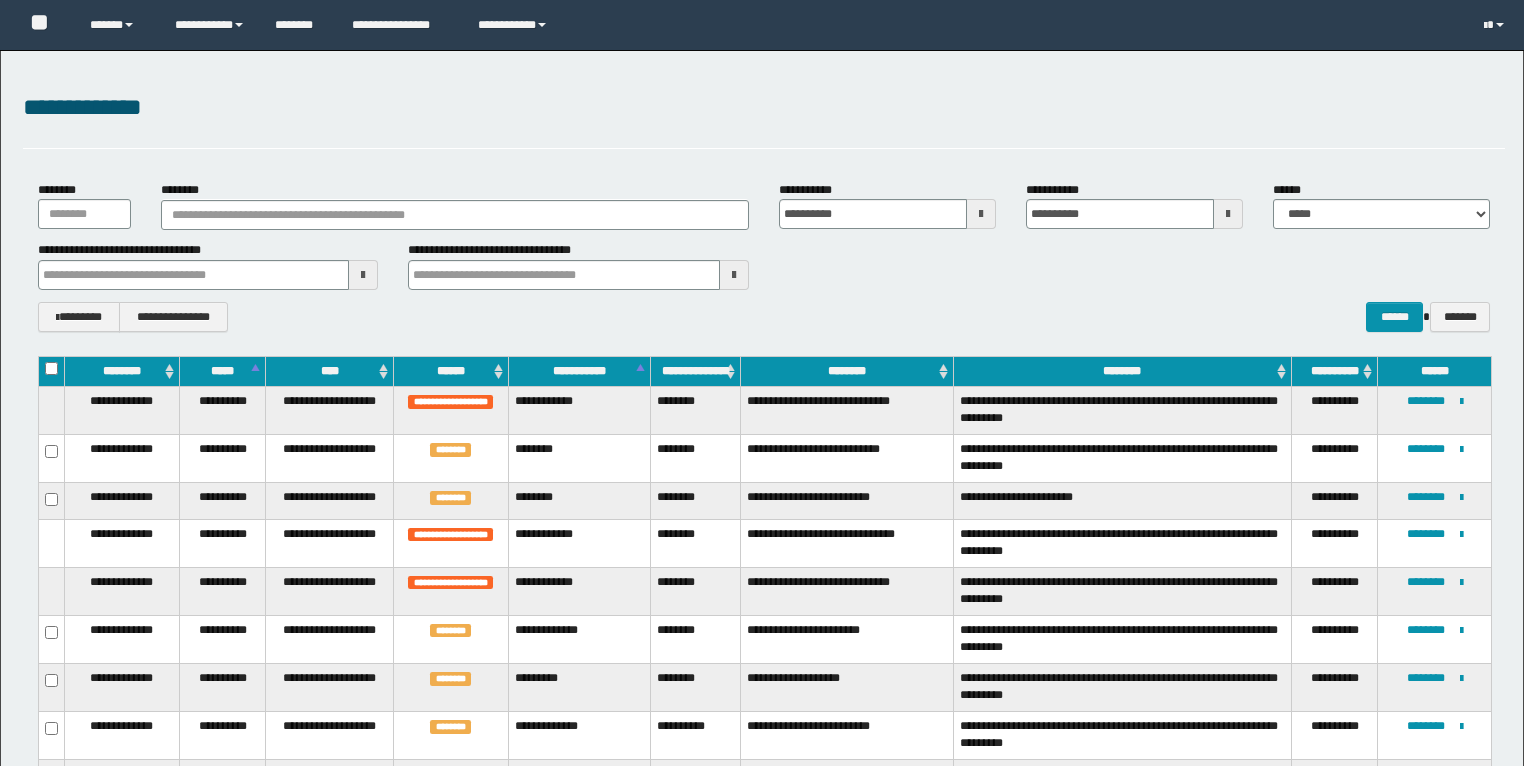 scroll, scrollTop: 844, scrollLeft: 0, axis: vertical 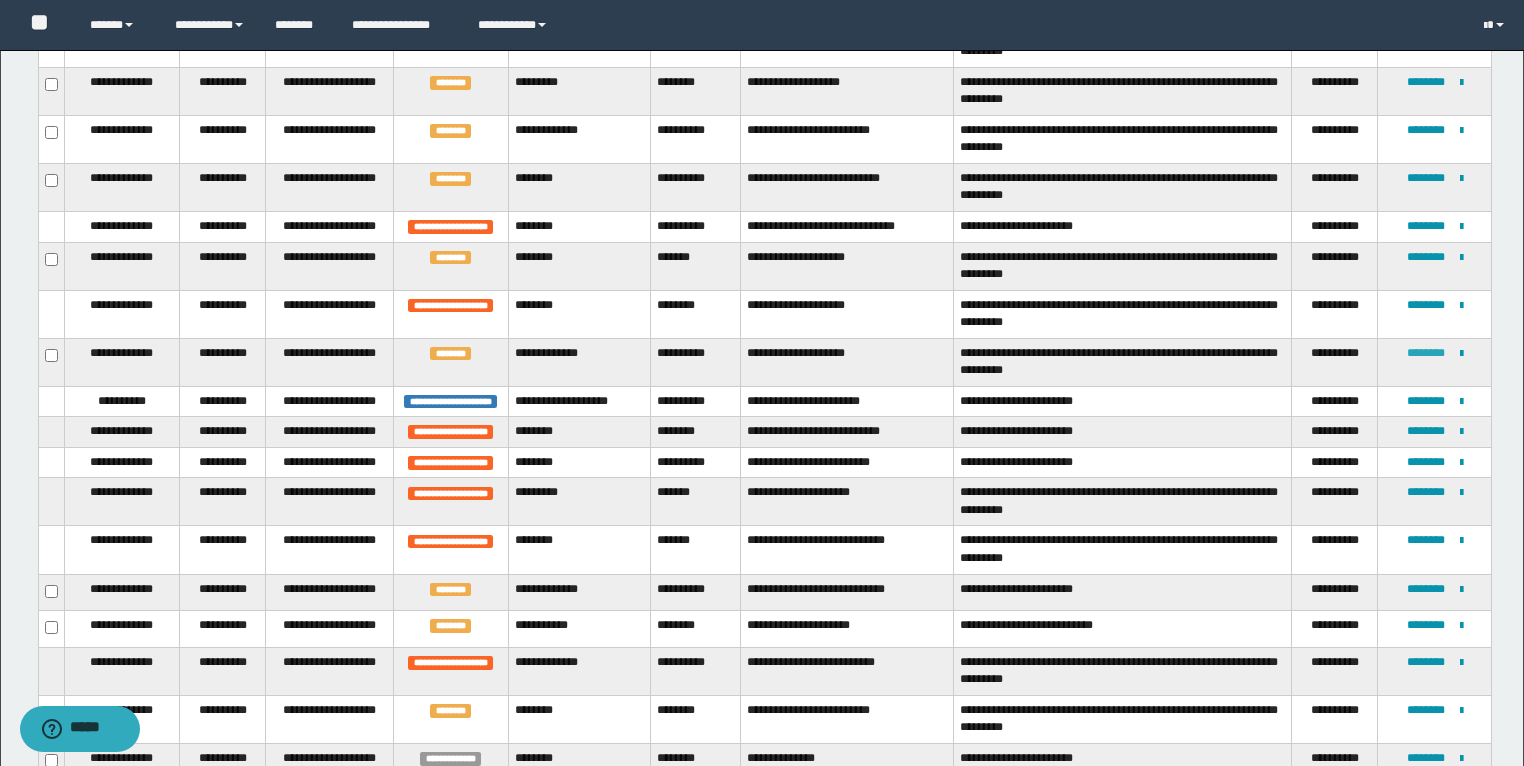click on "********" at bounding box center [1426, 353] 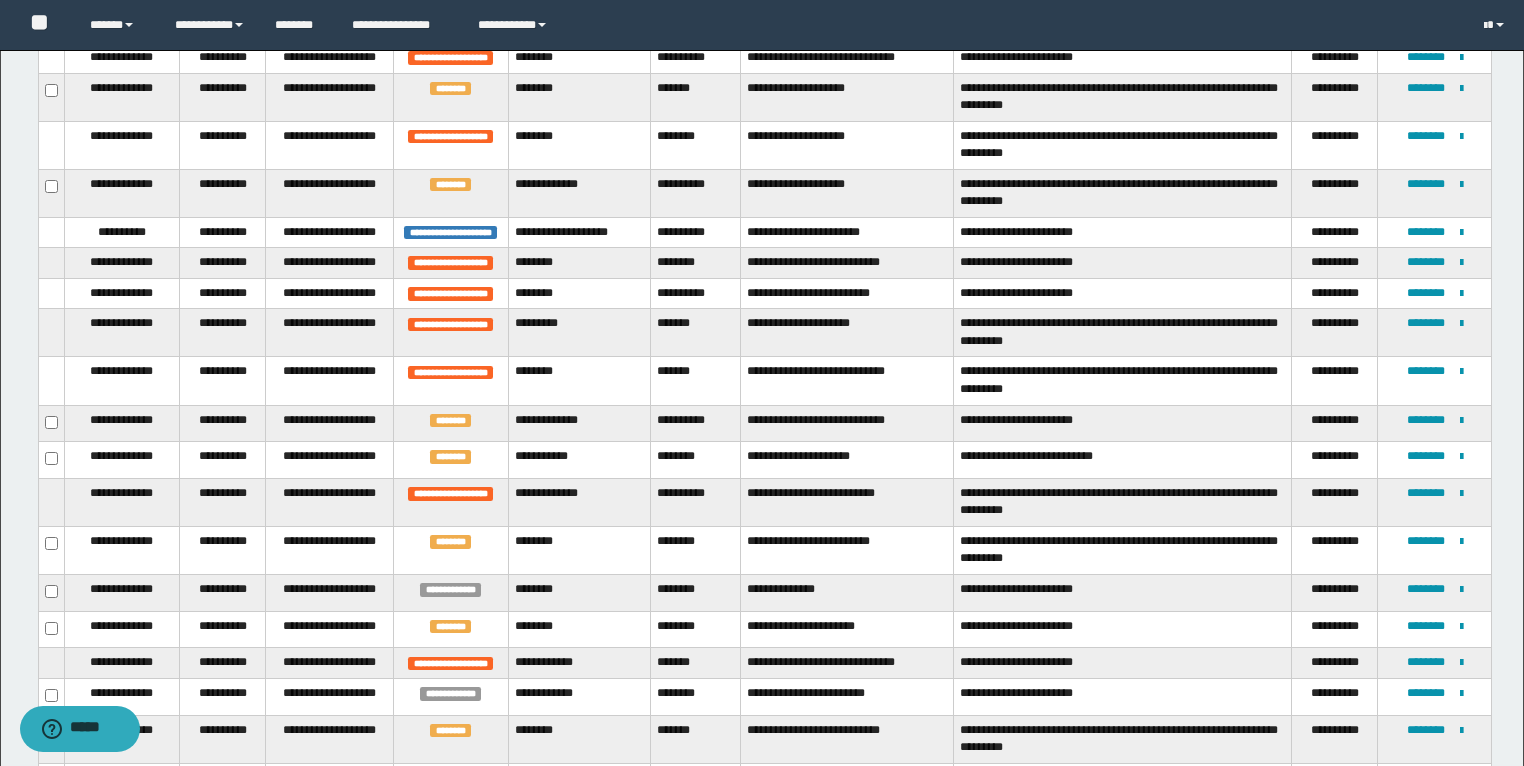 scroll, scrollTop: 800, scrollLeft: 0, axis: vertical 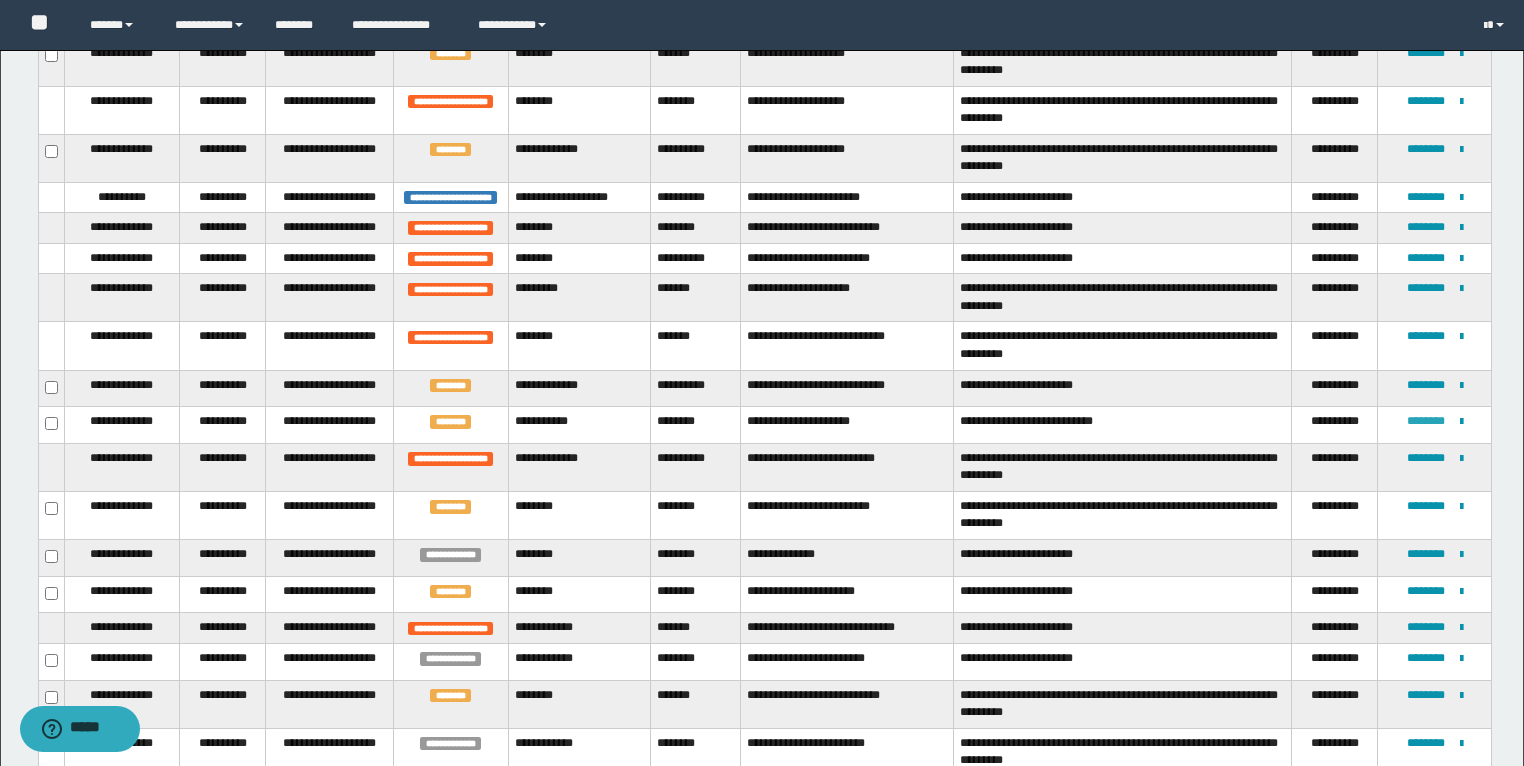 click on "********" at bounding box center [1426, 421] 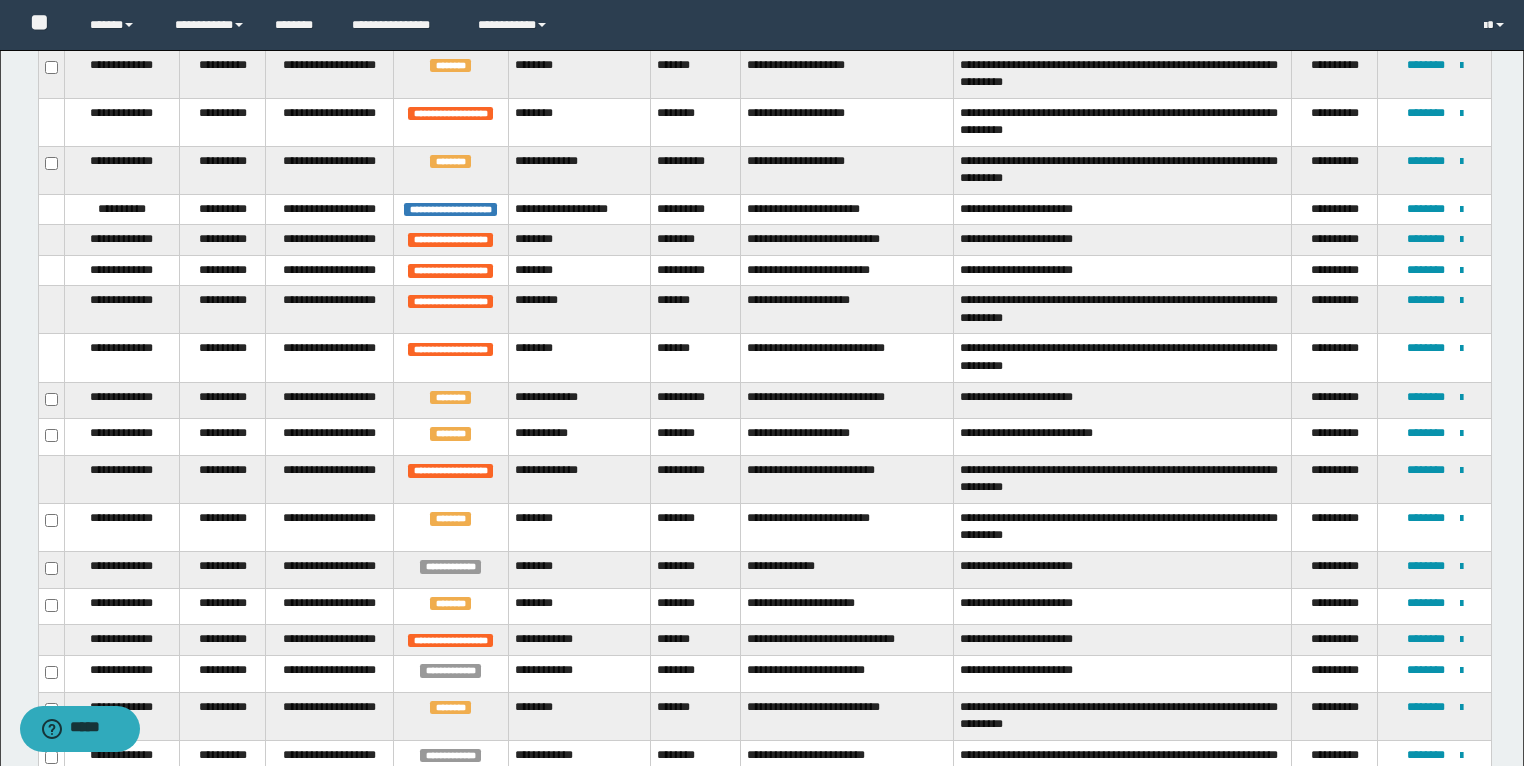 scroll, scrollTop: 1040, scrollLeft: 0, axis: vertical 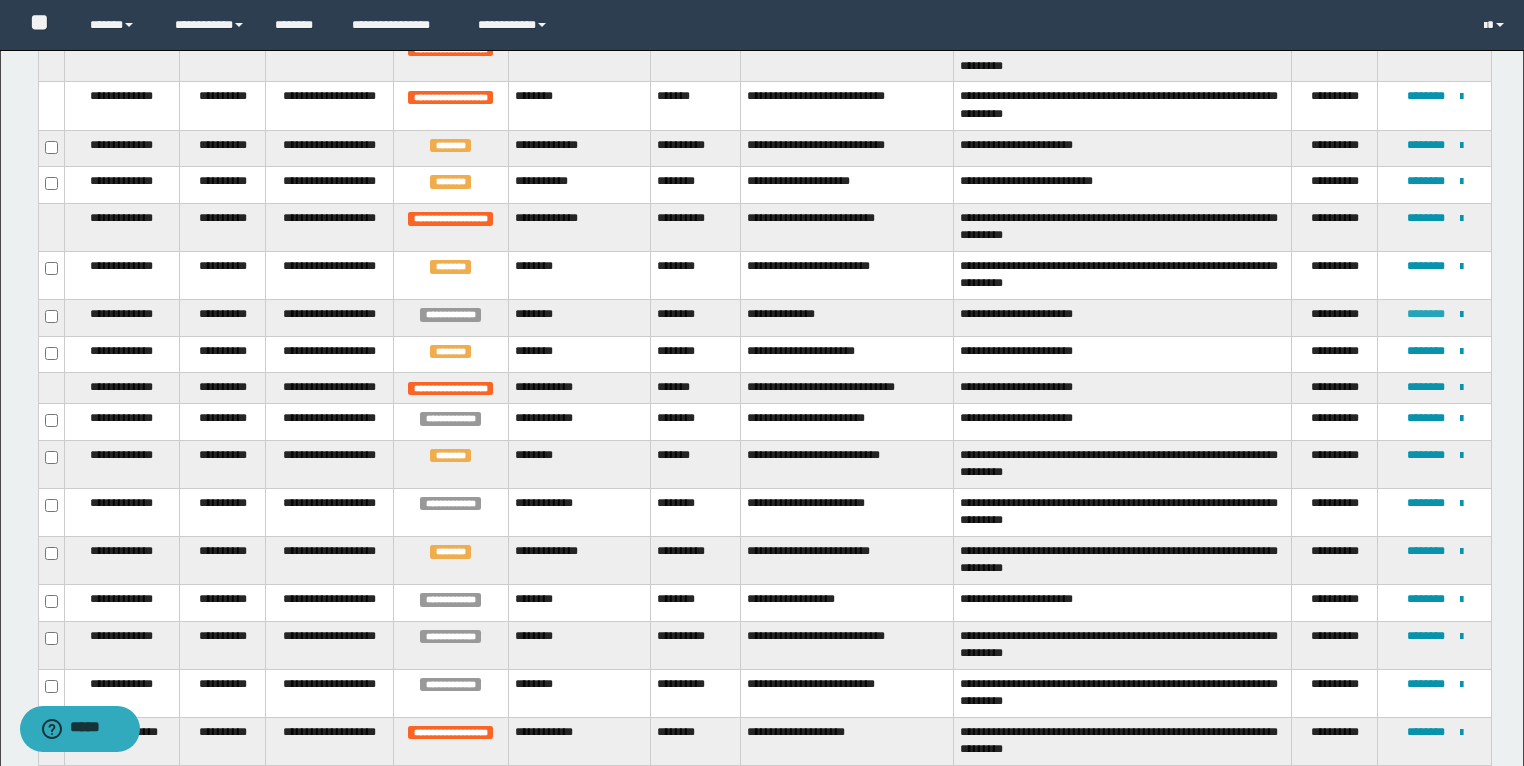 click on "********" at bounding box center [1426, 314] 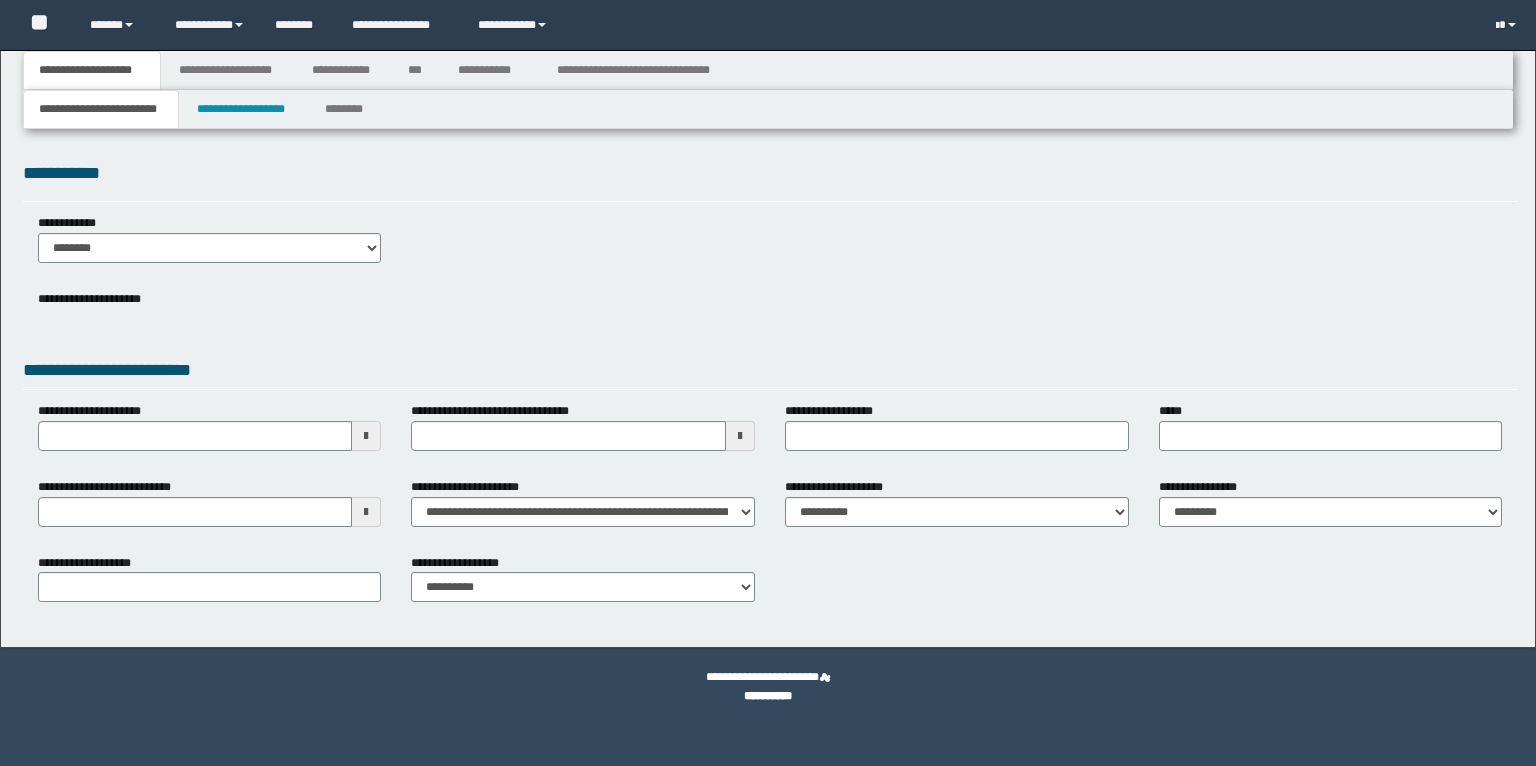 type 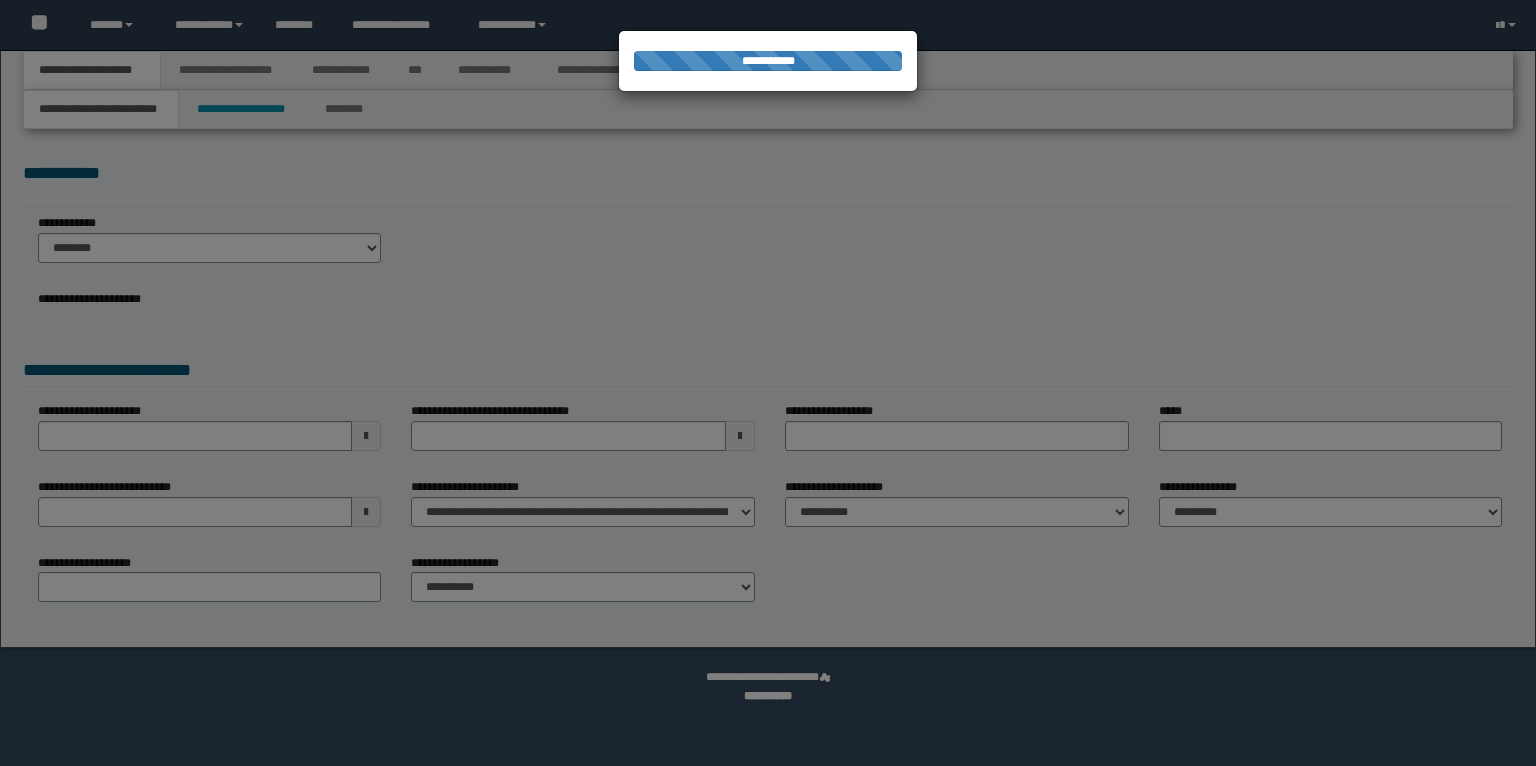 scroll, scrollTop: 0, scrollLeft: 0, axis: both 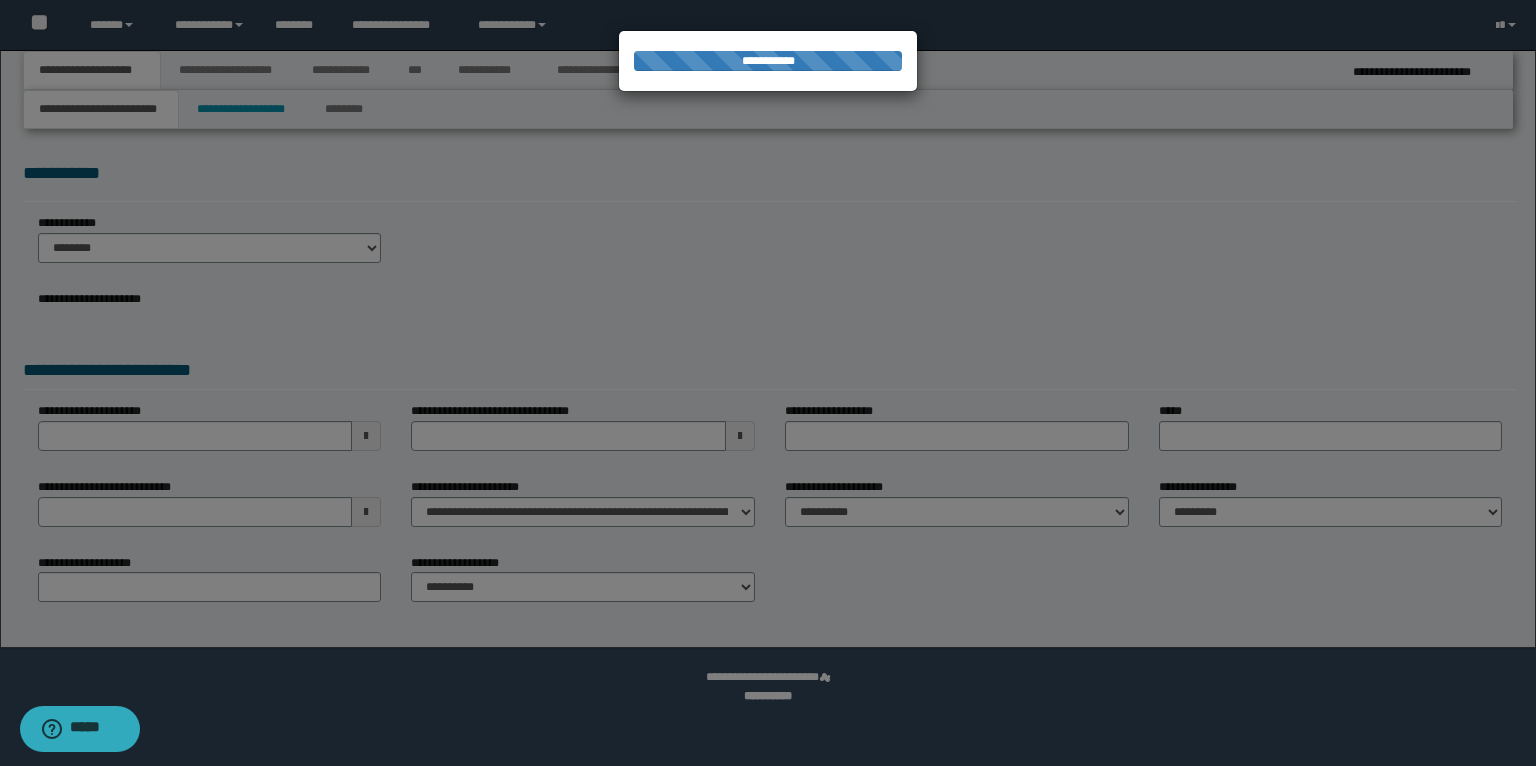 type on "**********" 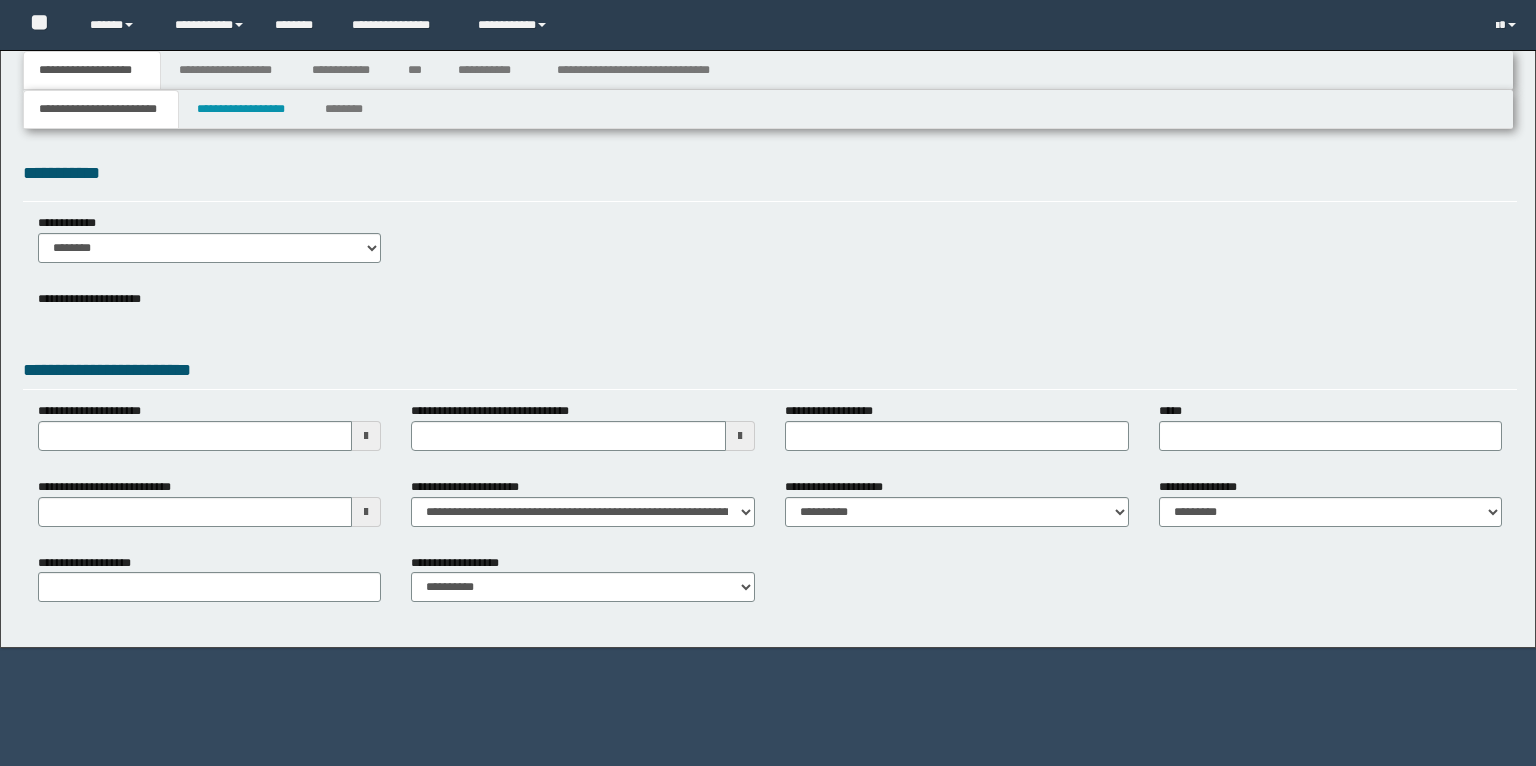 type 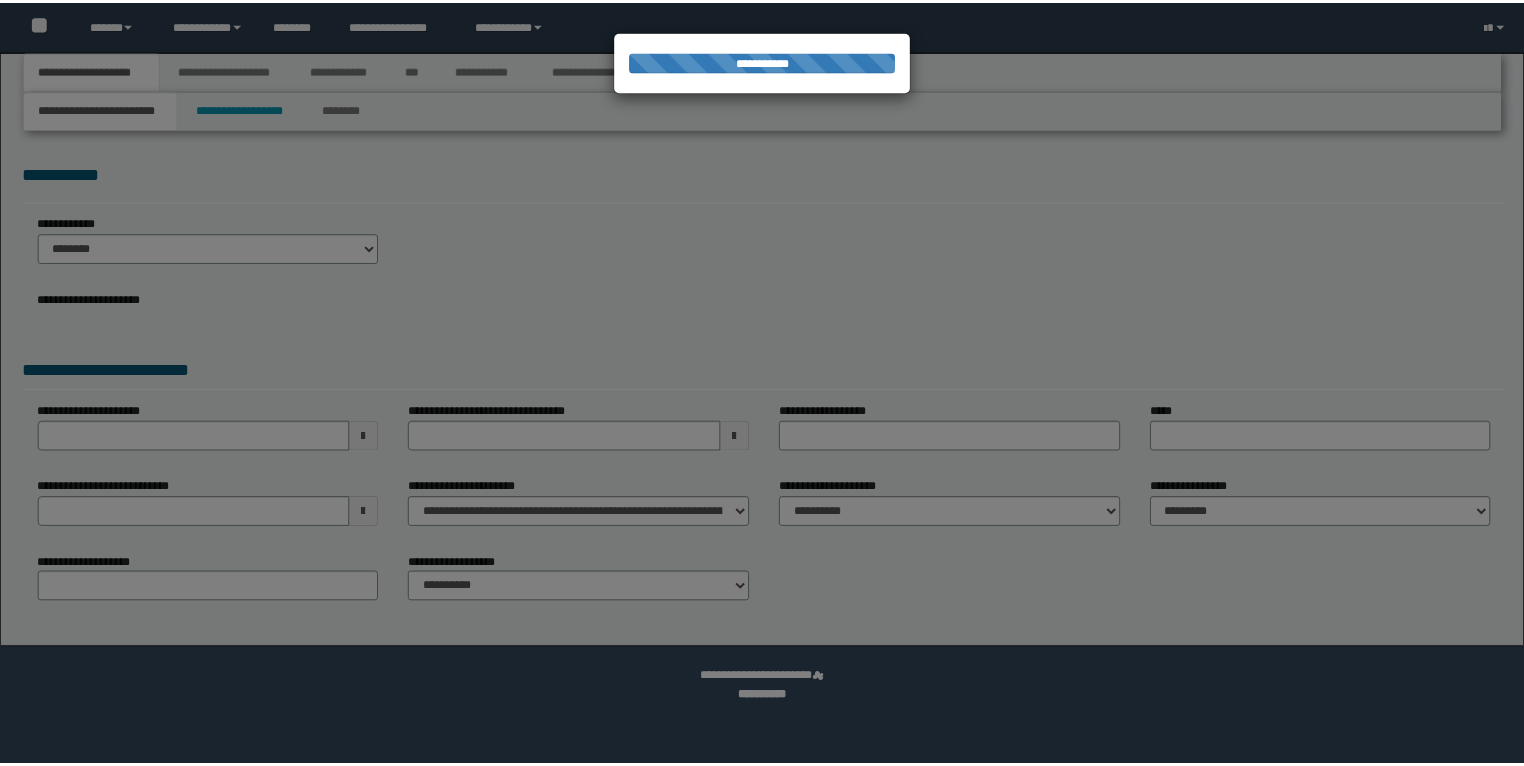 scroll, scrollTop: 0, scrollLeft: 0, axis: both 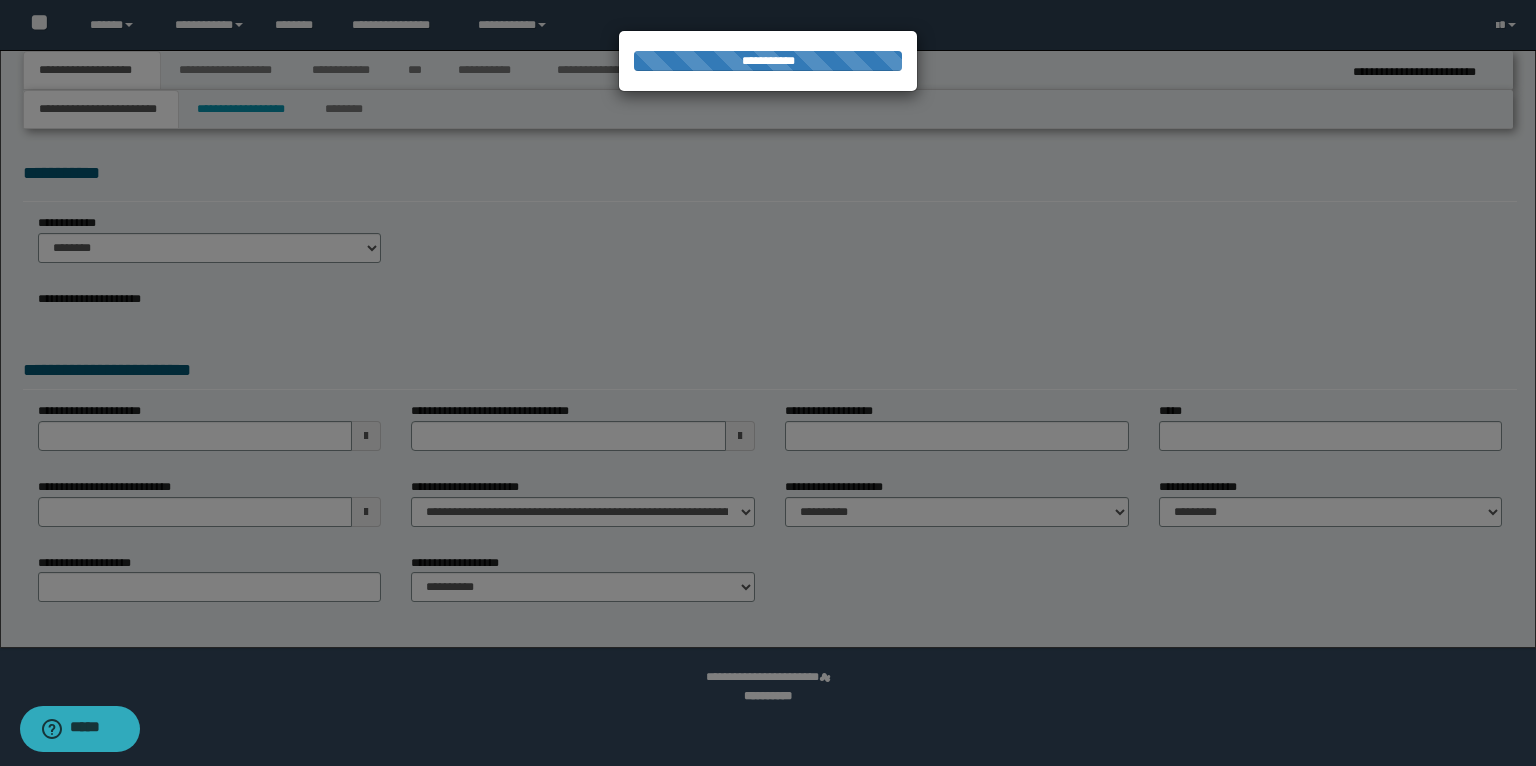 type on "**********" 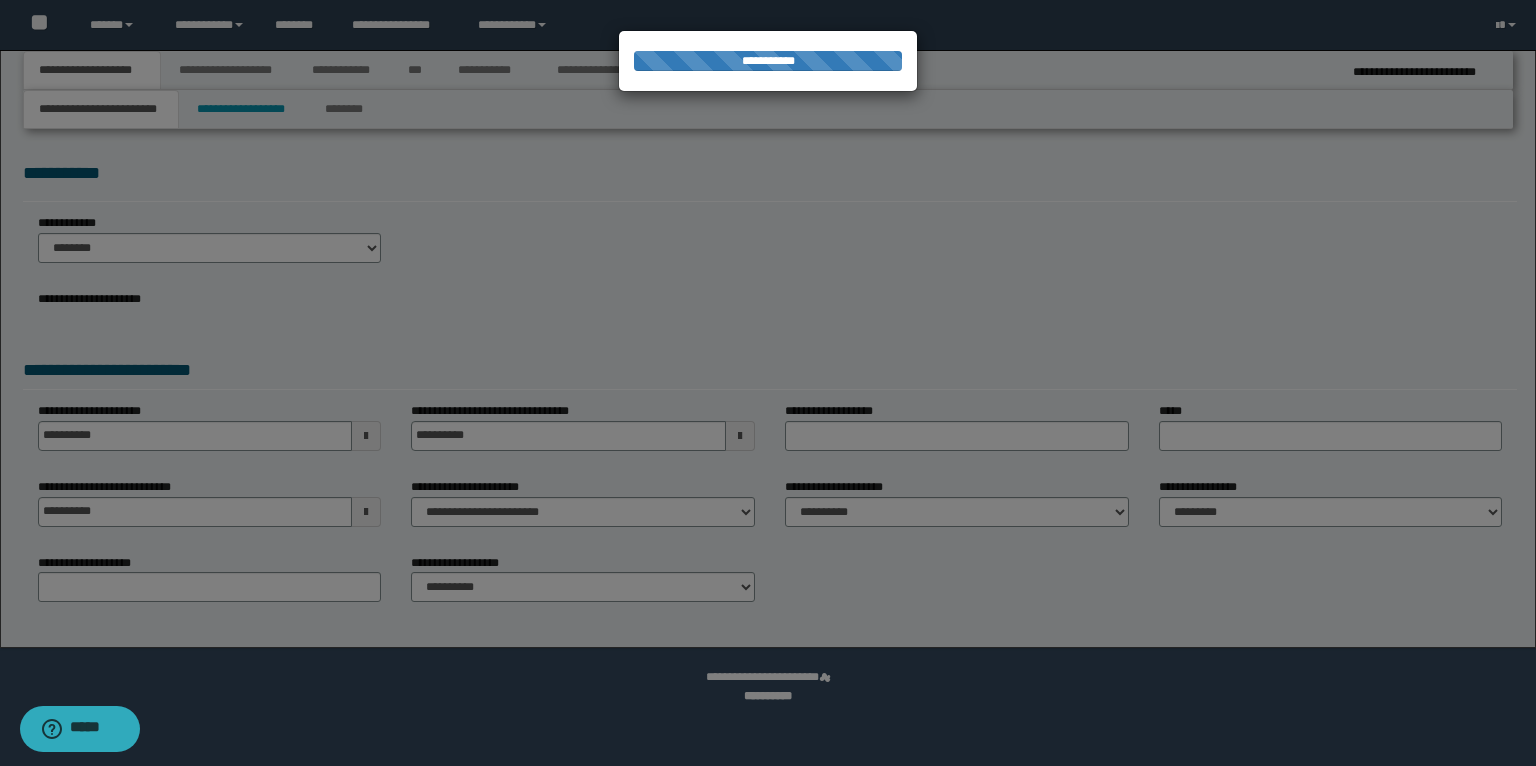 select on "*" 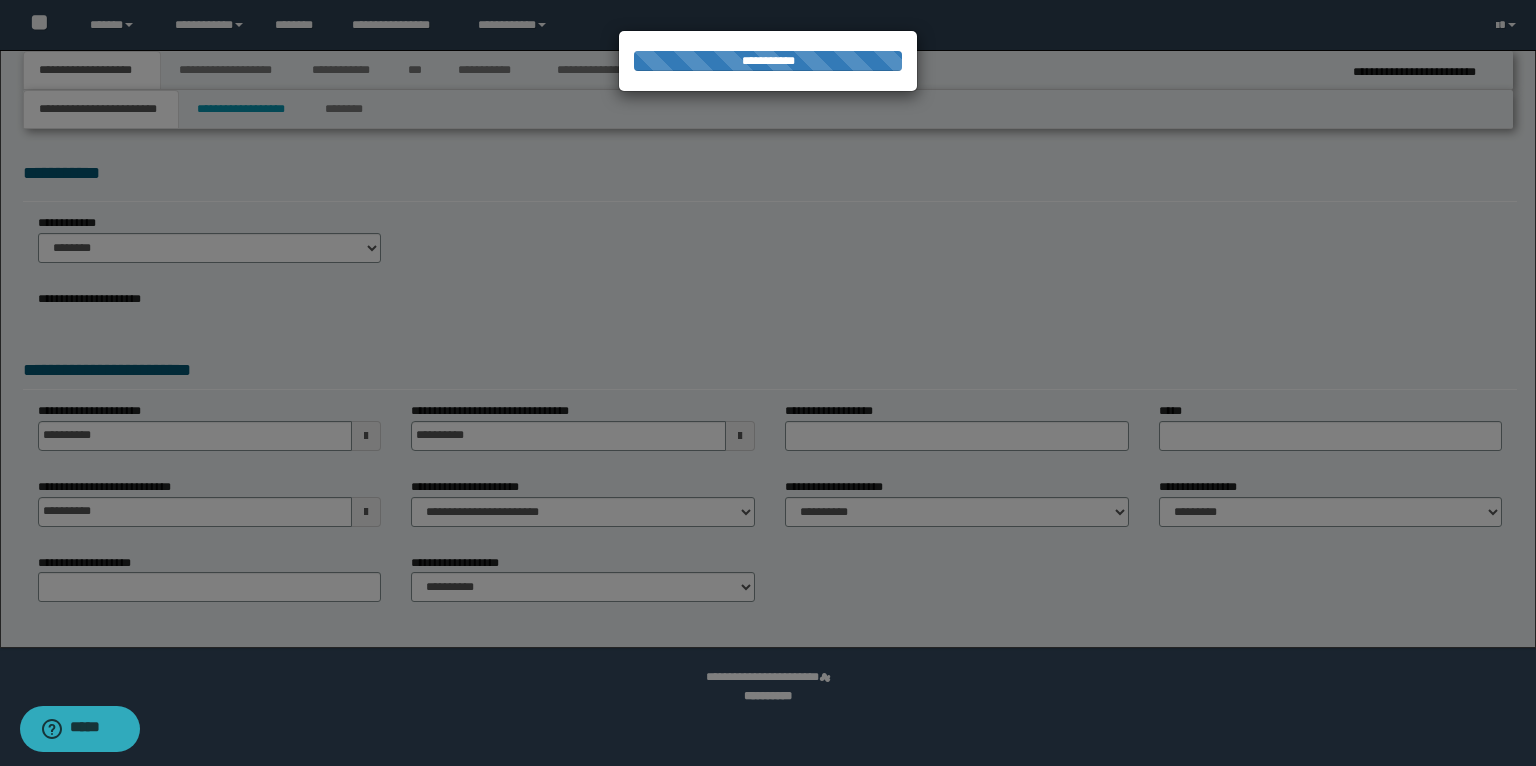 type on "**********" 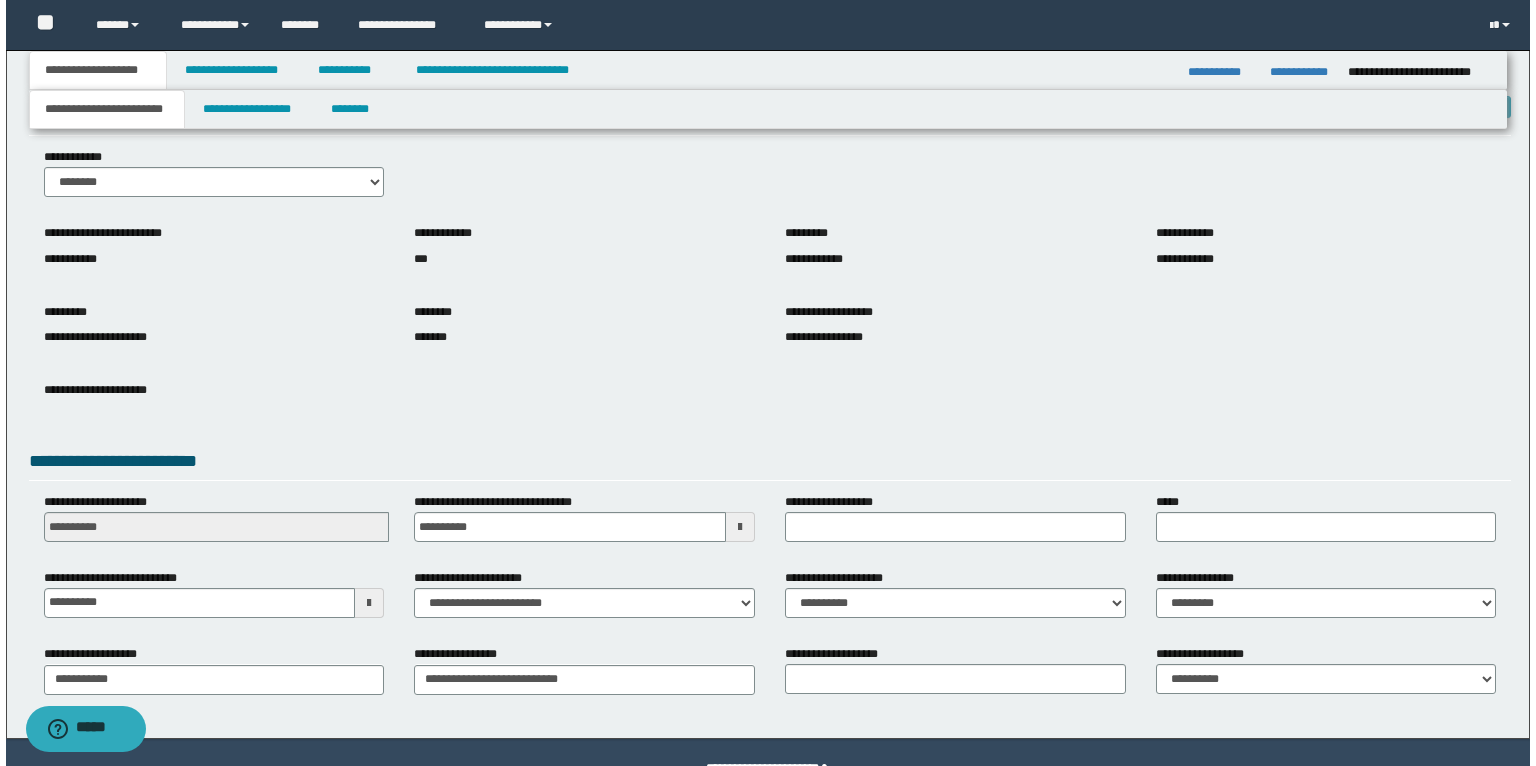 scroll, scrollTop: 0, scrollLeft: 0, axis: both 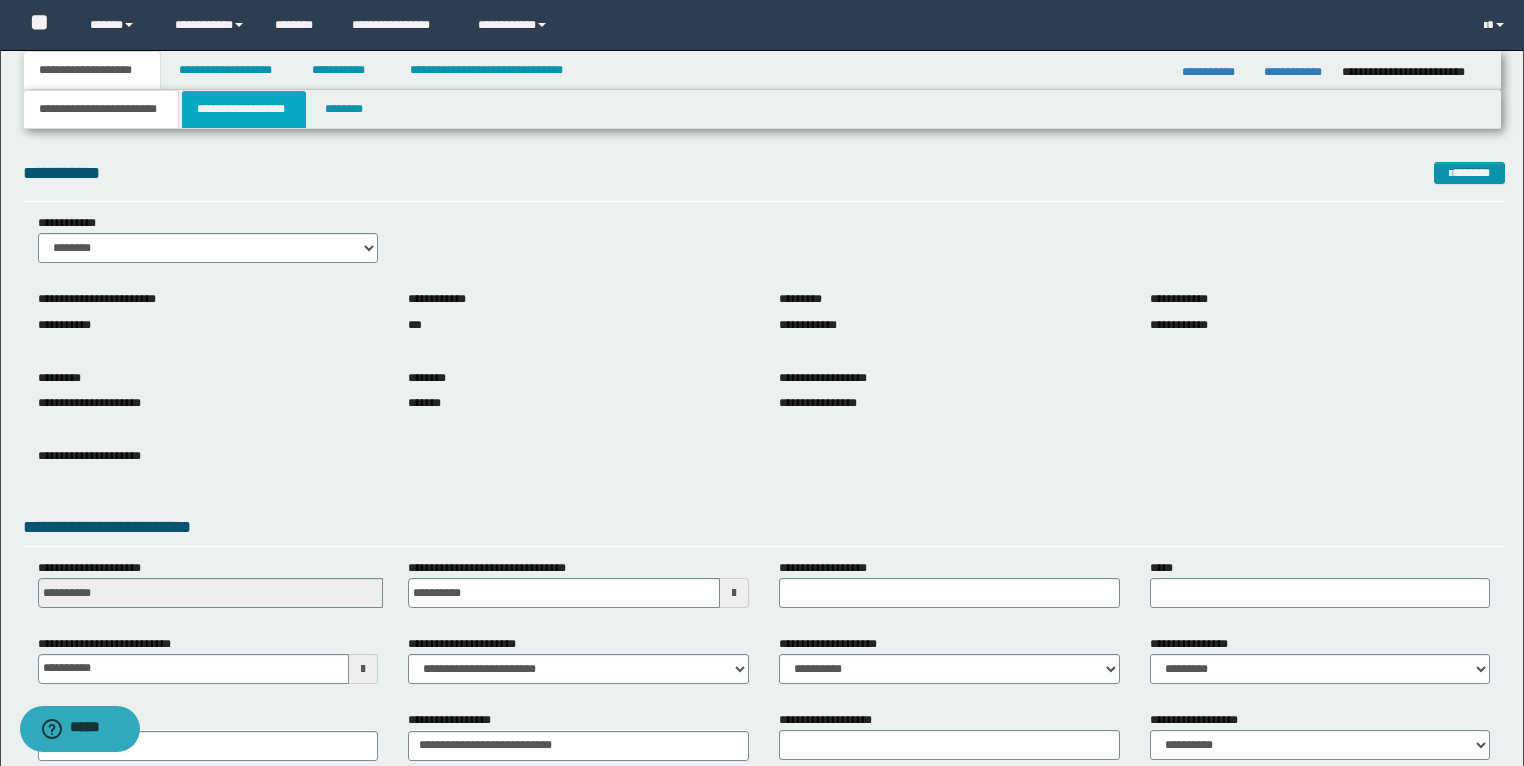 click on "**********" at bounding box center [244, 109] 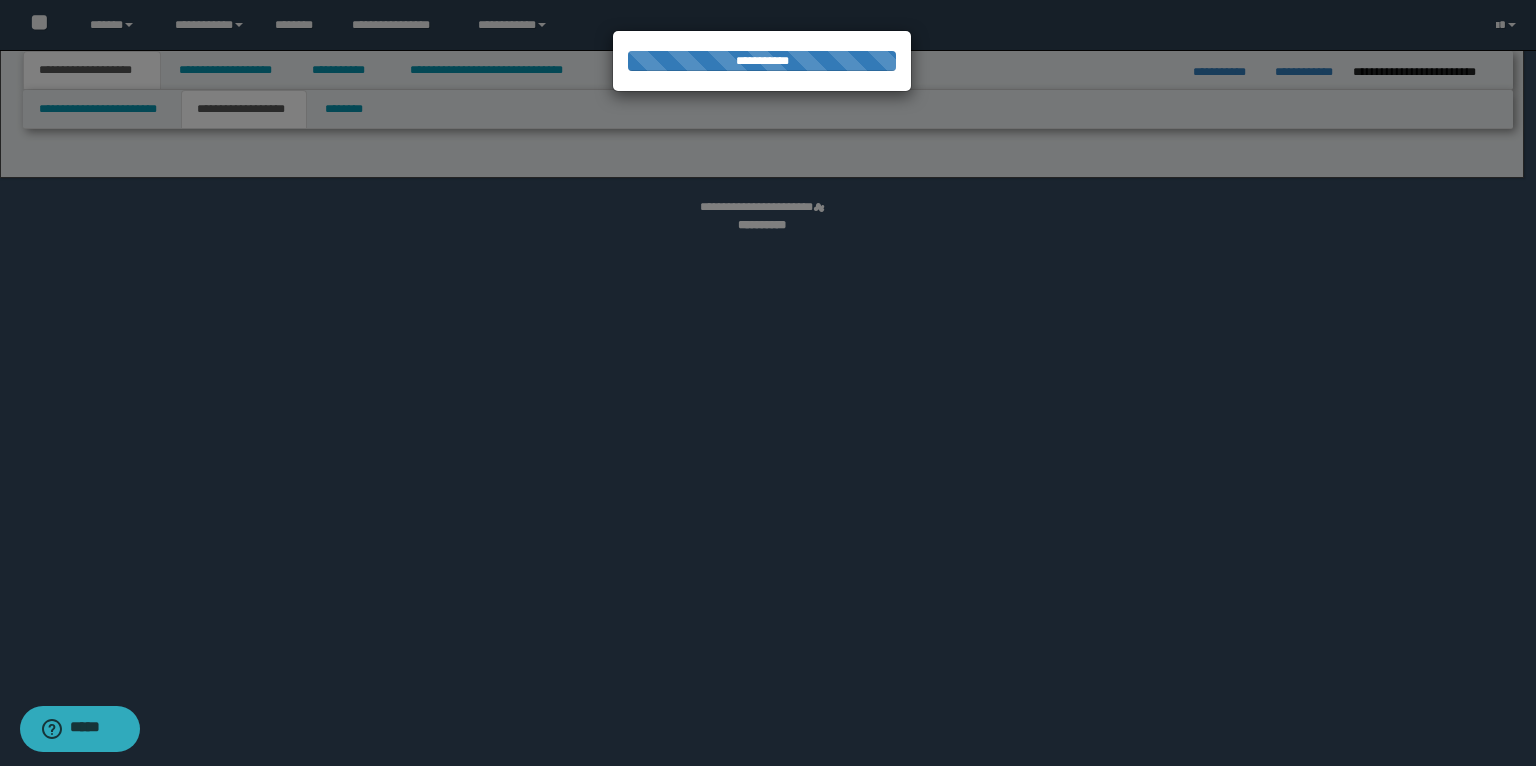 select on "*" 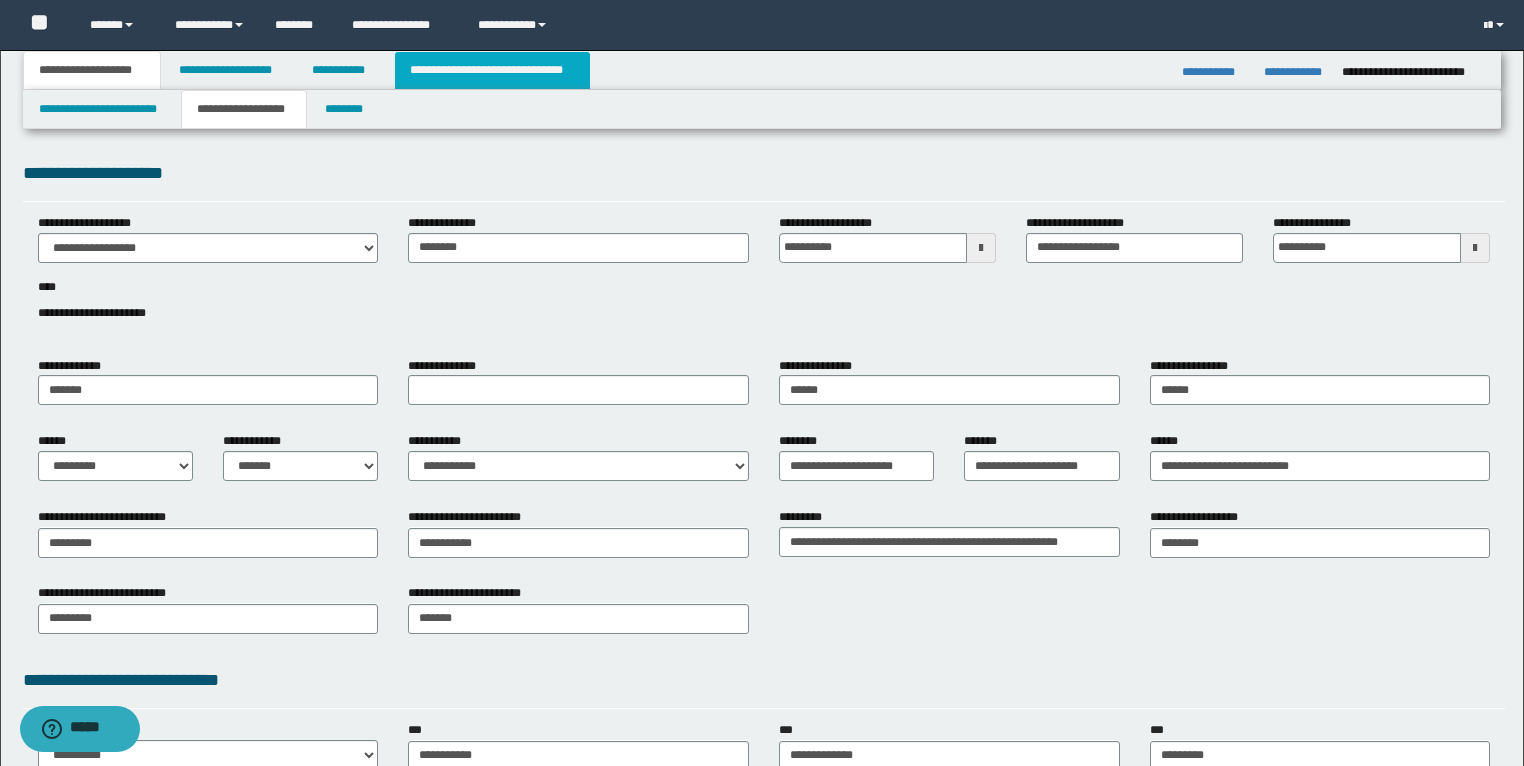 click on "**********" at bounding box center (492, 70) 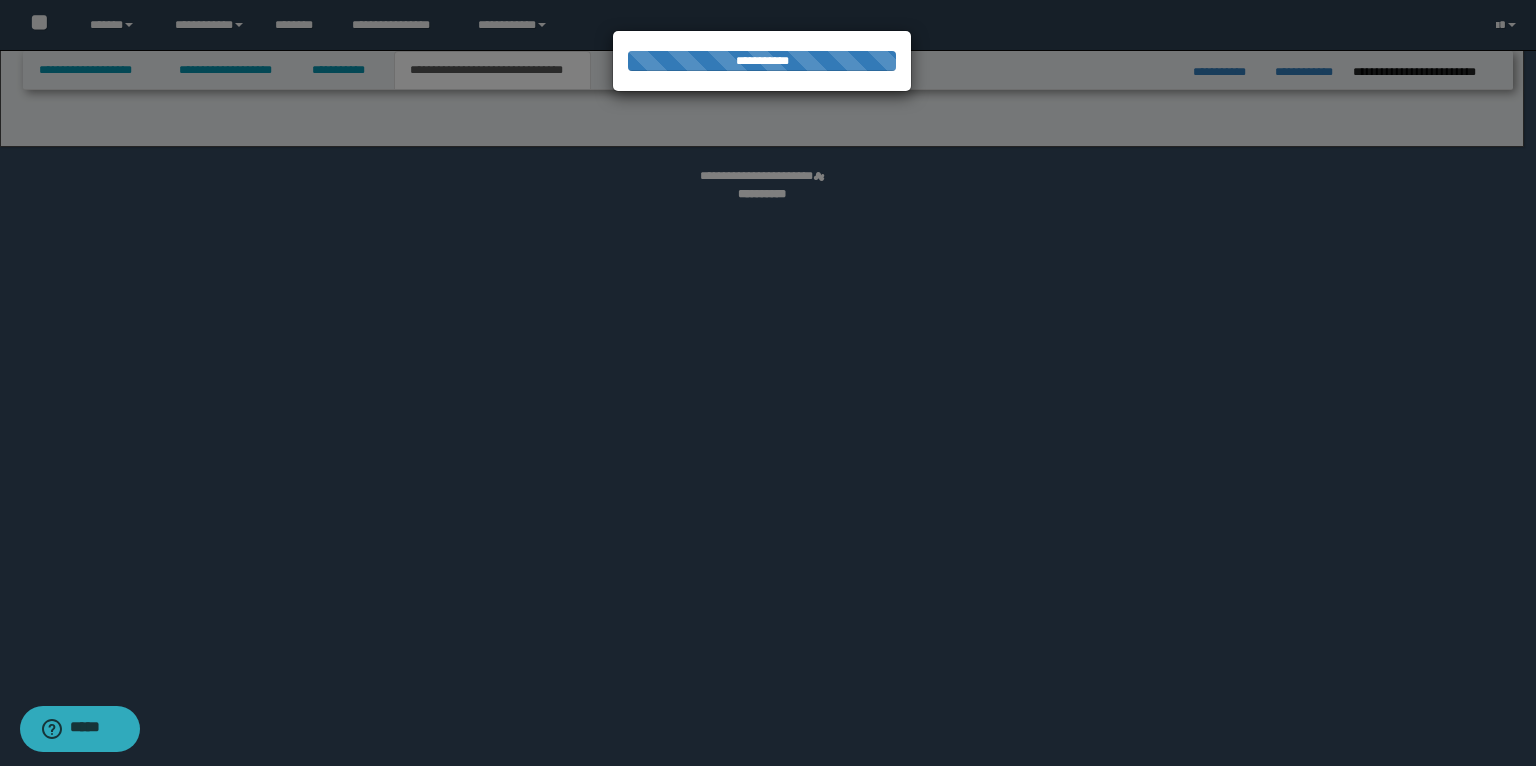 select on "*" 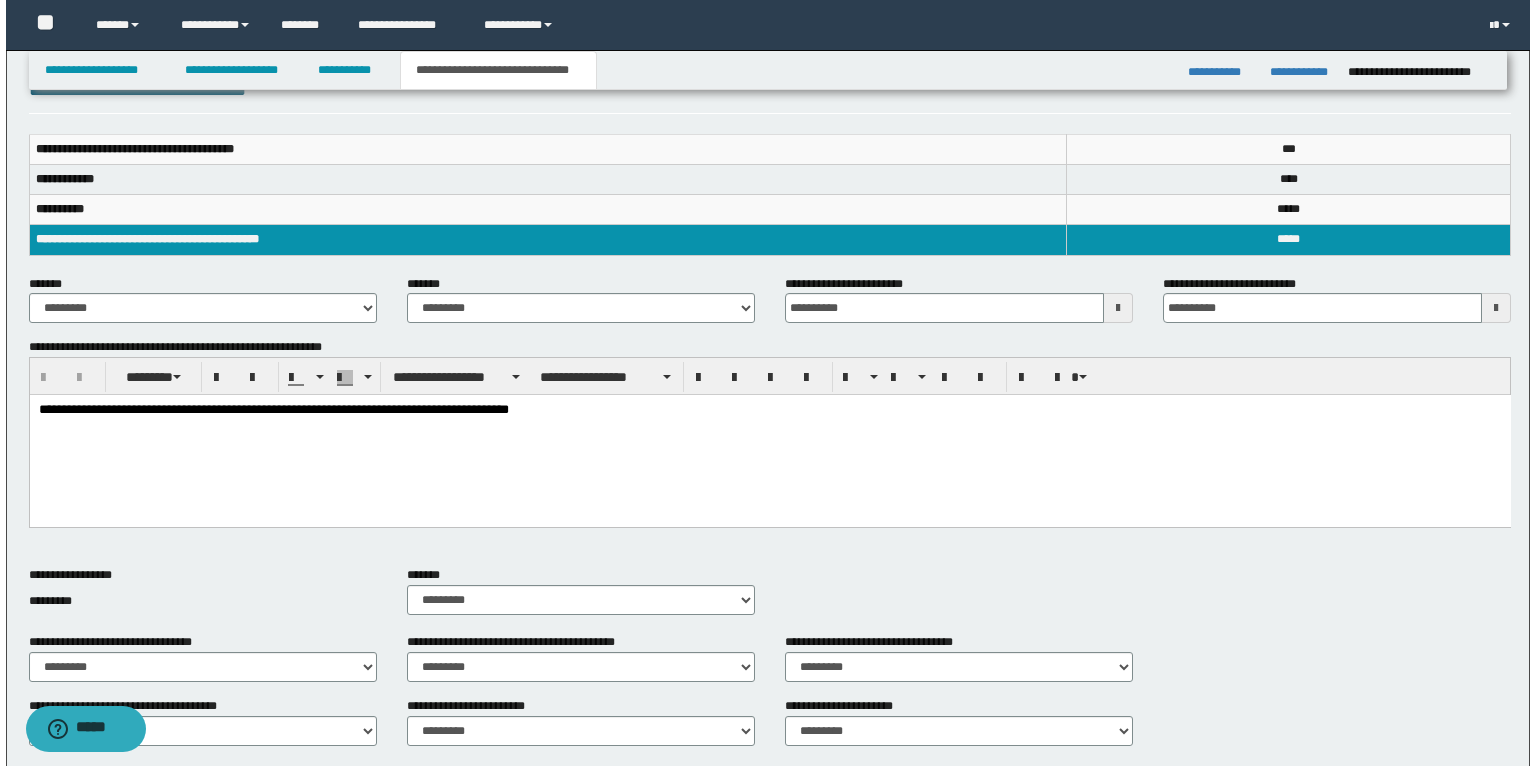 scroll, scrollTop: 0, scrollLeft: 0, axis: both 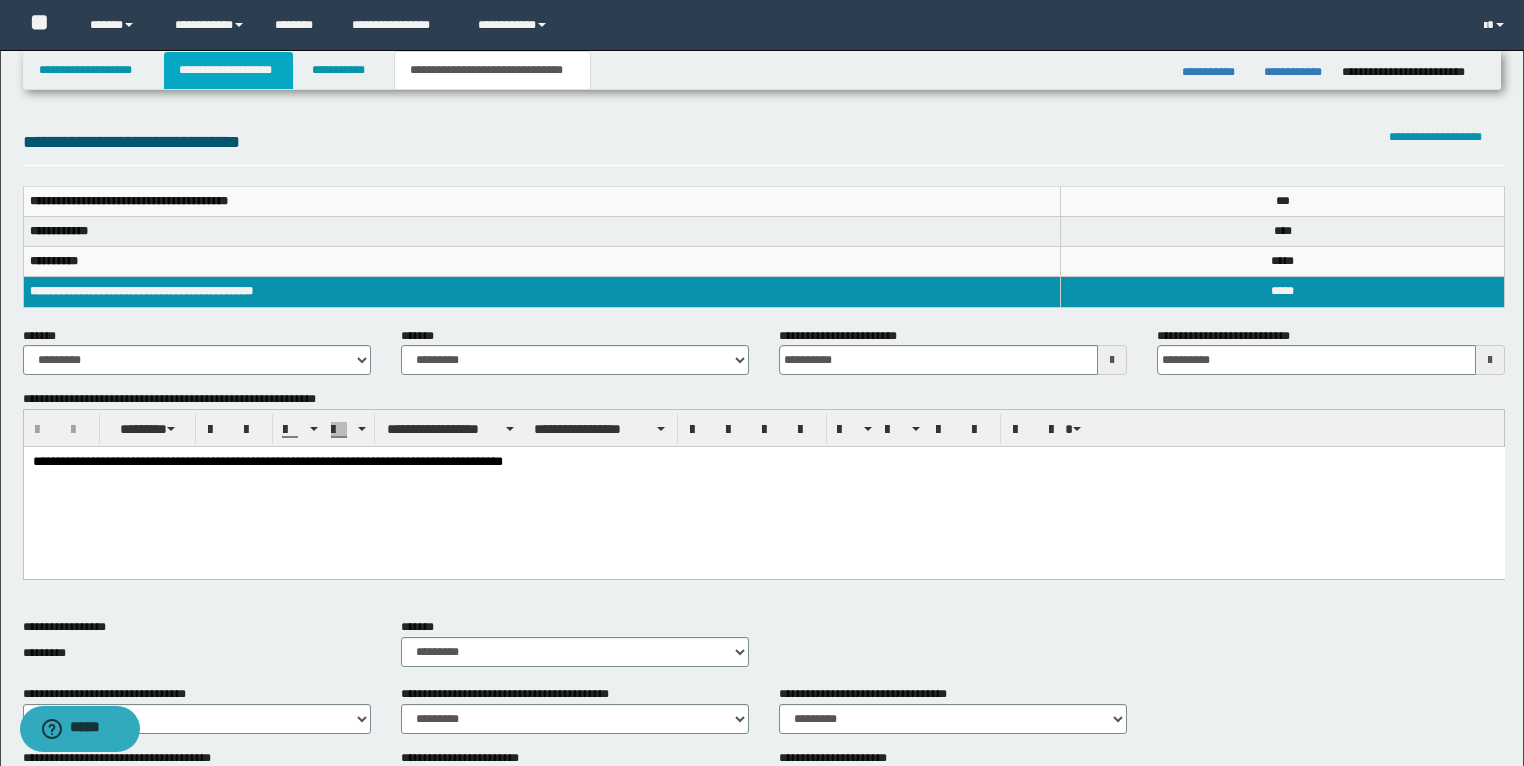 click on "**********" at bounding box center (228, 70) 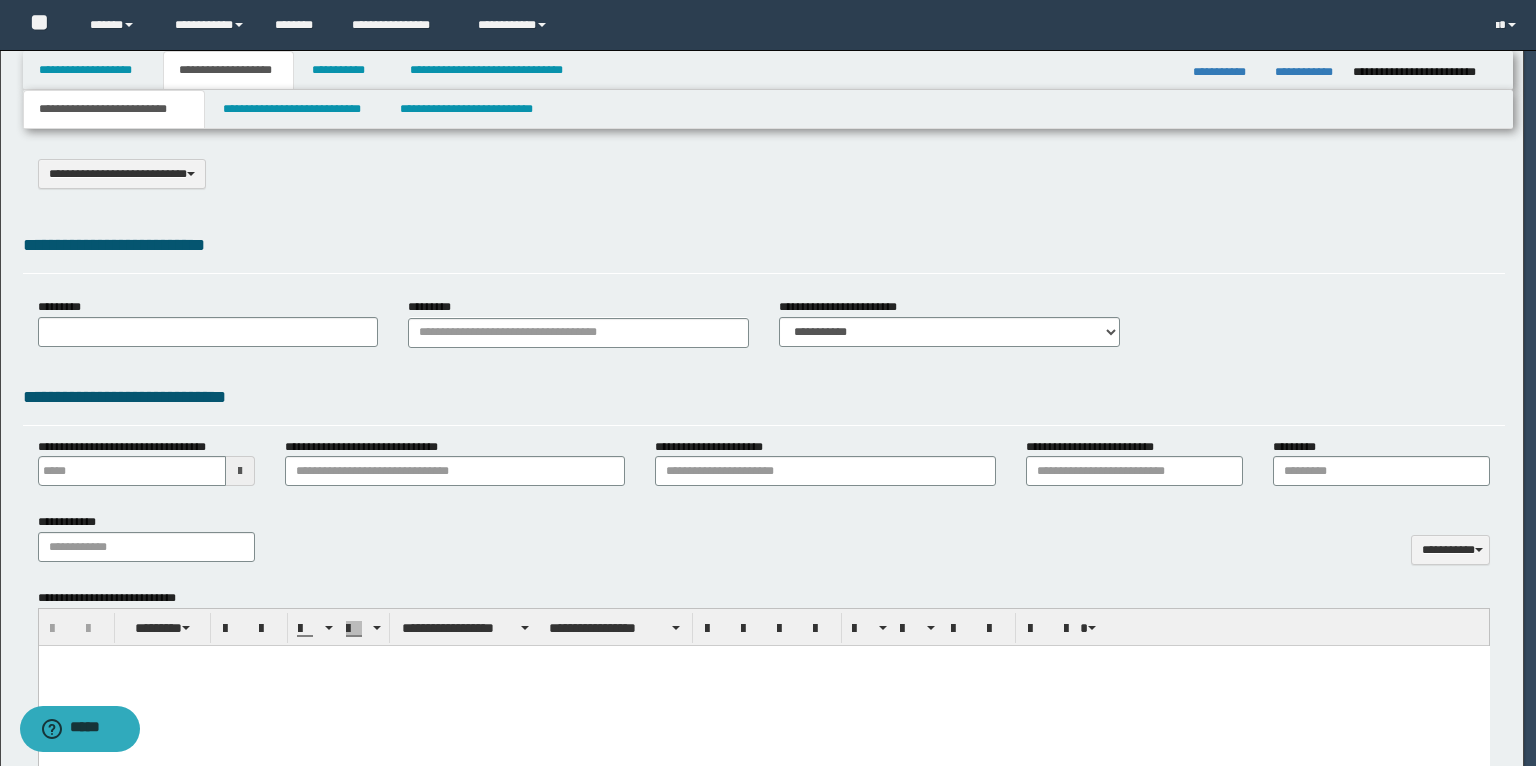 type on "**********" 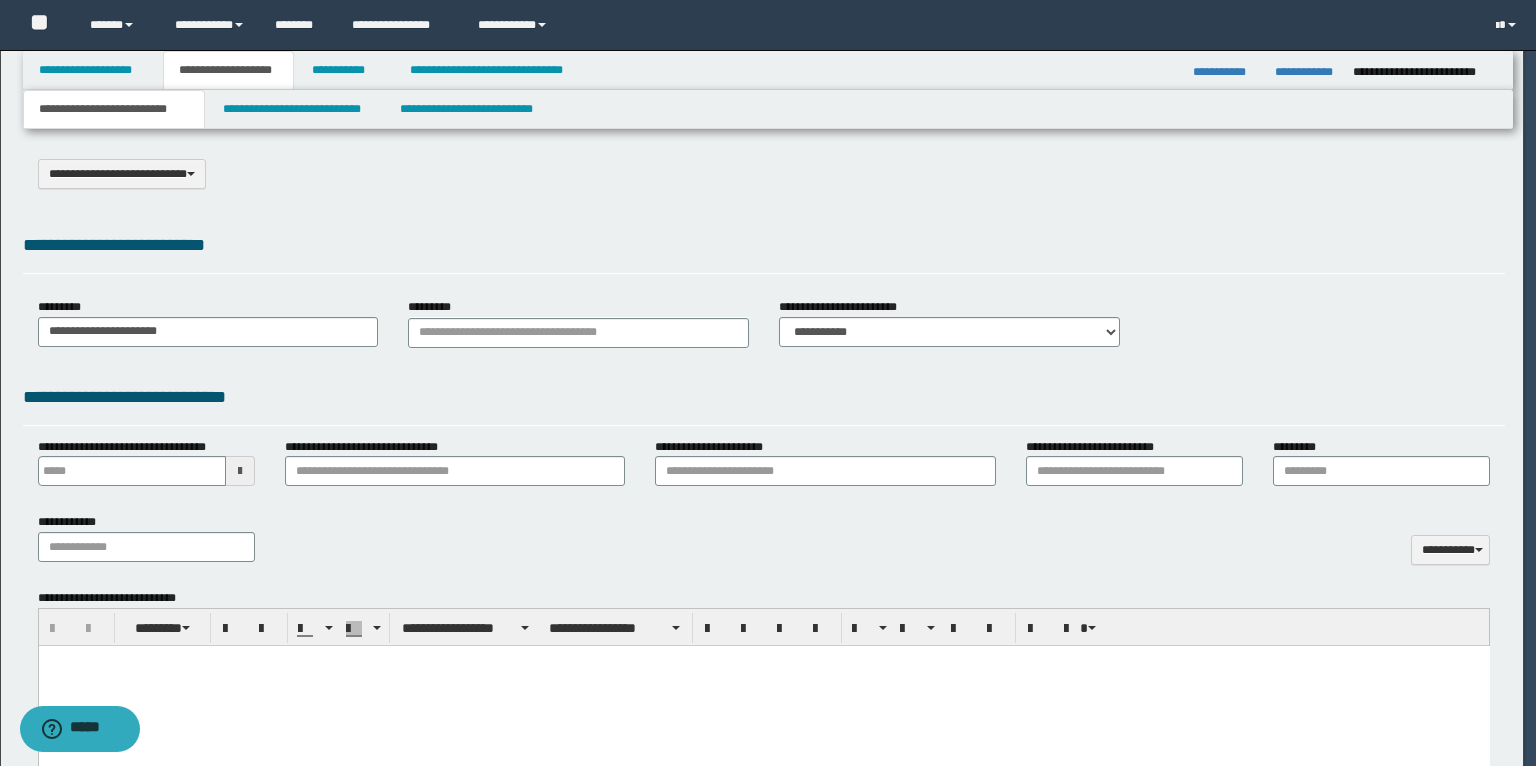 scroll, scrollTop: 0, scrollLeft: 0, axis: both 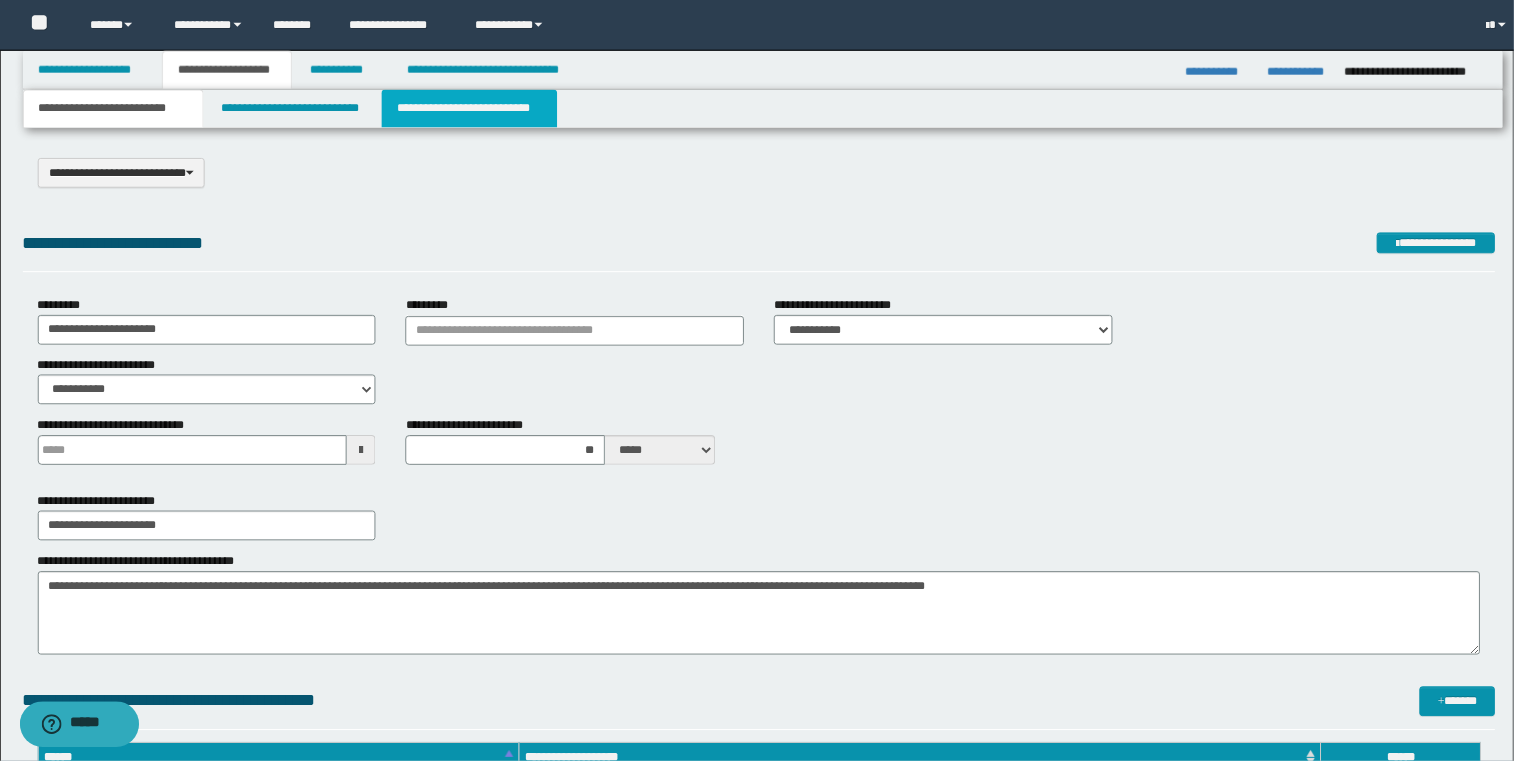 click on "**********" at bounding box center (472, 109) 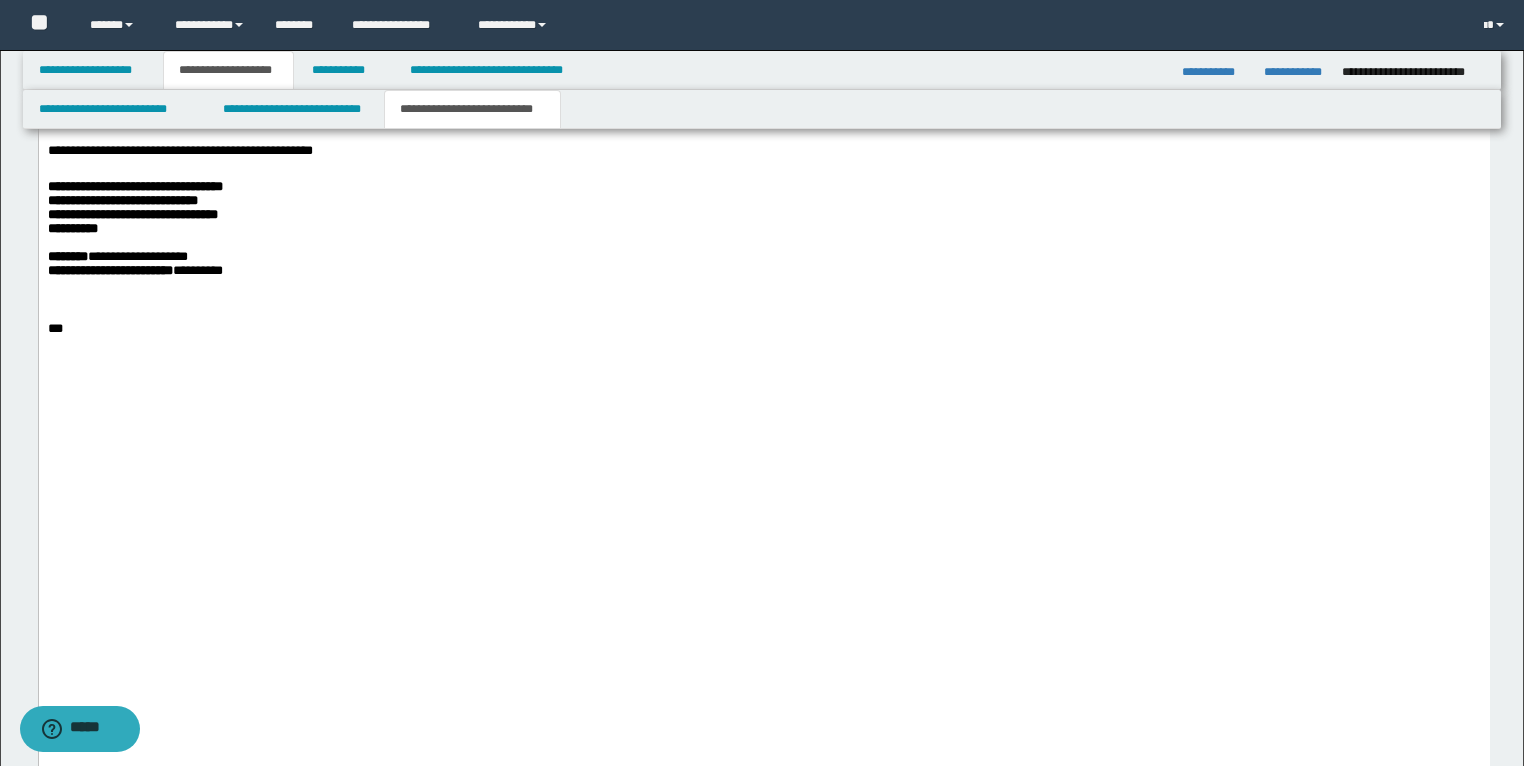 scroll, scrollTop: 3920, scrollLeft: 0, axis: vertical 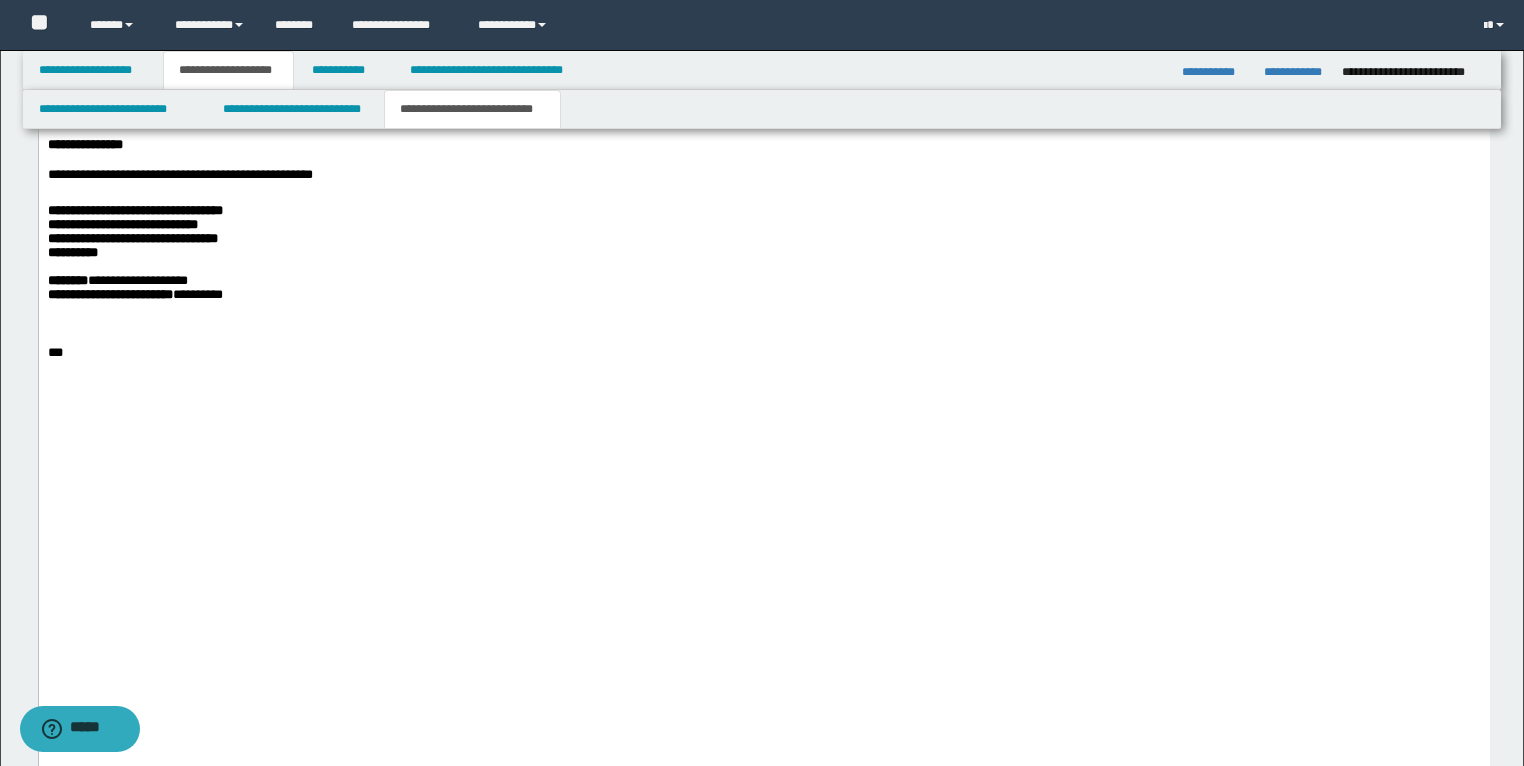 click on "**********" at bounding box center (379, 115) 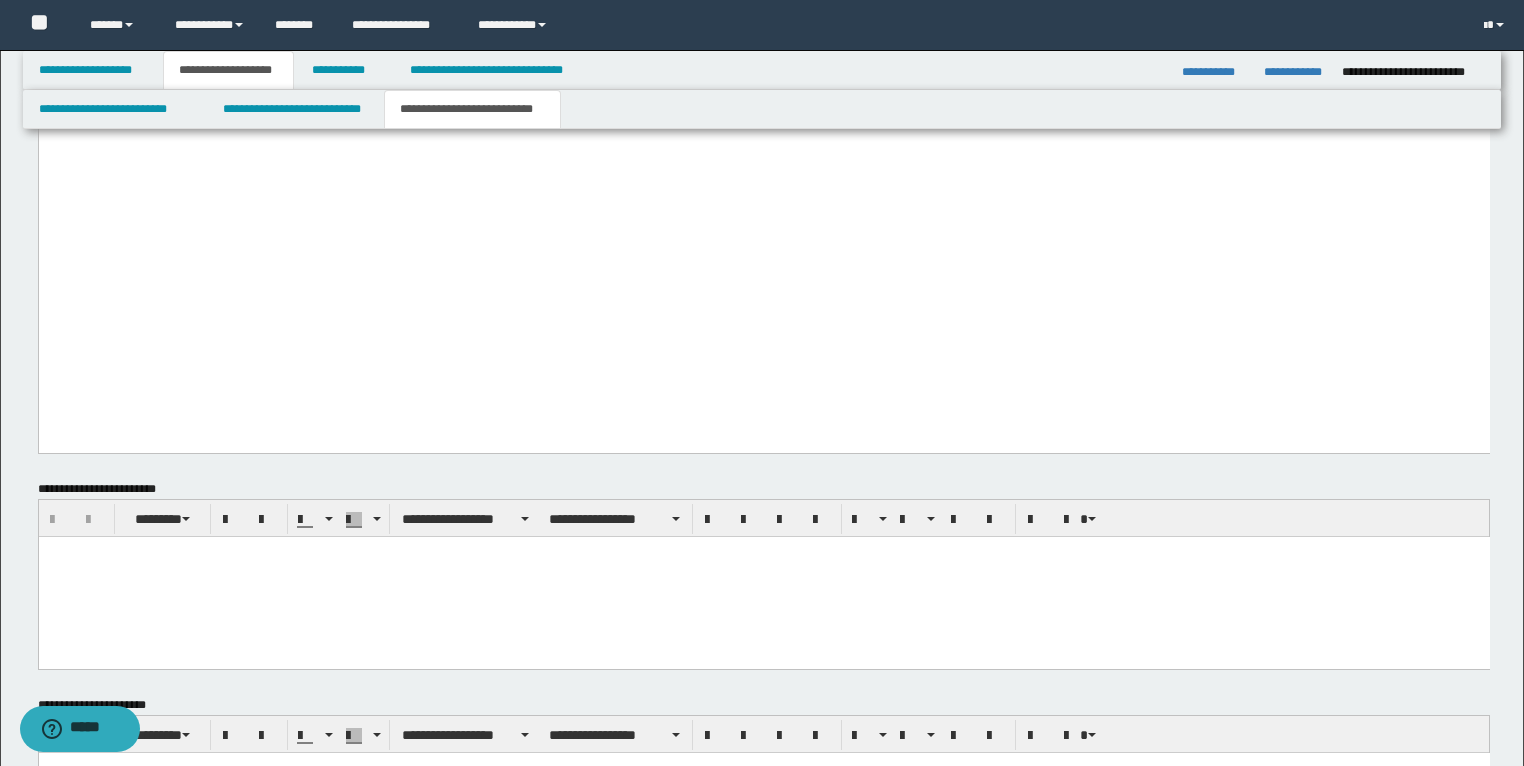 scroll, scrollTop: 3920, scrollLeft: 0, axis: vertical 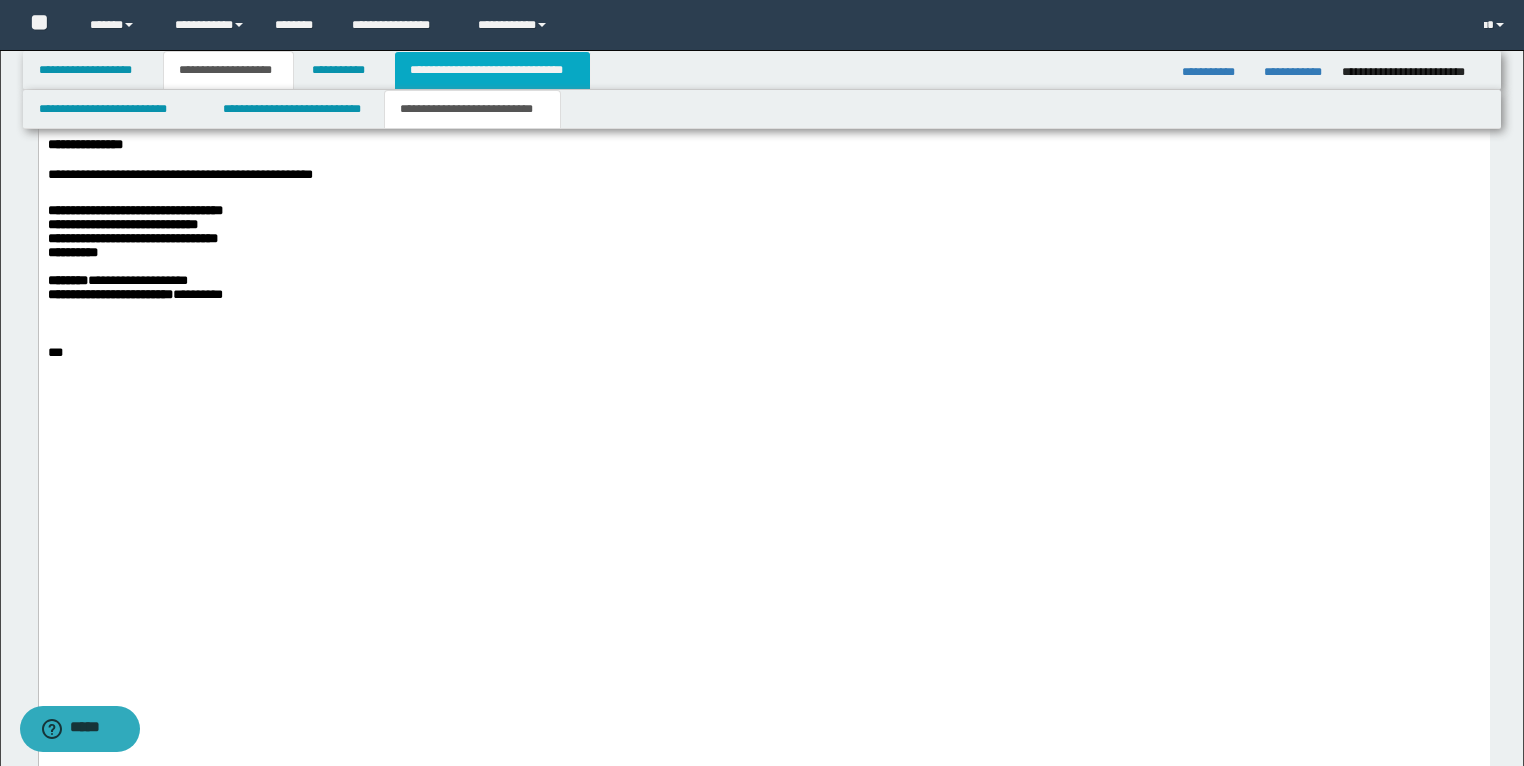 click on "**********" at bounding box center (492, 70) 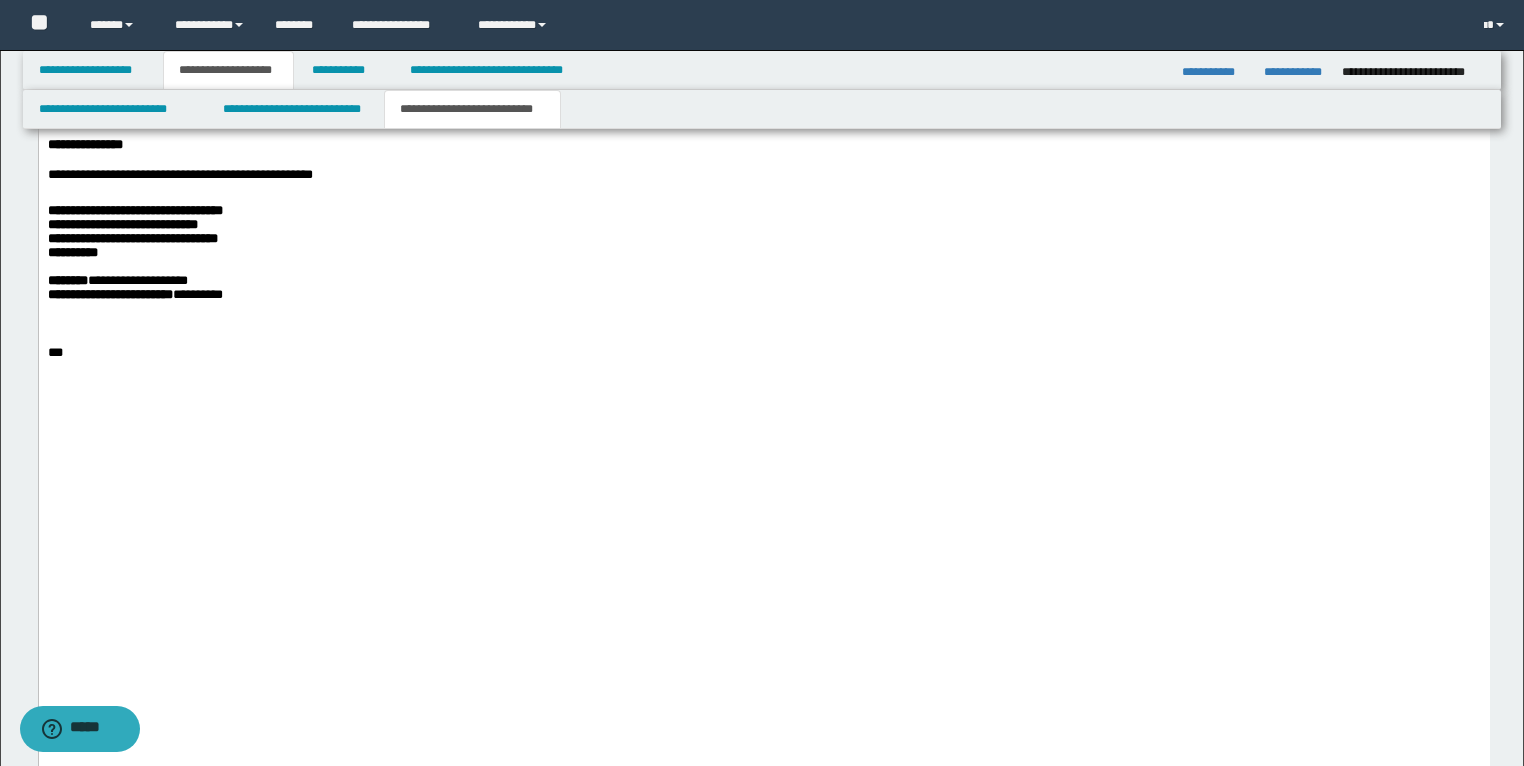type on "**********" 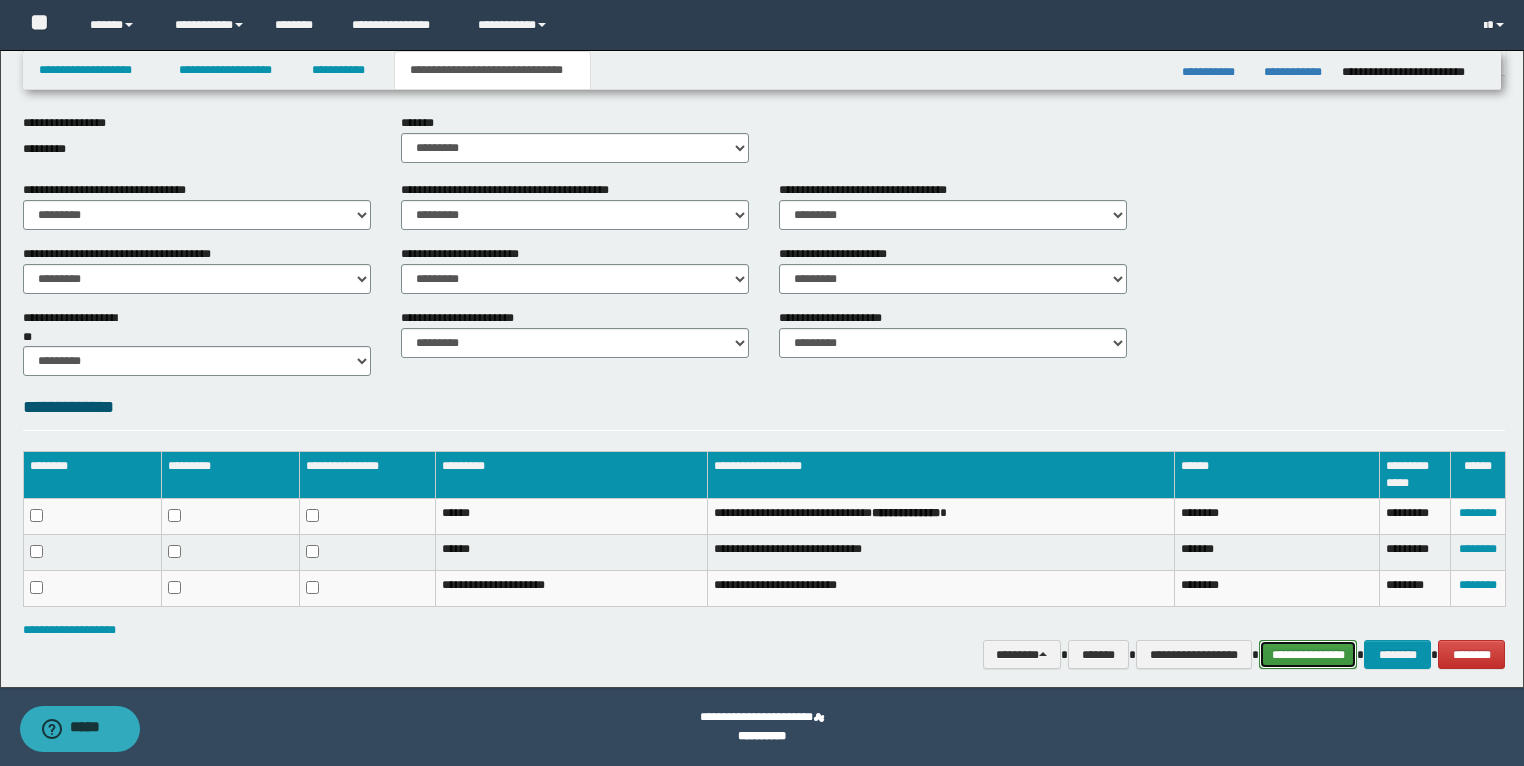 click on "**********" at bounding box center (1308, 655) 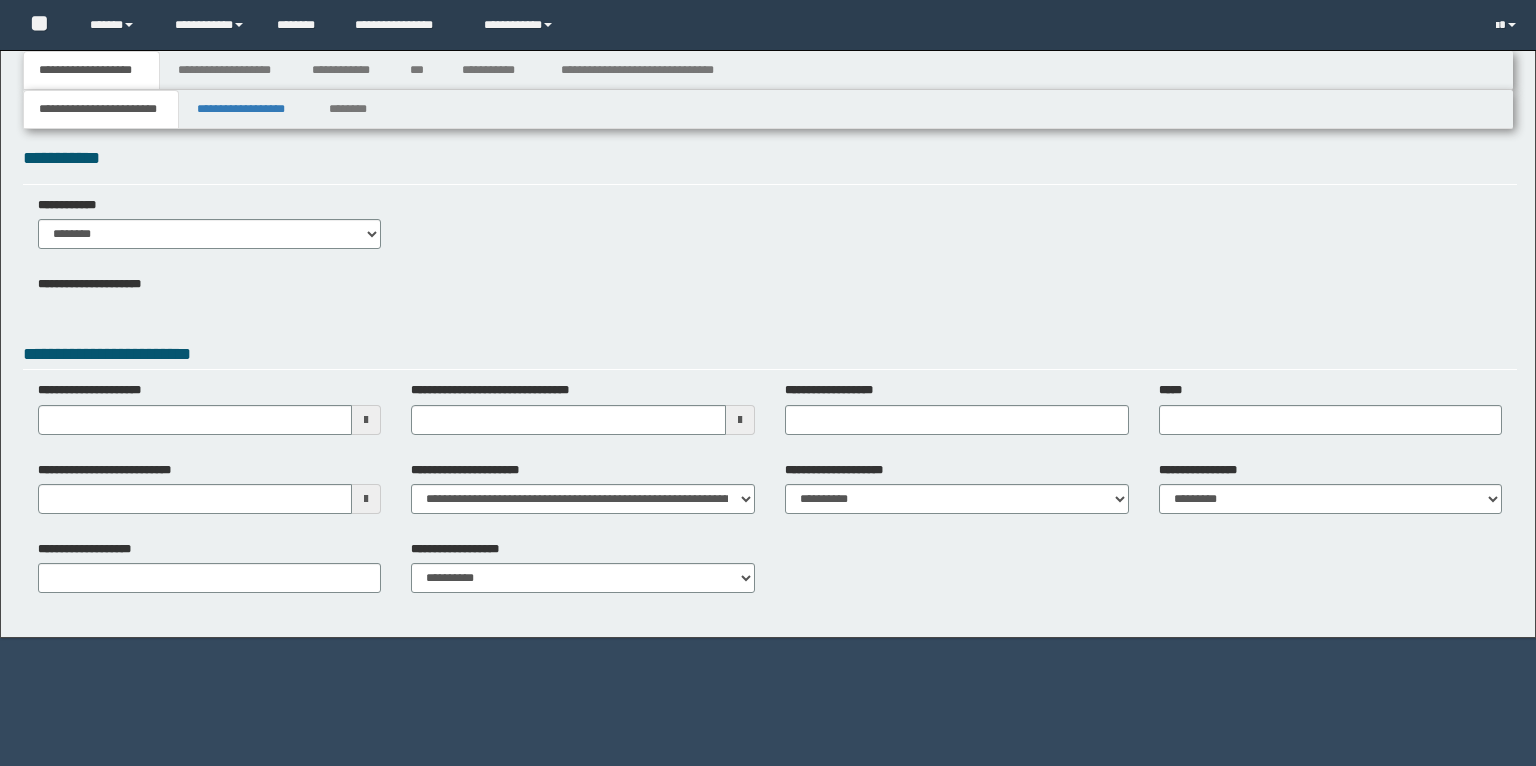 scroll, scrollTop: 0, scrollLeft: 0, axis: both 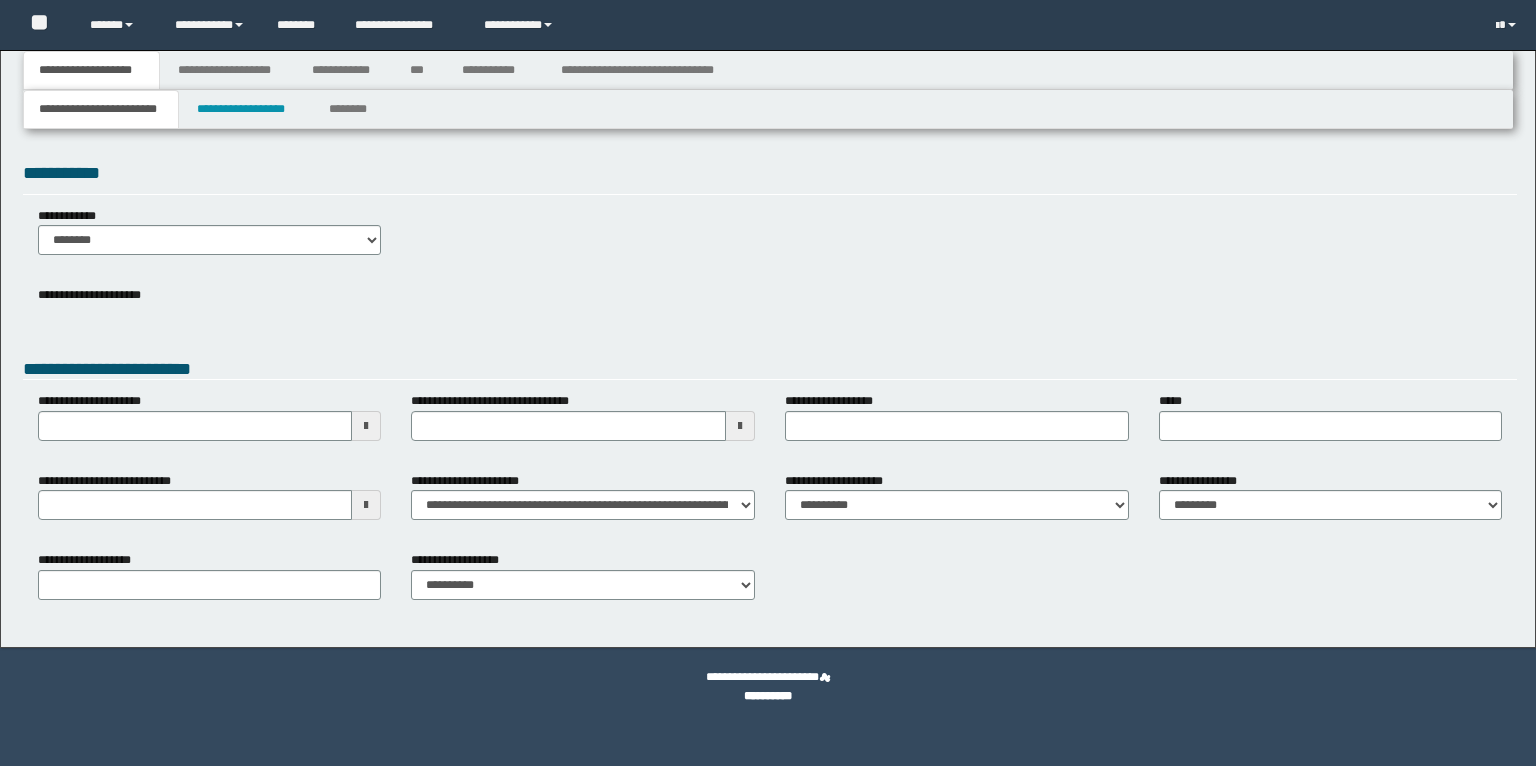 type 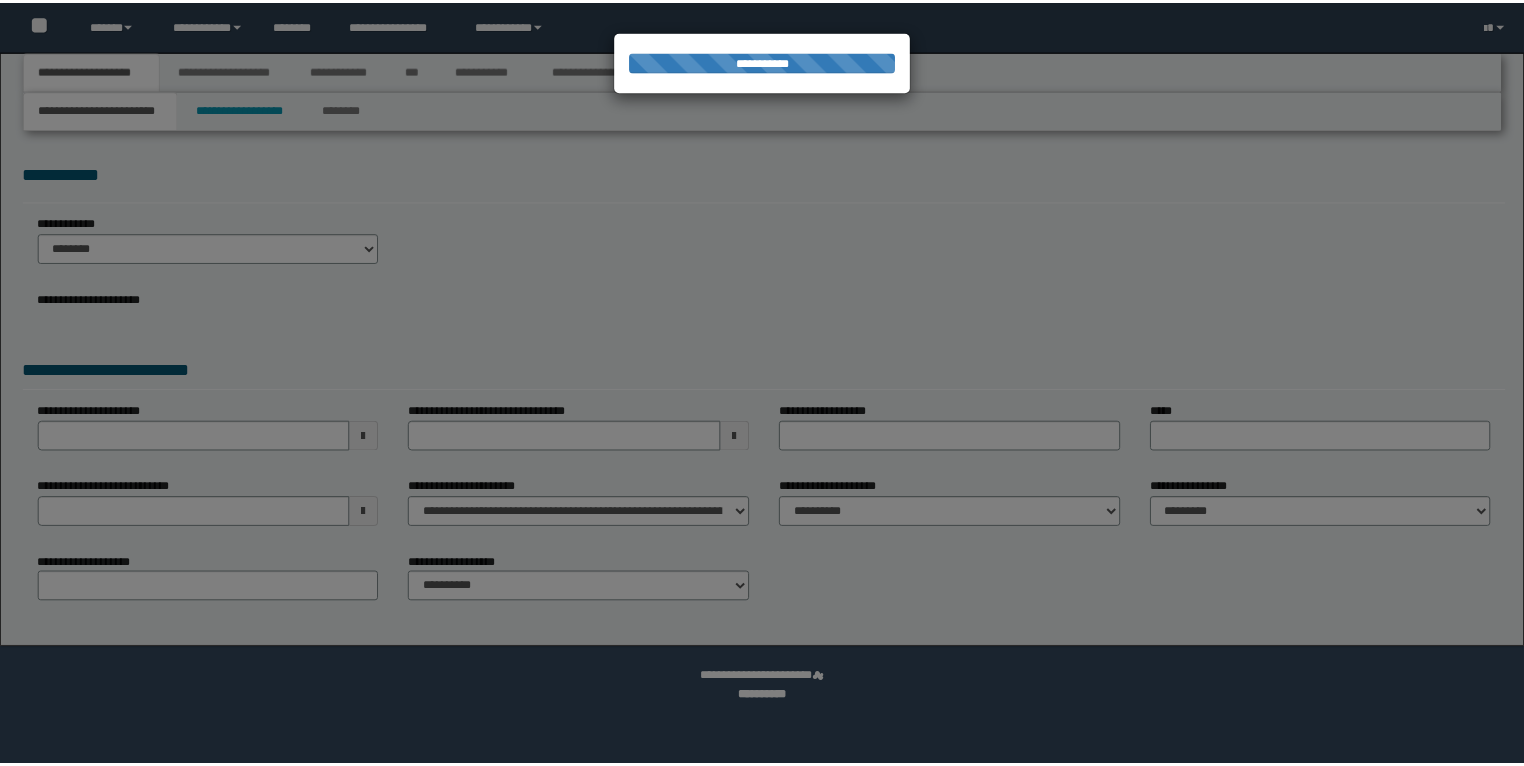 scroll, scrollTop: 0, scrollLeft: 0, axis: both 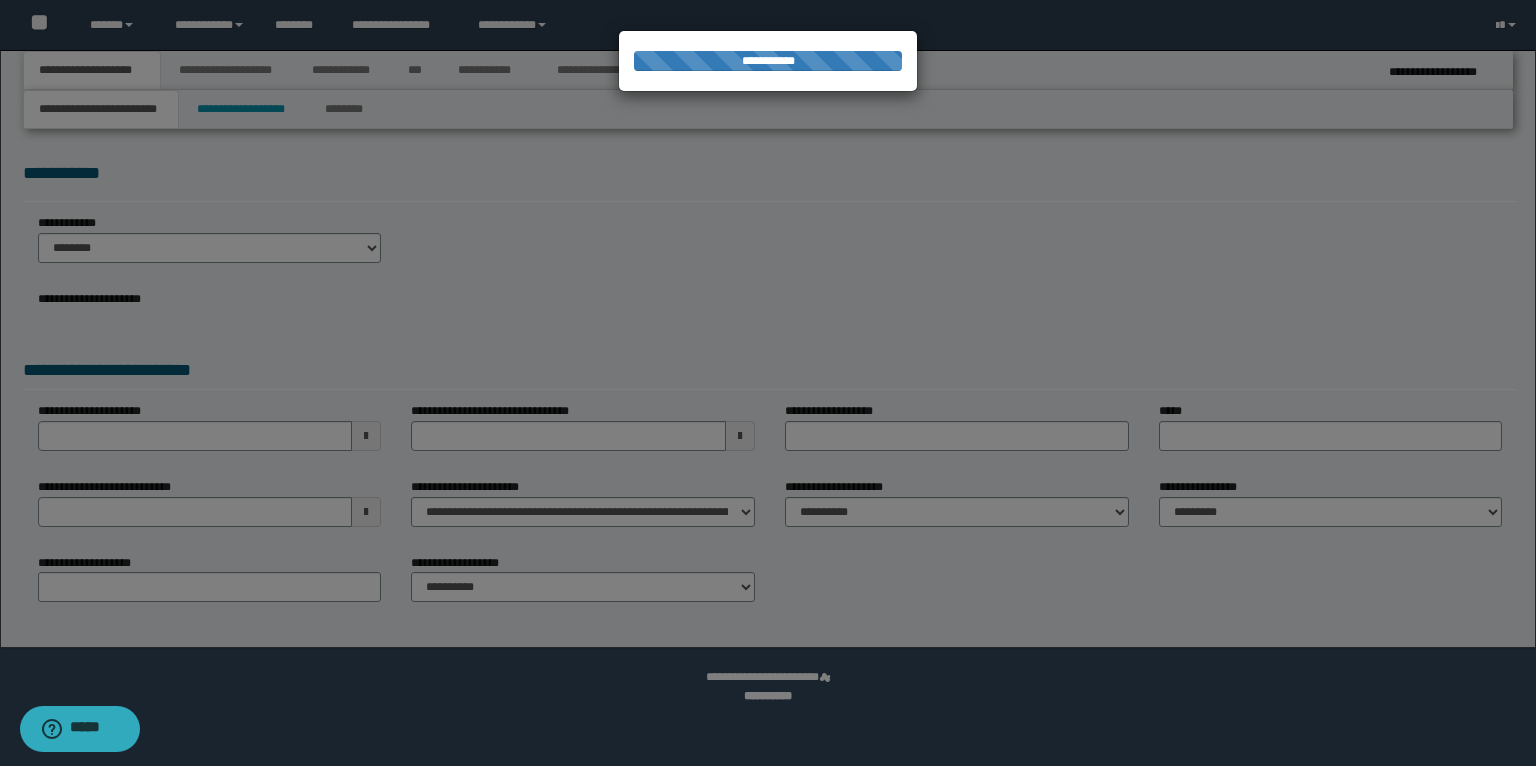 type on "**********" 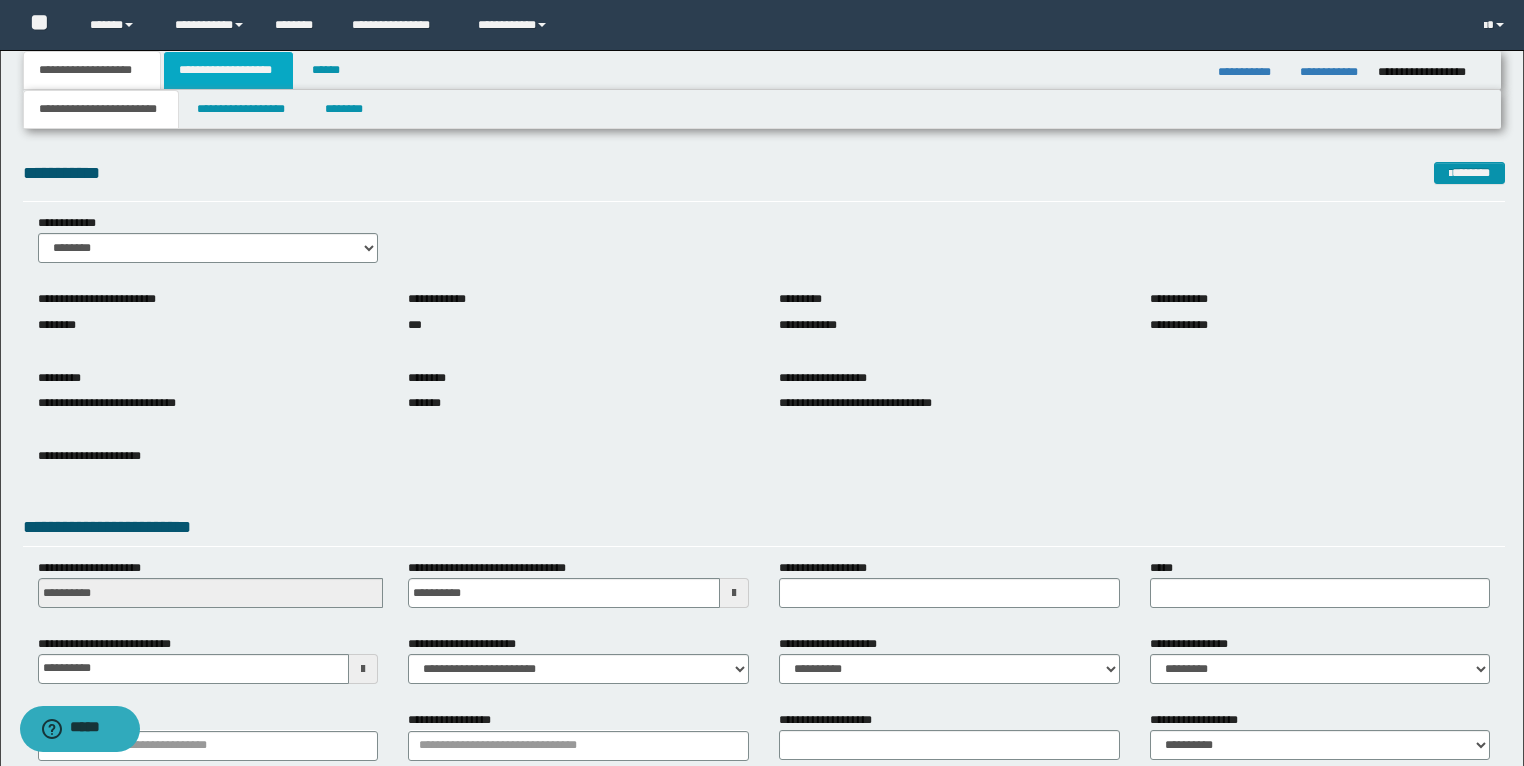 click on "**********" at bounding box center (228, 70) 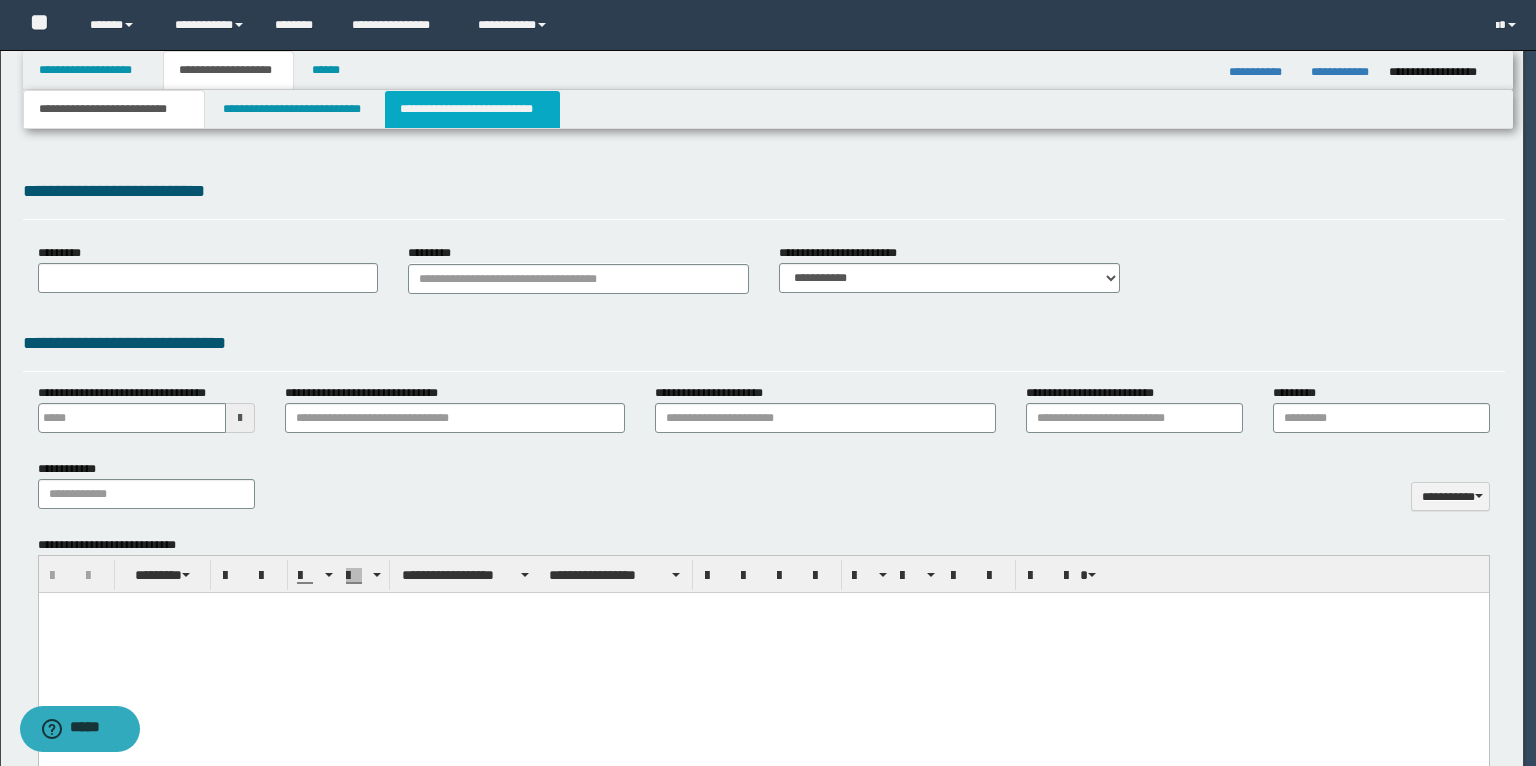 type 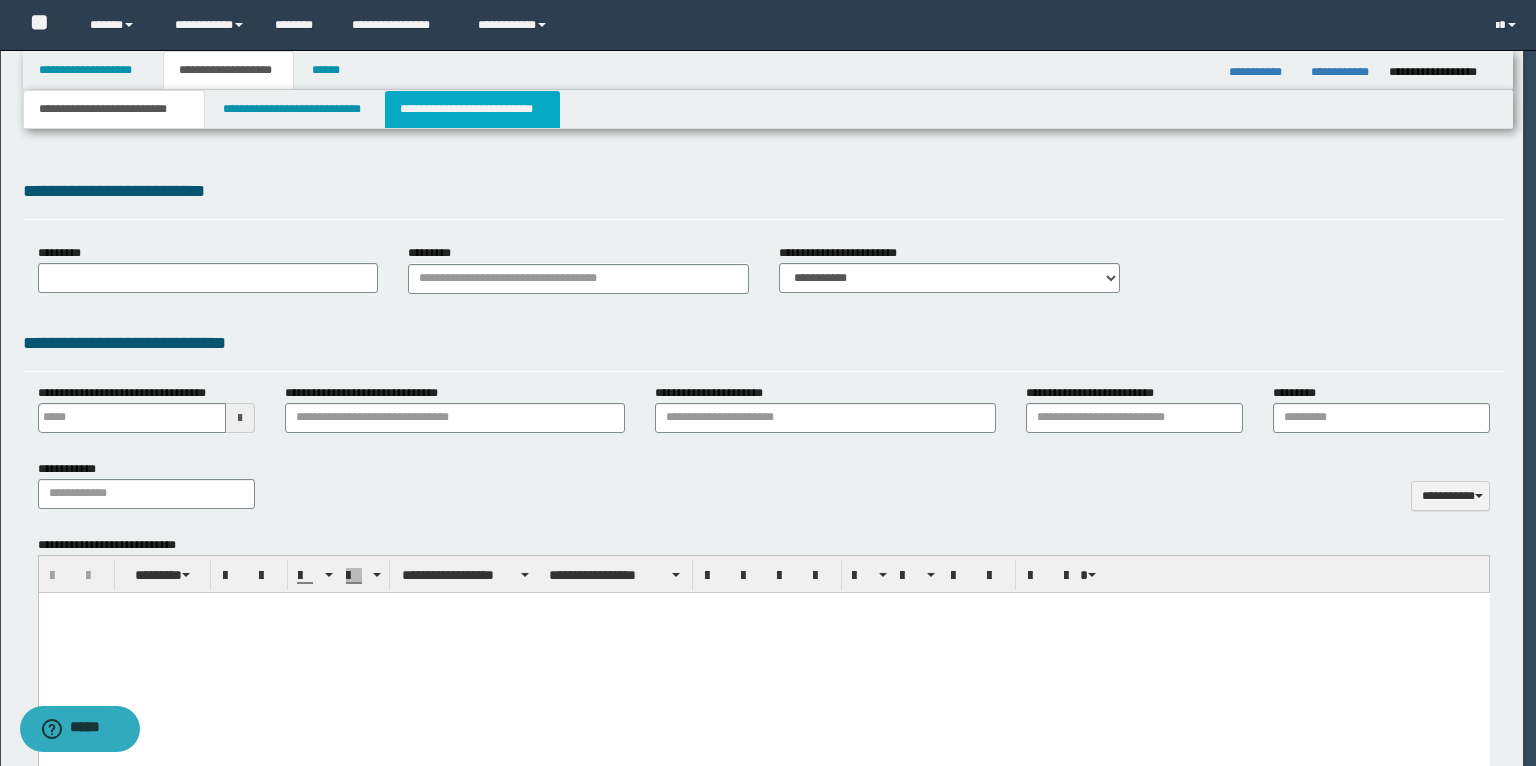 scroll, scrollTop: 0, scrollLeft: 0, axis: both 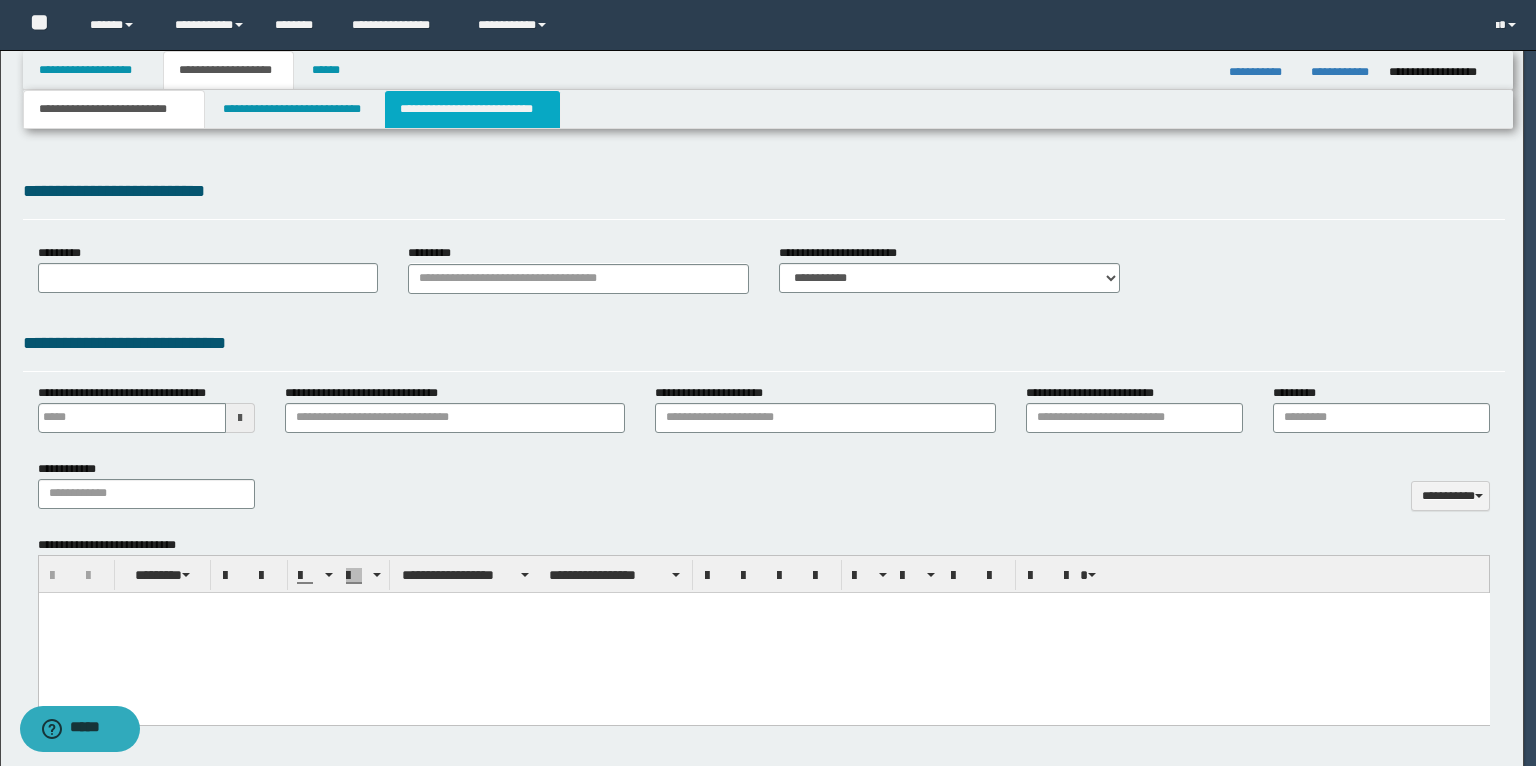 type on "**********" 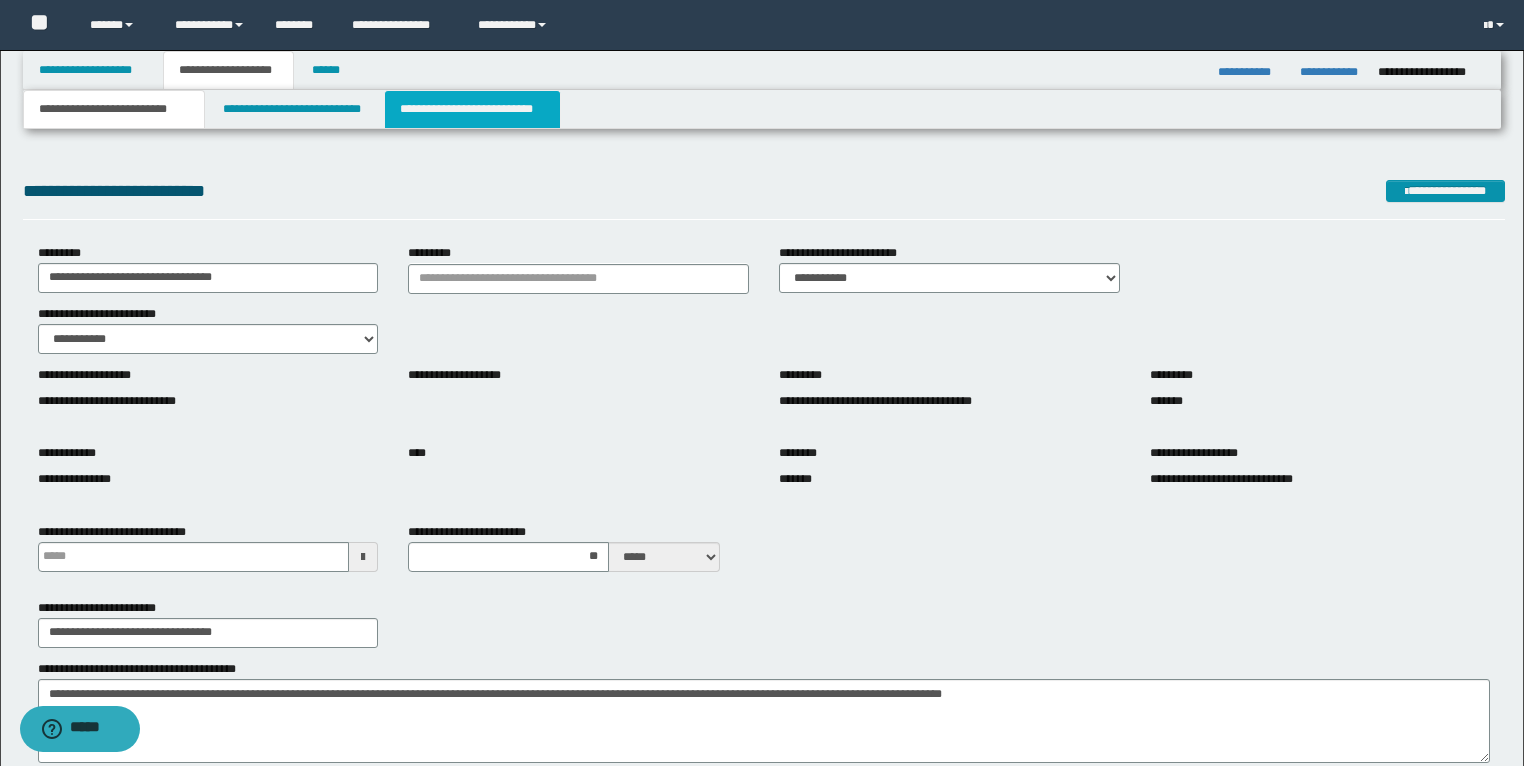 click on "**********" at bounding box center (472, 109) 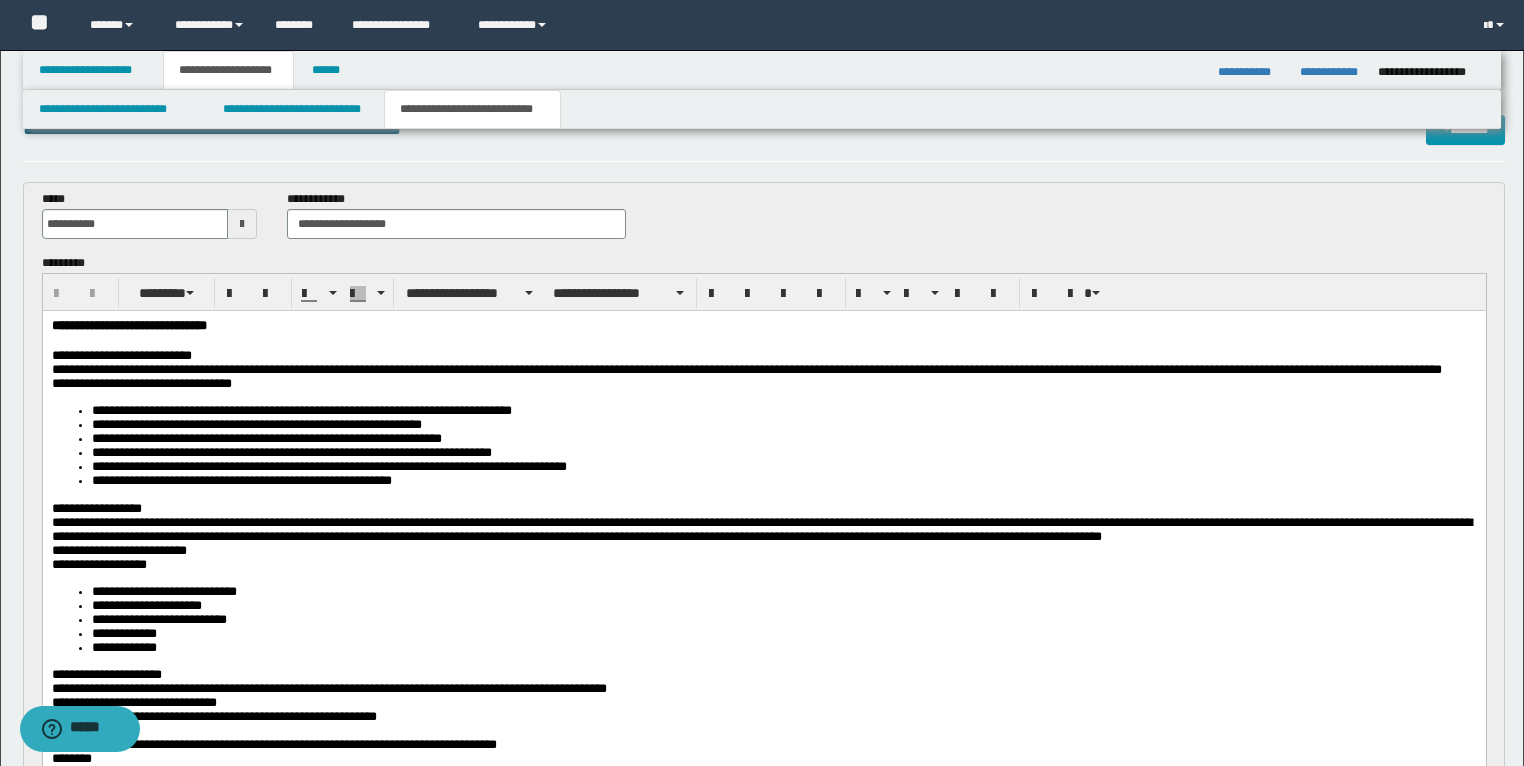 scroll, scrollTop: 80, scrollLeft: 0, axis: vertical 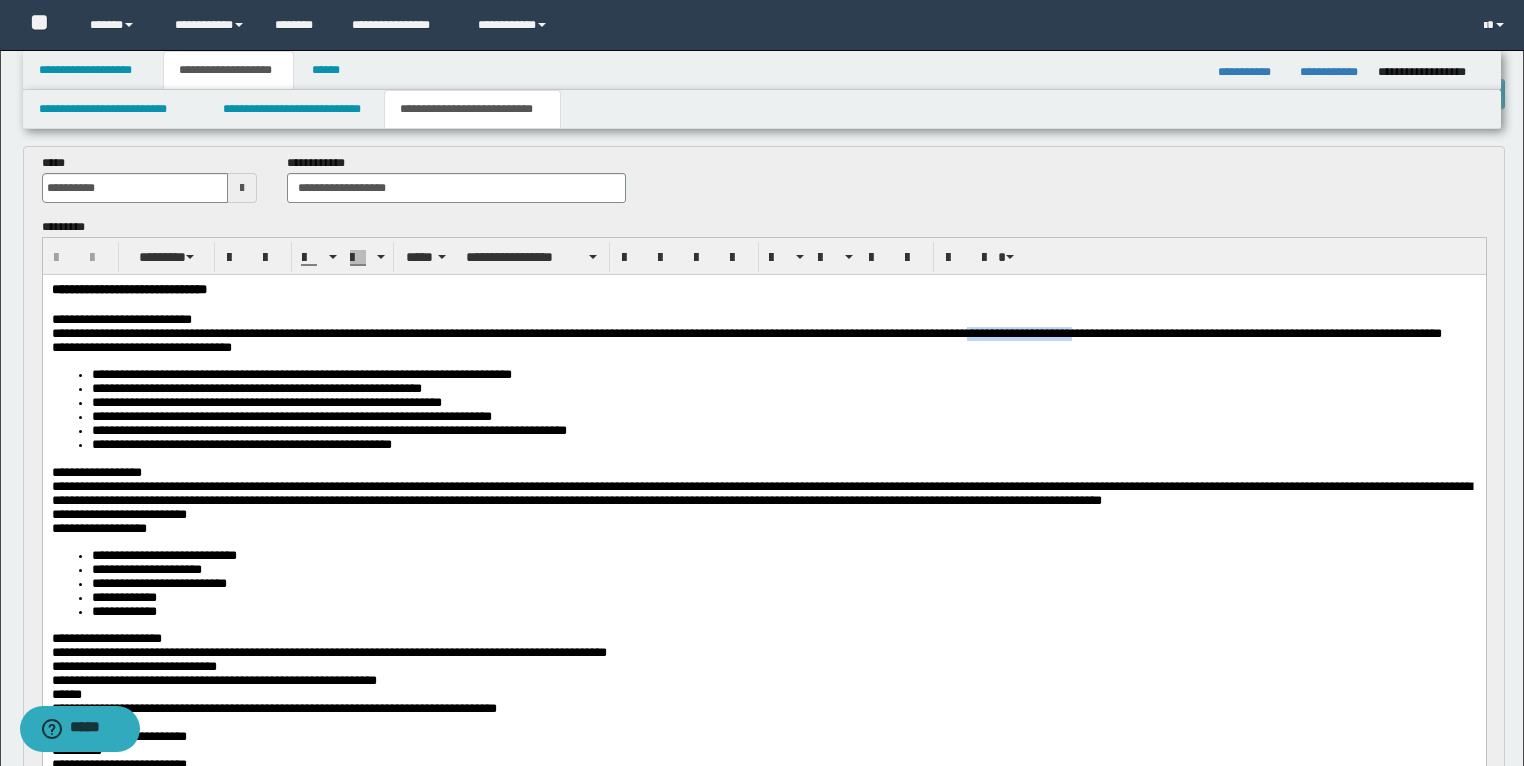 drag, startPoint x: 1311, startPoint y: 335, endPoint x: 1152, endPoint y: 345, distance: 159.31415 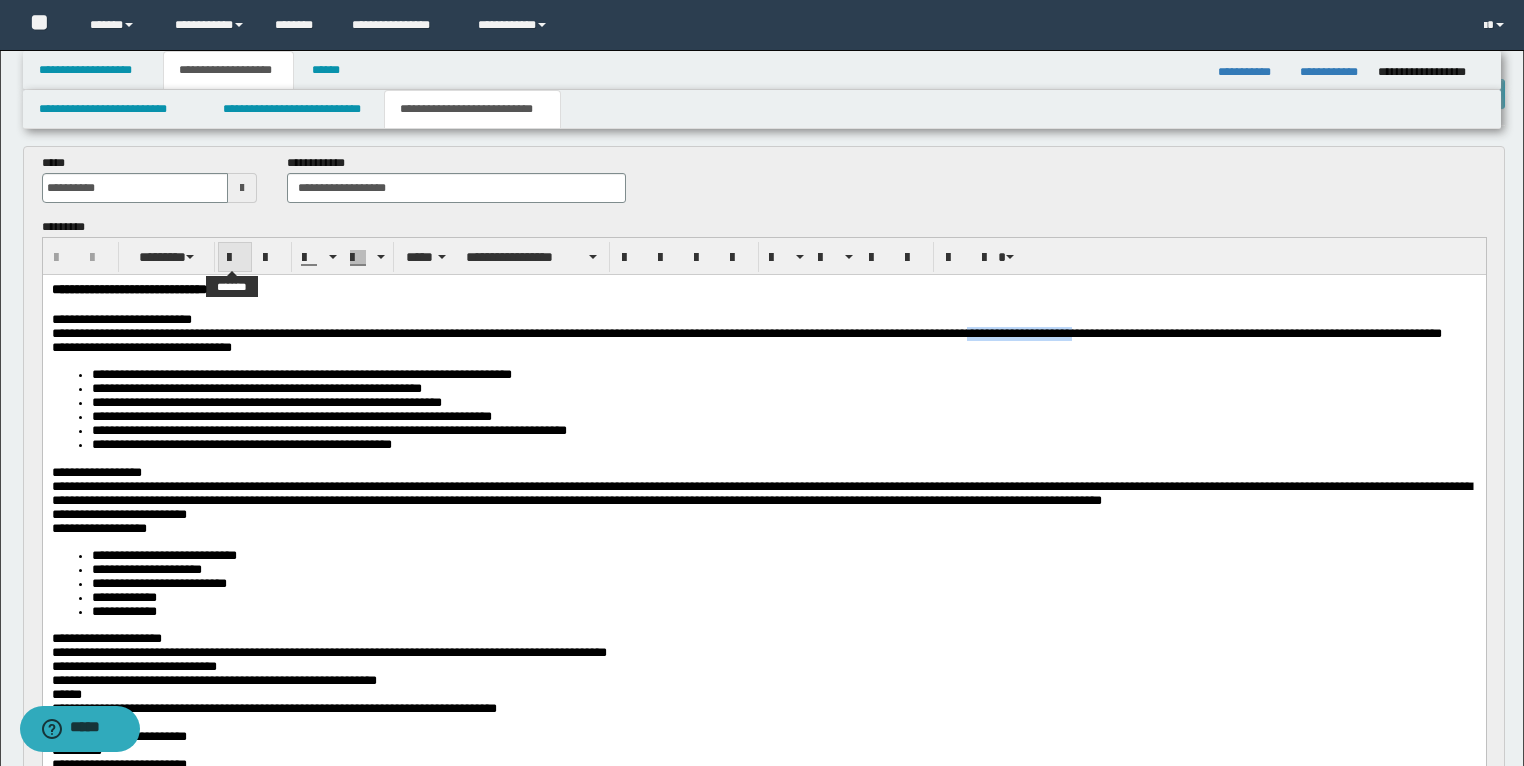 click at bounding box center (235, 258) 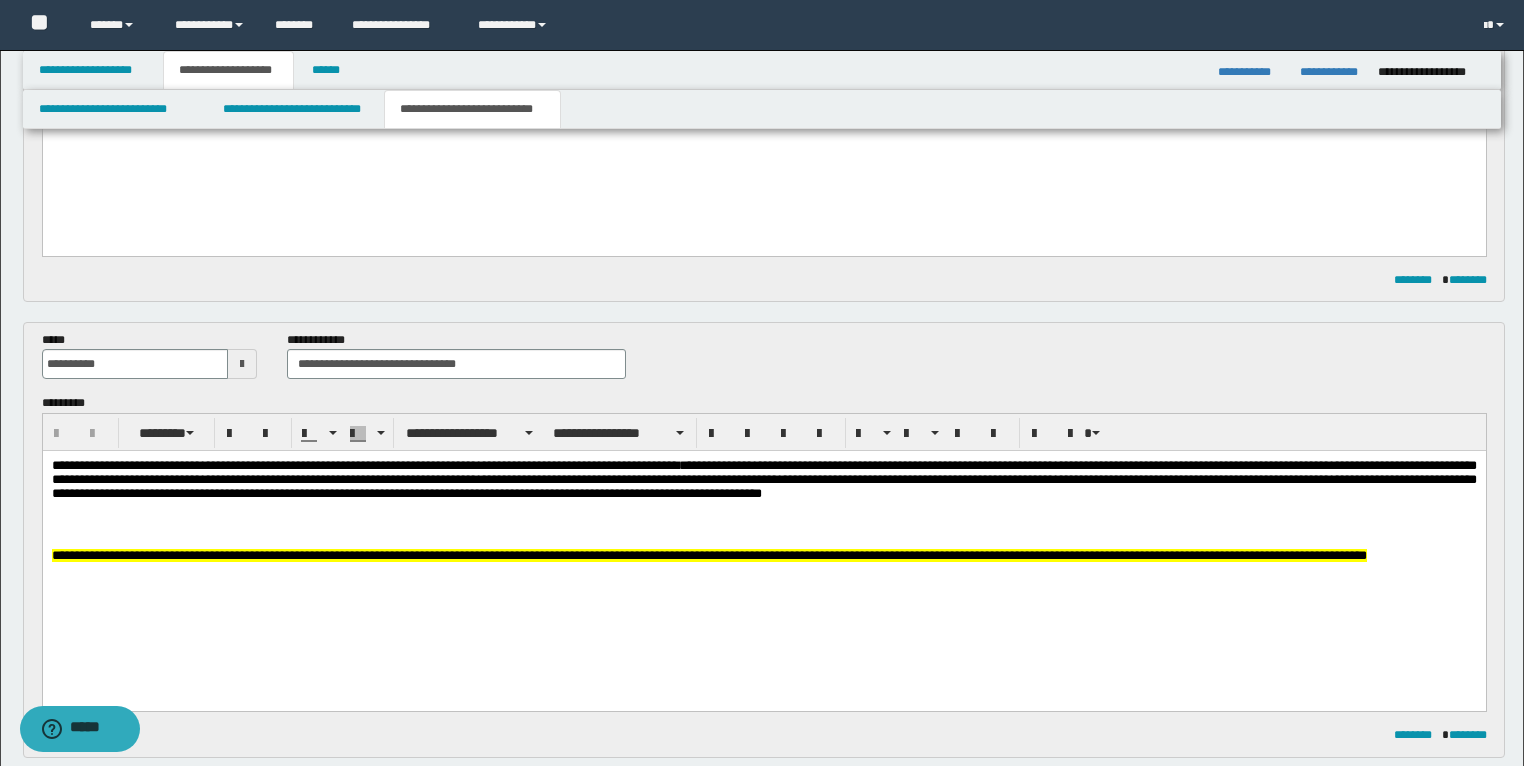 scroll, scrollTop: 1280, scrollLeft: 0, axis: vertical 